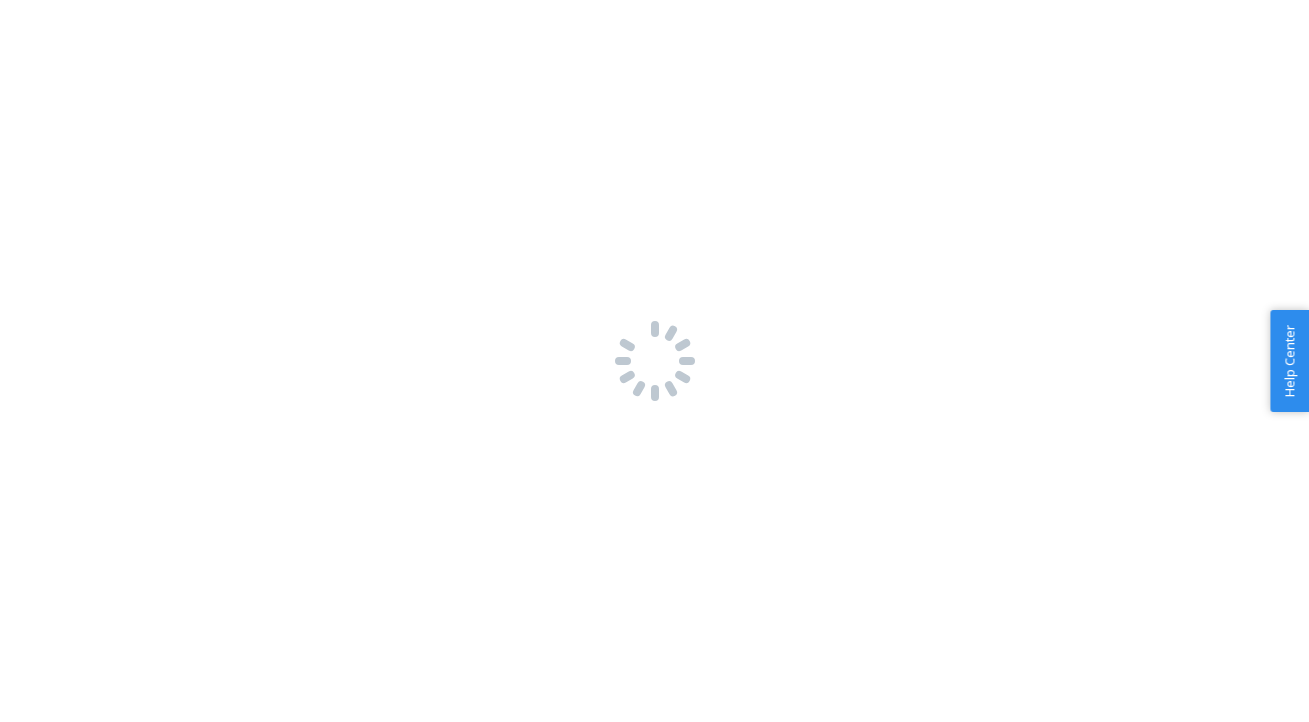 scroll, scrollTop: 0, scrollLeft: 0, axis: both 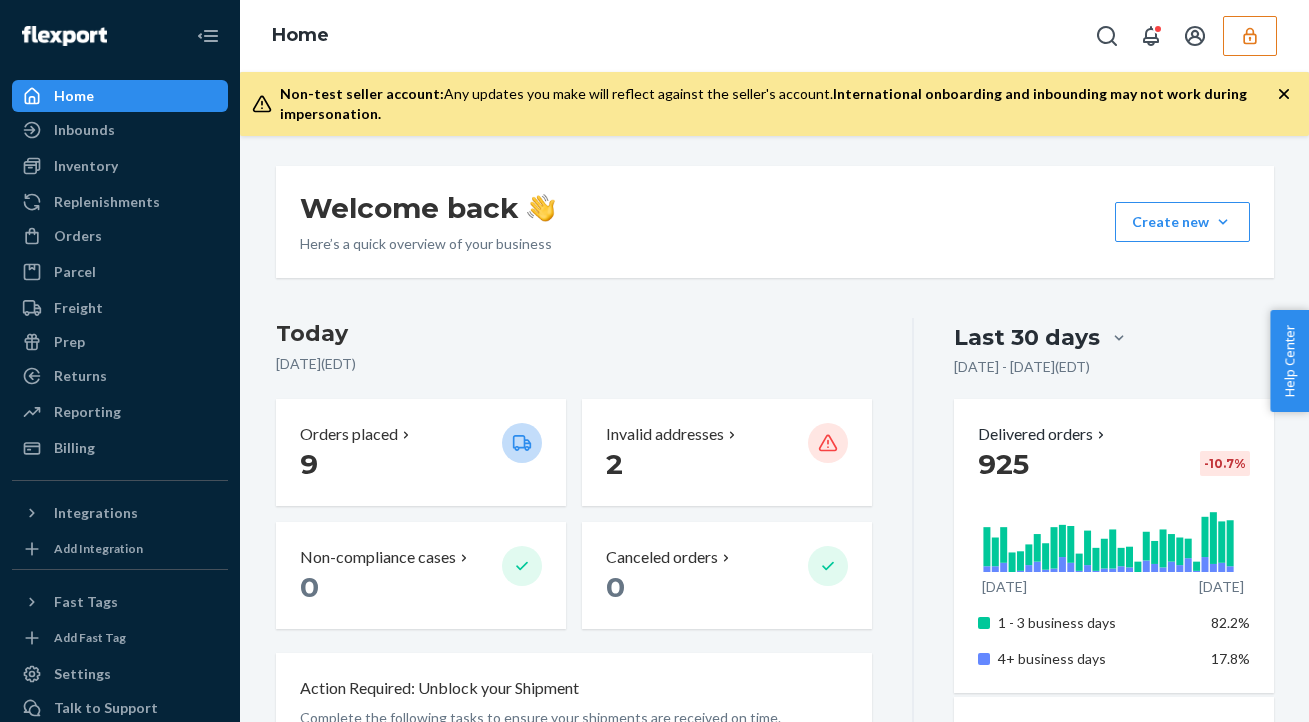 click 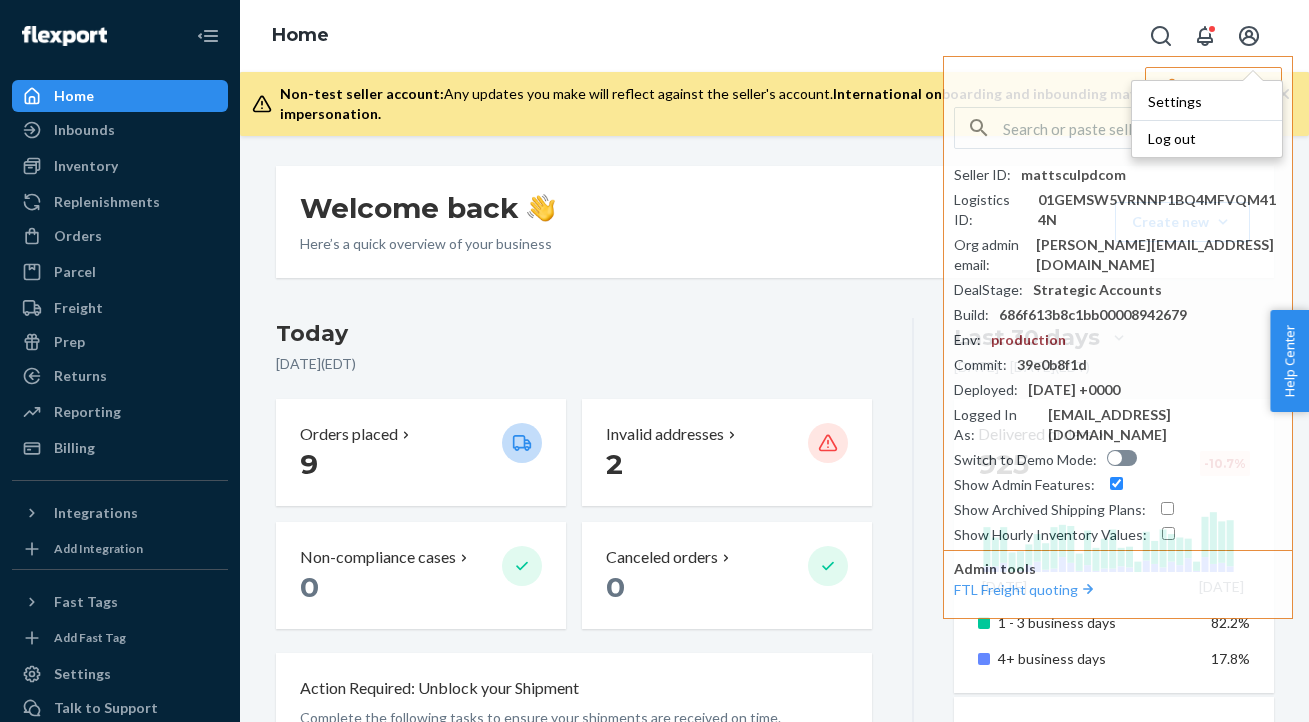 type 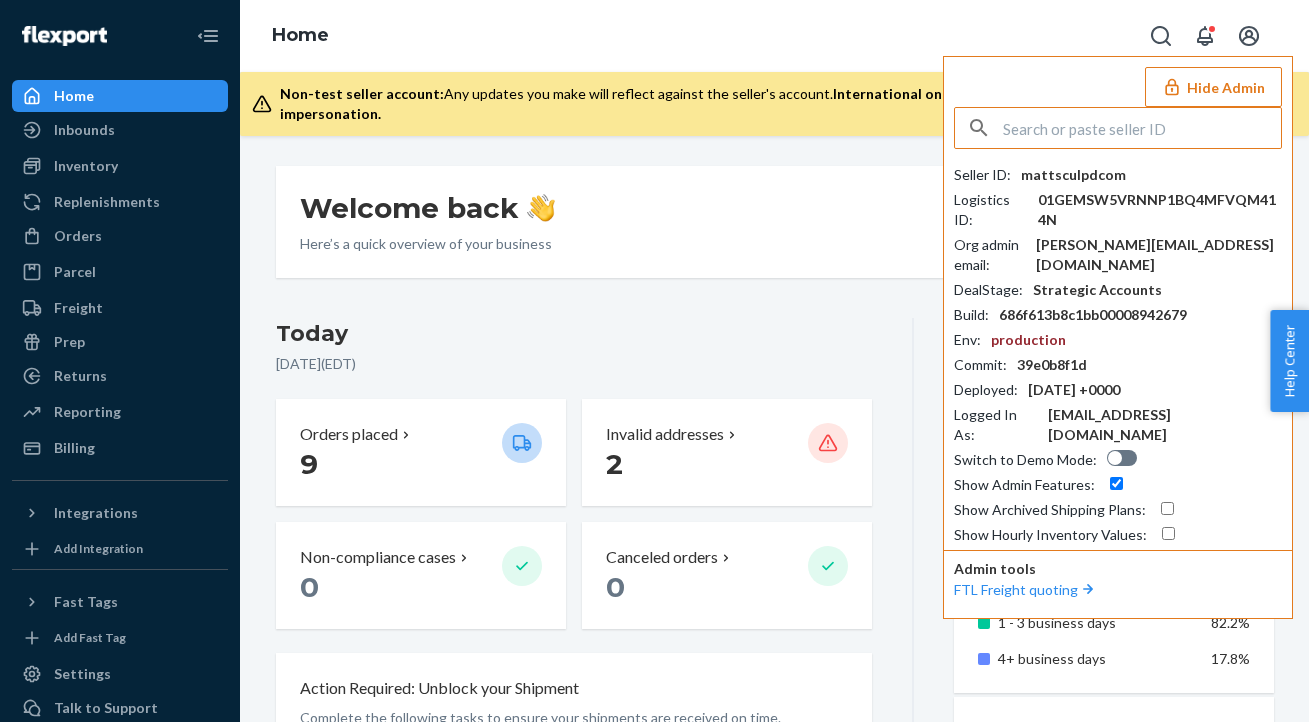 click at bounding box center [1142, 128] 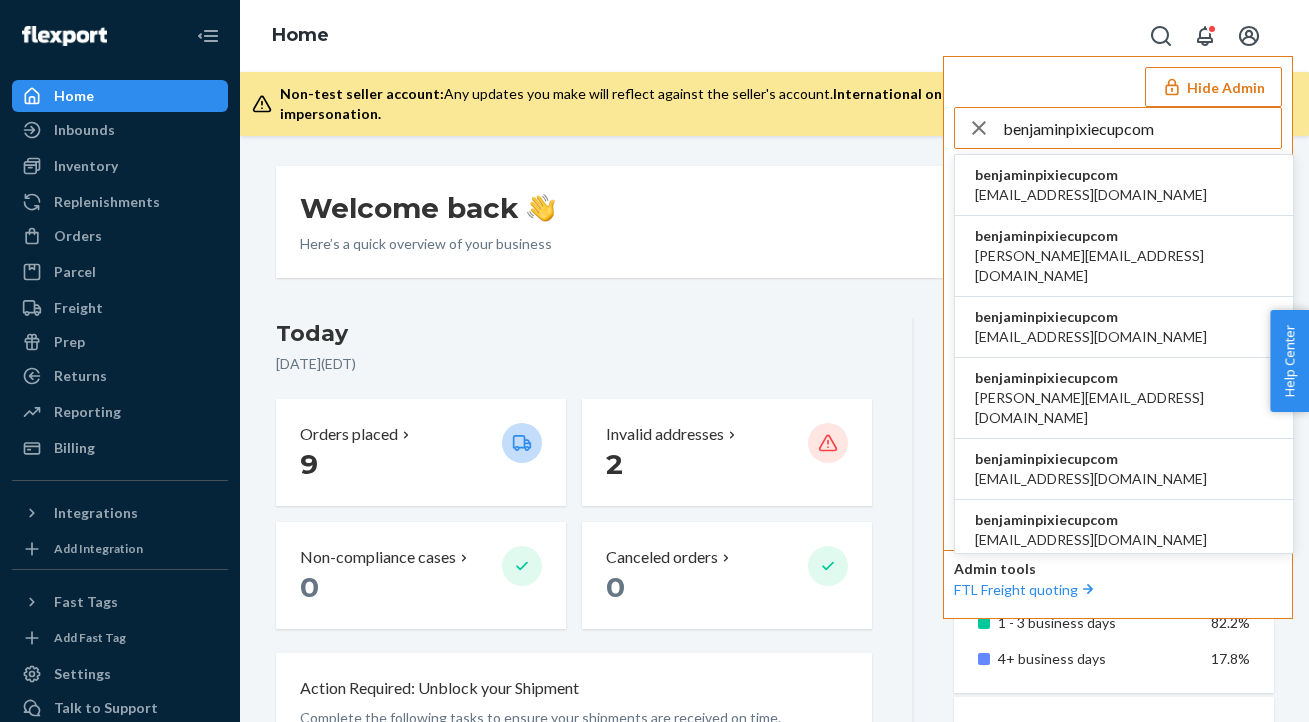 type on "benjaminpixiecupcom" 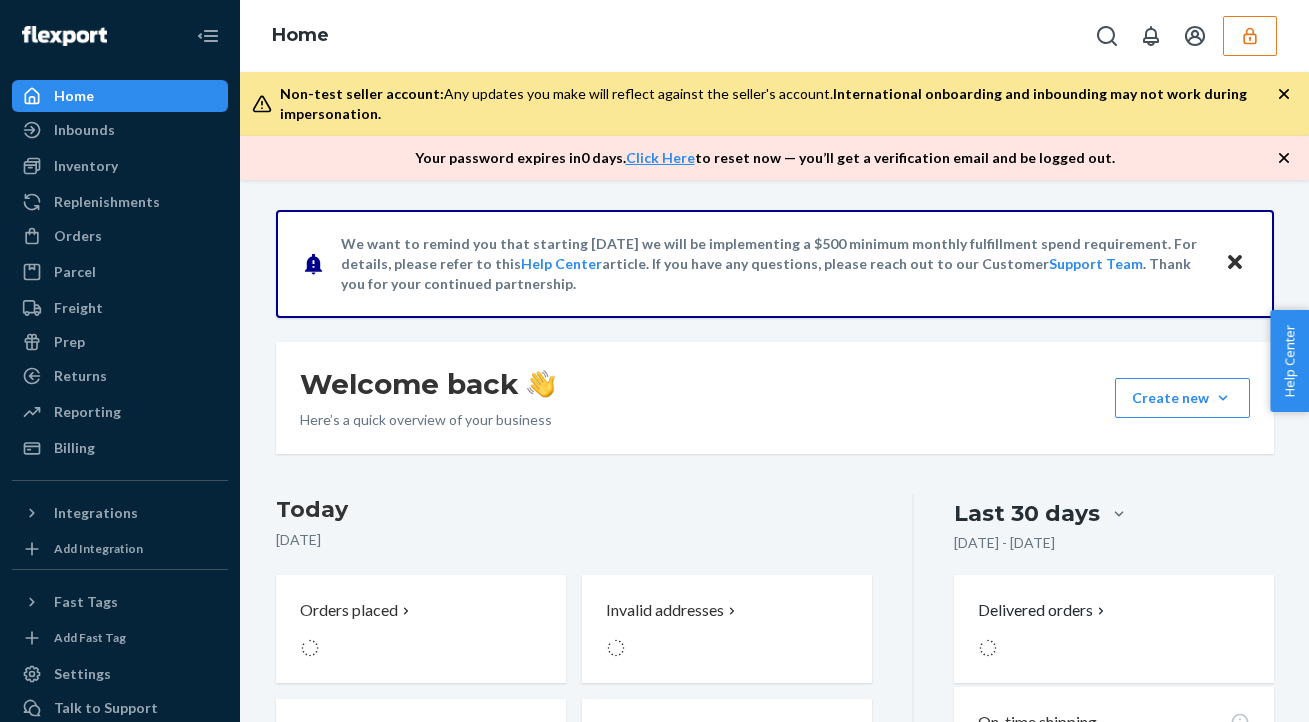 scroll, scrollTop: 0, scrollLeft: 0, axis: both 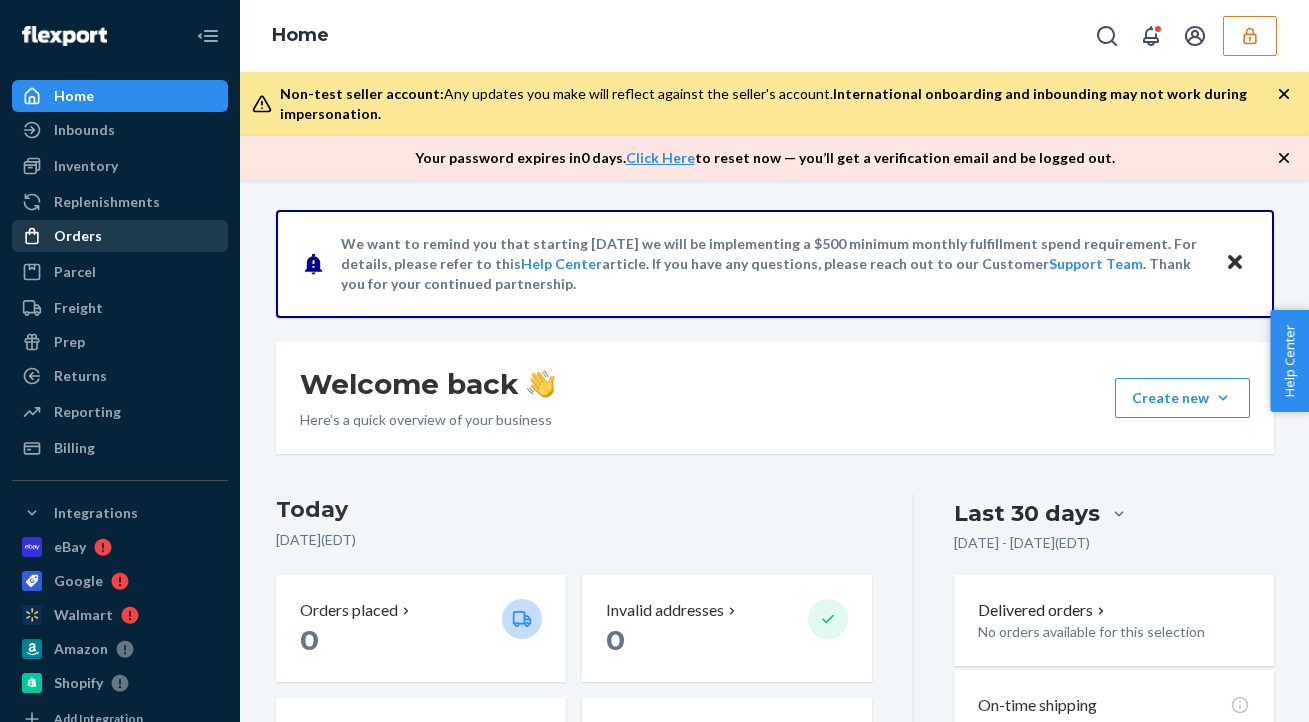 click on "Orders" at bounding box center (120, 236) 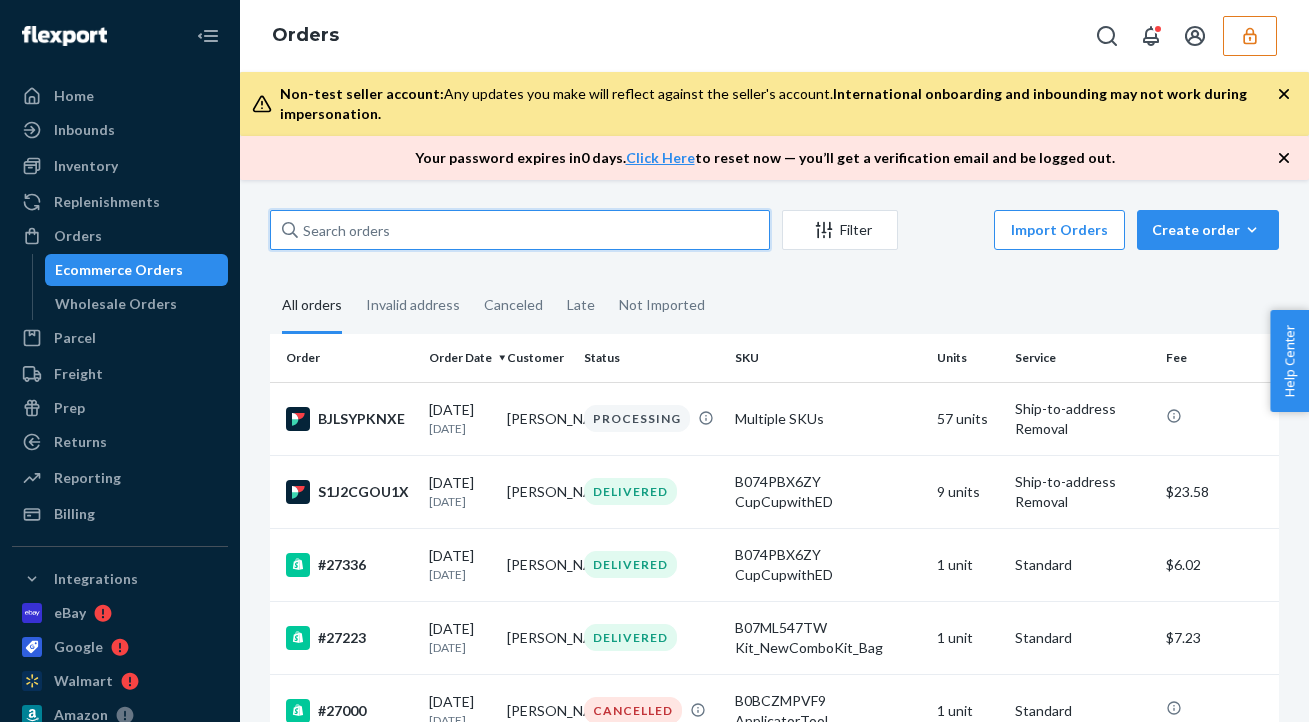 click at bounding box center [520, 230] 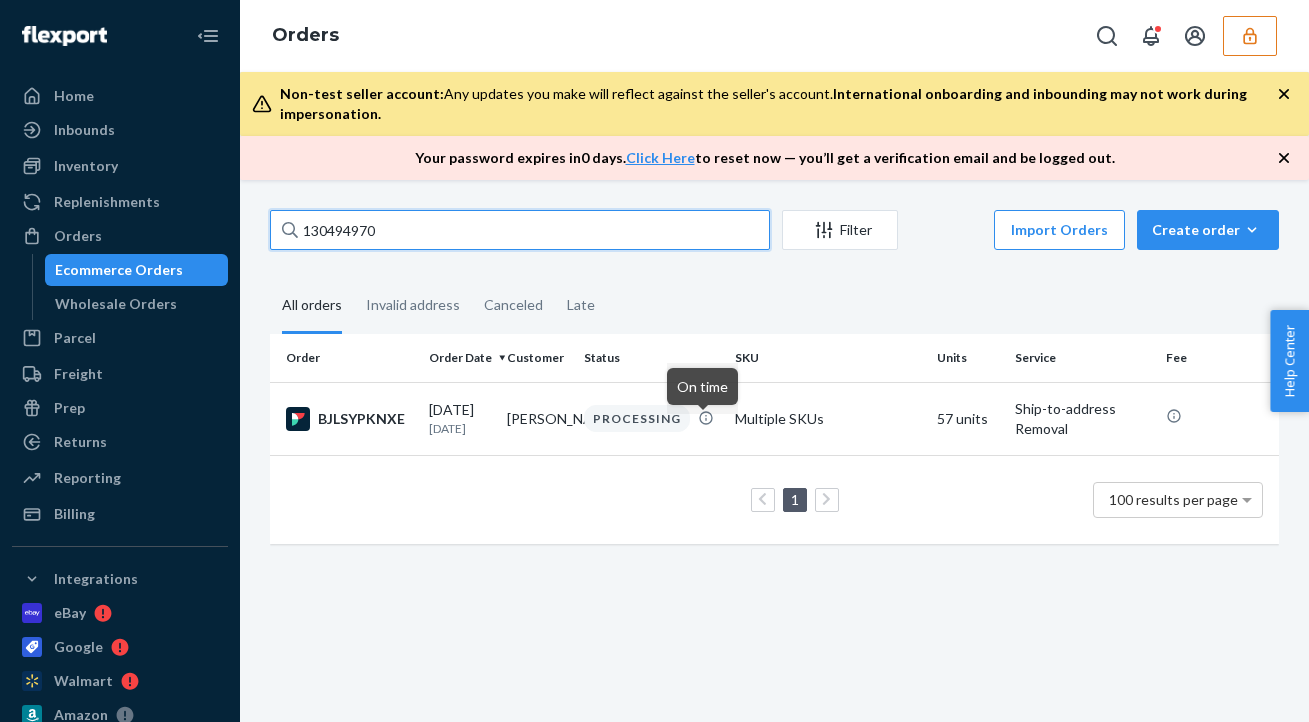 type on "130494970" 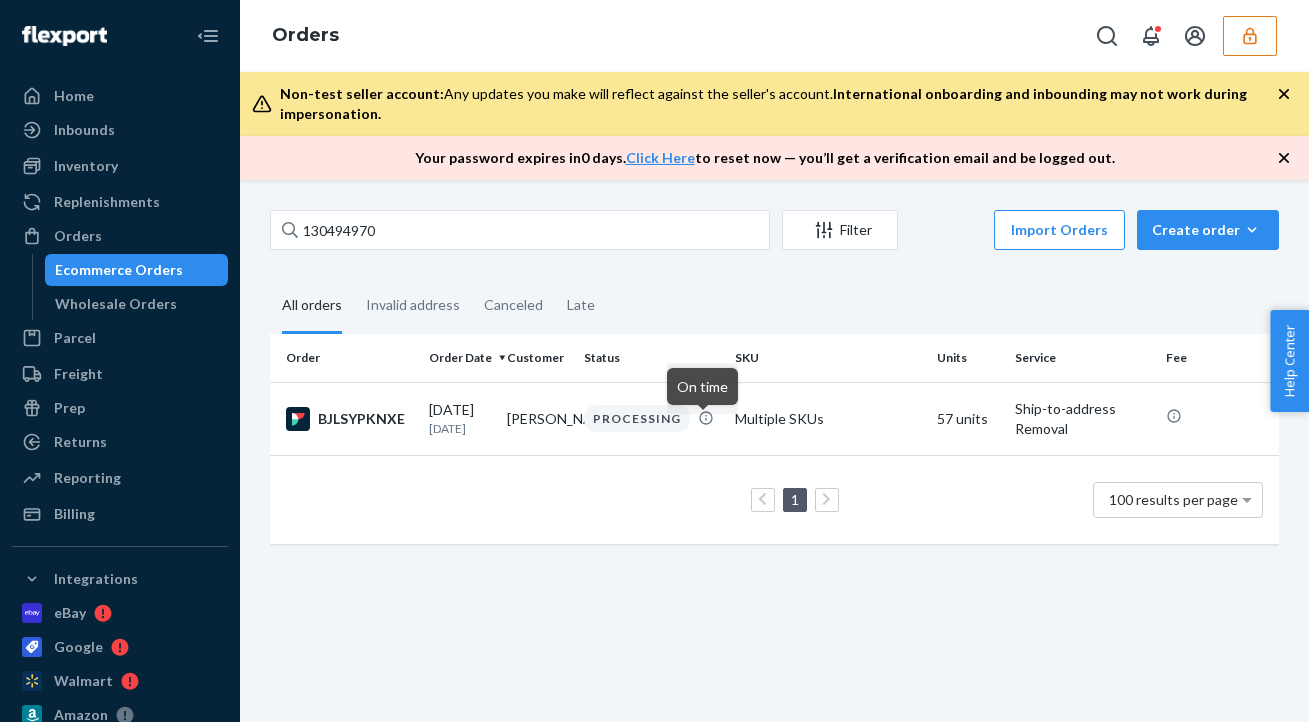 click on "On time" at bounding box center [702, 386] 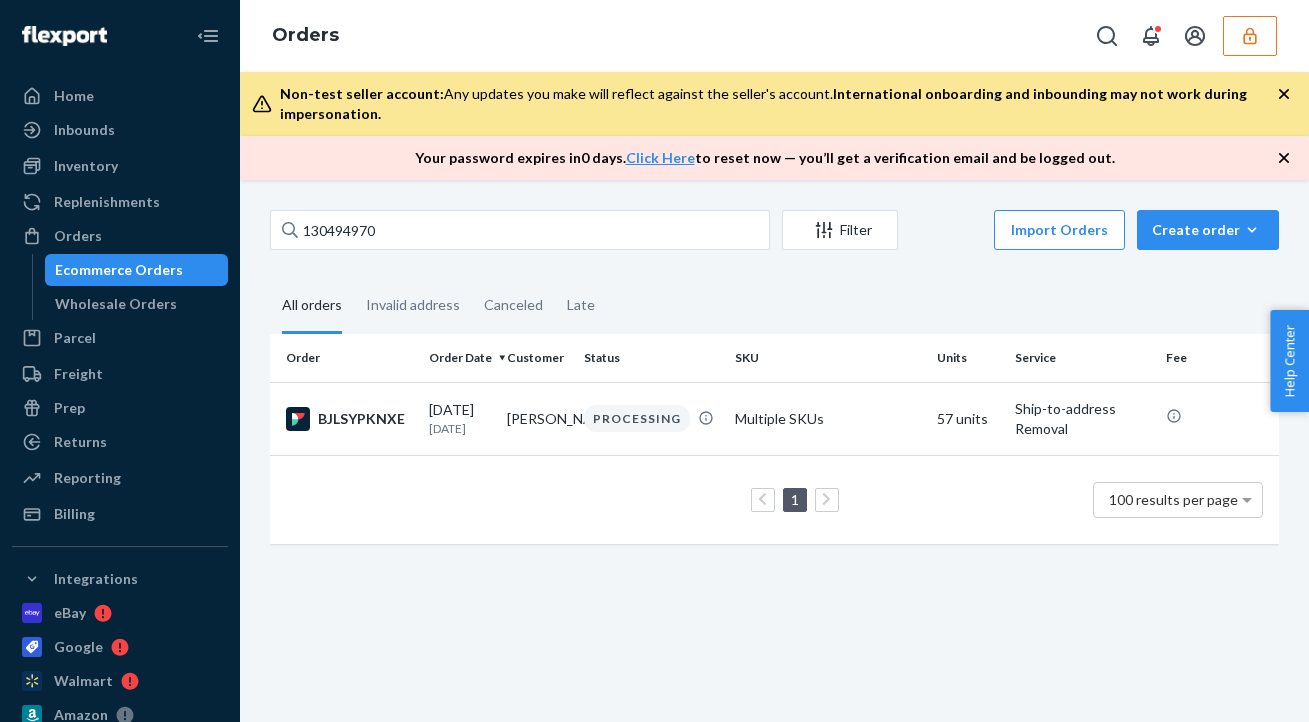 click on "1 100 results per page" at bounding box center (774, 500) 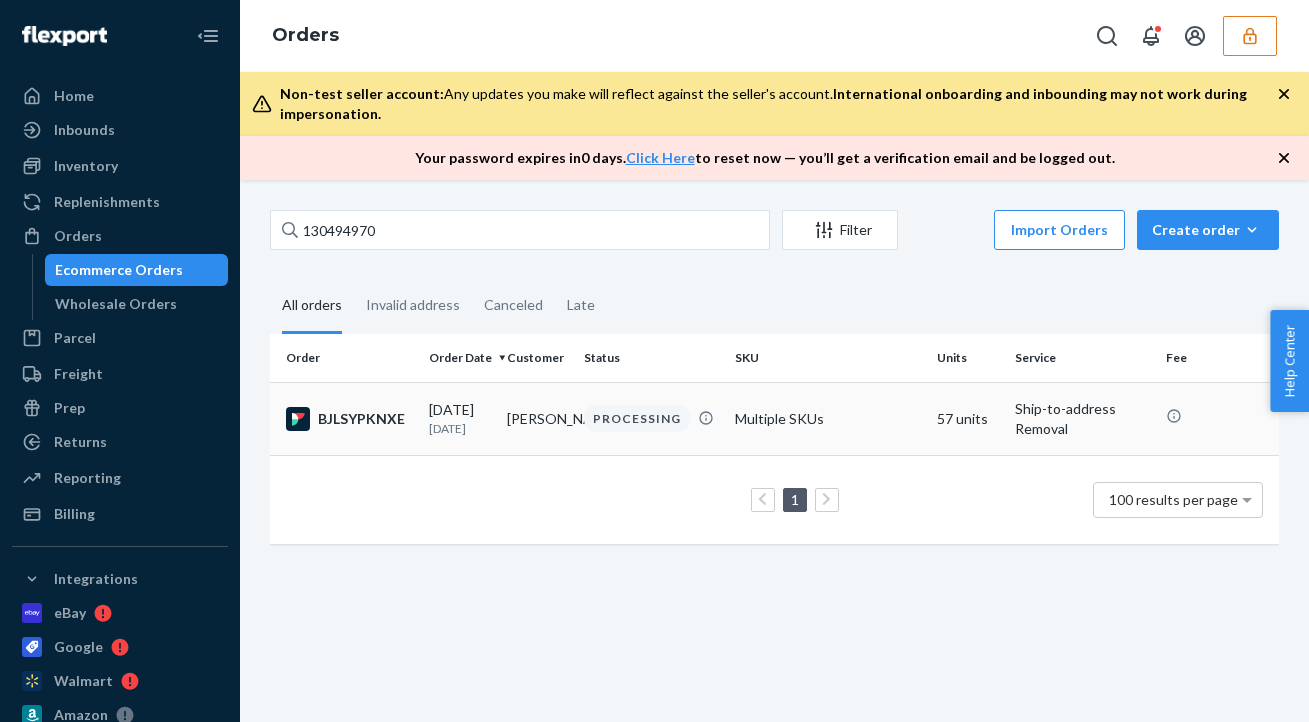 click on "PROCESSING" at bounding box center [637, 418] 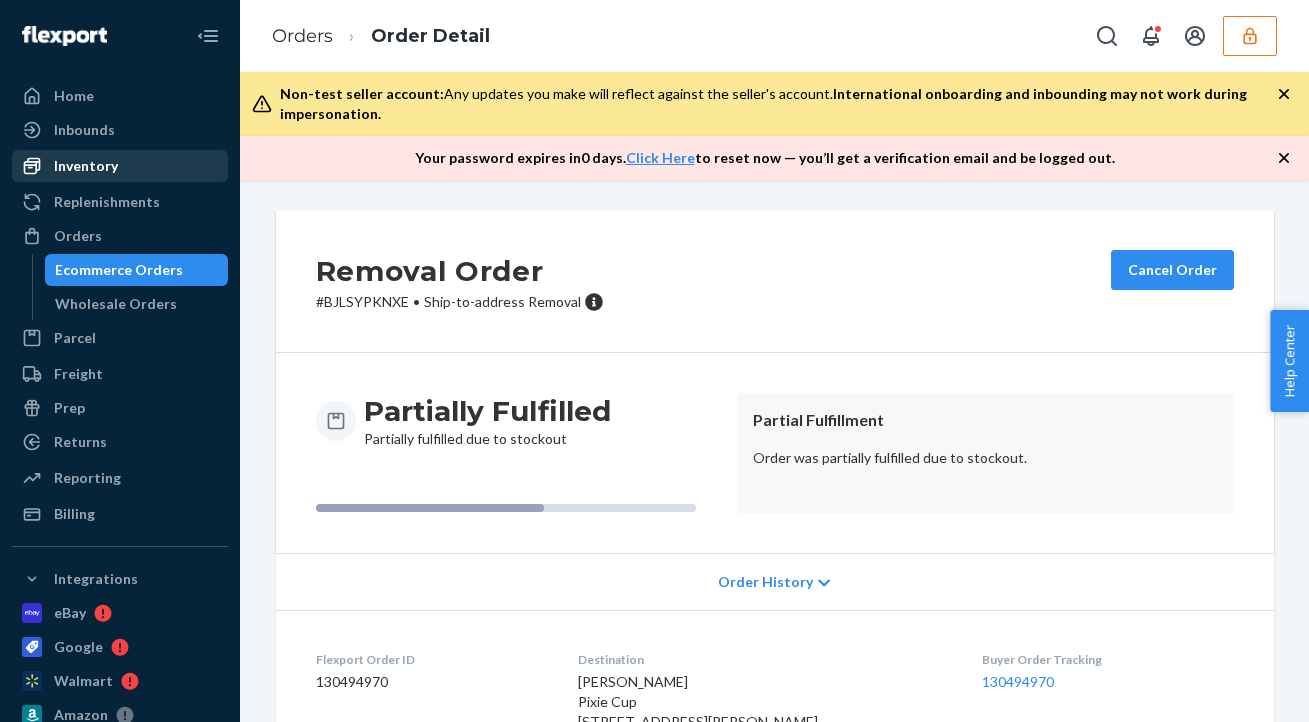 click on "Inventory" at bounding box center (86, 166) 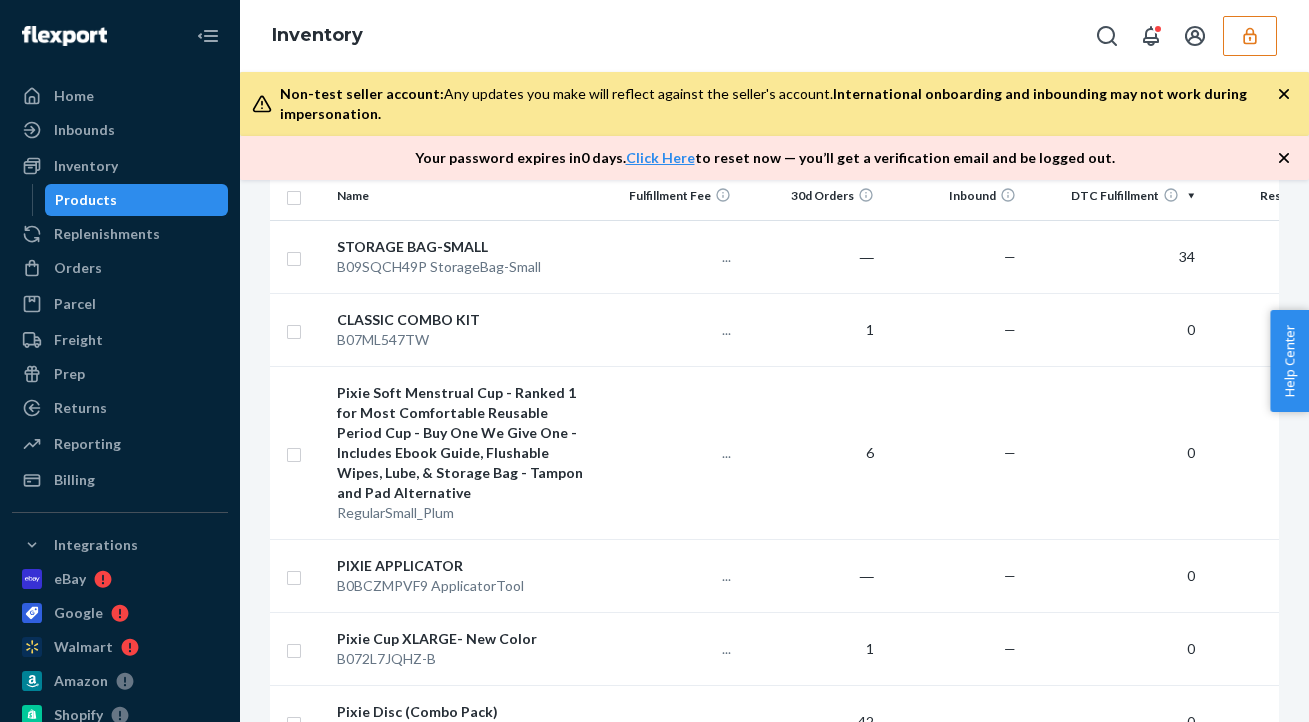 scroll, scrollTop: 346, scrollLeft: 0, axis: vertical 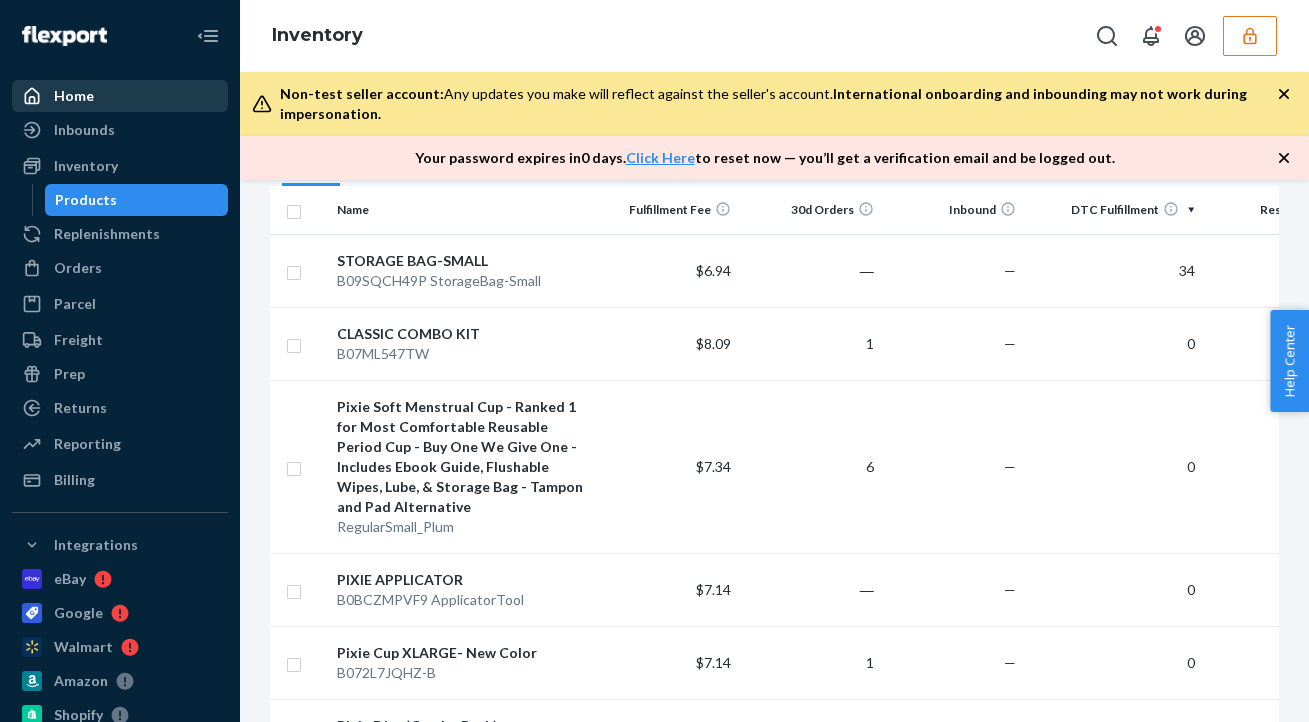 click on "Home" at bounding box center (120, 96) 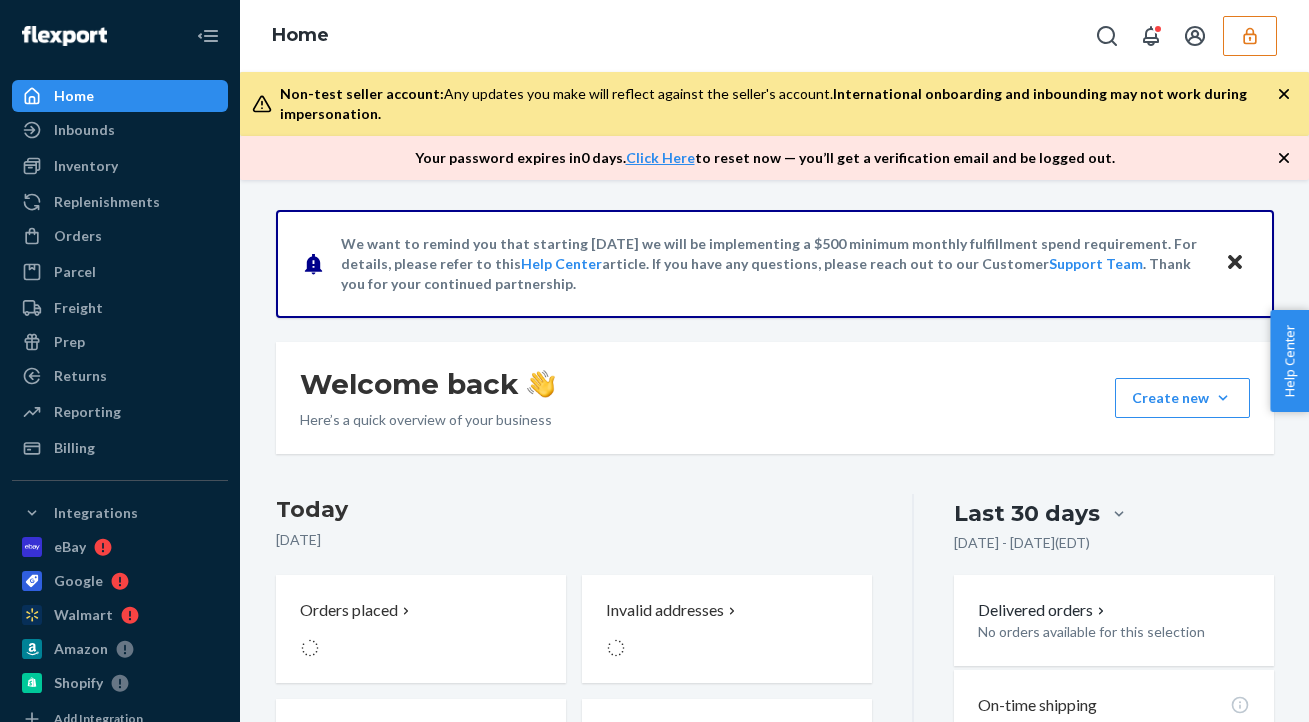 scroll, scrollTop: 452, scrollLeft: 0, axis: vertical 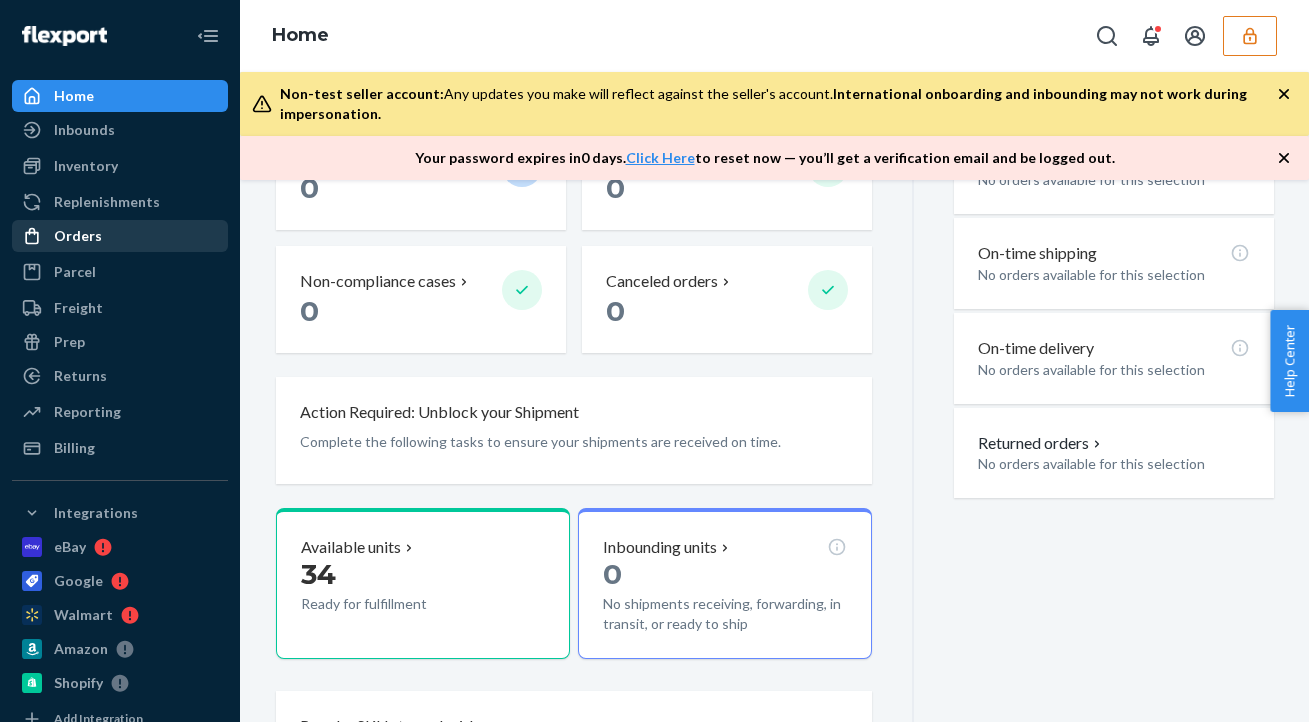 click on "Orders" at bounding box center (120, 236) 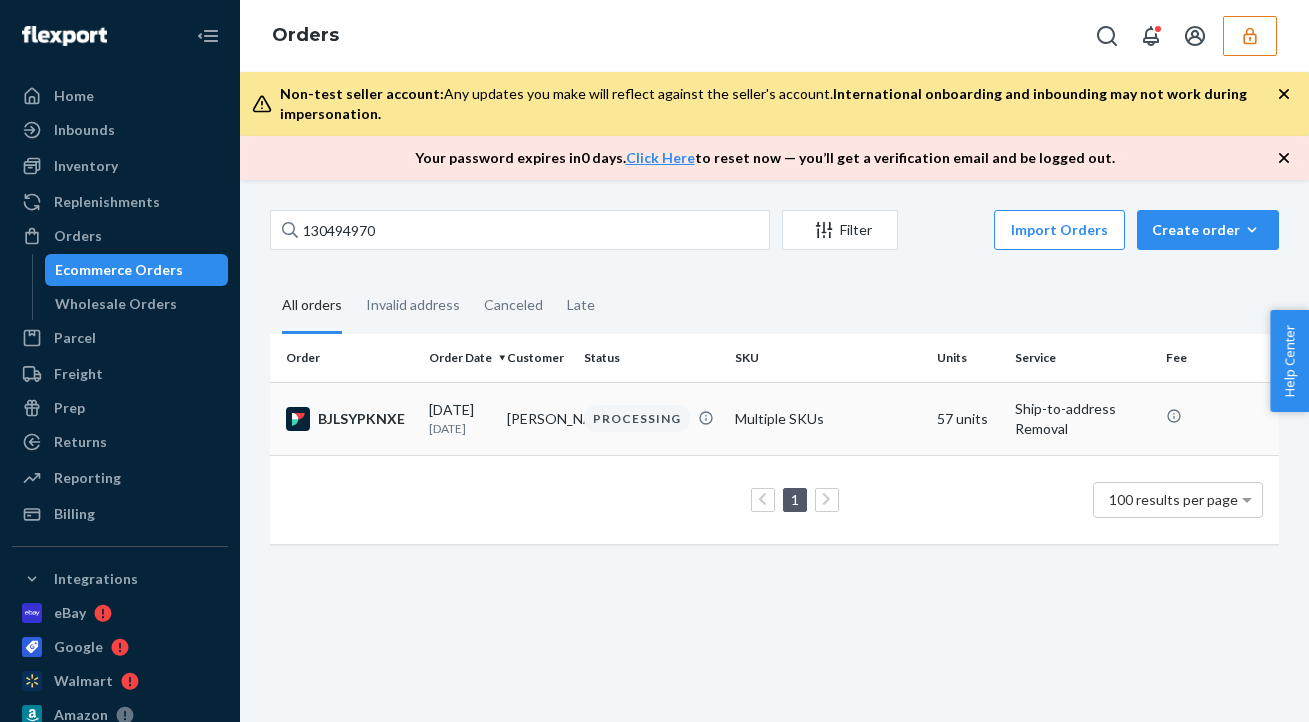 click on "PROCESSING" at bounding box center (651, 418) 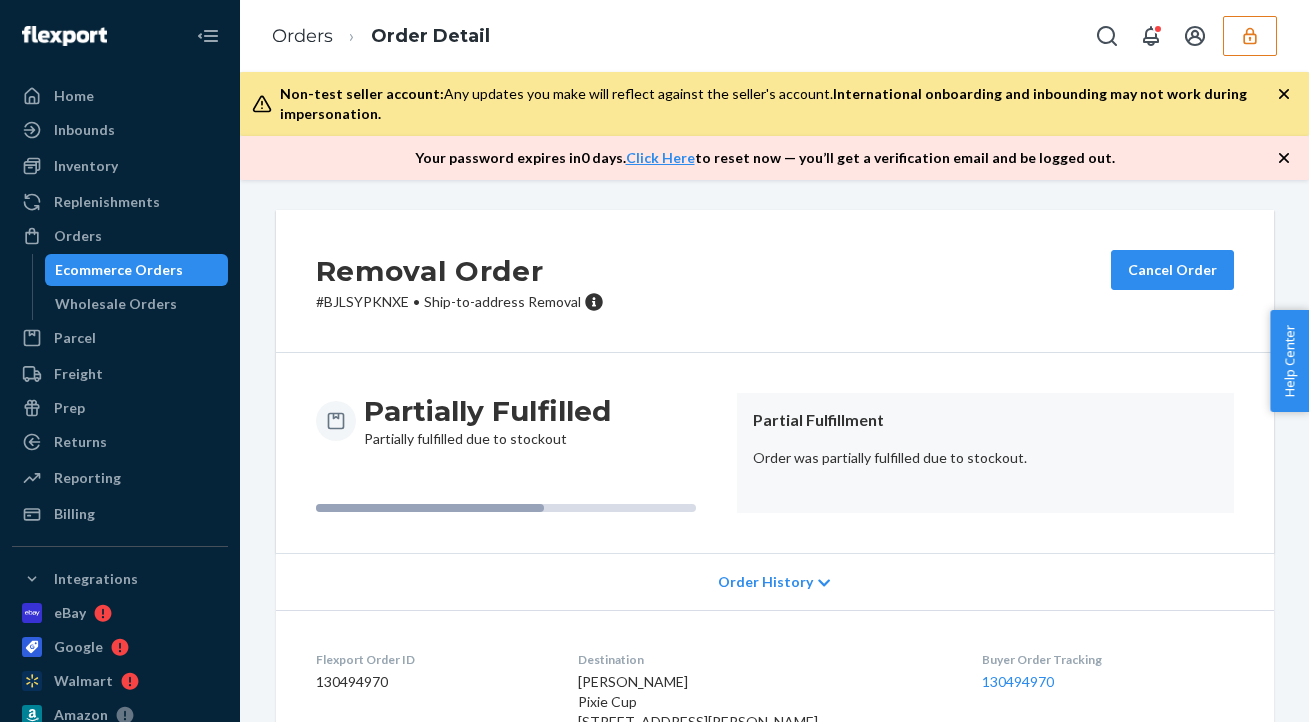 scroll, scrollTop: 156, scrollLeft: 0, axis: vertical 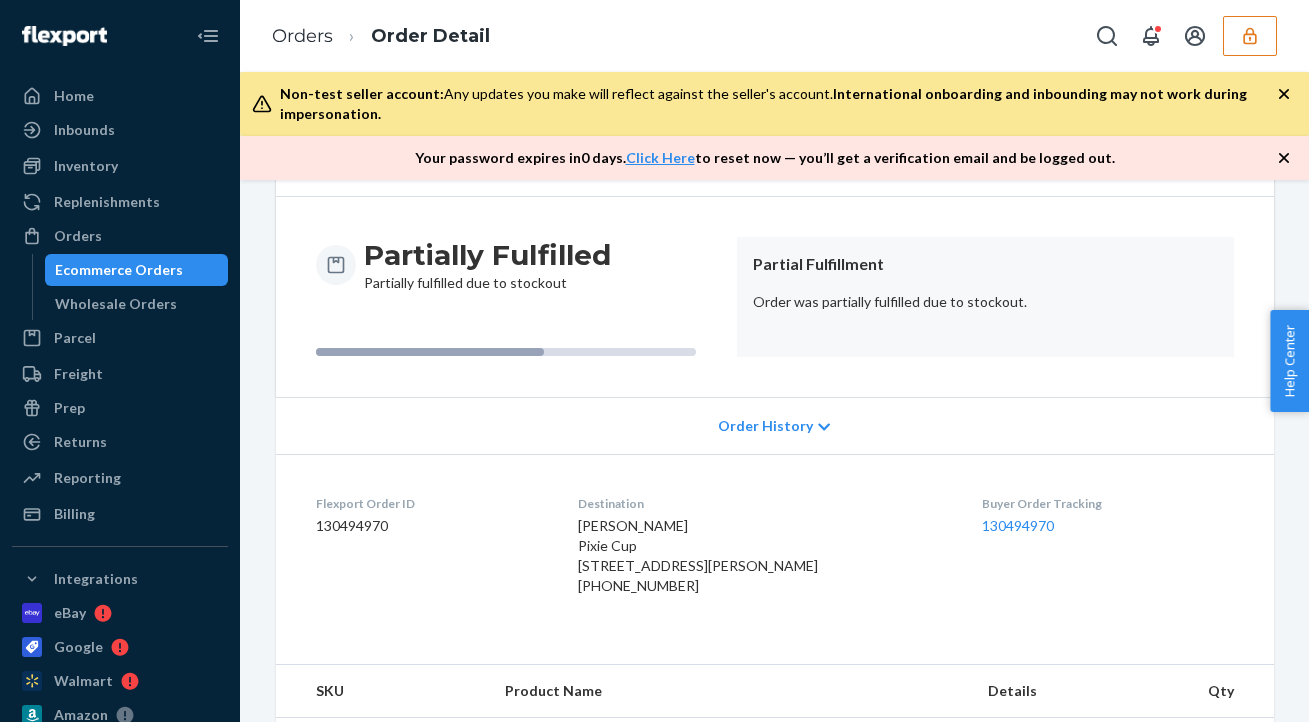 click on "Order History" at bounding box center (765, 426) 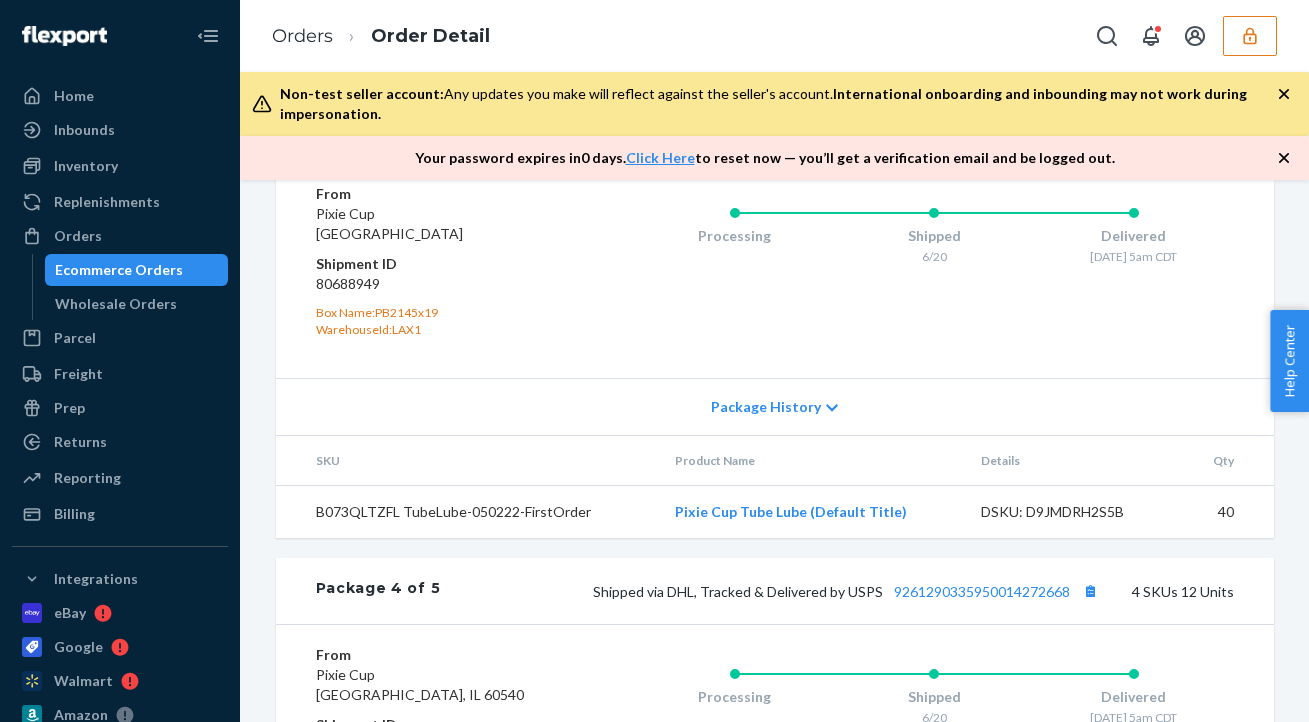 scroll, scrollTop: 2394, scrollLeft: 0, axis: vertical 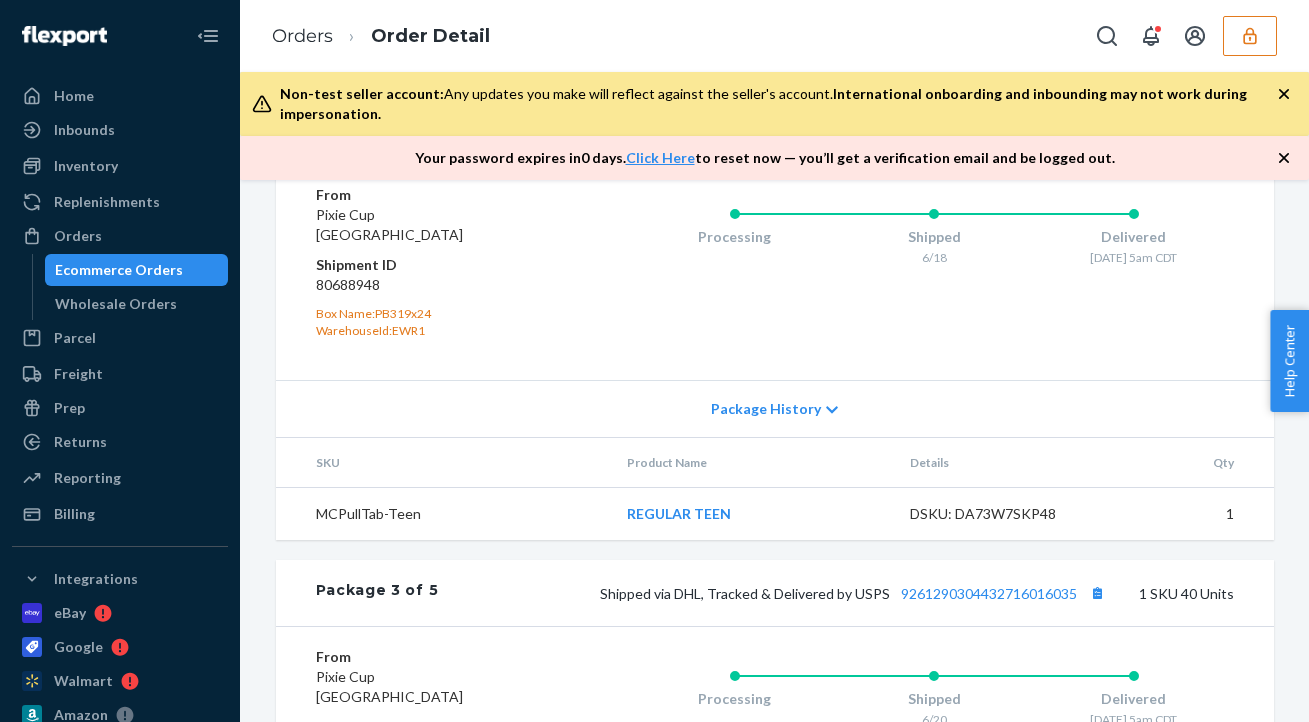 click at bounding box center (1250, 36) 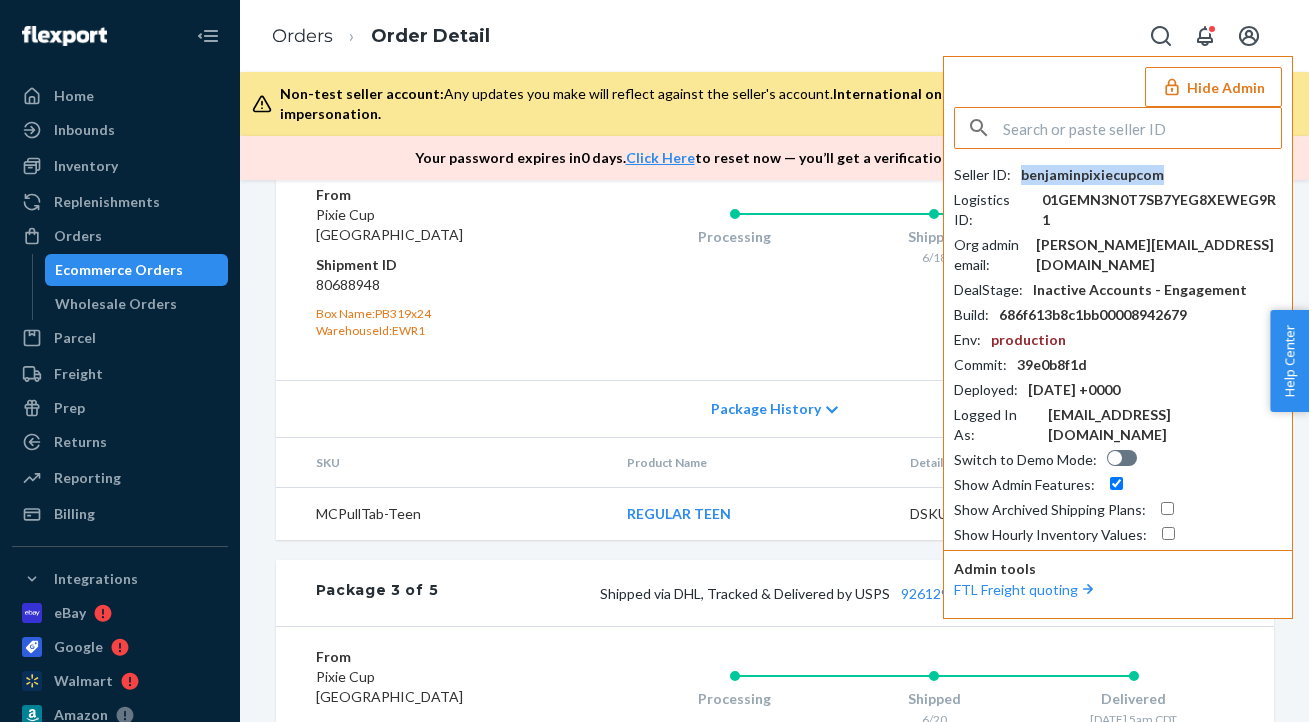 click on "benjaminpixiecupcom" at bounding box center [1092, 175] 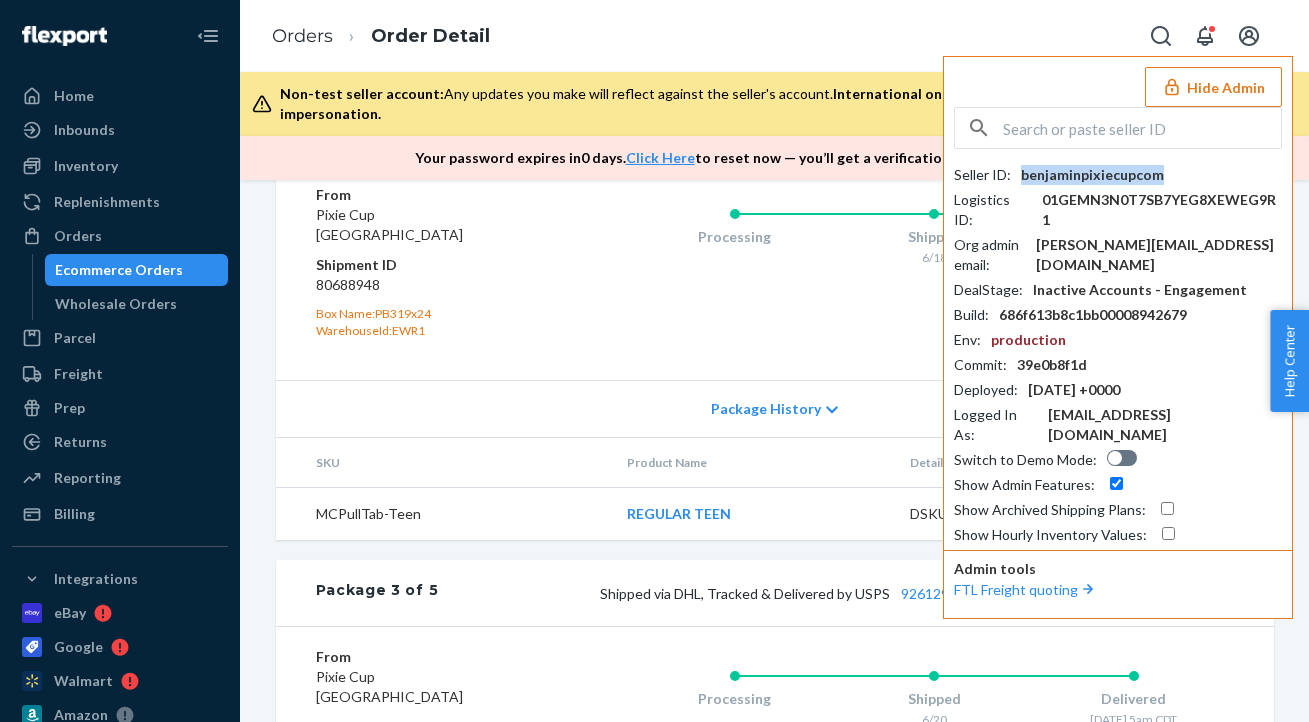 click on "benjaminpixiecupcom" at bounding box center (1092, 175) 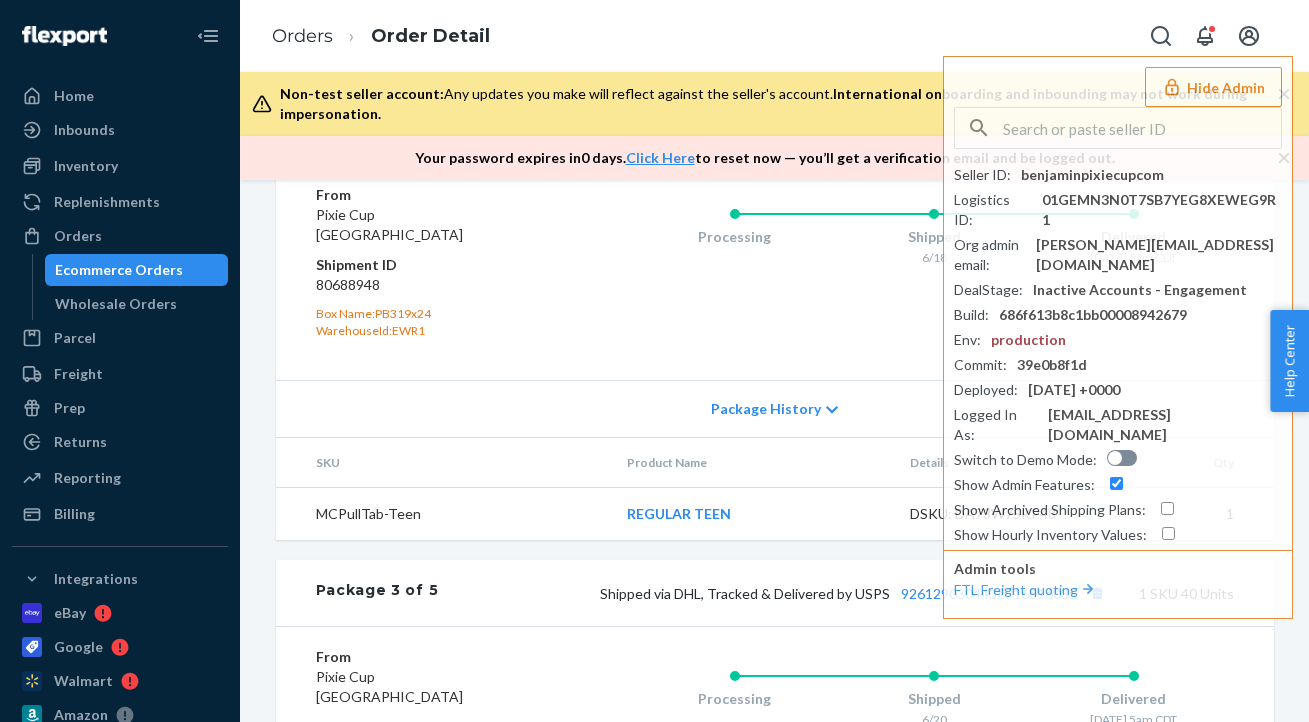 click on "Package History" at bounding box center (775, 408) 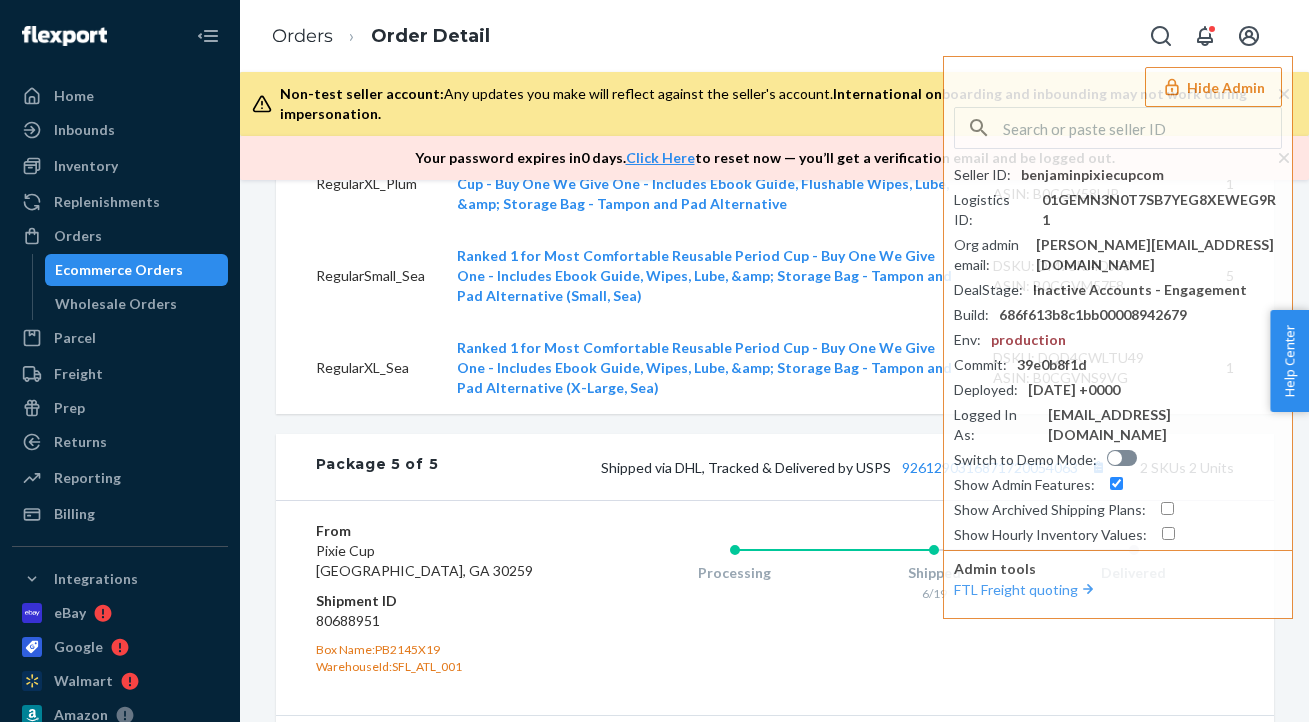 scroll, scrollTop: 4836, scrollLeft: 0, axis: vertical 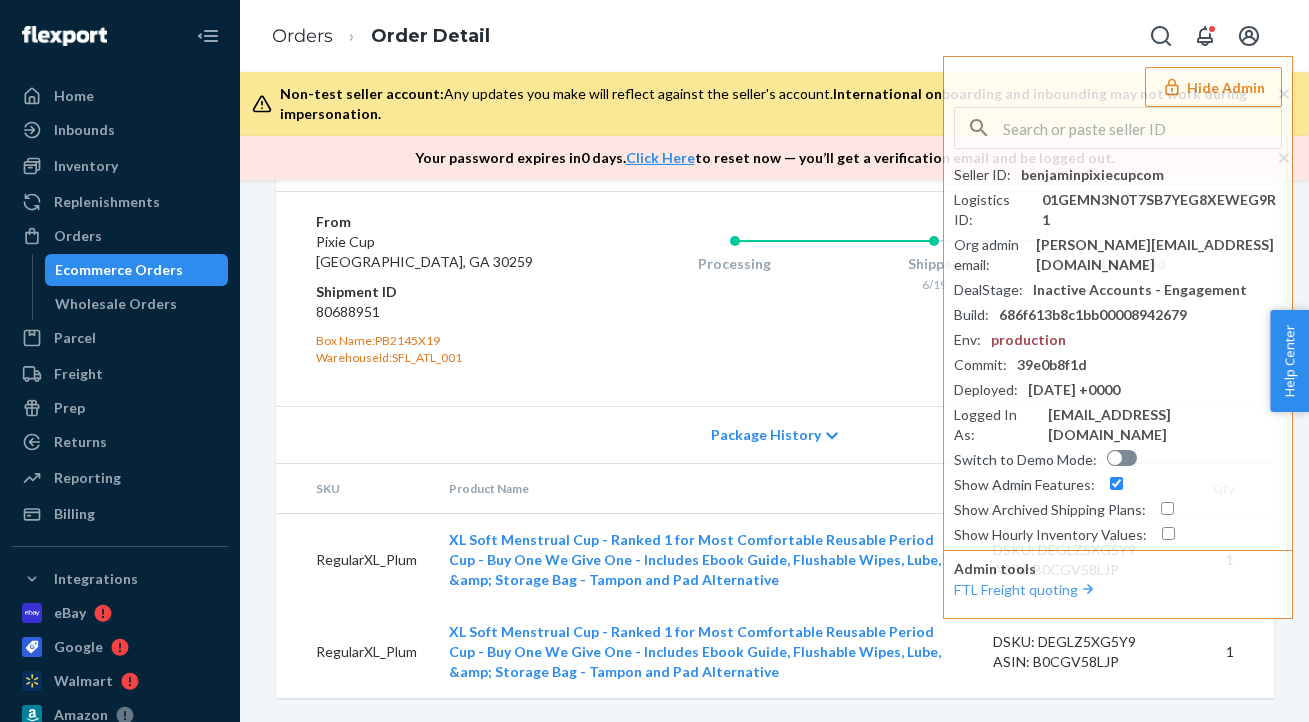 click on "80688951" at bounding box center [435, 312] 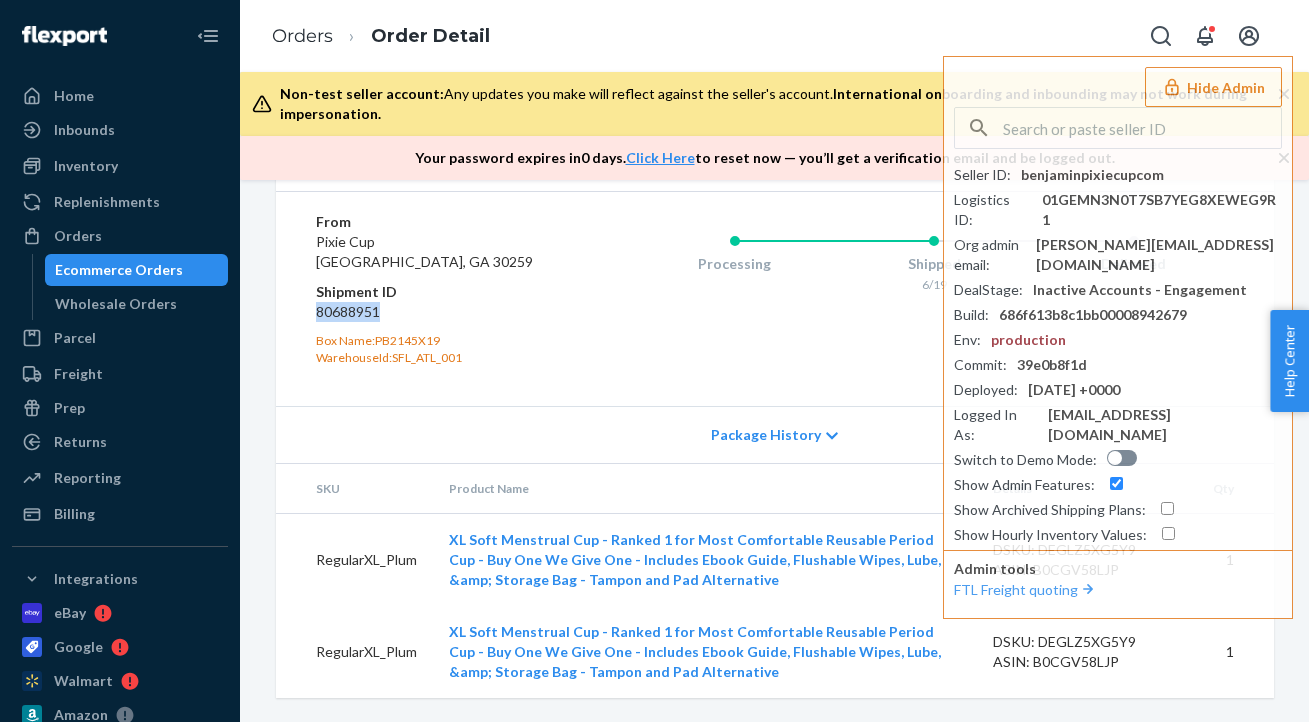click on "80688951" at bounding box center (435, 312) 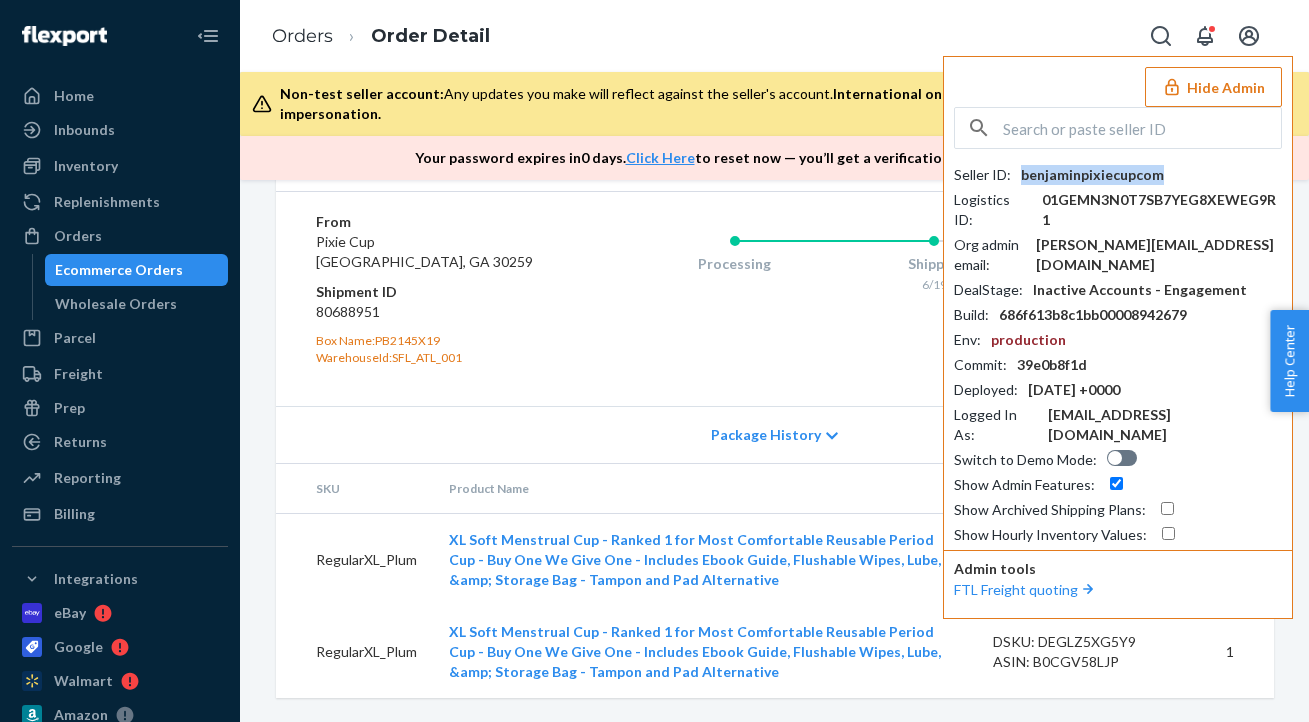 click on "benjaminpixiecupcom" at bounding box center [1092, 175] 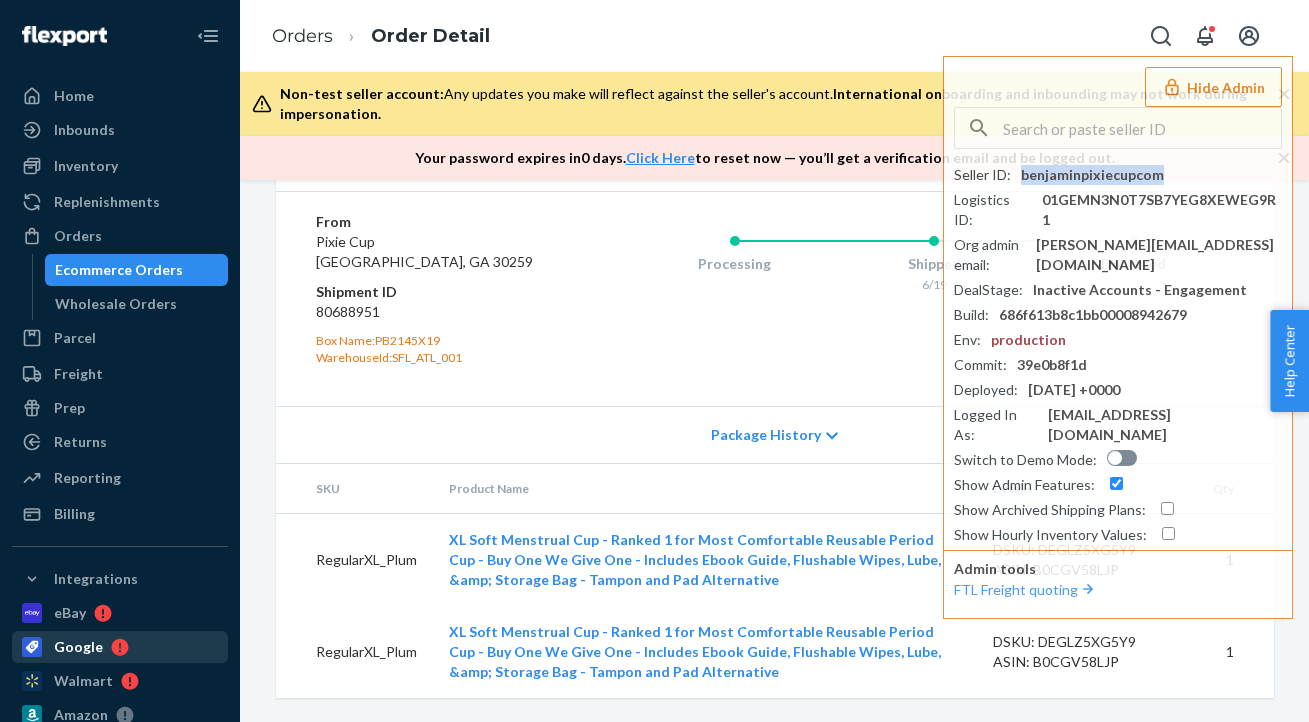 scroll, scrollTop: 398, scrollLeft: 0, axis: vertical 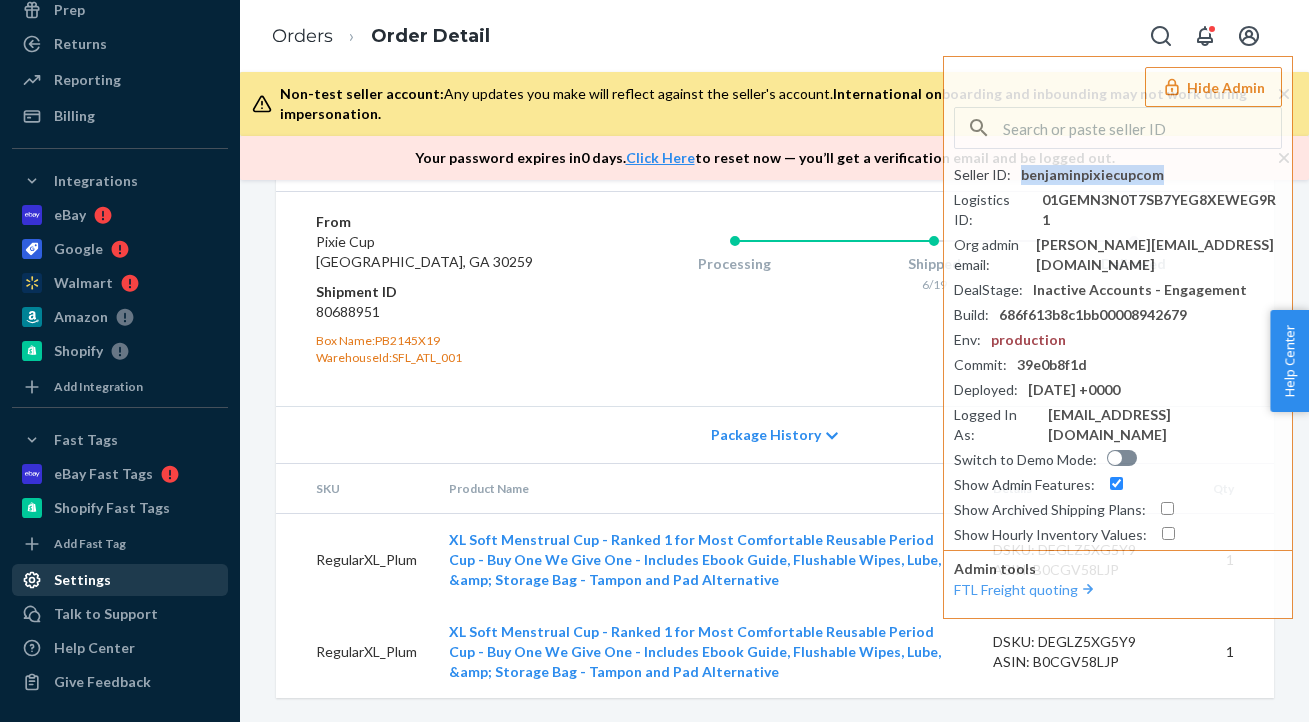click on "Settings" at bounding box center [120, 580] 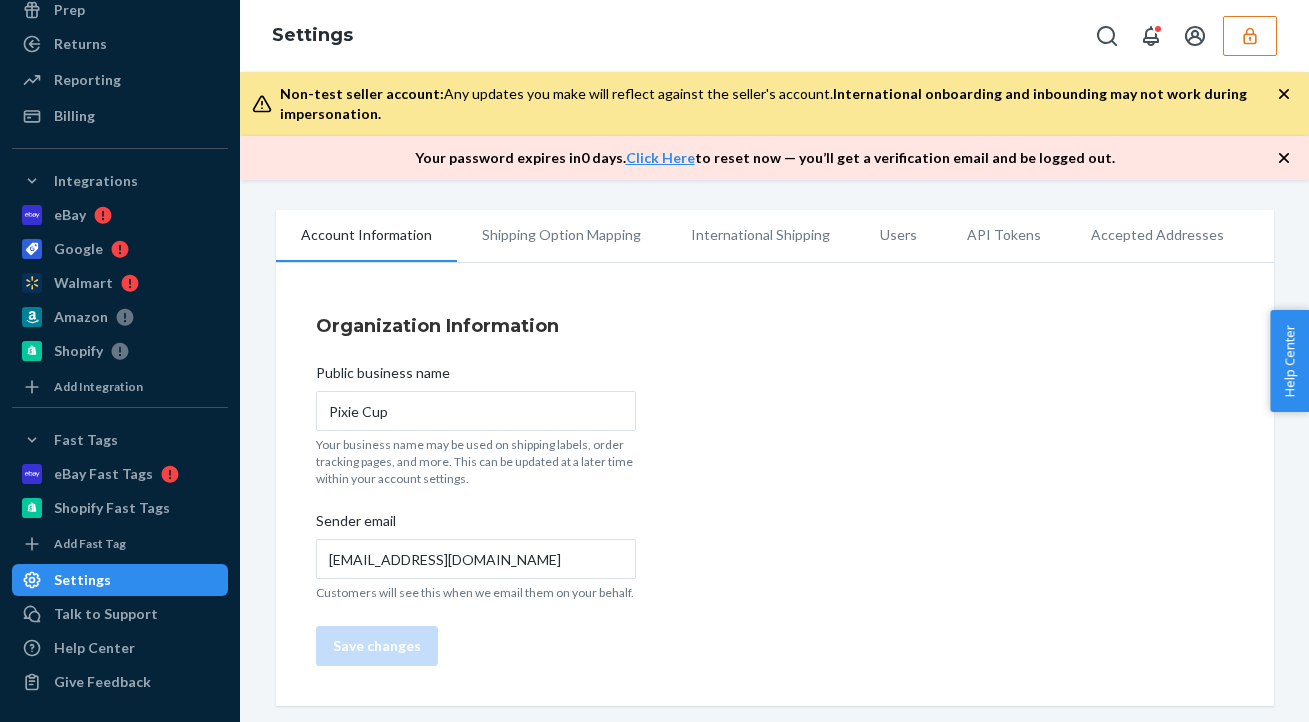 scroll, scrollTop: 332, scrollLeft: 0, axis: vertical 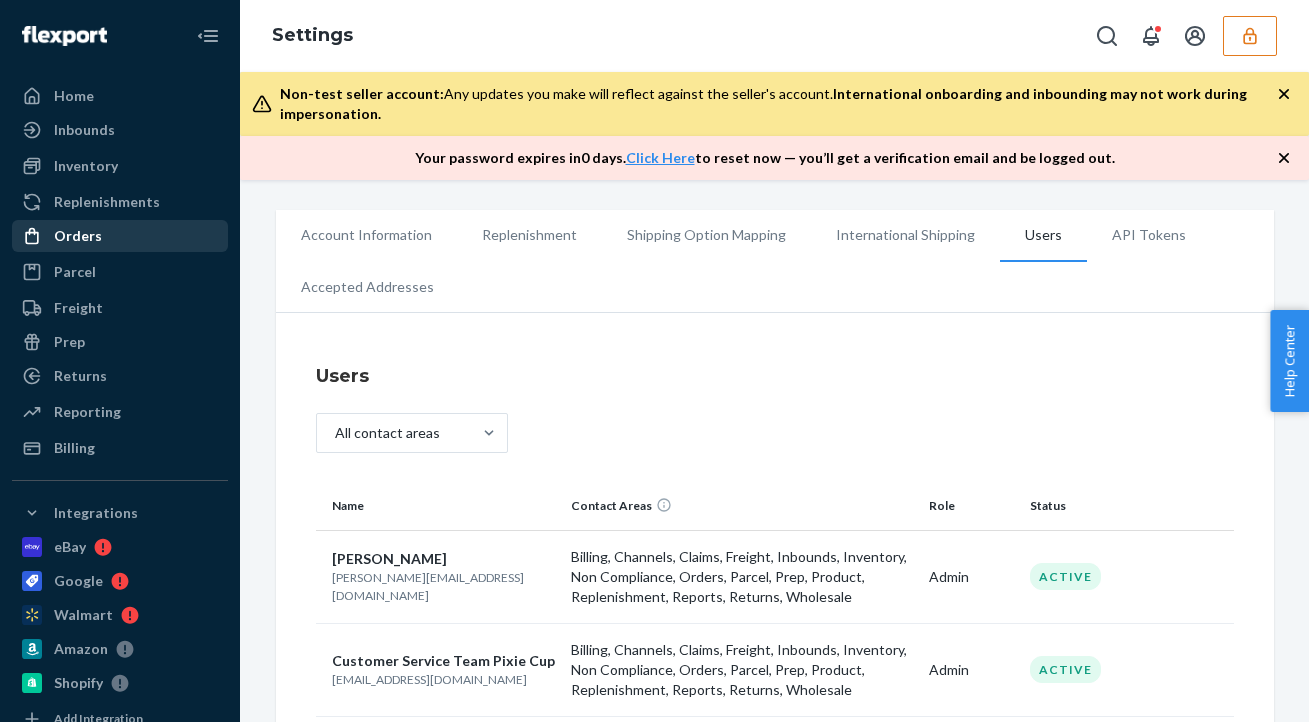 click on "Orders" at bounding box center (120, 236) 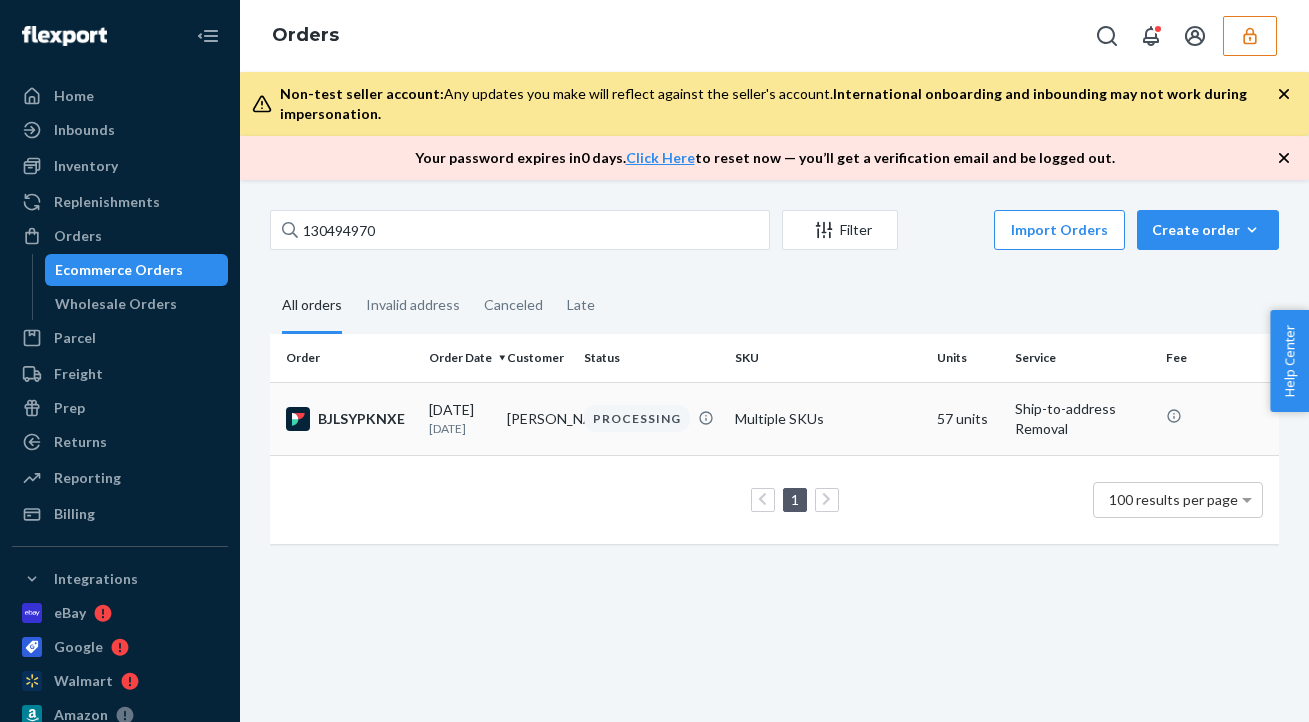 click on "PROCESSING" at bounding box center (637, 418) 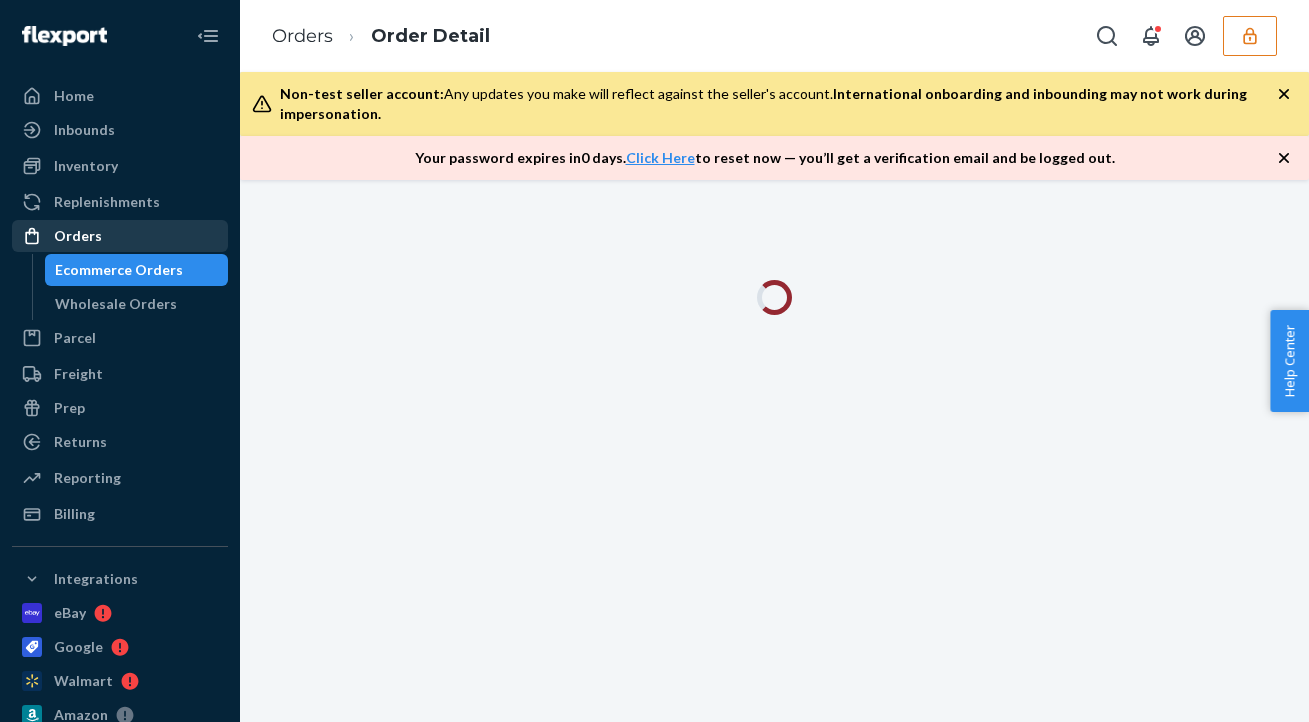 click on "Orders" at bounding box center [120, 236] 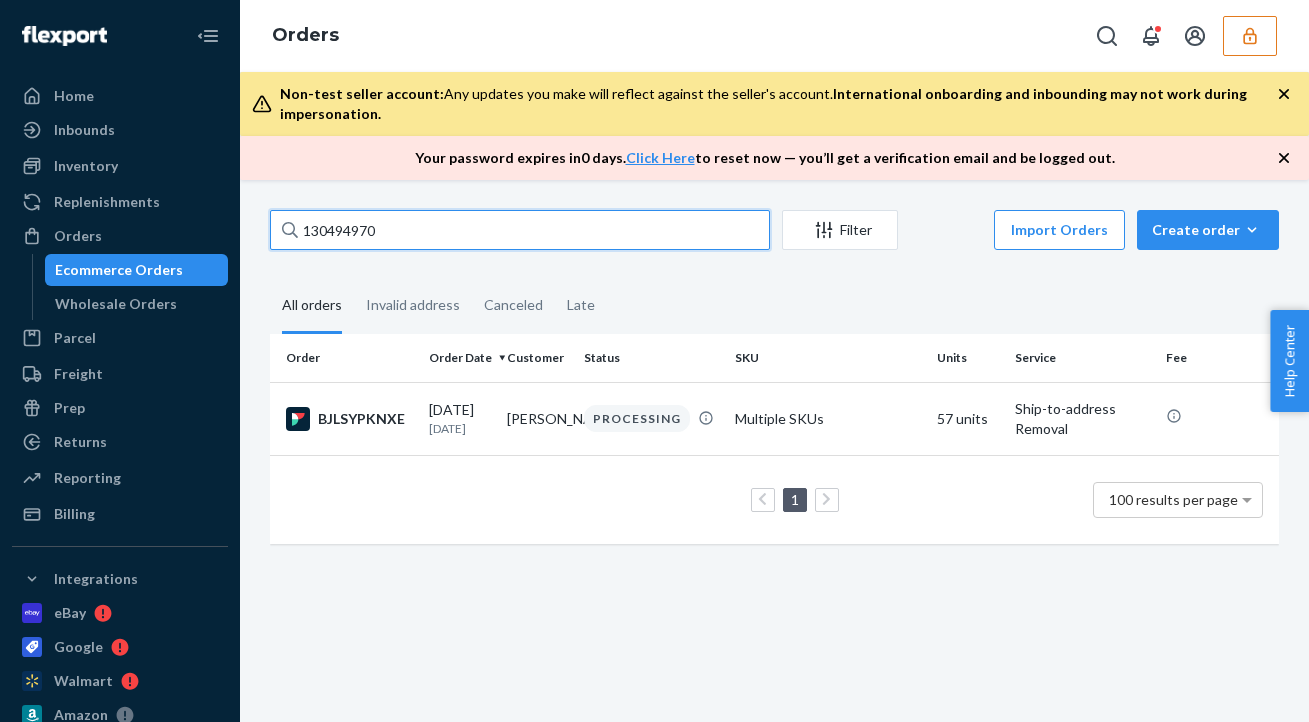 drag, startPoint x: 401, startPoint y: 240, endPoint x: 261, endPoint y: 204, distance: 144.55449 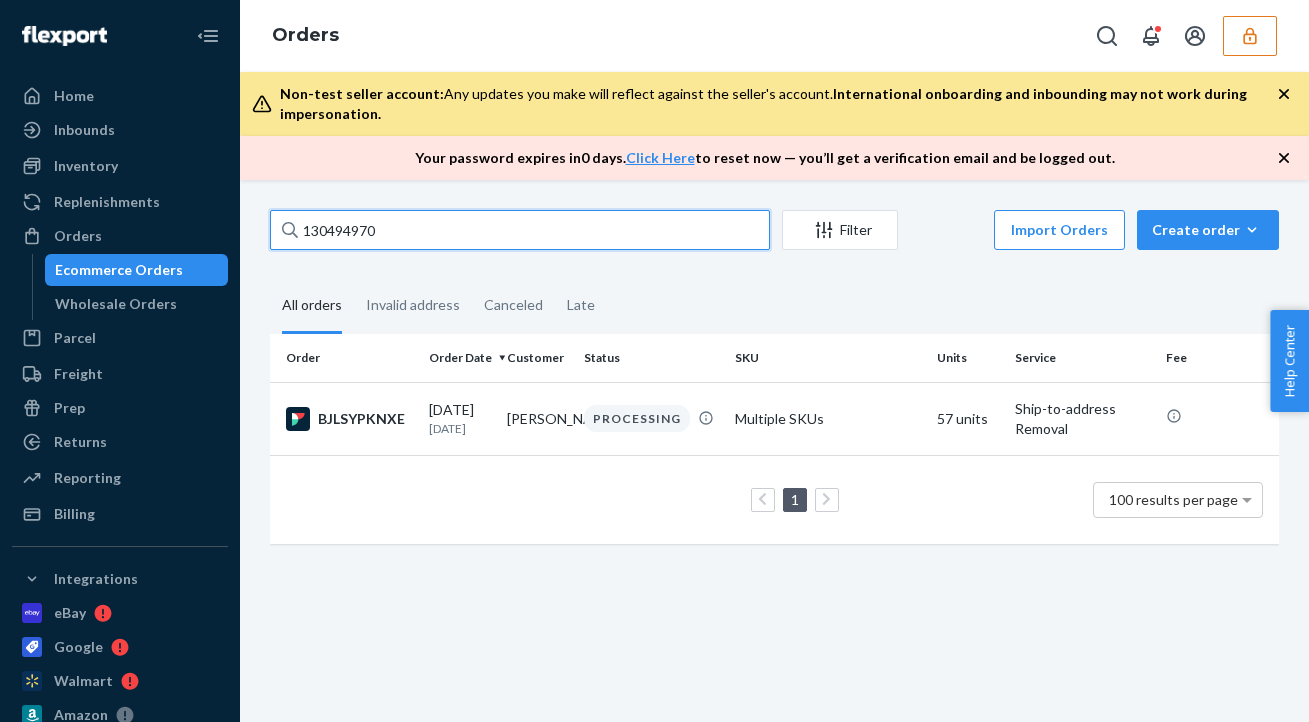 click on "130494970 Filter Import Orders Create order Ecommerce order Removal order All orders Invalid address Canceled Late Order Order Date Customer Status SKU Units Service Fee BJLSYPKNXE 06/17/2025 25 days ago Jen Lawson PROCESSING Multiple SKUs 57 units Ship-to-address Removal 1 100 results per page" at bounding box center [774, 451] 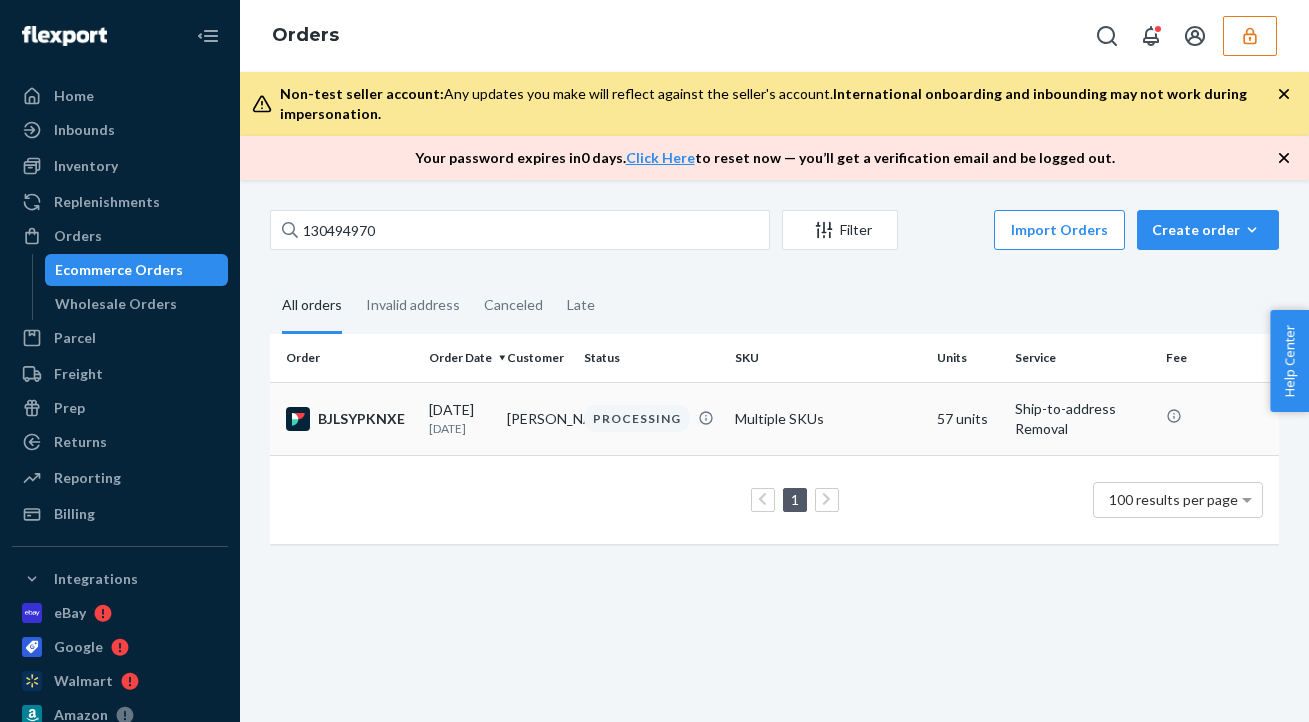 click on "Jen Lawson" at bounding box center (537, 418) 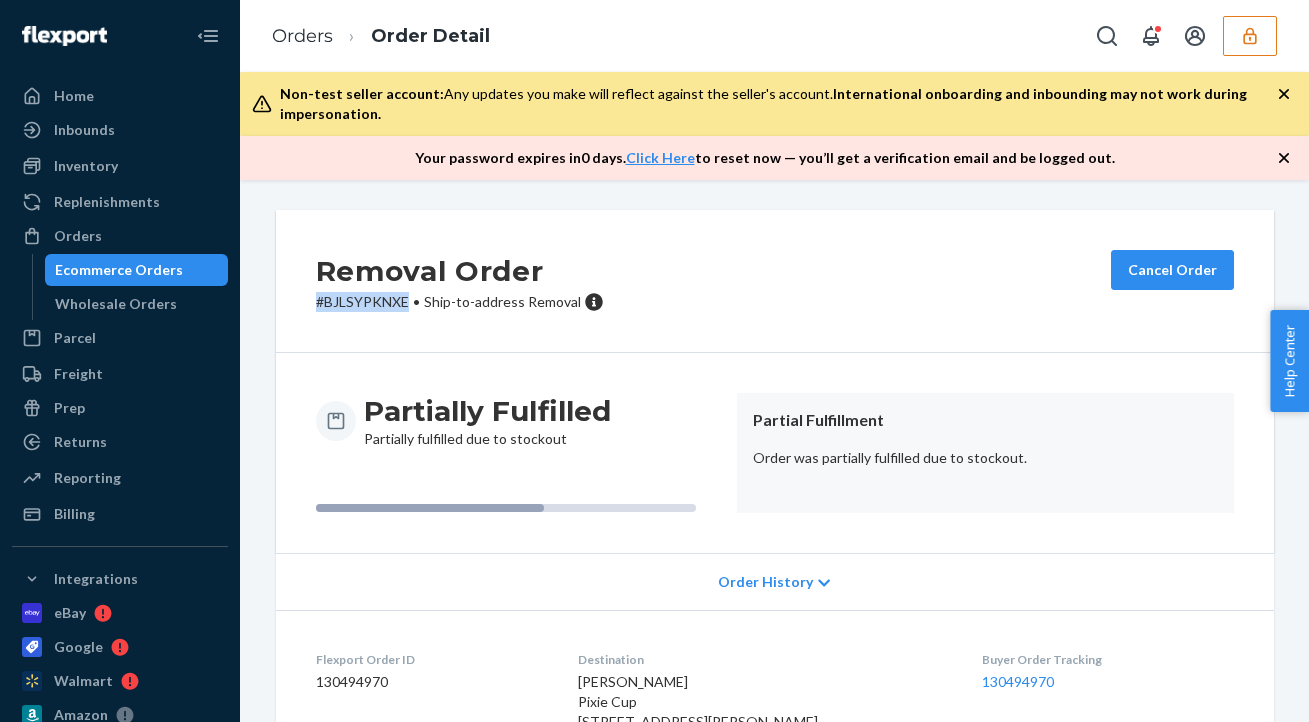 drag, startPoint x: 309, startPoint y: 298, endPoint x: 408, endPoint y: 308, distance: 99.50377 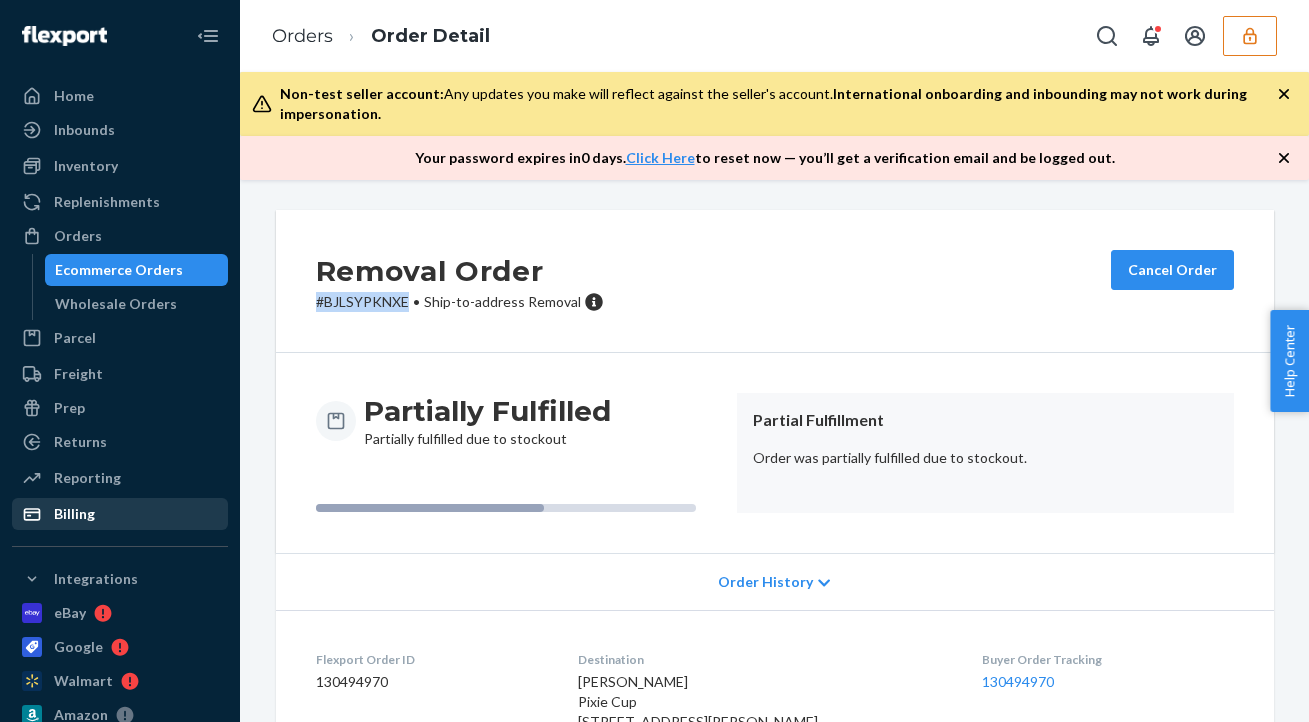 scroll, scrollTop: 398, scrollLeft: 0, axis: vertical 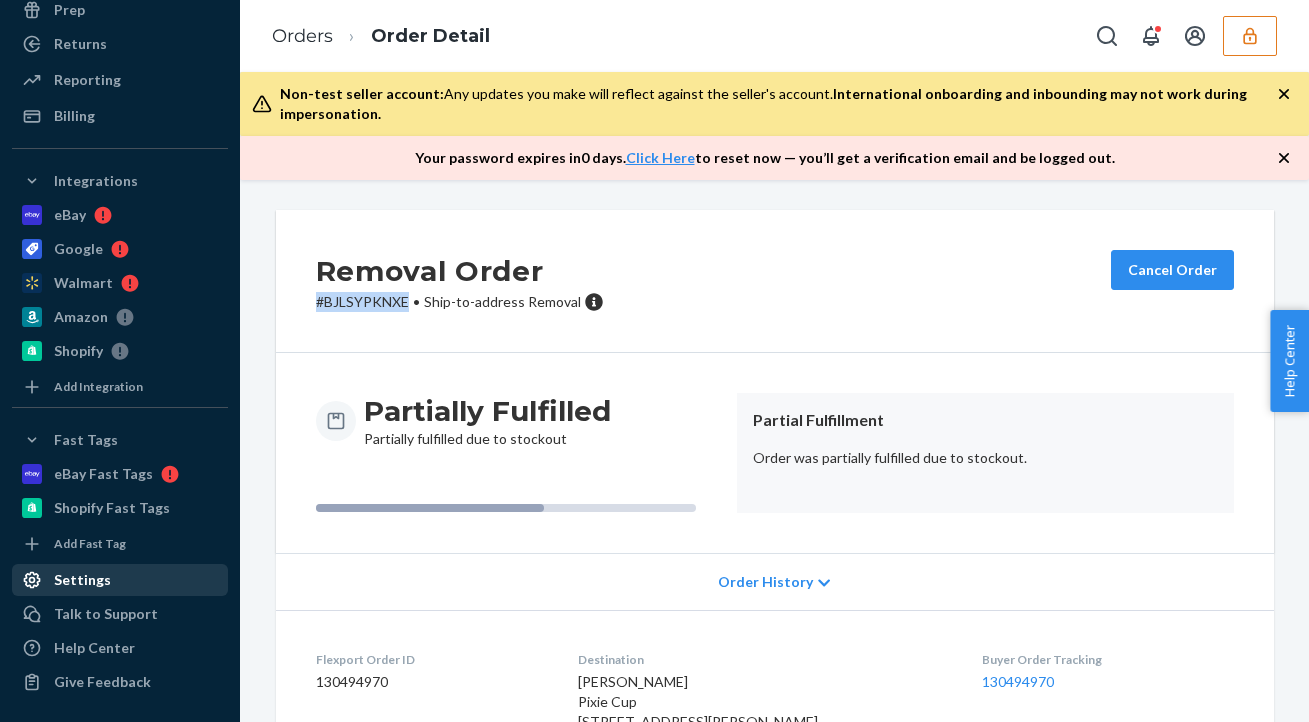 click on "Settings" at bounding box center (120, 580) 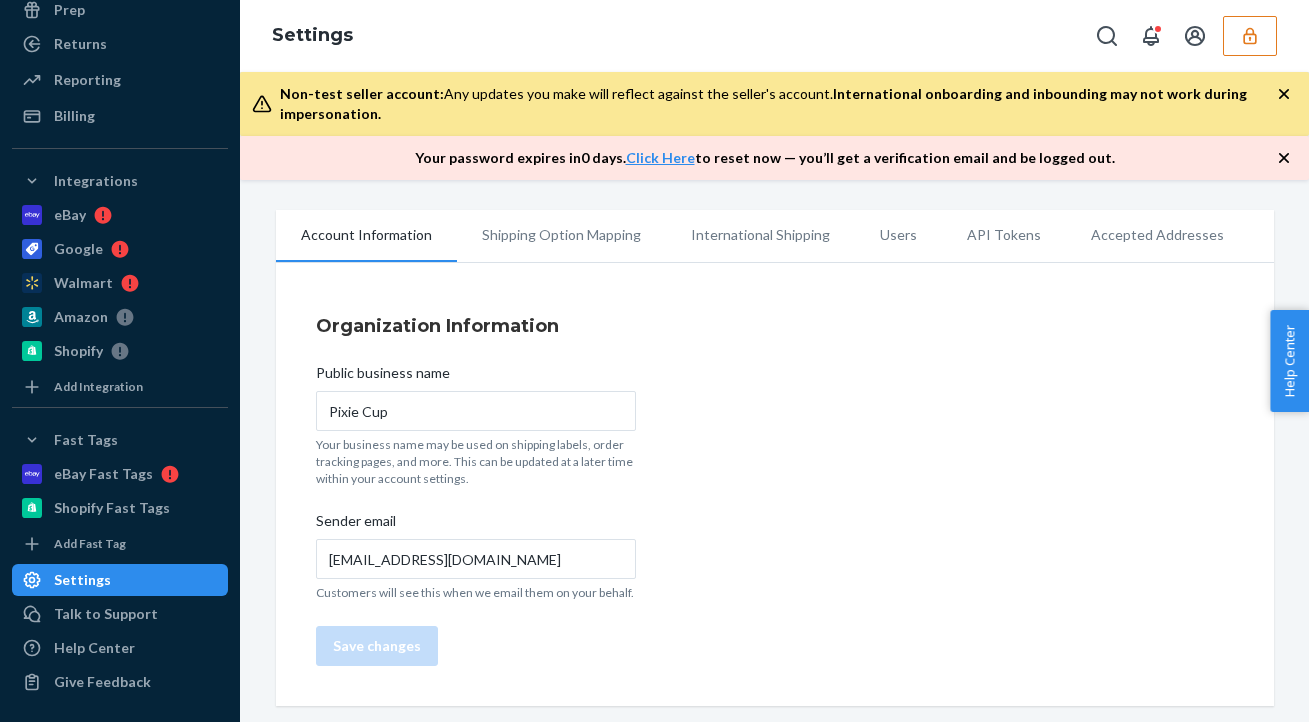 scroll, scrollTop: 332, scrollLeft: 0, axis: vertical 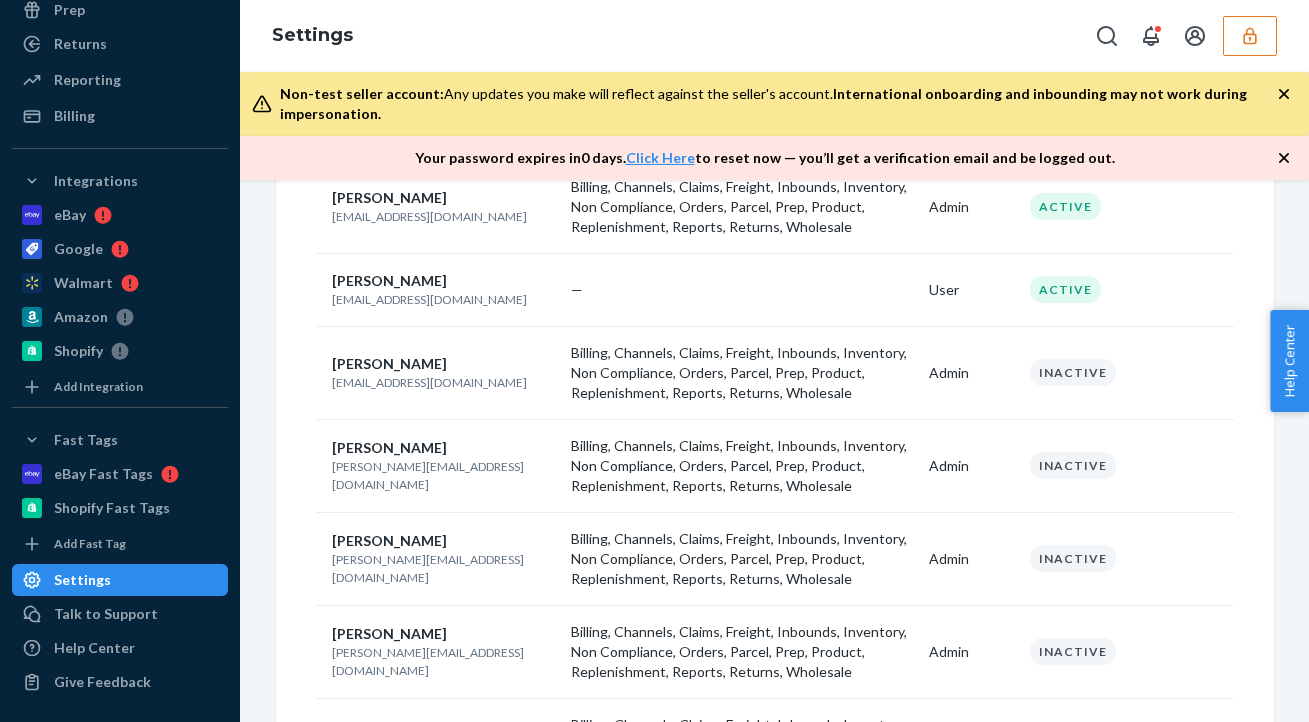 click on "karen@pixiecup.com" at bounding box center [444, 661] 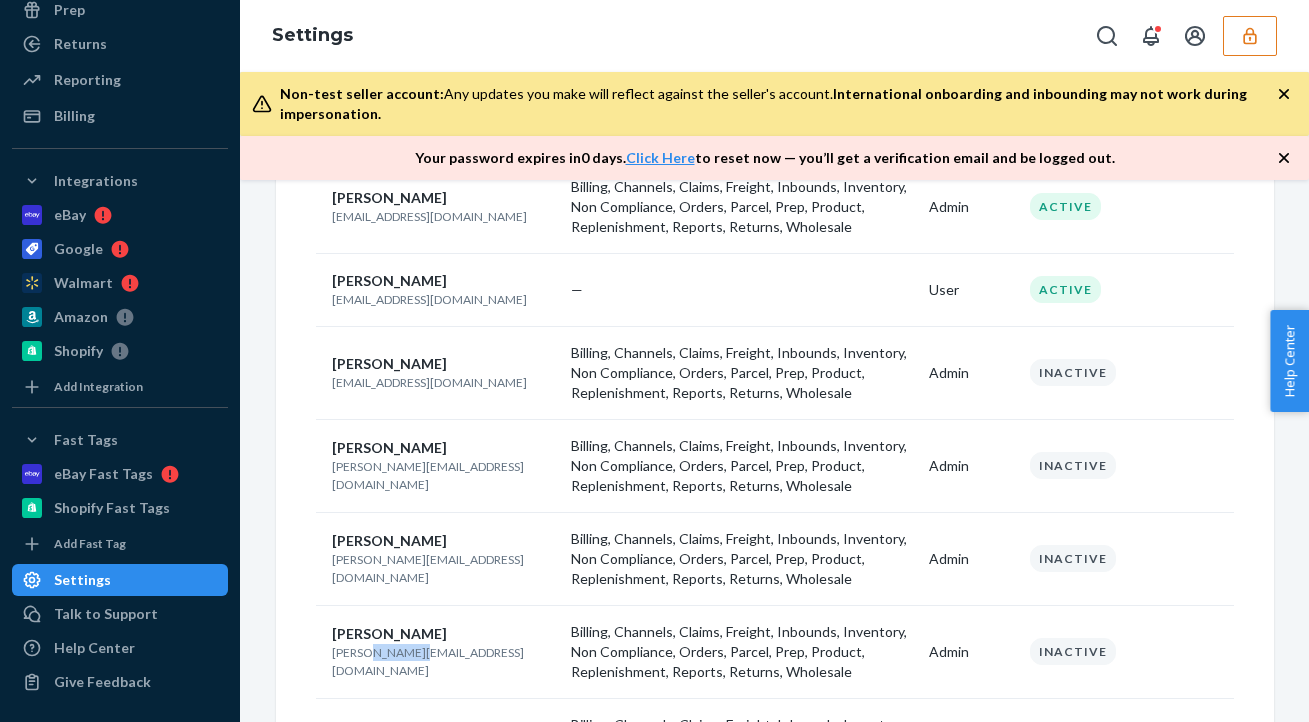 click on "karen@pixiecup.com" at bounding box center (444, 661) 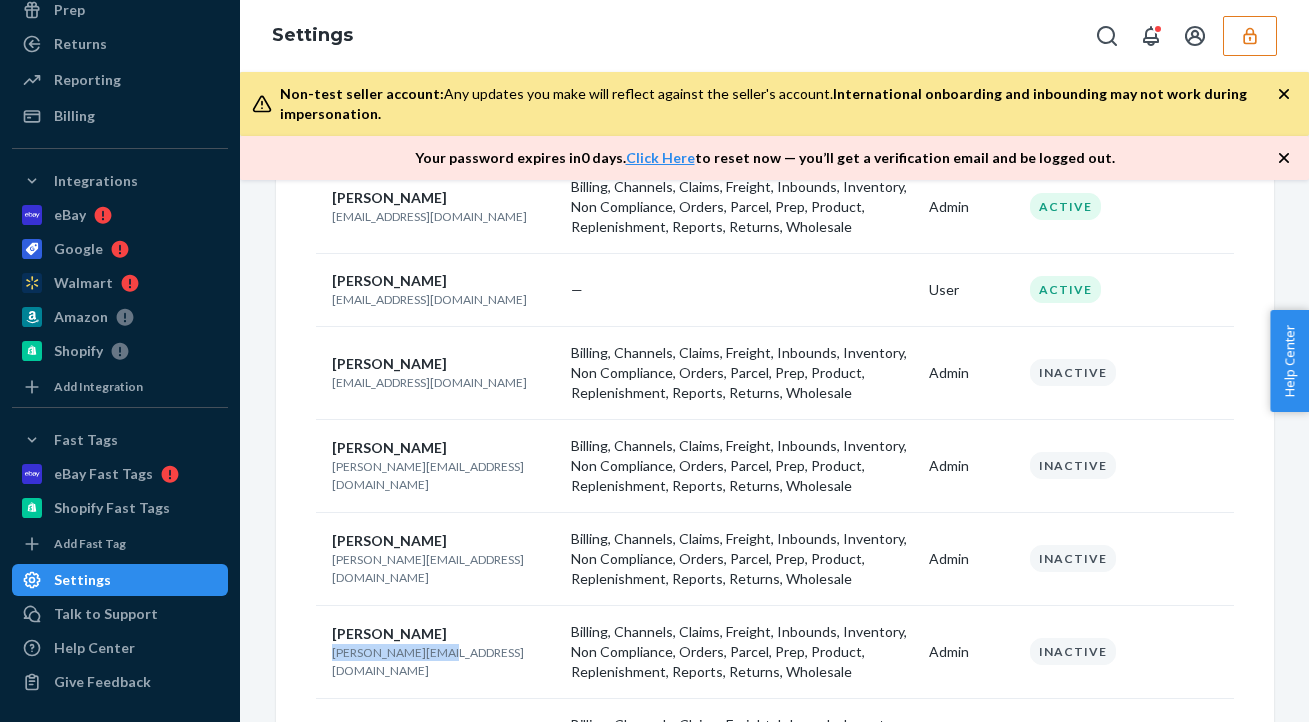 drag, startPoint x: 332, startPoint y: 660, endPoint x: 465, endPoint y: 660, distance: 133 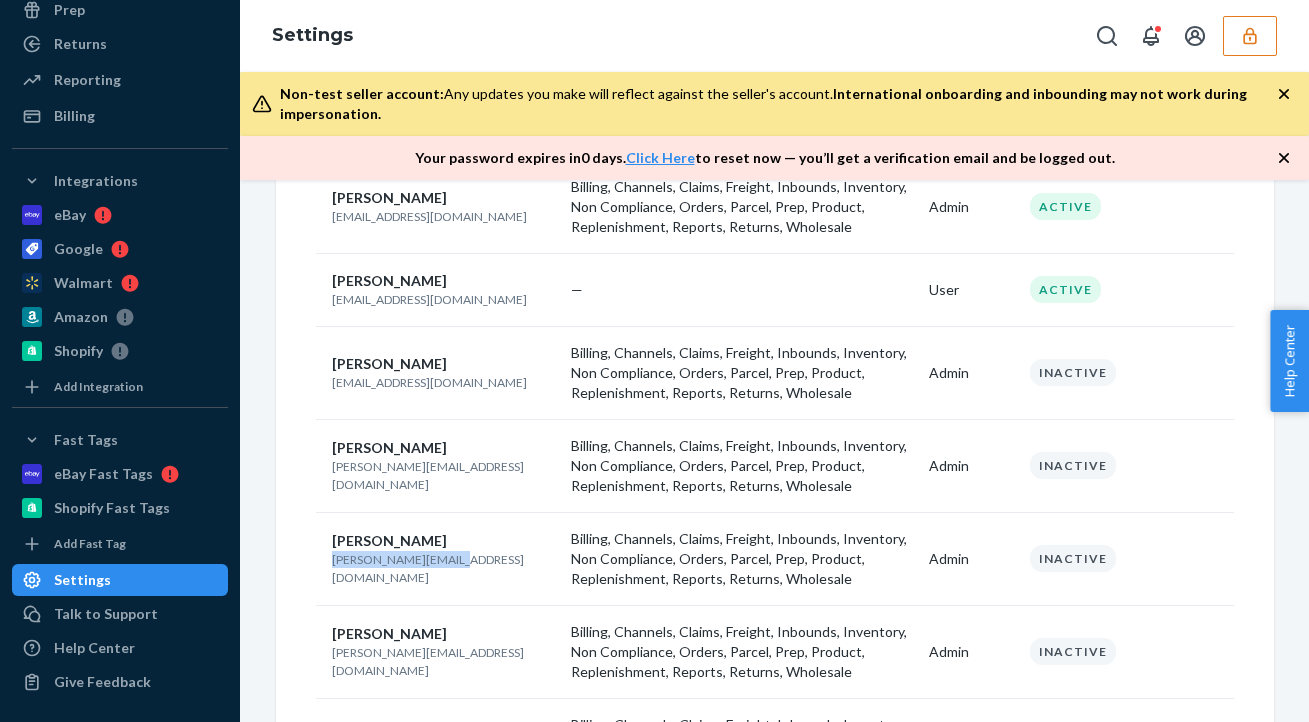 drag, startPoint x: 329, startPoint y: 571, endPoint x: 494, endPoint y: 579, distance: 165.19383 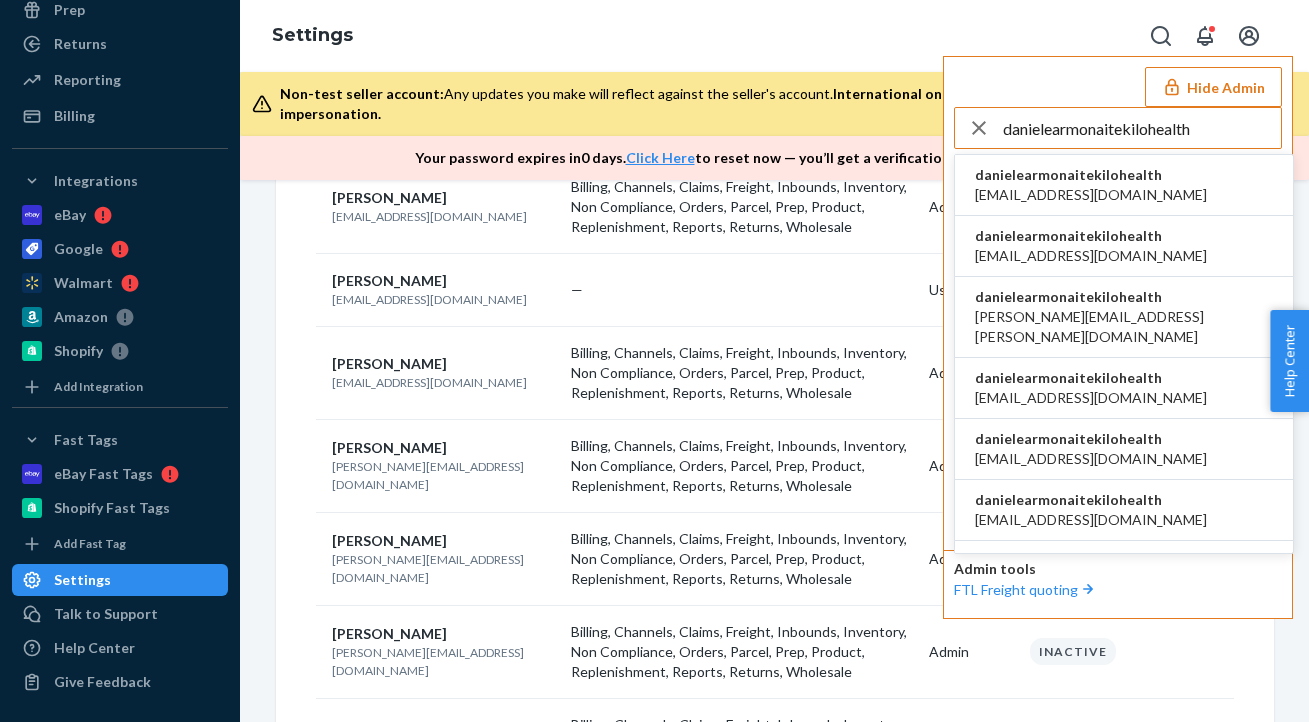 type on "danielearmonaitekilohealth" 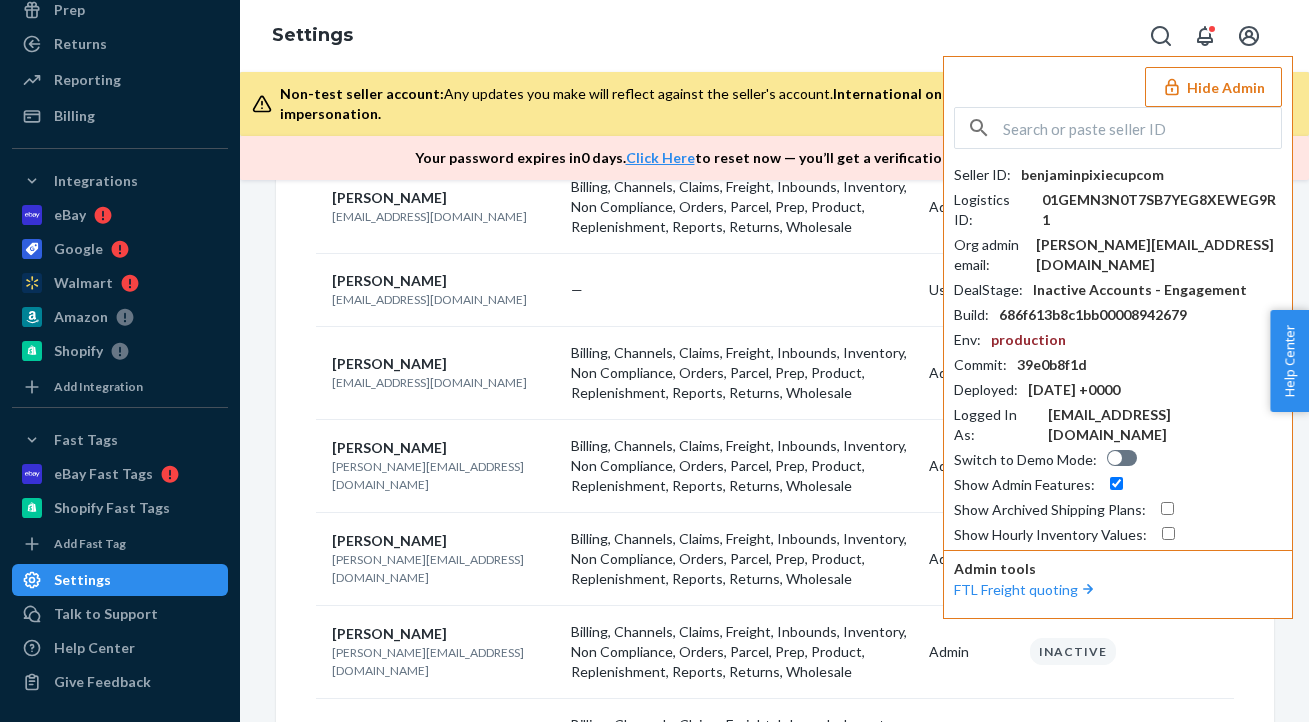 scroll, scrollTop: 298, scrollLeft: 0, axis: vertical 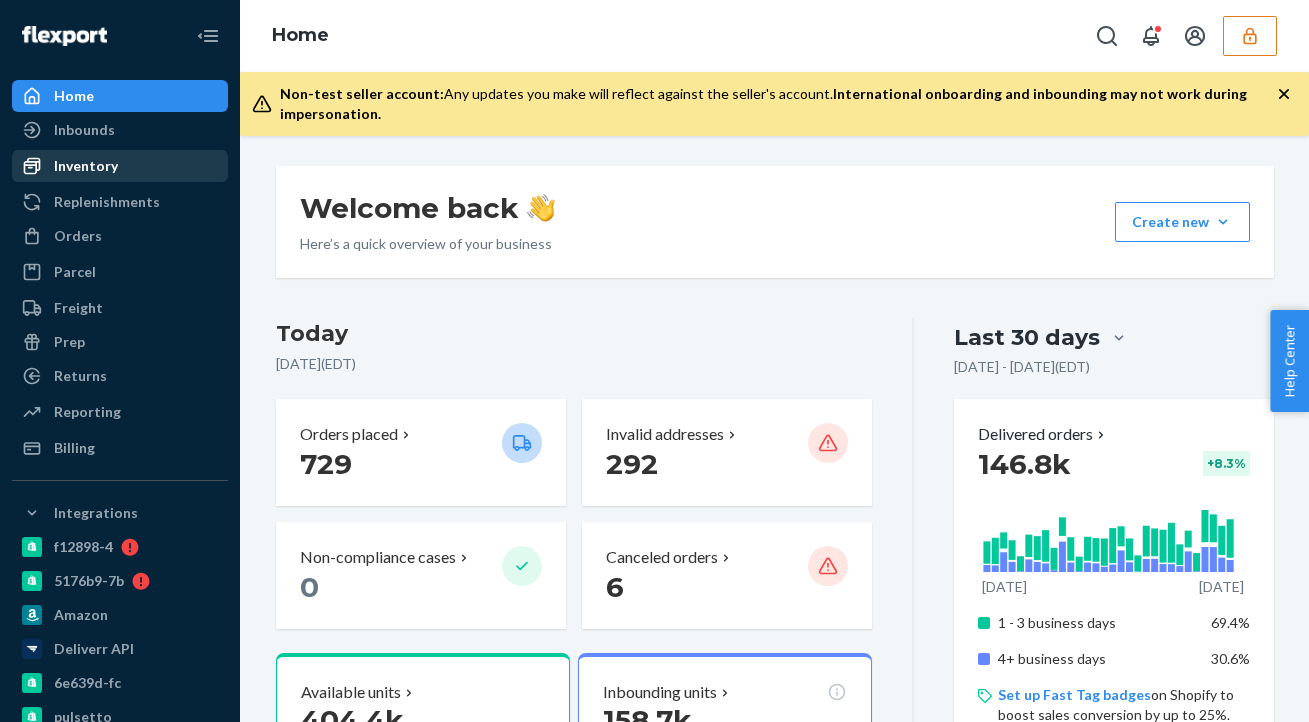 click on "Inventory" at bounding box center [120, 166] 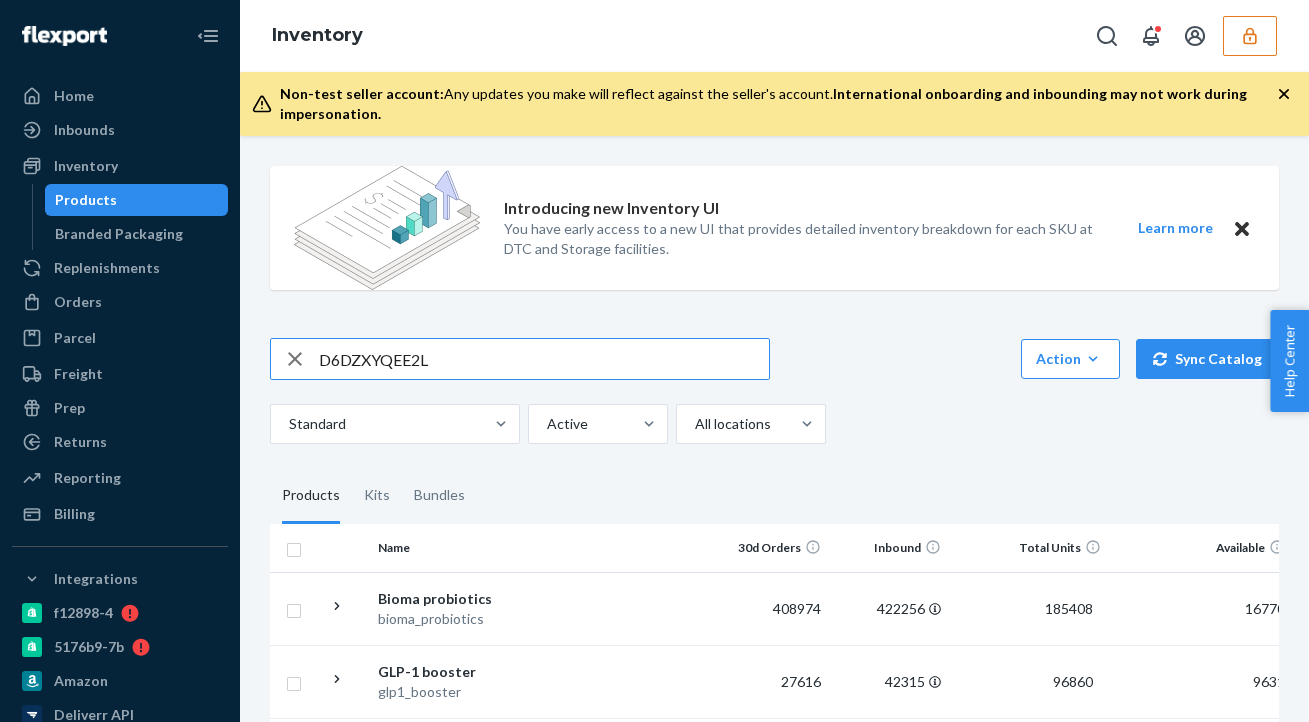 type on "D6DZXYQEE2L" 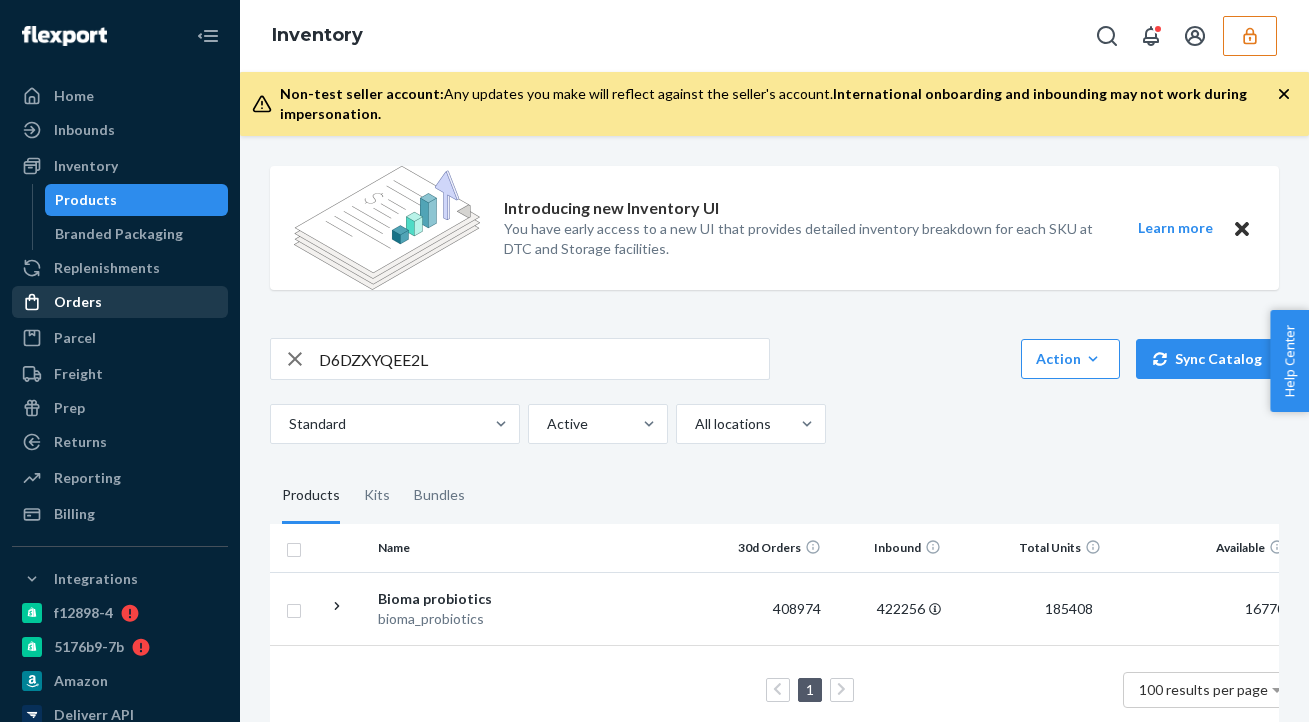 click on "Orders" at bounding box center [78, 302] 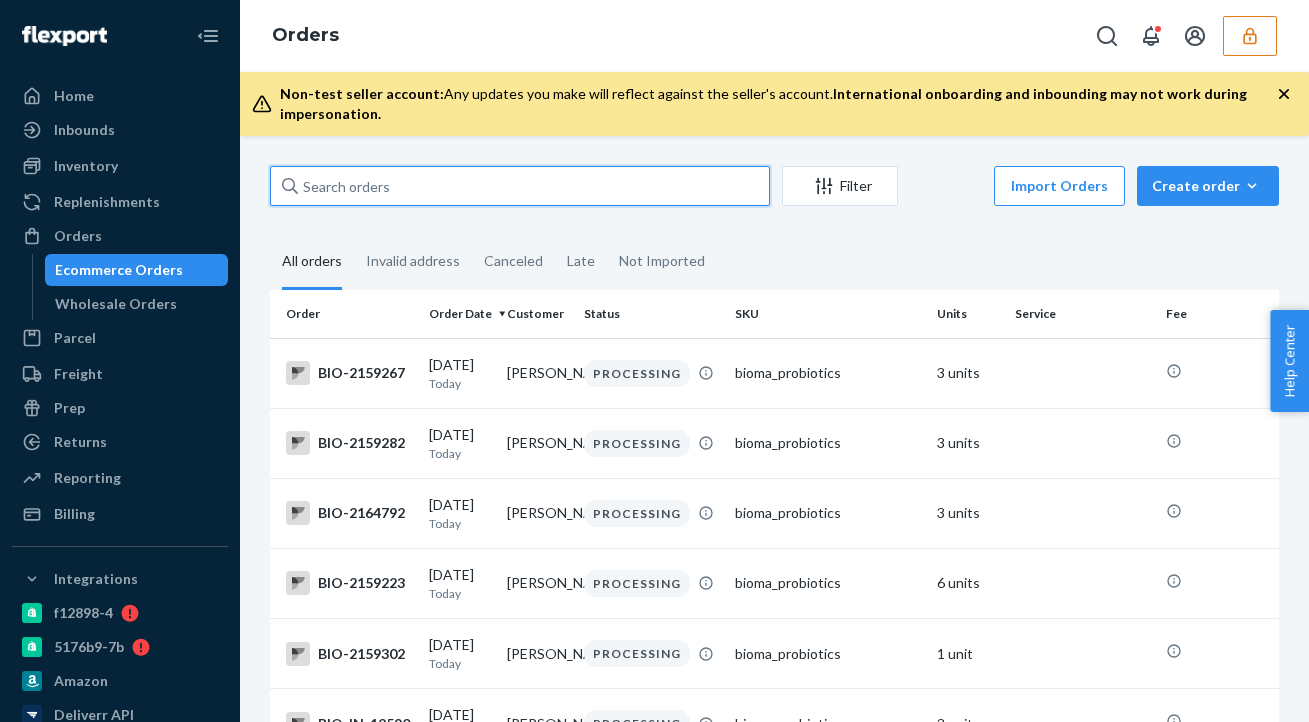 click at bounding box center (520, 186) 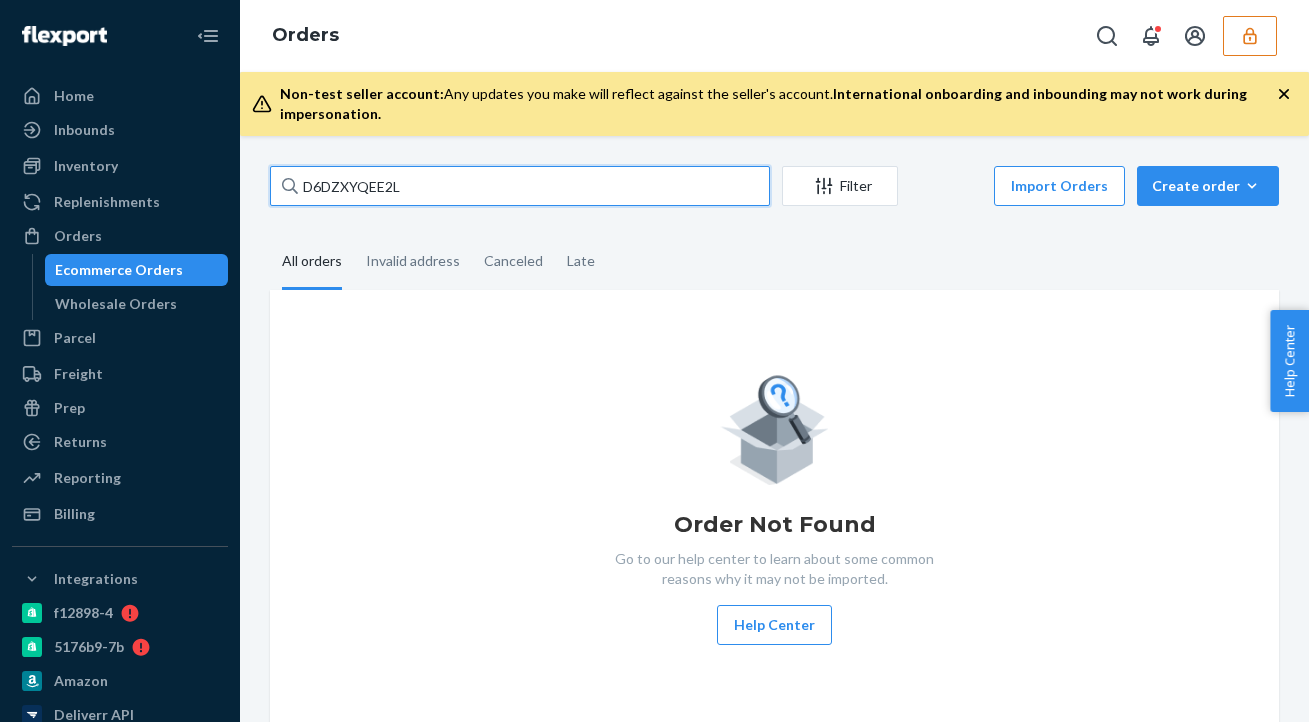 type on "D6DZXYQEE2L" 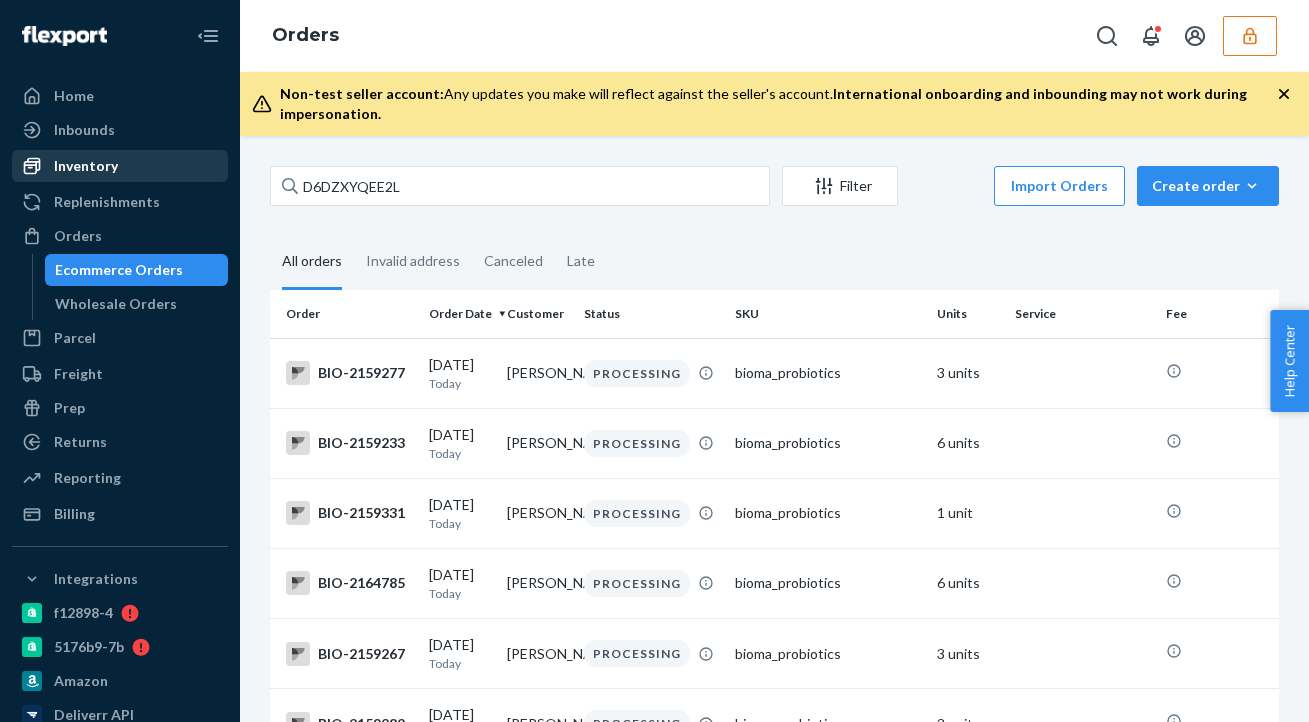 click on "Inventory" at bounding box center (86, 166) 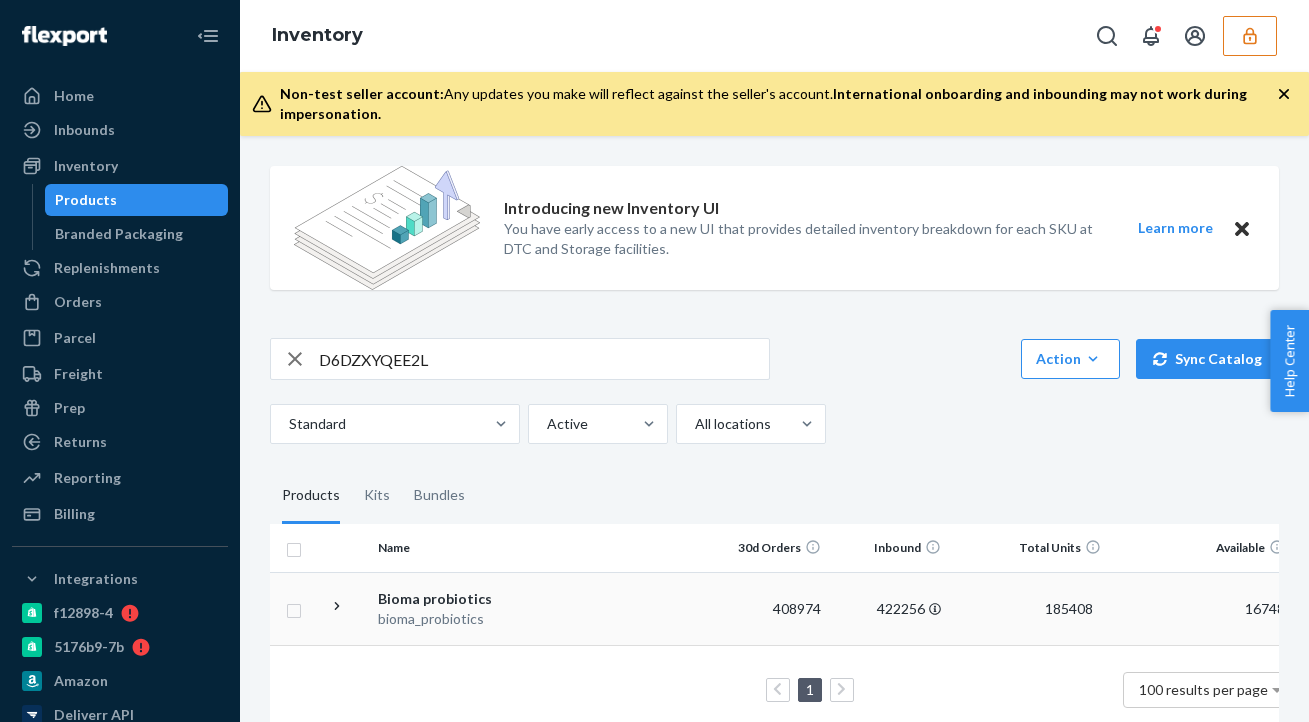 click on "Bioma probiotics bioma_probiotics" at bounding box center [482, 608] 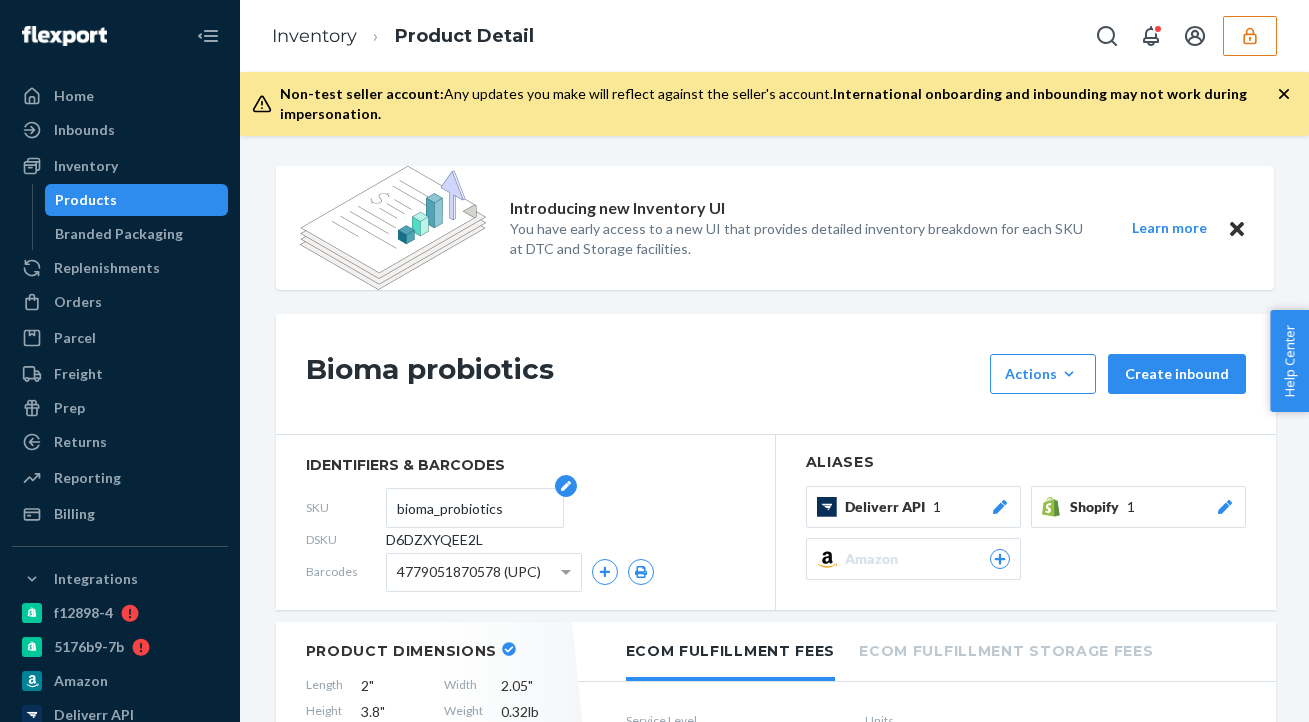 drag, startPoint x: 387, startPoint y: 507, endPoint x: 548, endPoint y: 508, distance: 161.00311 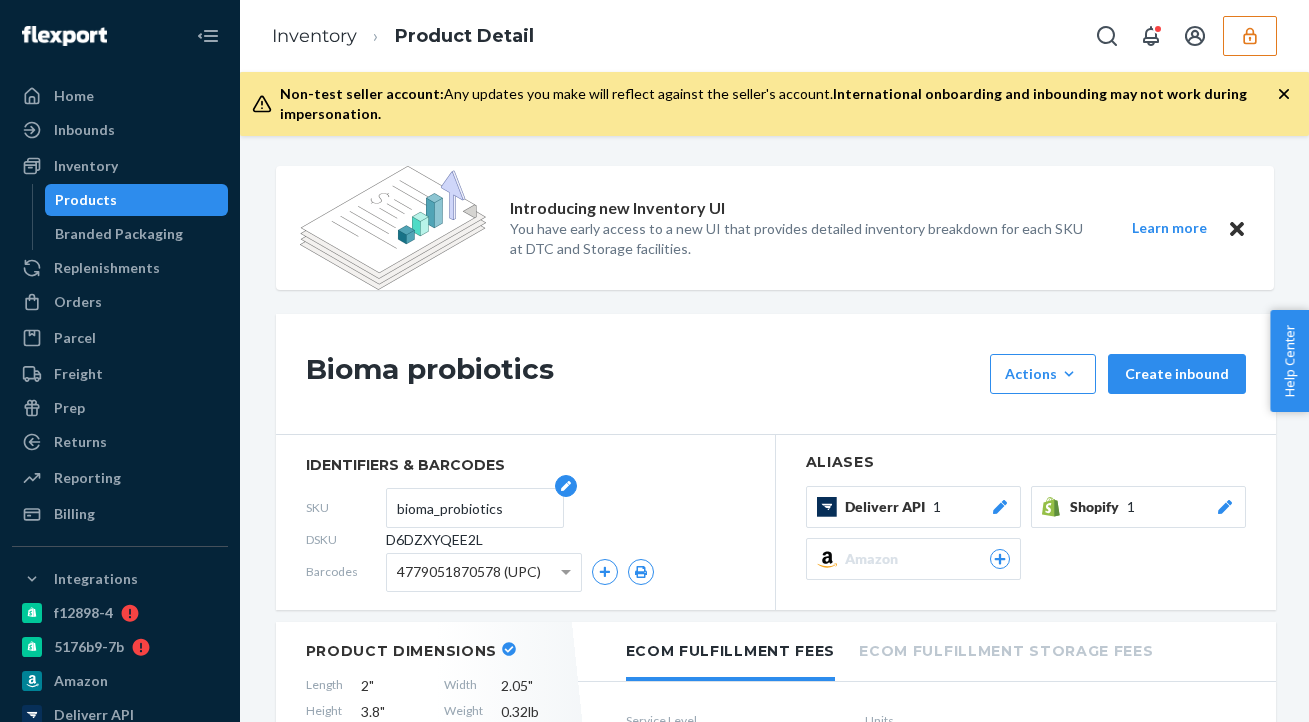 click on "bioma_probiotics" at bounding box center (475, 508) 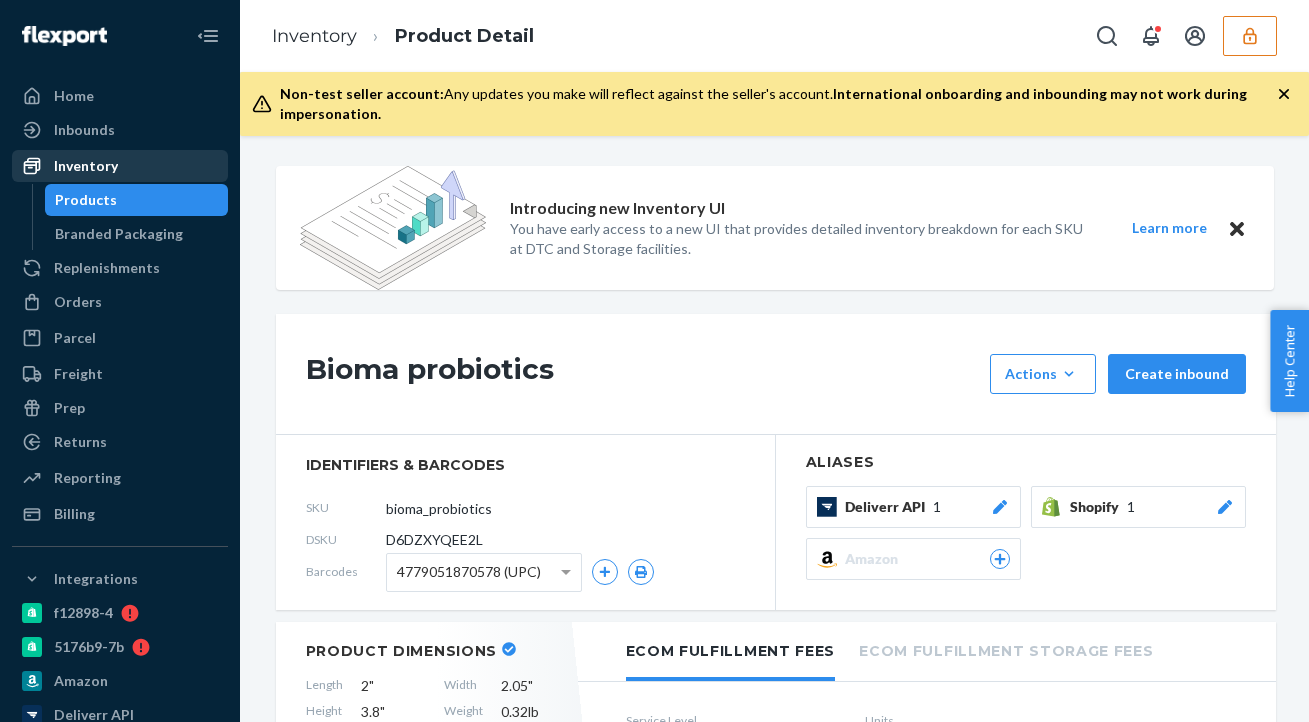 click on "Inventory" at bounding box center [86, 166] 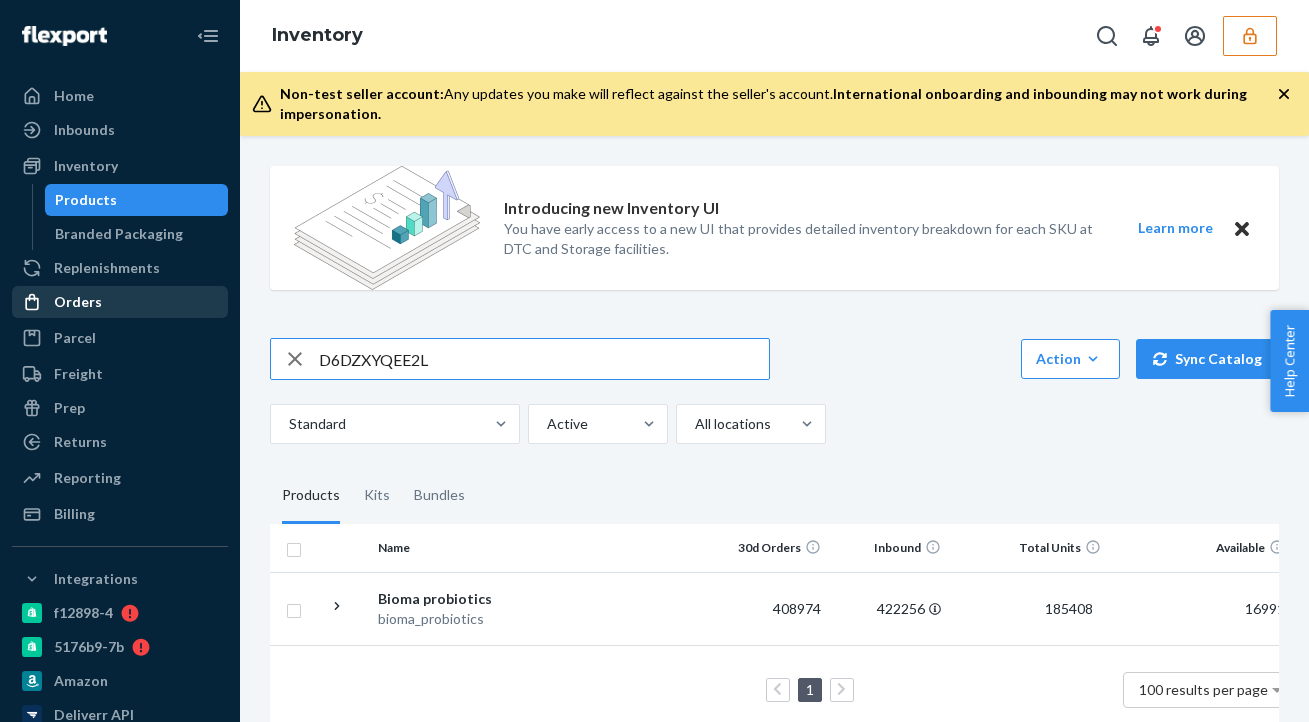 drag, startPoint x: 459, startPoint y: 354, endPoint x: 182, endPoint y: 299, distance: 282.4075 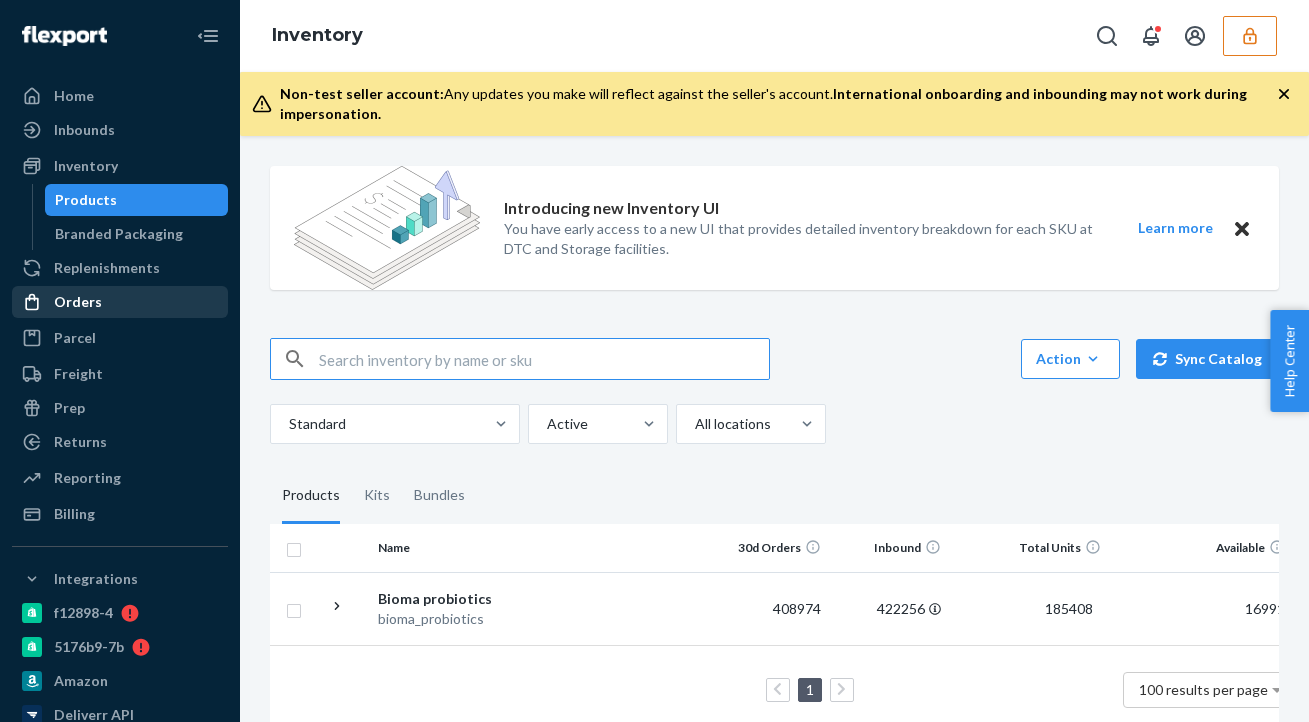 type 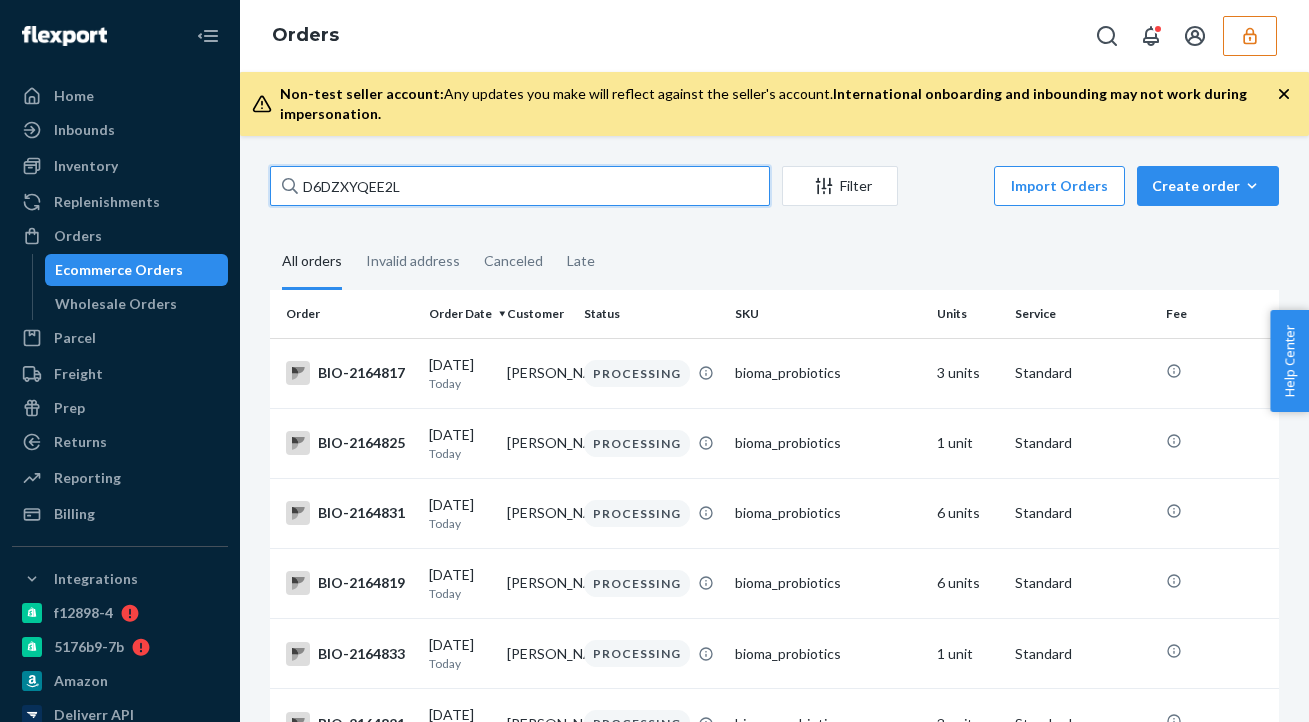 click on "D6DZXYQEE2L" at bounding box center (520, 186) 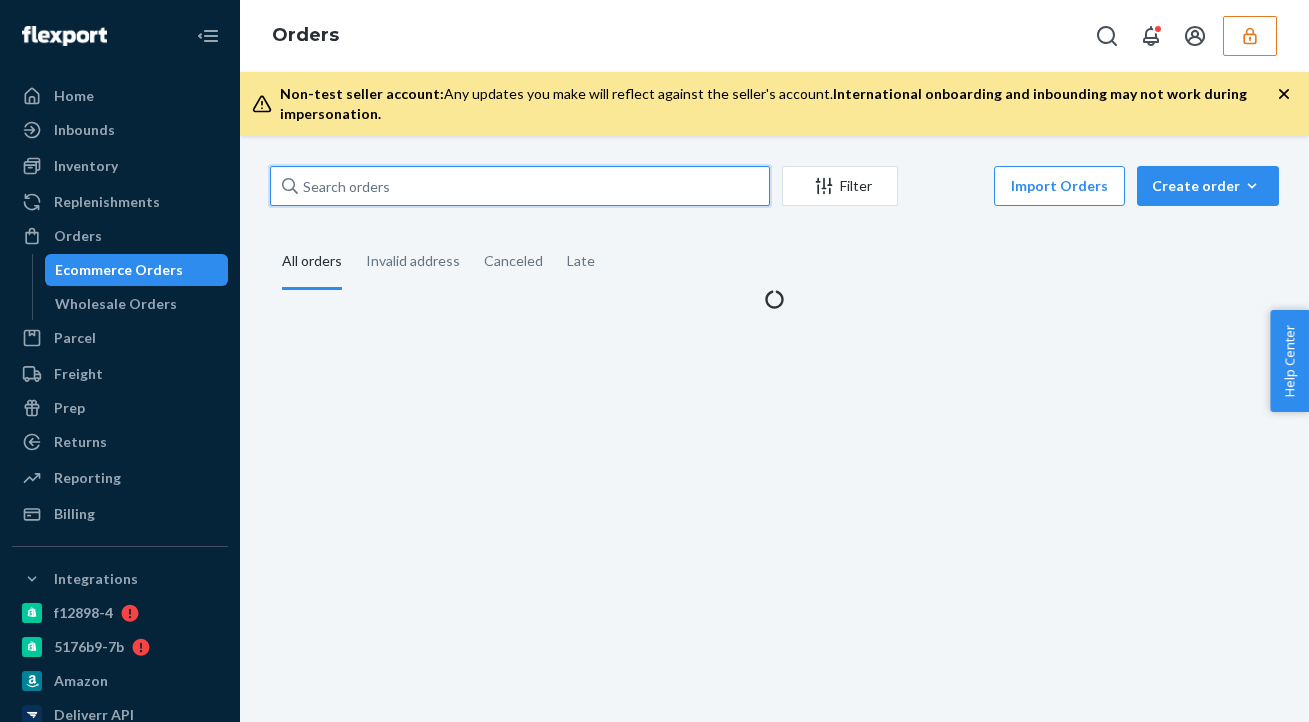 paste on "130160544" 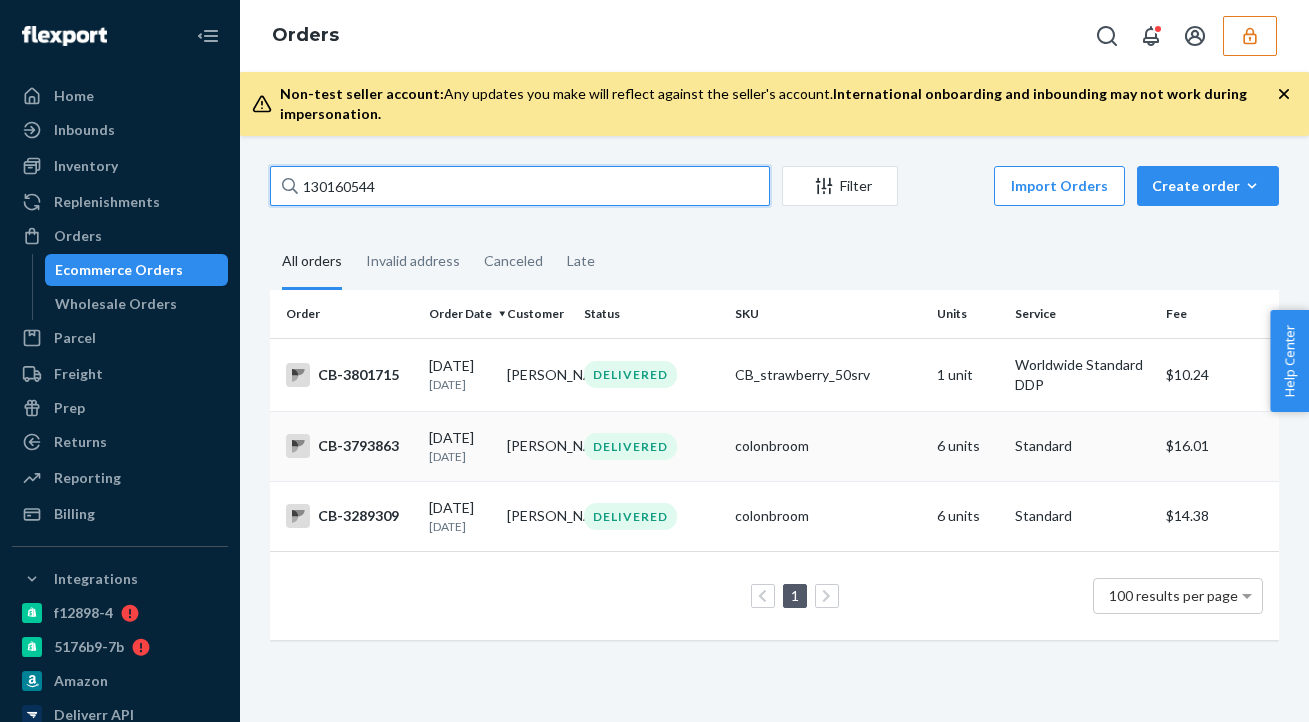 type on "130160544" 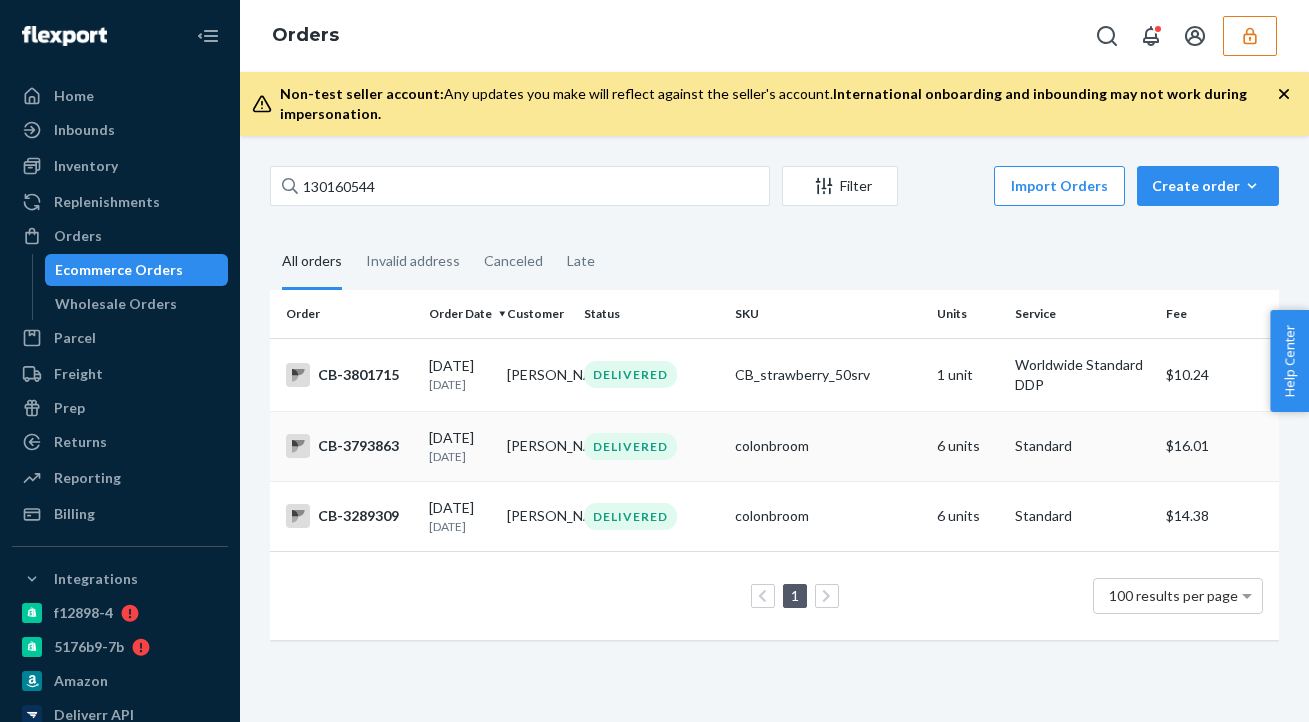 click on "6 units" at bounding box center [967, 446] 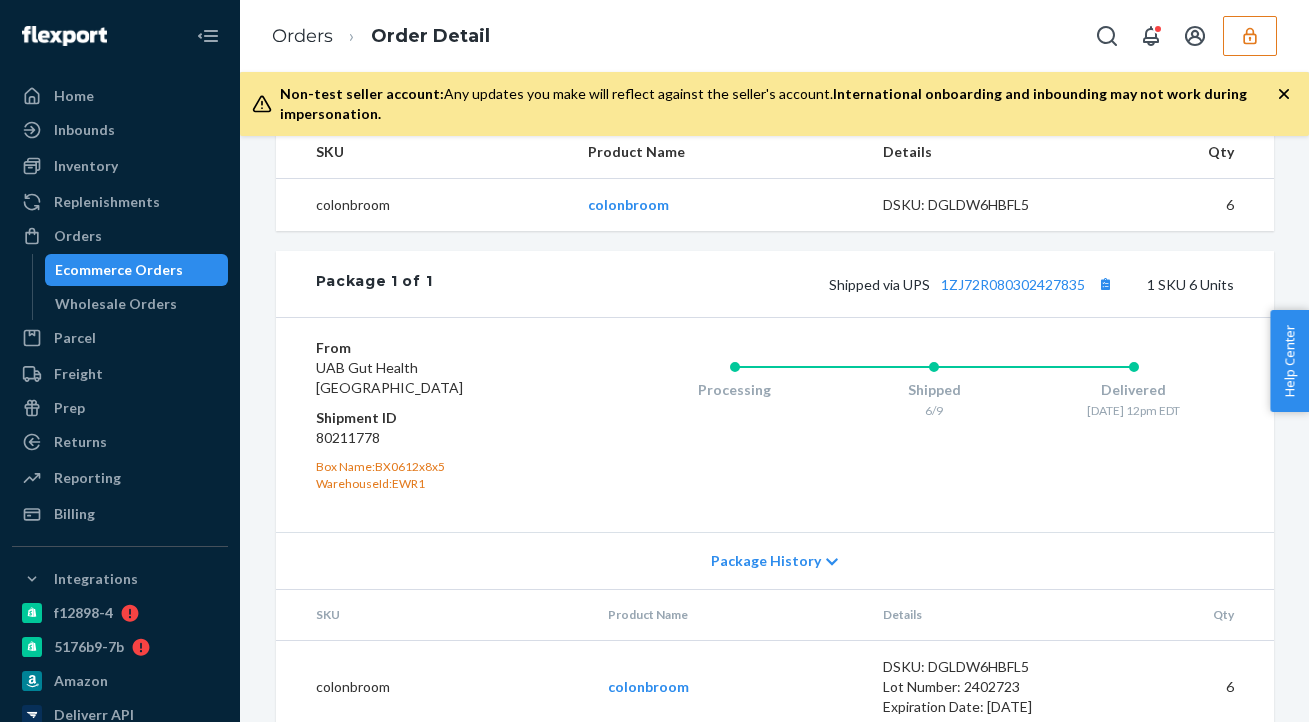 scroll, scrollTop: 742, scrollLeft: 0, axis: vertical 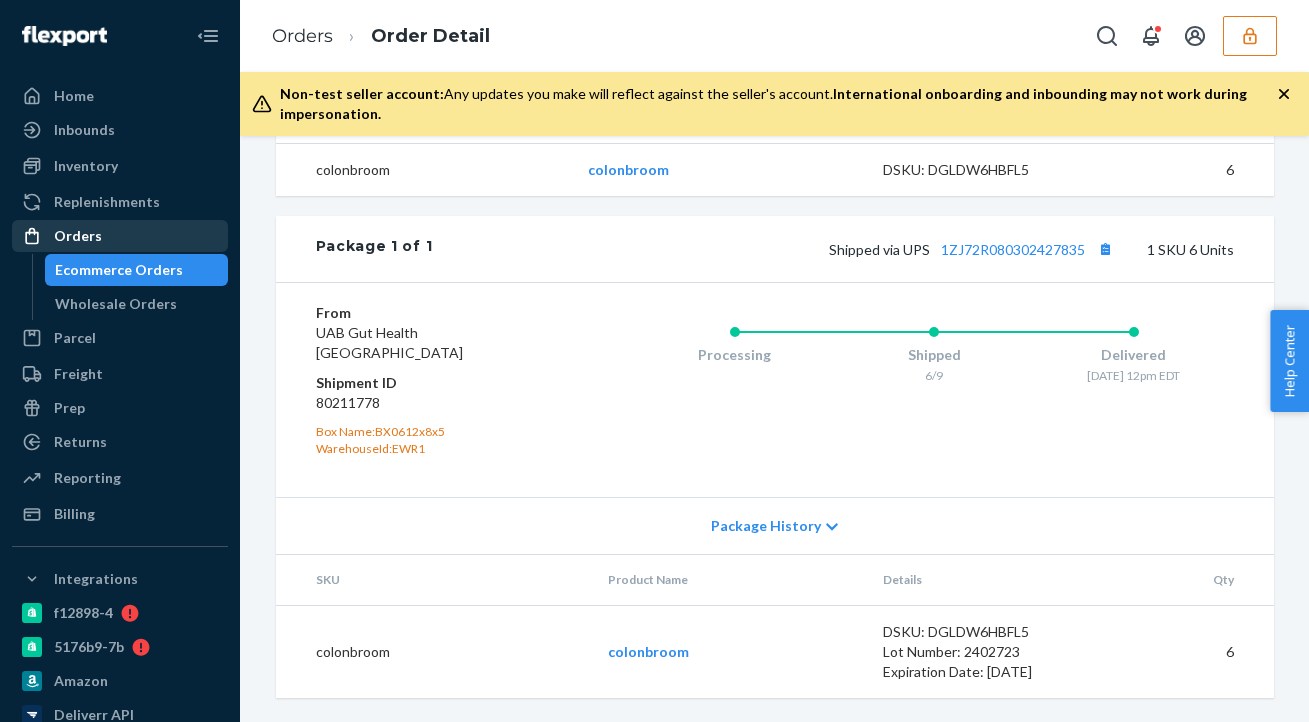 click on "Orders" at bounding box center [120, 236] 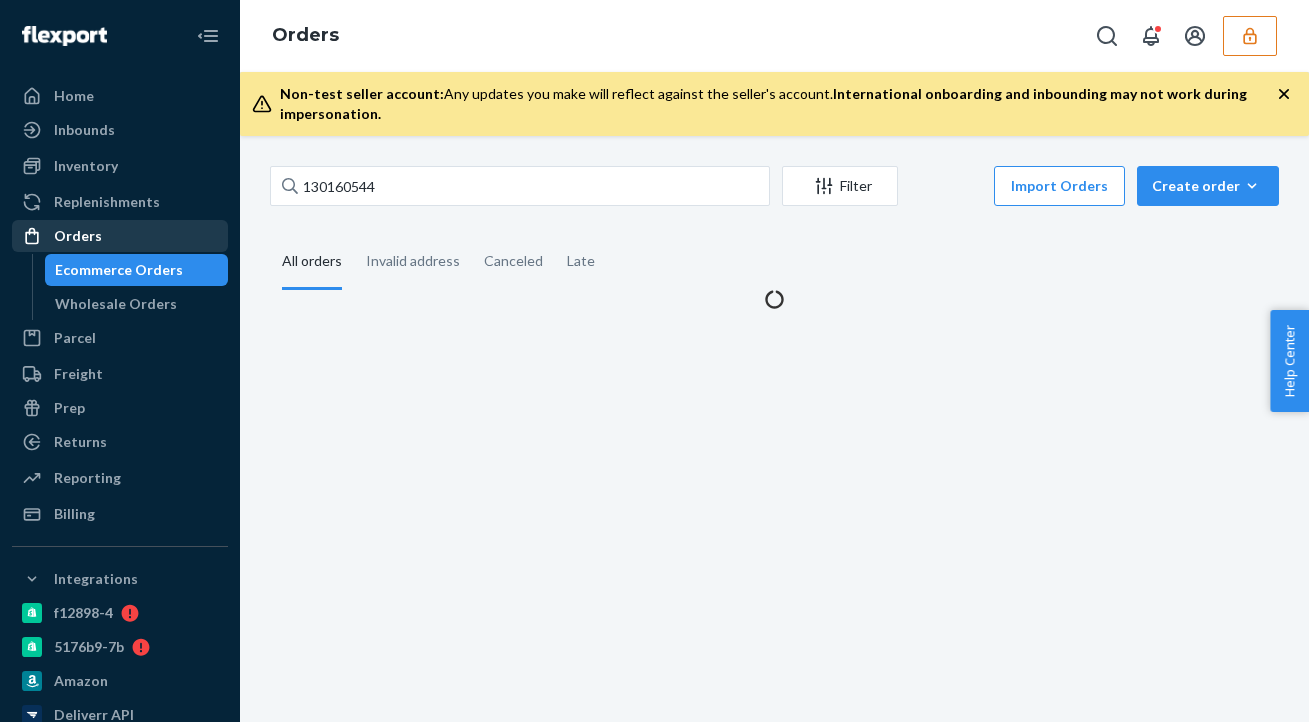 scroll, scrollTop: 0, scrollLeft: 0, axis: both 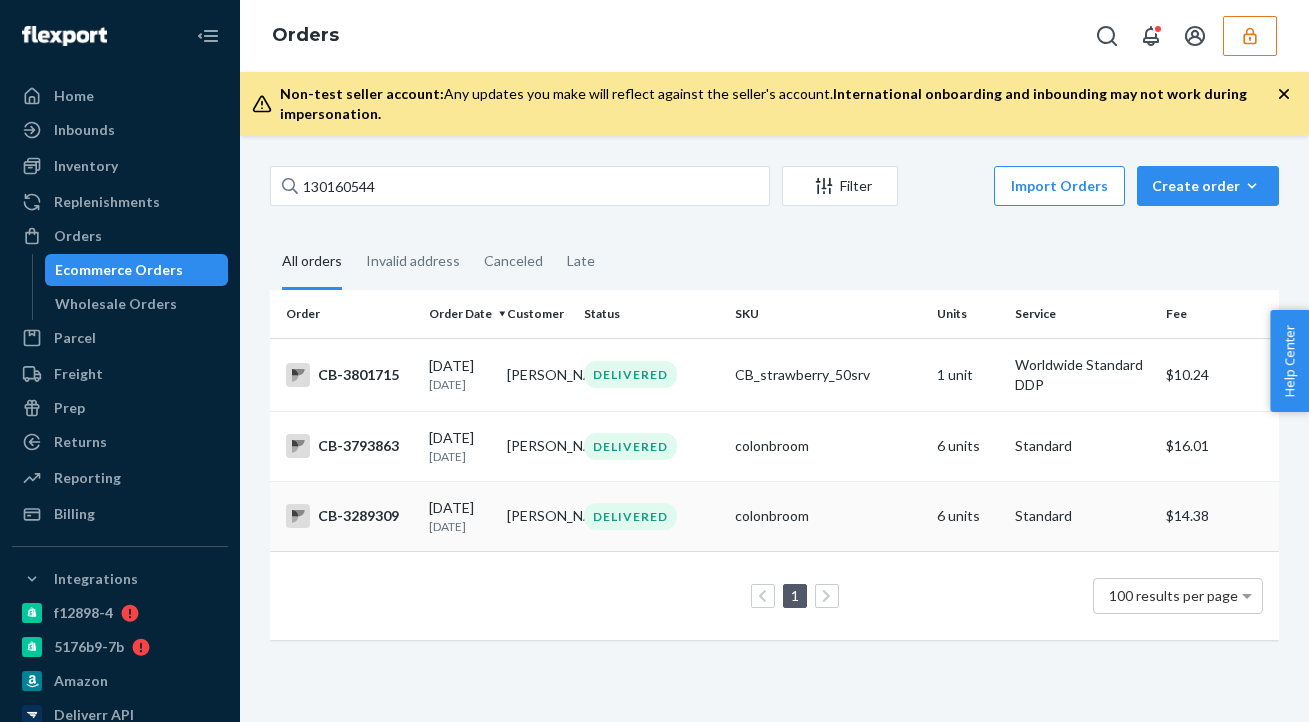 click on "DELIVERED" at bounding box center [651, 516] 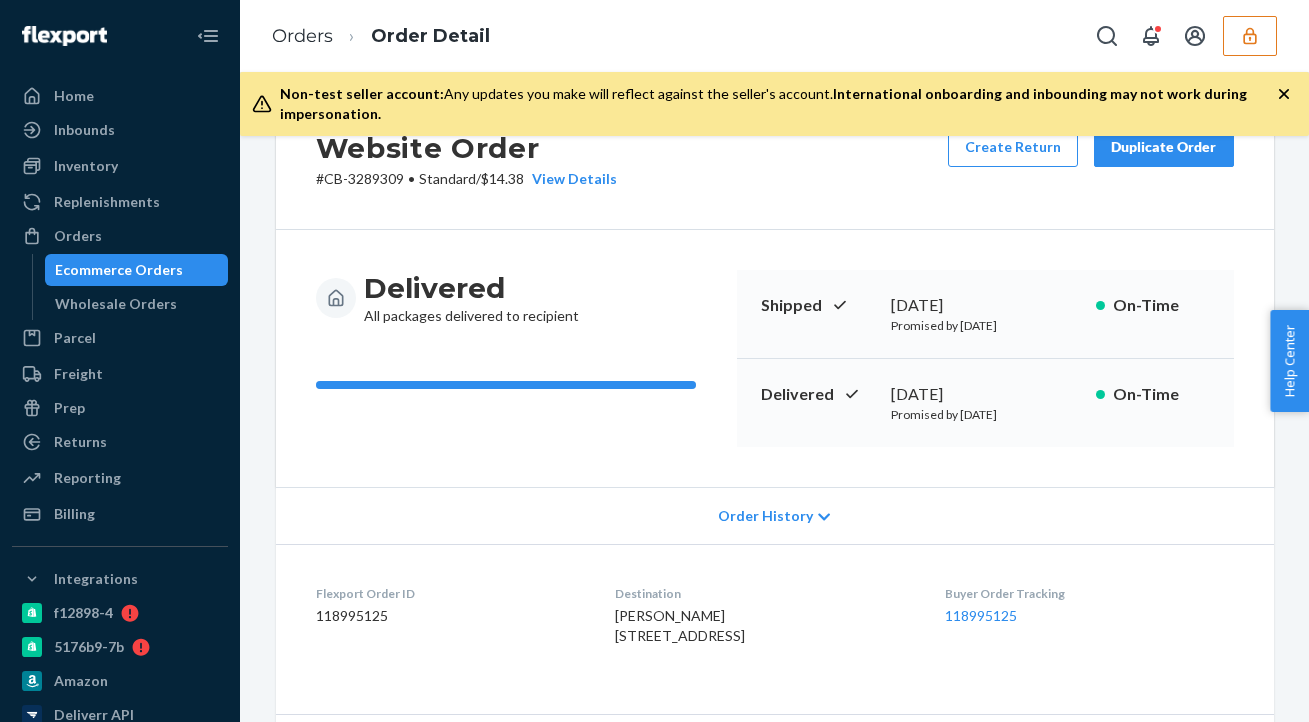 scroll, scrollTop: 86, scrollLeft: 0, axis: vertical 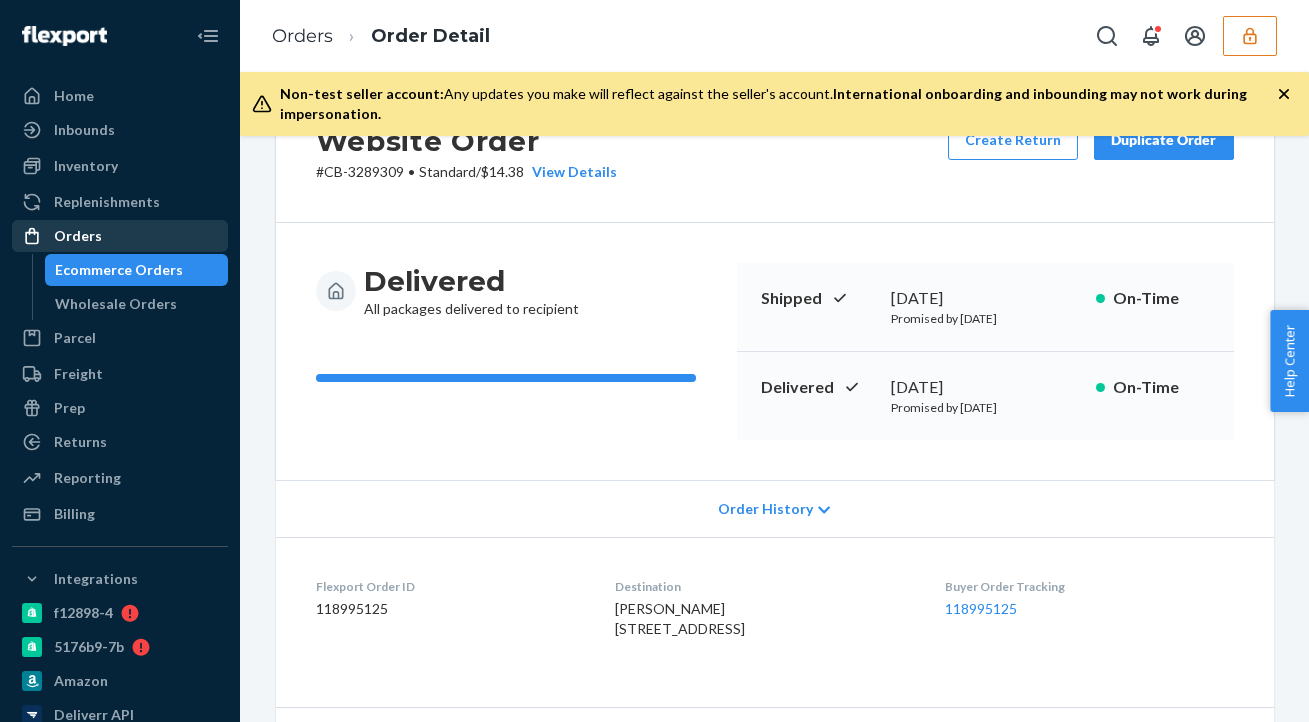 click on "Orders" at bounding box center [78, 236] 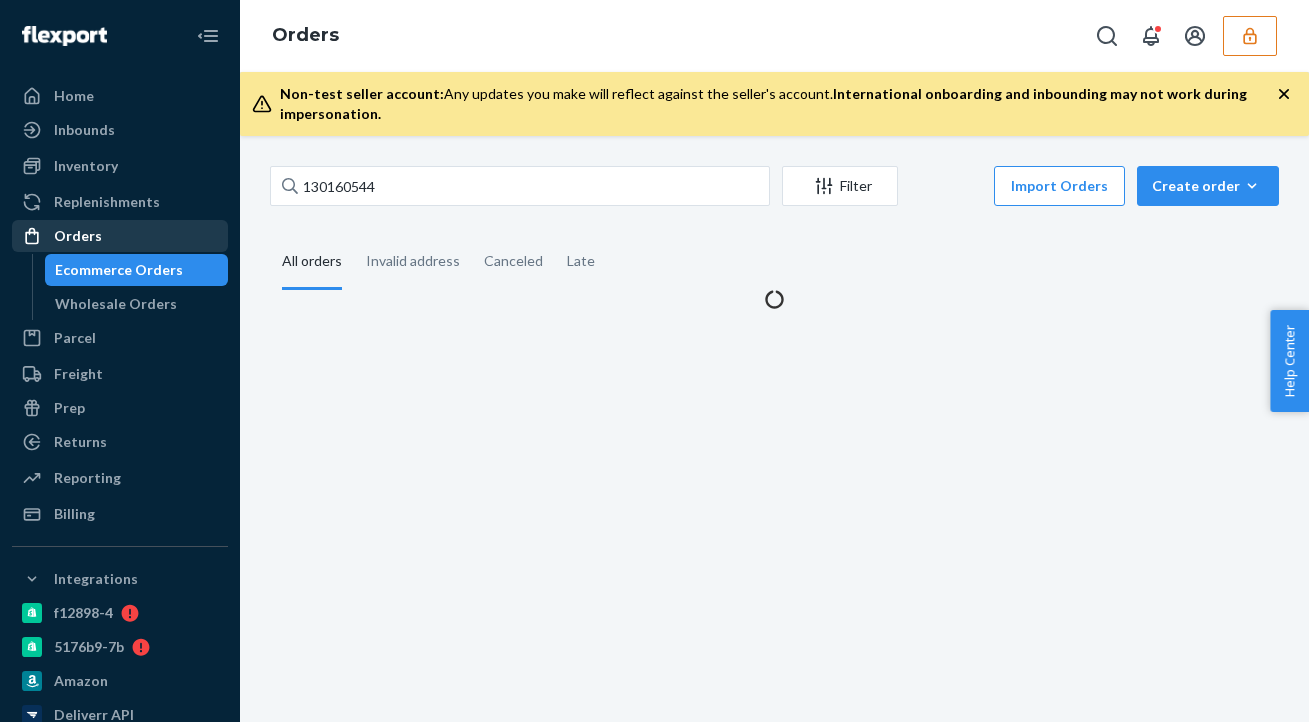scroll, scrollTop: 0, scrollLeft: 0, axis: both 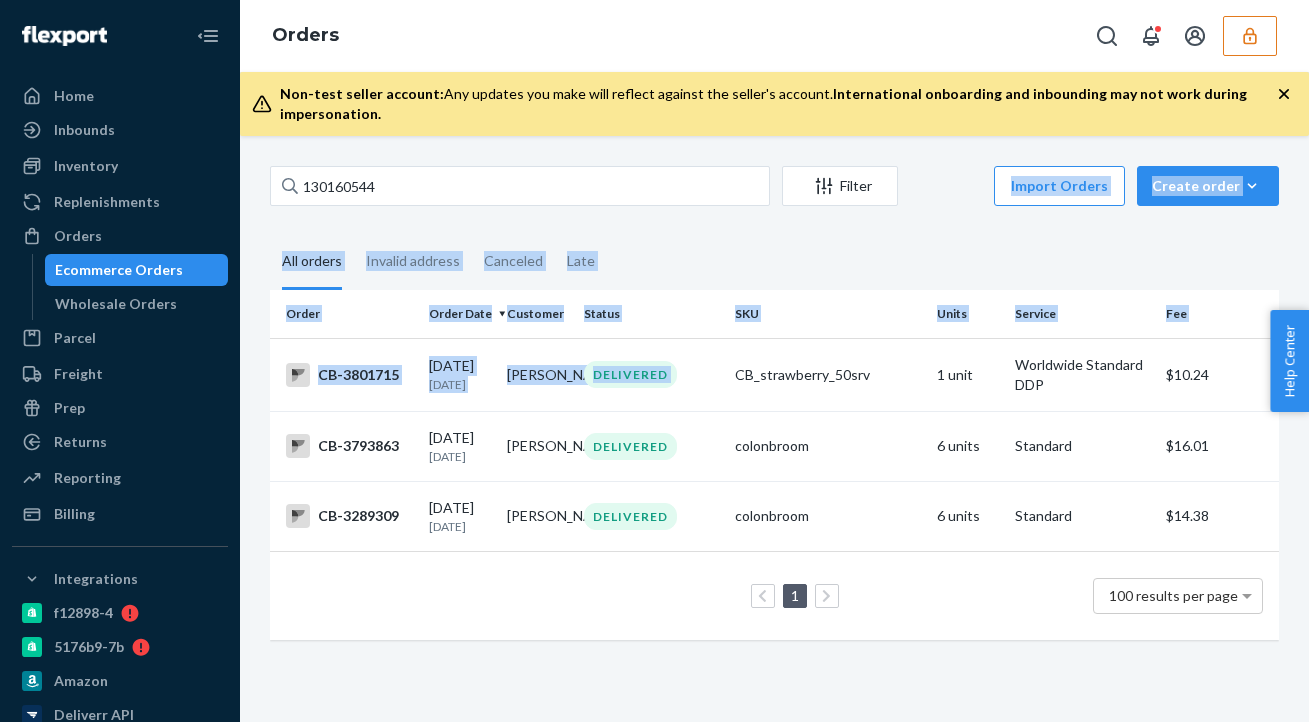 drag, startPoint x: 730, startPoint y: 388, endPoint x: 960, endPoint y: 183, distance: 308.099 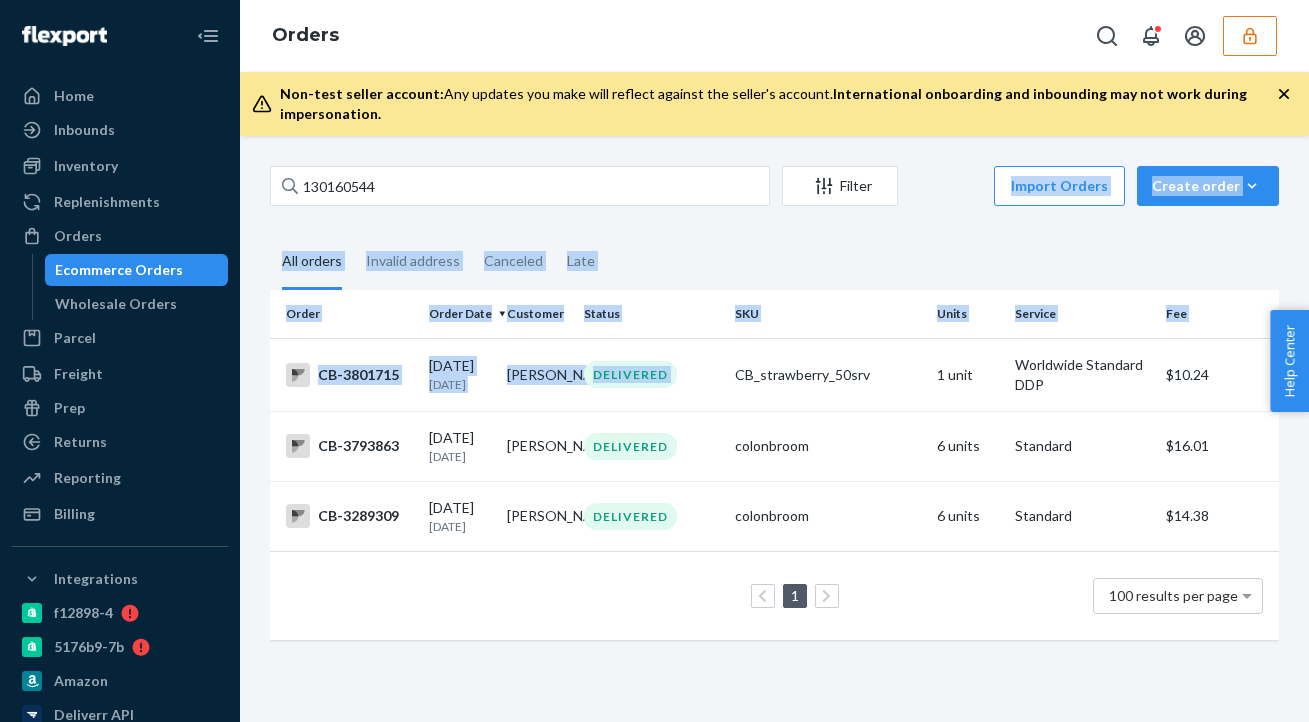 click on "130160544 Filter Import Orders Create order Ecommerce order Removal order All orders Invalid address Canceled Late Order Order Date Customer Status SKU Units Service Fee CB-3801715 06/11/2025 1 month ago Paul Croft DELIVERED CB_strawberry_50srv 1 unit Worldwide Standard DDP $10.24 CB-3793863 06/09/2025 1 month ago Scott Gordon DELIVERED colonbroom 6 units Standard $16.01 CB-3289309 12/09/2024 7 months ago Scott Gordon DELIVERED colonbroom 6 units Standard $14.38 1 100 results per page" at bounding box center (774, 413) 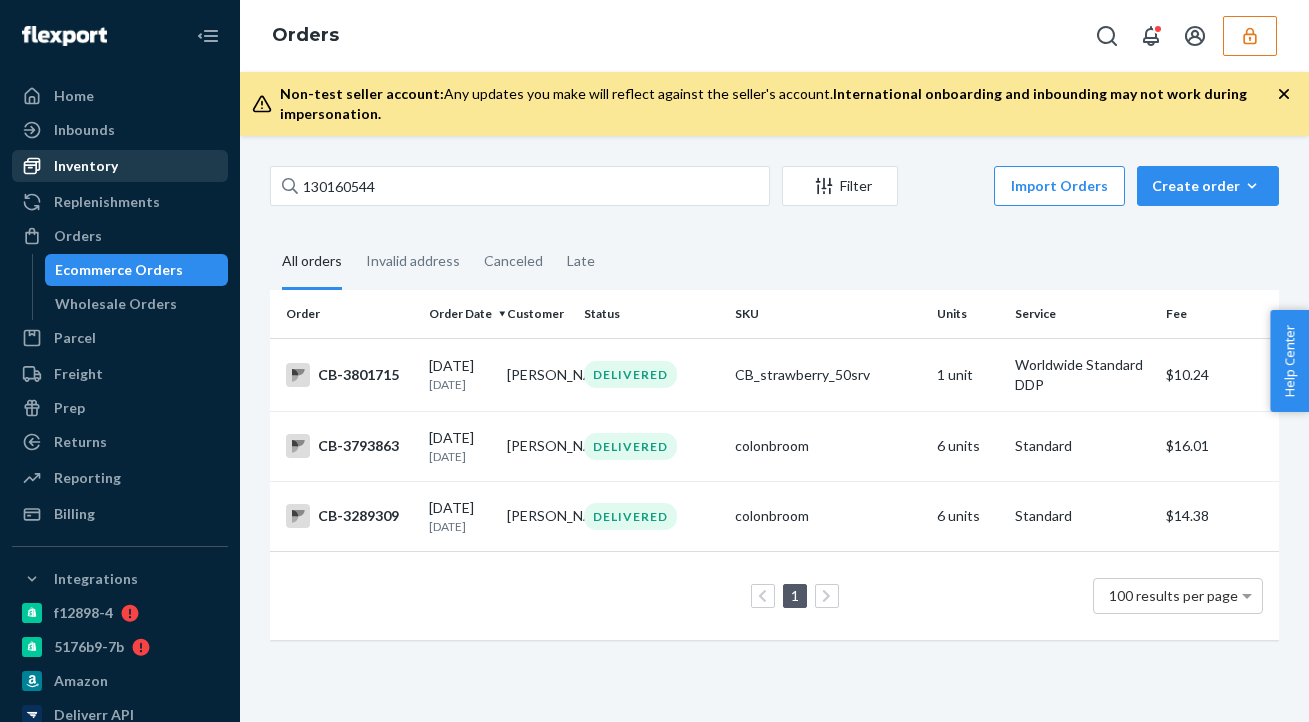 click on "Inventory" at bounding box center (120, 166) 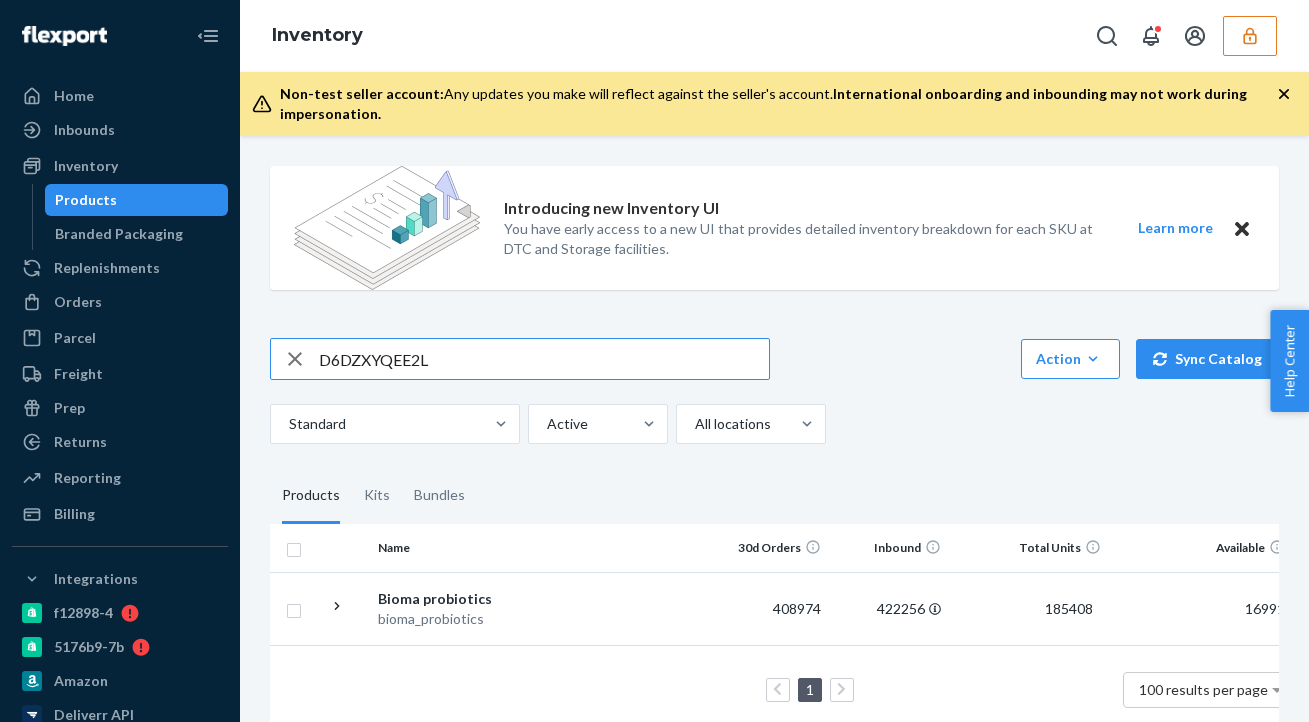 click 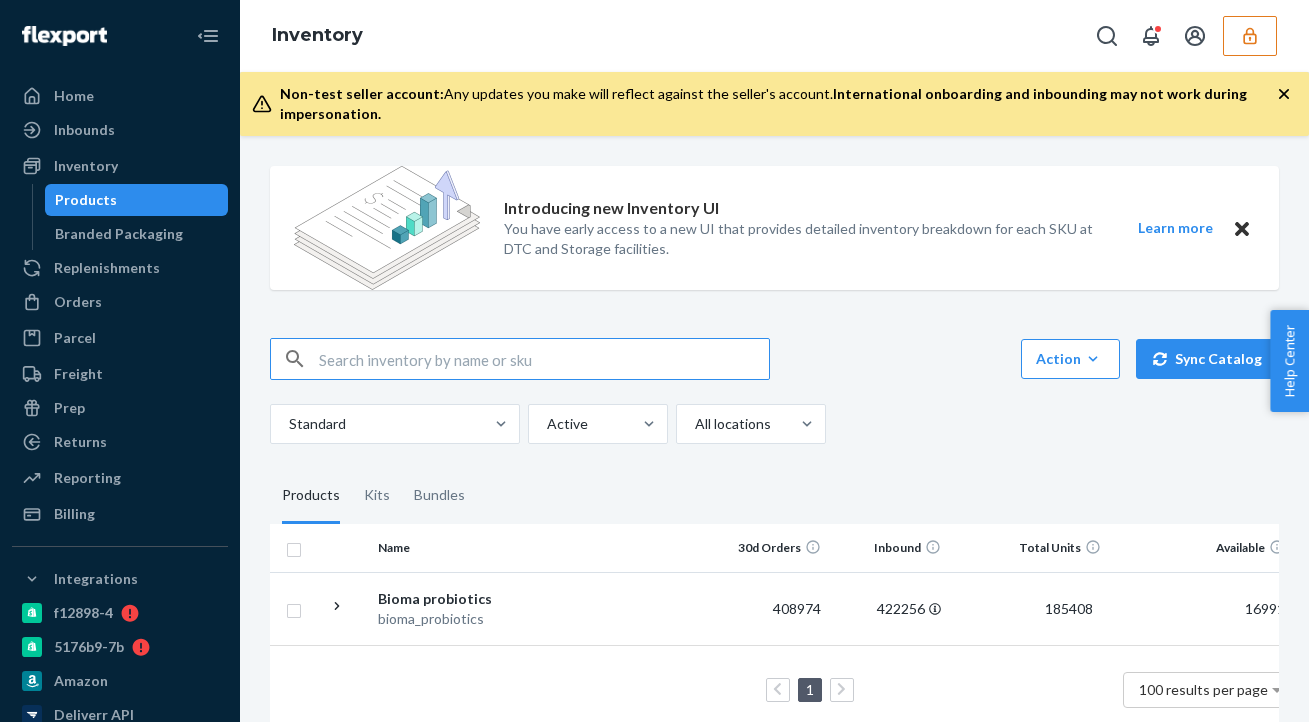 click at bounding box center [544, 359] 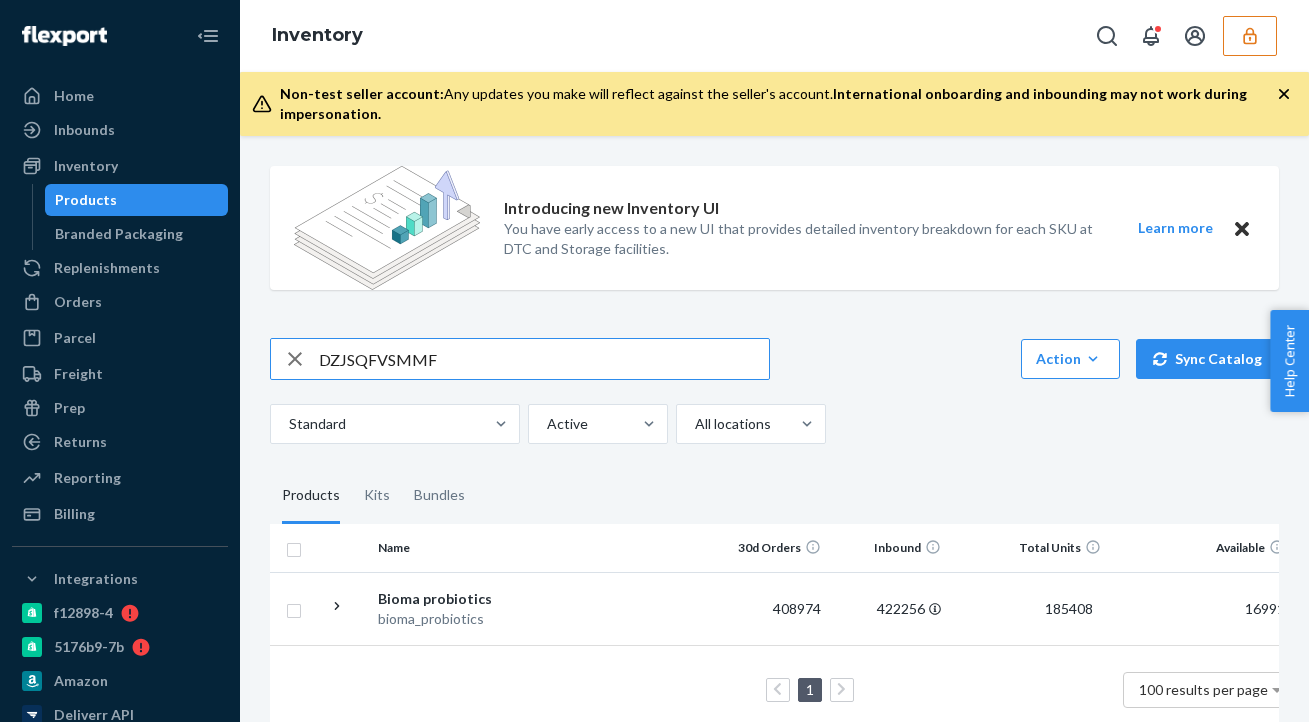 type on "DZJSQFVSMMF" 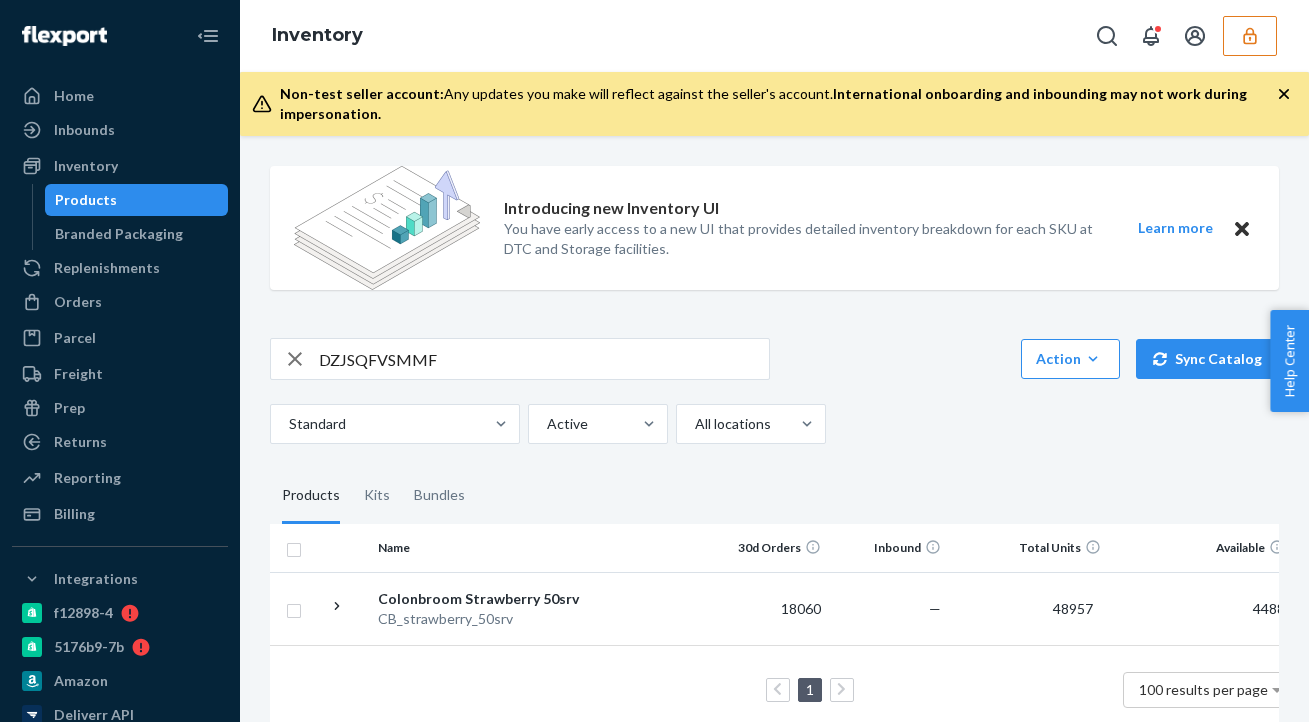 scroll, scrollTop: 31, scrollLeft: 0, axis: vertical 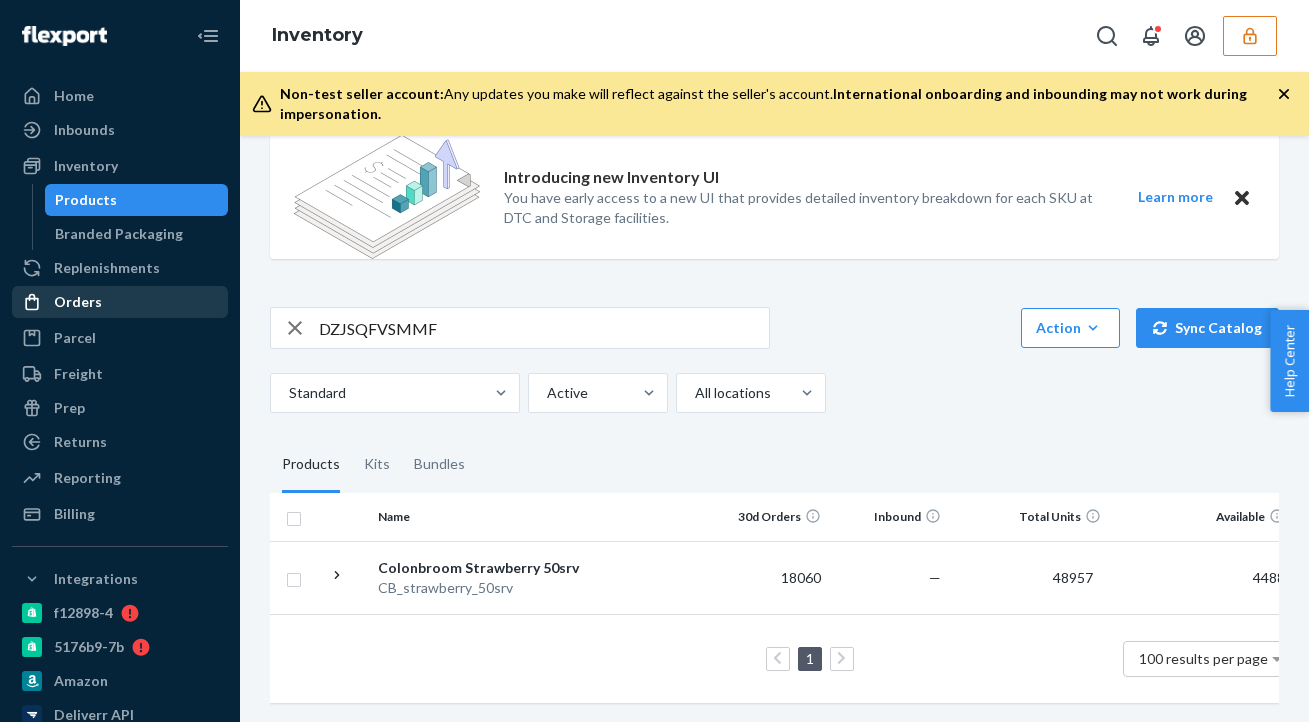 click on "Orders" at bounding box center (120, 302) 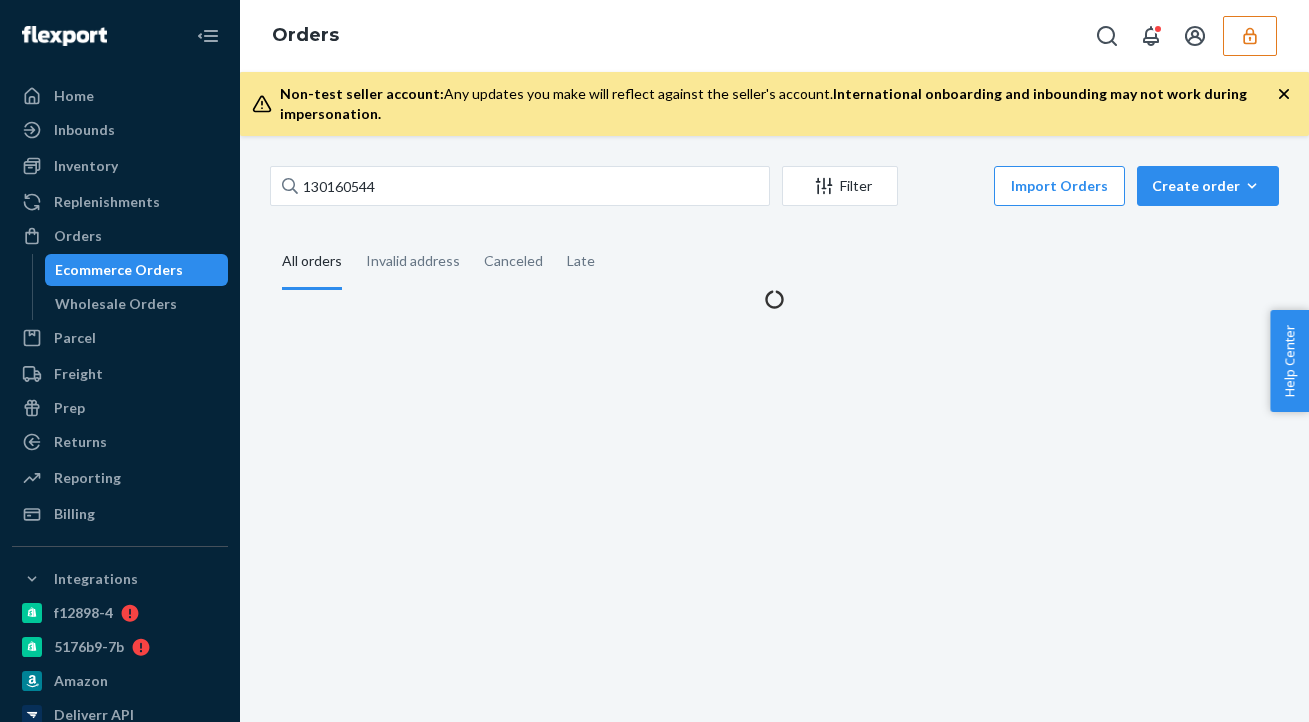 scroll, scrollTop: 0, scrollLeft: 0, axis: both 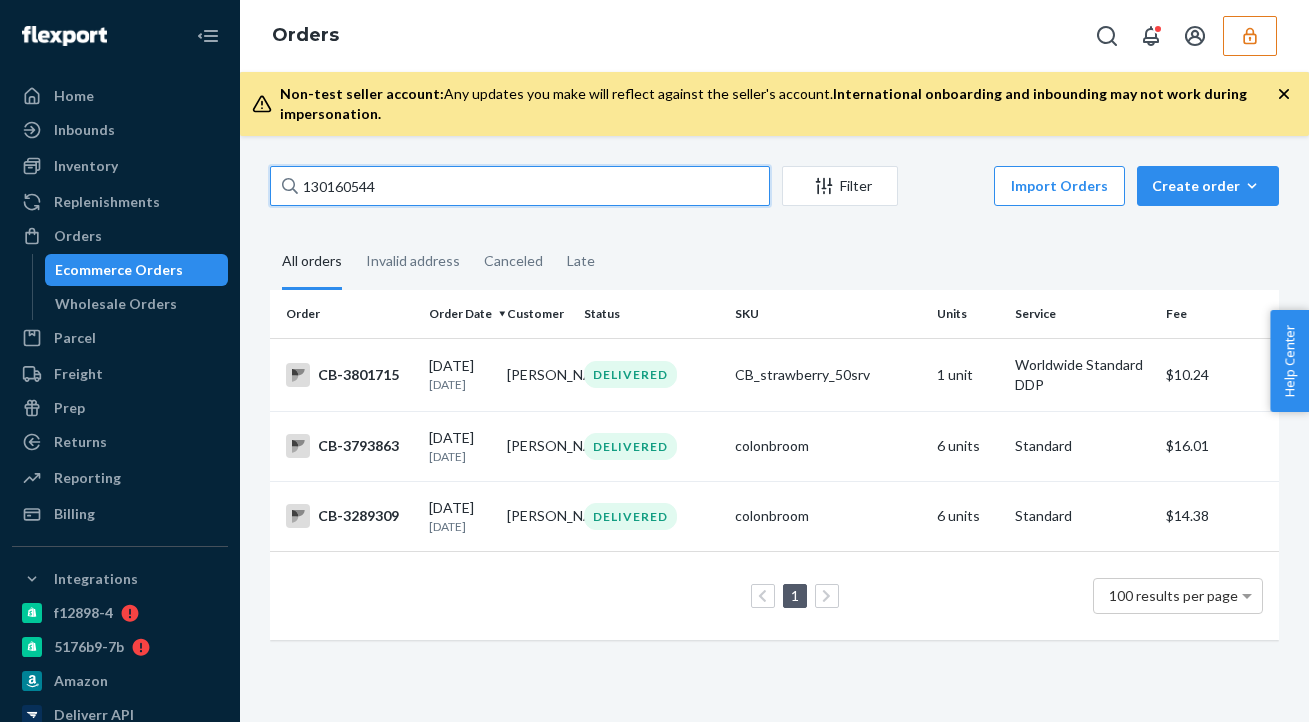 drag, startPoint x: 415, startPoint y: 190, endPoint x: 239, endPoint y: 156, distance: 179.25401 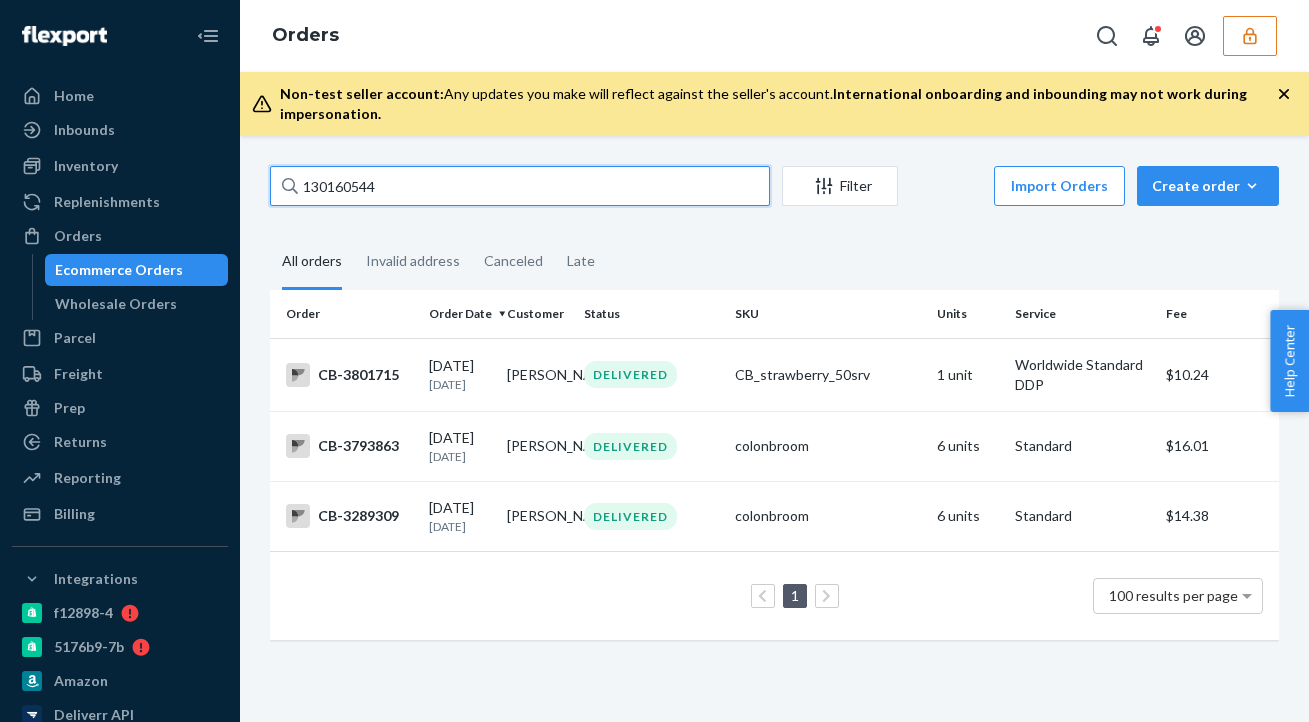 click on "Home Inbounds Shipping Plans Problems Inventory Products Branded Packaging Replenishments Orders Ecommerce Orders Wholesale Orders Parcel Parcel orders Integrations Freight Prep Returns All Returns Settings Packages Reporting Reports Analytics Billing Integrations f12898-4 5176b9-7b Amazon Deliverr API 6e639d-fc pulsetto gnzsuz-v5 colon-broom Add Integration Fast Tags Add Fast Tag Settings Talk to Support Help Center Give Feedback Orders Non-test seller account:  Any updates you make will reflect against the seller's account.  International onboarding and inbounding may not work during impersonation. 130160544 Filter Import Orders Create order Ecommerce order Removal order All orders Invalid address Canceled Late Order Order Date Customer Status SKU Units Service Fee CB-3801715 06/11/2025 1 month ago Paul Croft DELIVERED CB_strawberry_50srv 1 unit Worldwide Standard DDP $10.24 CB-3793863 06/09/2025 1 month ago Scott Gordon DELIVERED colonbroom 6 units Standard $16.01 CB-3289309 12/09/2024 7 months ago 6 units" at bounding box center [654, 361] 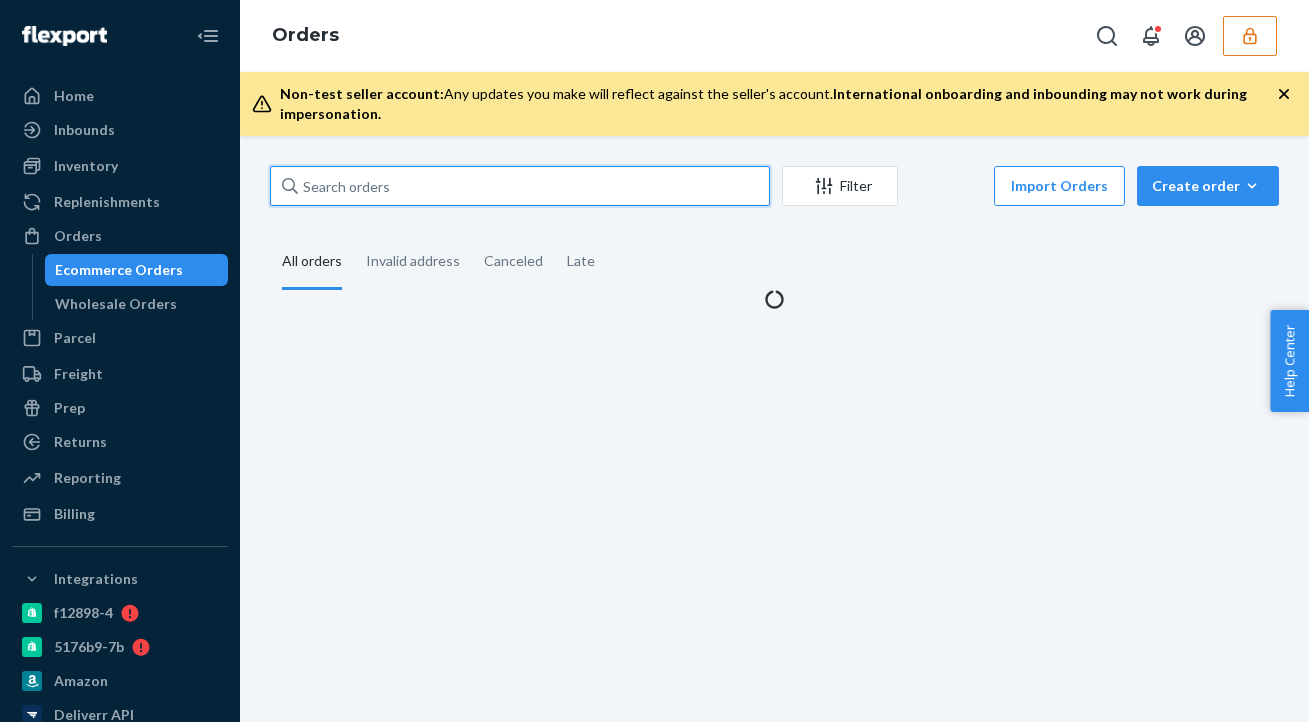 paste on "DZJSQFVSMMF" 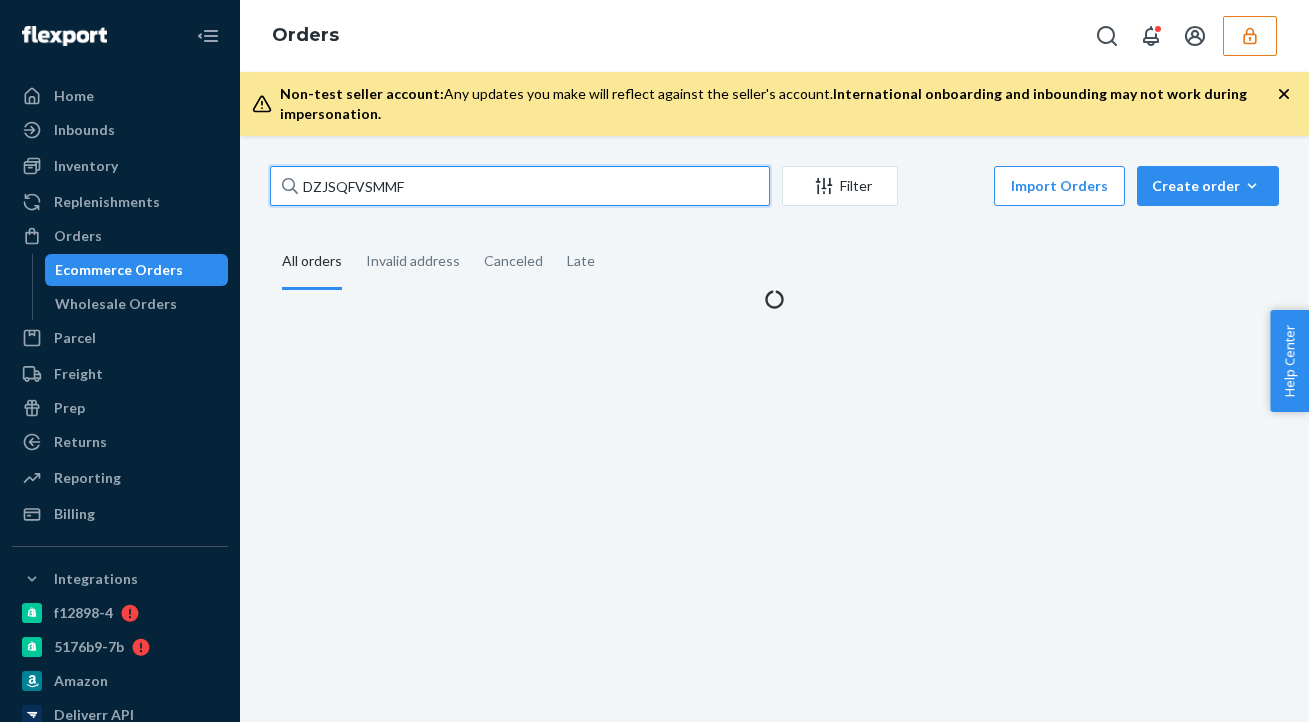 type on "DZJSQFVSMMF" 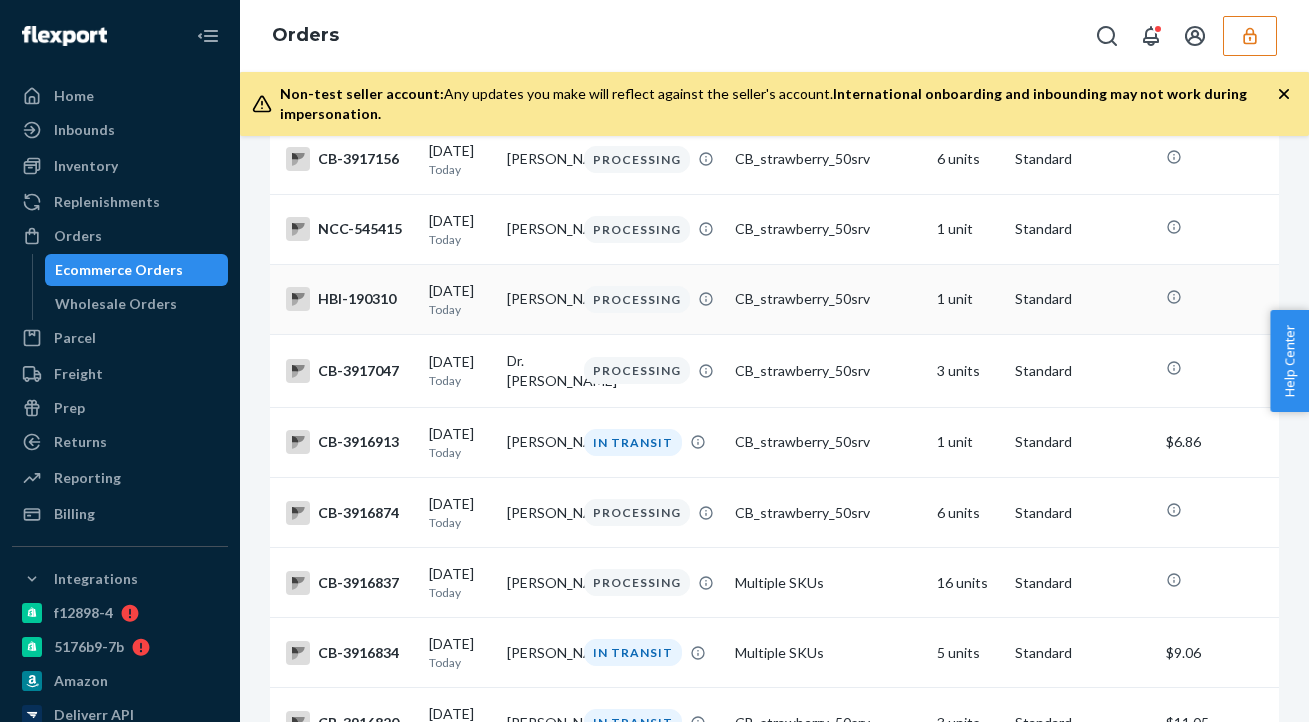 scroll, scrollTop: 0, scrollLeft: 0, axis: both 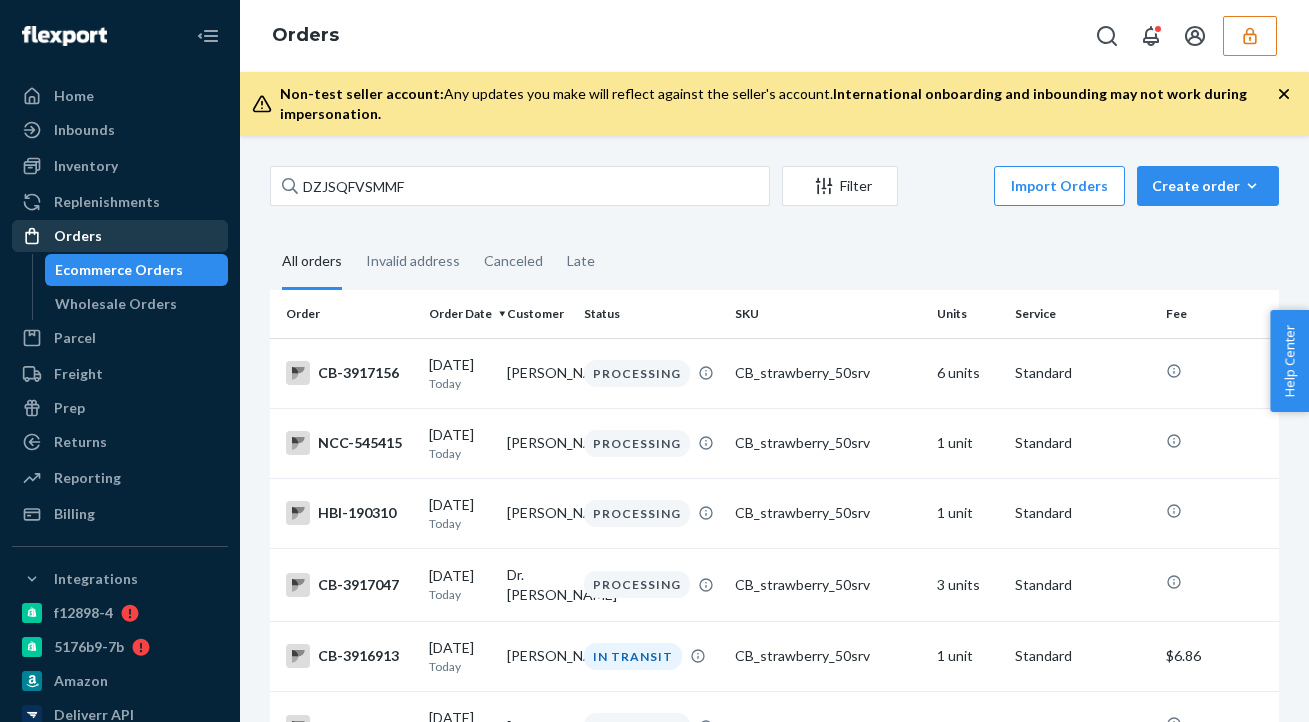 click on "Orders" at bounding box center [120, 236] 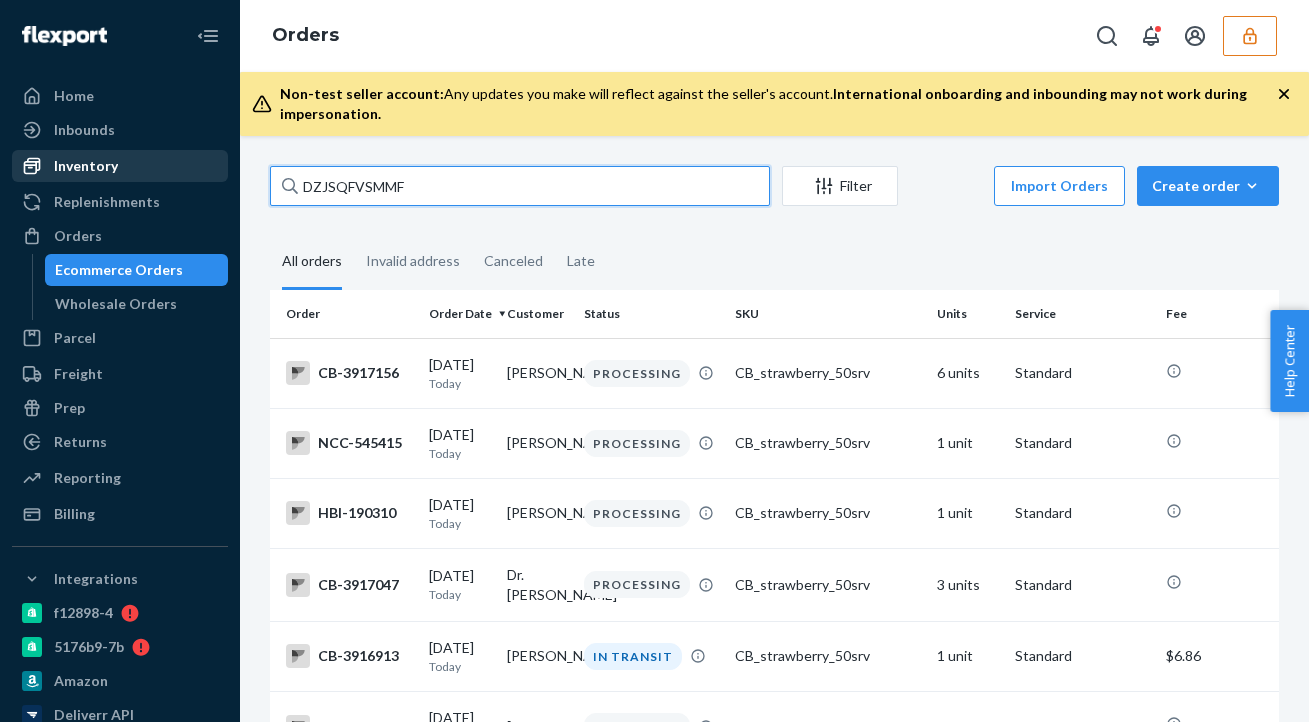 drag, startPoint x: 467, startPoint y: 195, endPoint x: 138, endPoint y: 160, distance: 330.85648 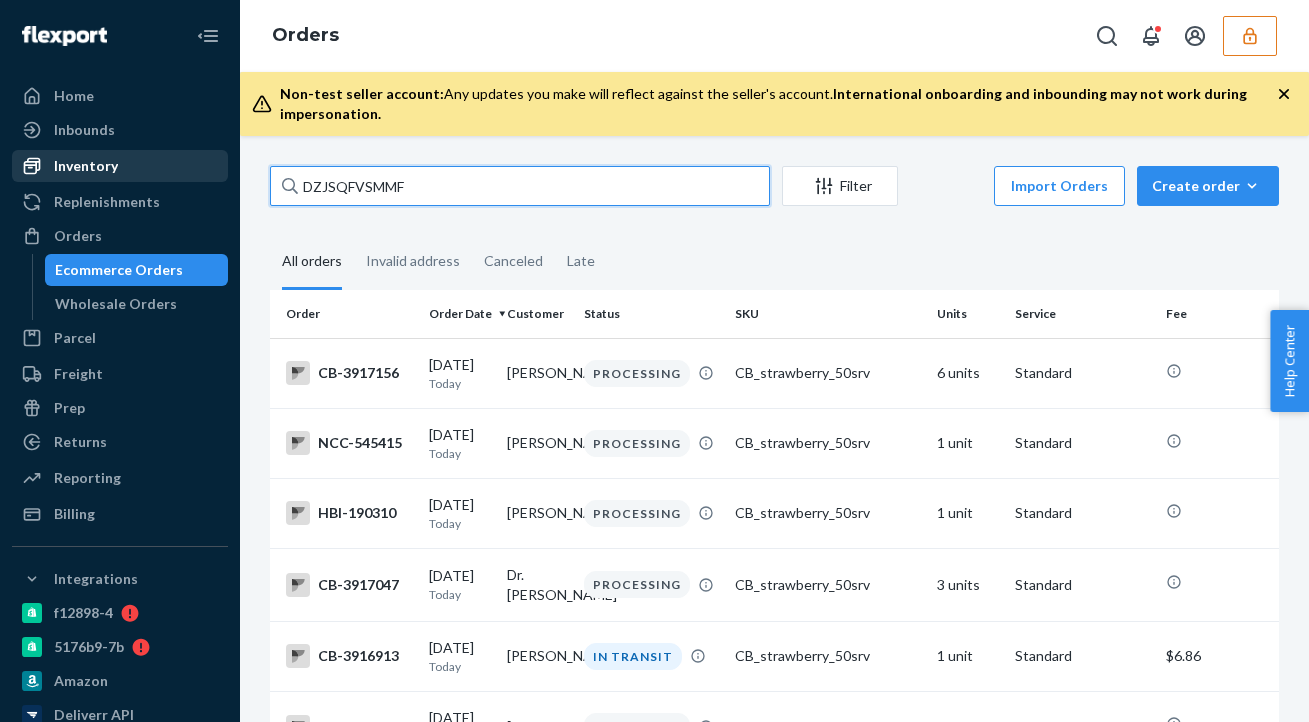click on "Home Inbounds Shipping Plans Problems Inventory Products Branded Packaging Replenishments Orders Ecommerce Orders Wholesale Orders Parcel Parcel orders Integrations Freight Prep Returns All Returns Settings Packages Reporting Reports Analytics Billing Integrations f12898-4 5176b9-7b Amazon Deliverr API 6e639d-fc pulsetto gnzsuz-v5 colon-broom Add Integration Fast Tags Add Fast Tag Settings Talk to Support Help Center Give Feedback Orders Non-test seller account:  Any updates you make will reflect against the seller's account.  International onboarding and inbounding may not work during impersonation. DZJSQFVSMMF Filter Import Orders Create order Ecommerce order Removal order All orders Invalid address Canceled Late Order Order Date Customer Status SKU Units Service Fee CB-3917156 07/12/2025 Today Michael Steffen PROCESSING CB_strawberry_50srv 6 units Standard NCC-545415 07/12/2025 Today Jen Gillen PROCESSING CB_strawberry_50srv 1 unit Standard HBI-190310 07/12/2025 Today Barbara Felder PROCESSING 1 unit Today" at bounding box center [654, 361] 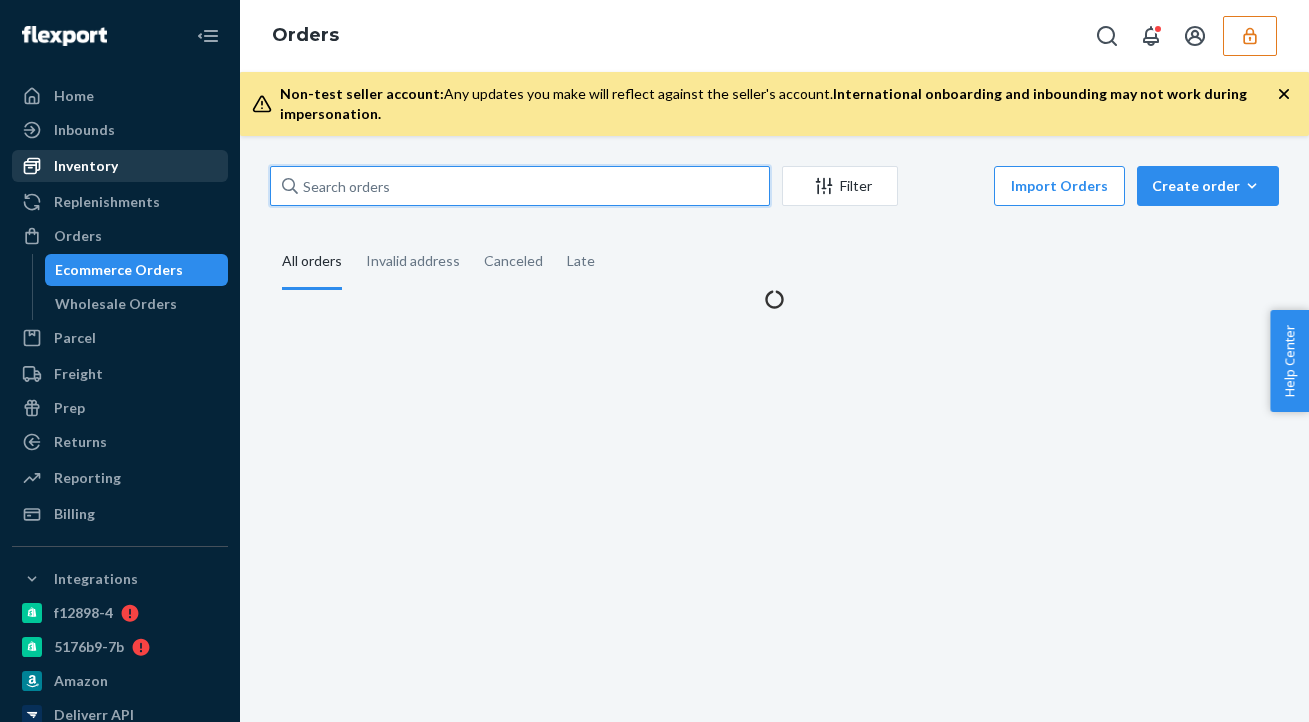 paste on "130161454" 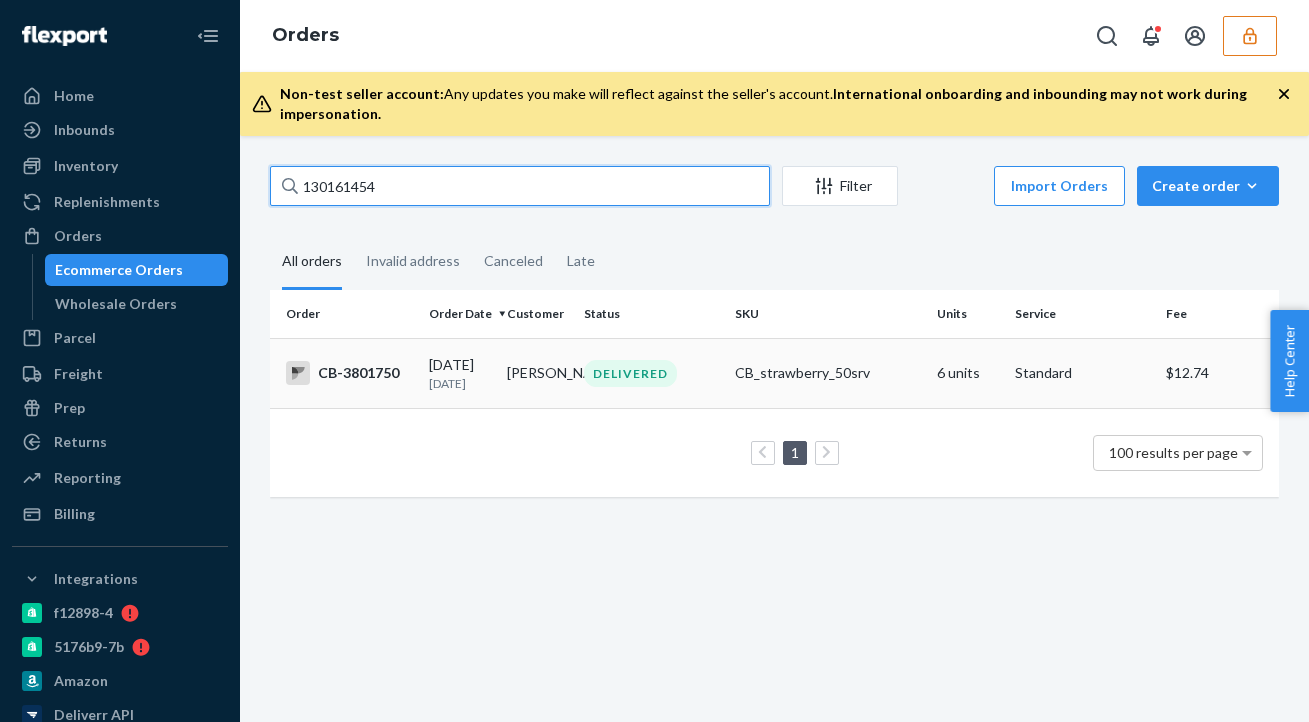 type on "130161454" 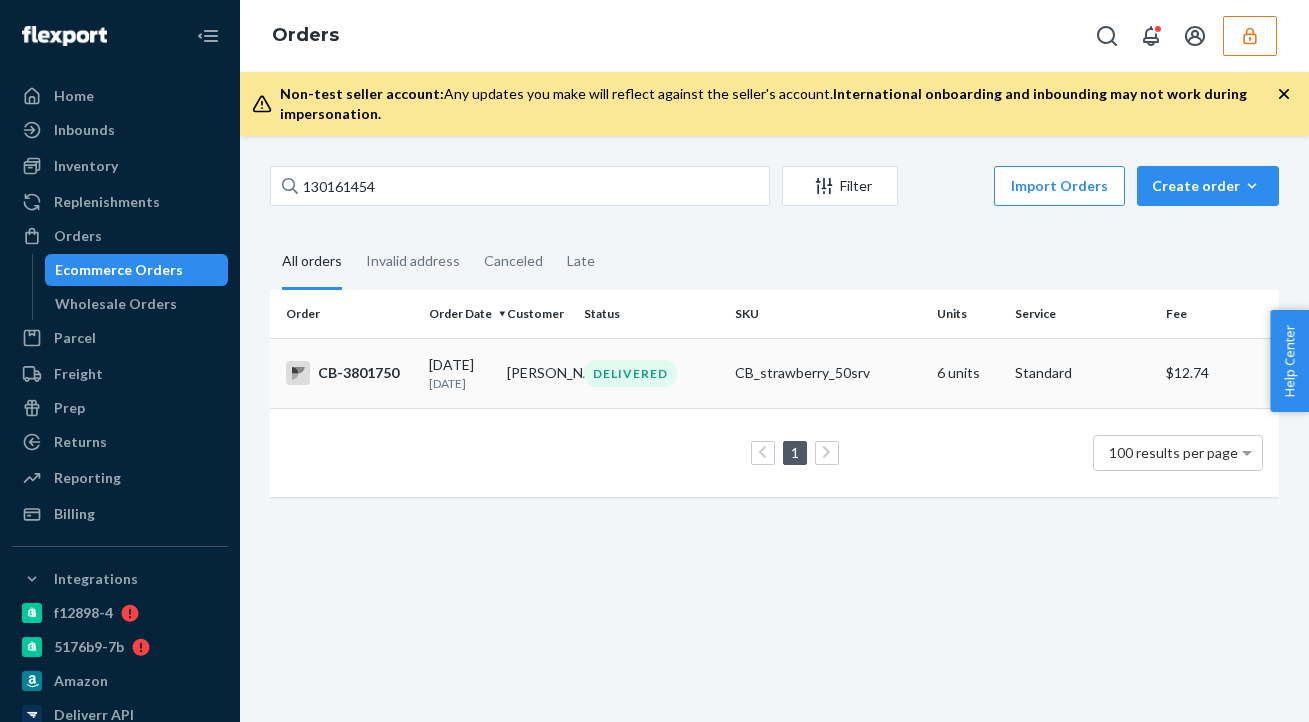 click on "DELIVERED" at bounding box center (651, 373) 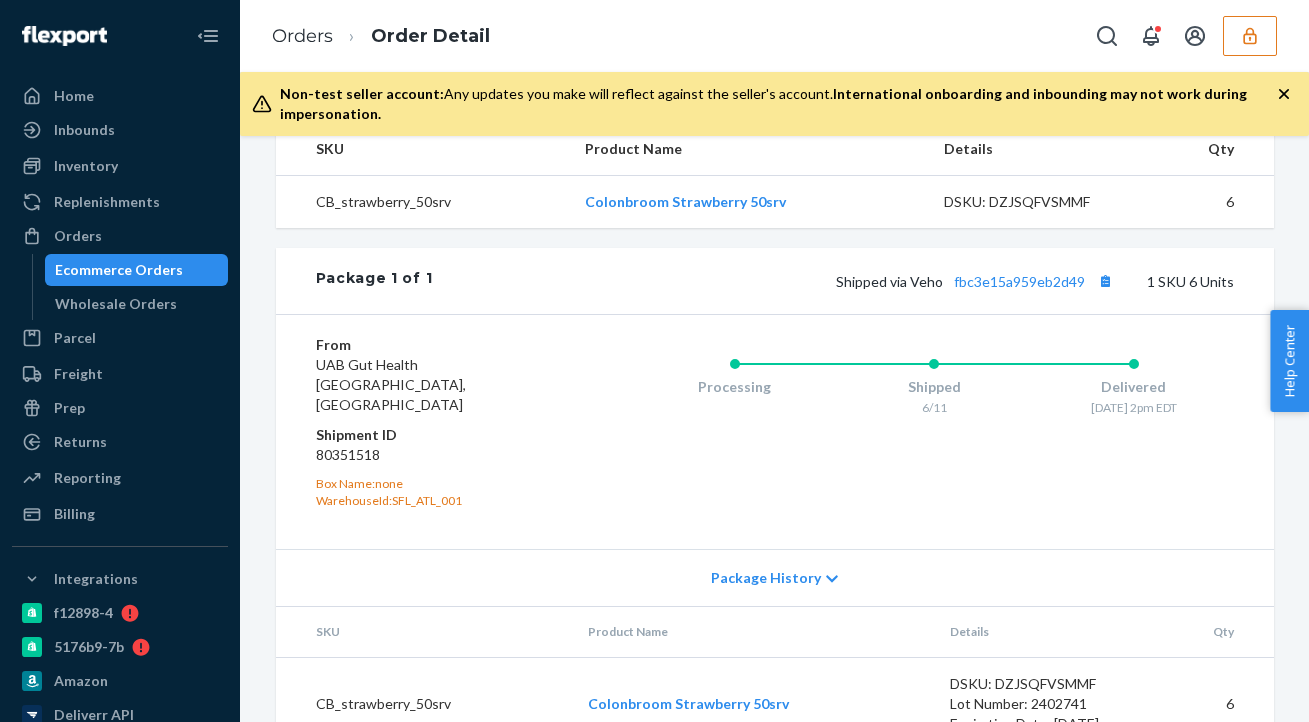 scroll, scrollTop: 742, scrollLeft: 0, axis: vertical 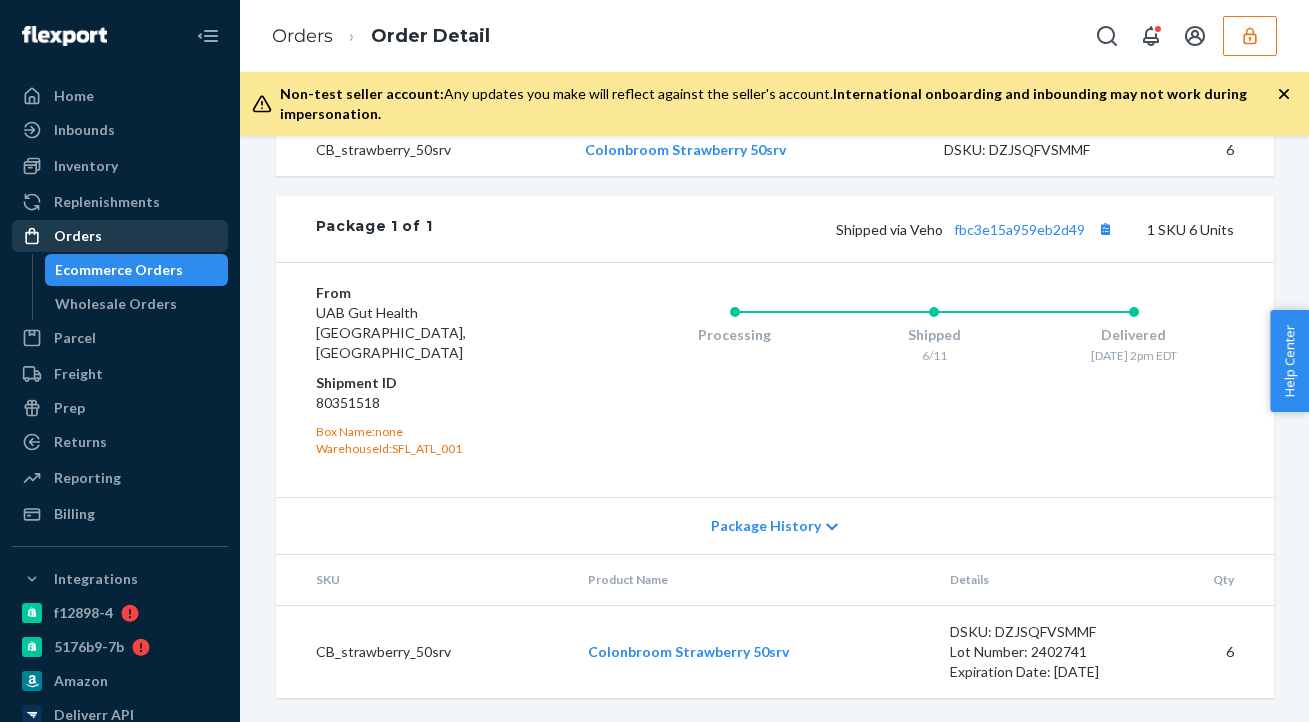 click on "Orders" at bounding box center (120, 236) 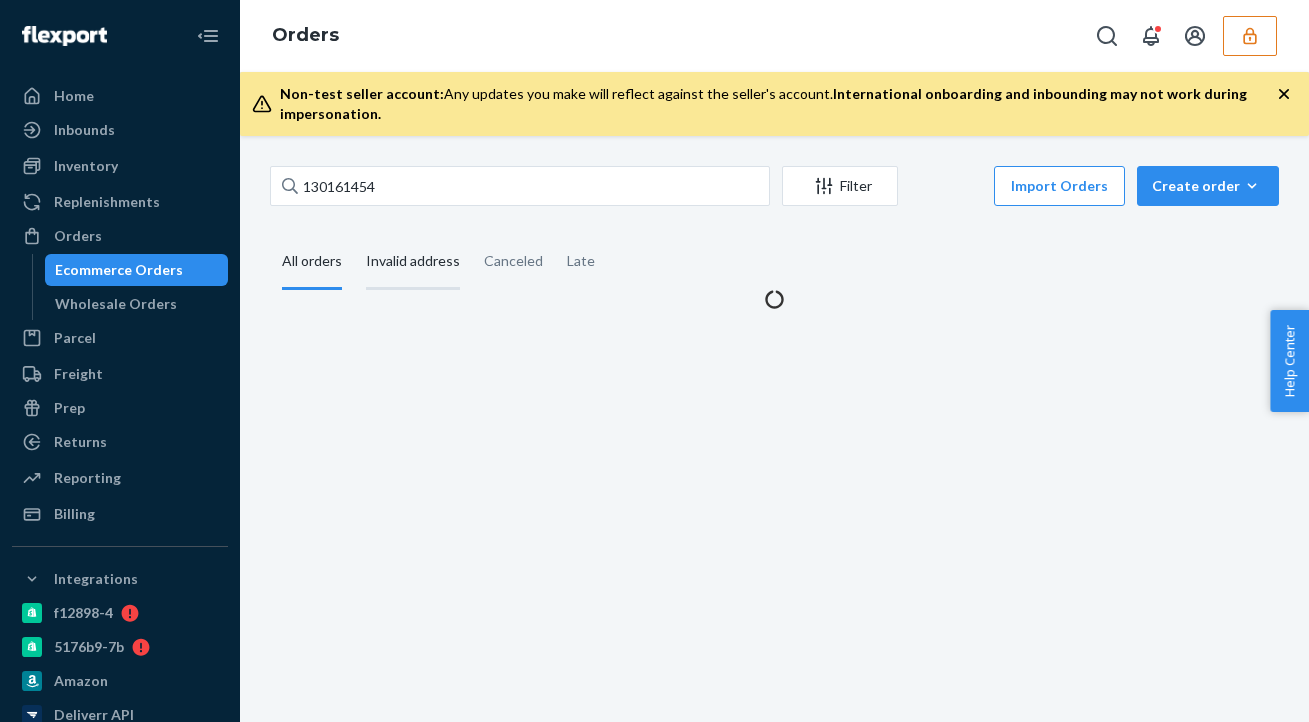 scroll, scrollTop: 0, scrollLeft: 0, axis: both 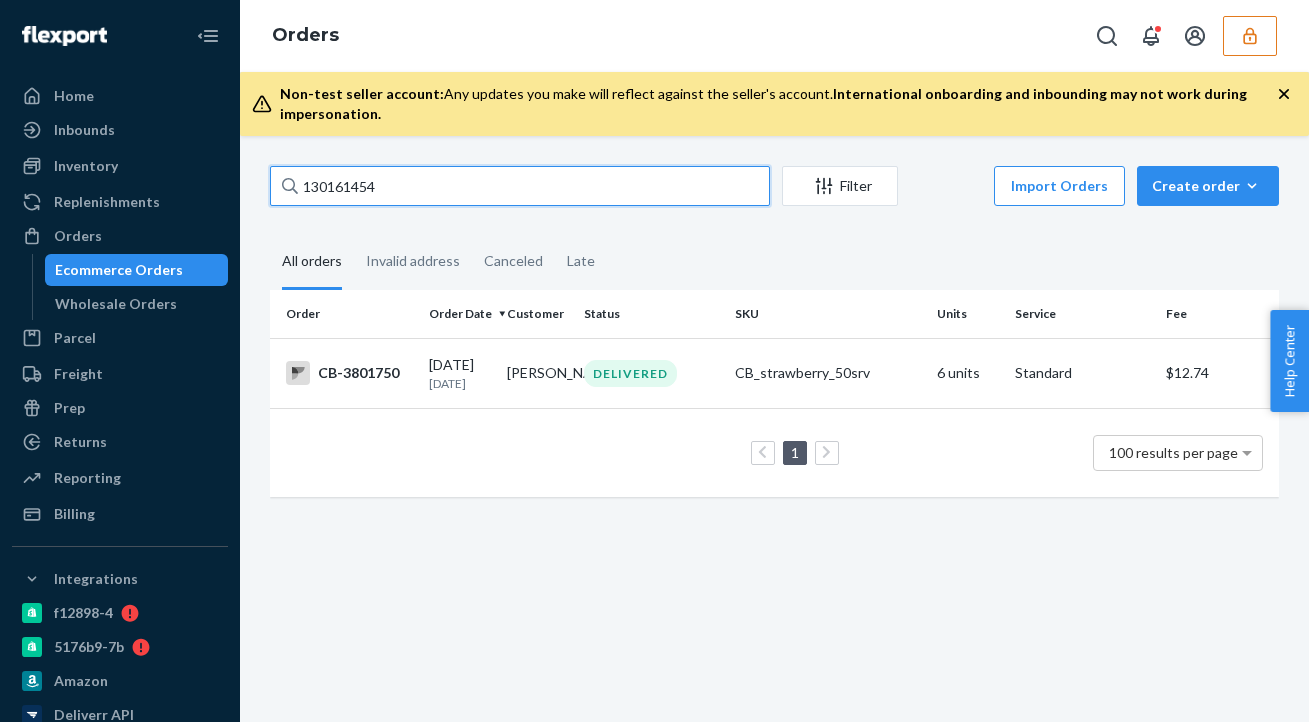 drag, startPoint x: 412, startPoint y: 186, endPoint x: 240, endPoint y: 147, distance: 176.3661 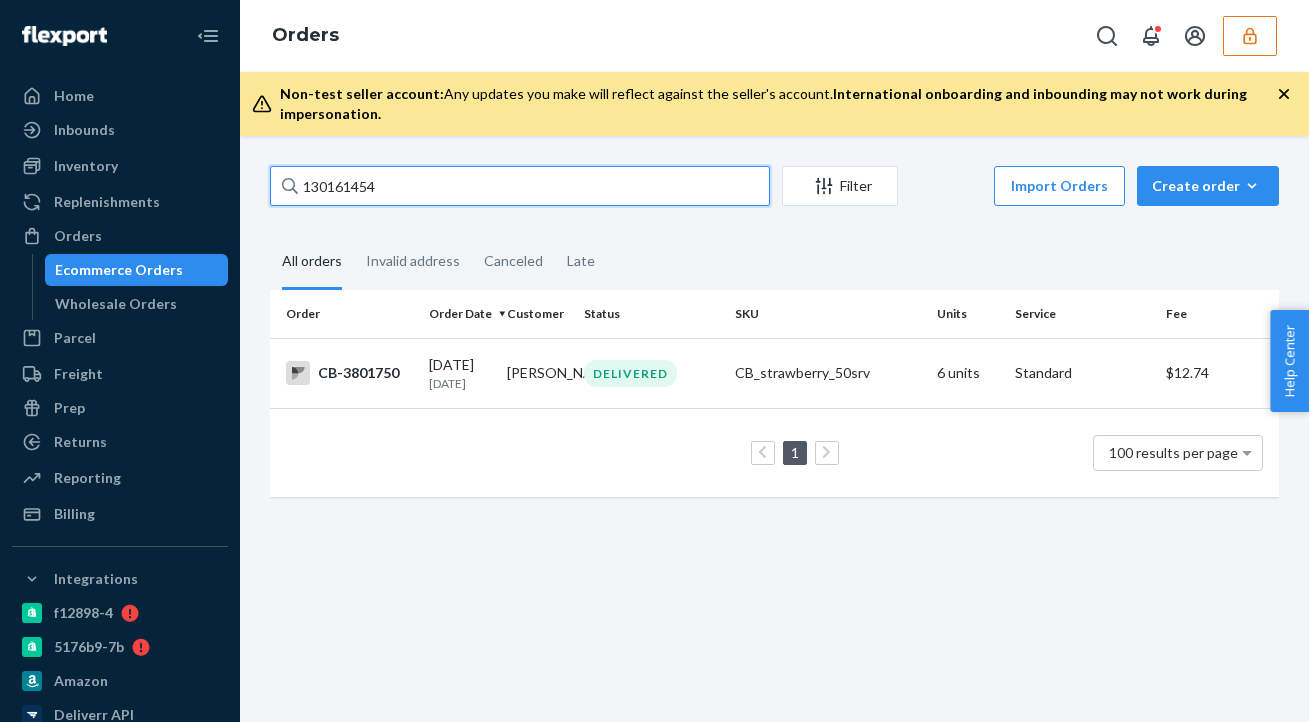 click on "130161454 Filter Import Orders Create order Ecommerce order Removal order All orders Invalid address Canceled Late Order Order Date Customer Status SKU Units Service Fee CB-3801750 06/11/2025 1 month ago Eric Charboneau DELIVERED CB_strawberry_50srv 6 units Standard $12.74 1 100 results per page" at bounding box center [774, 429] 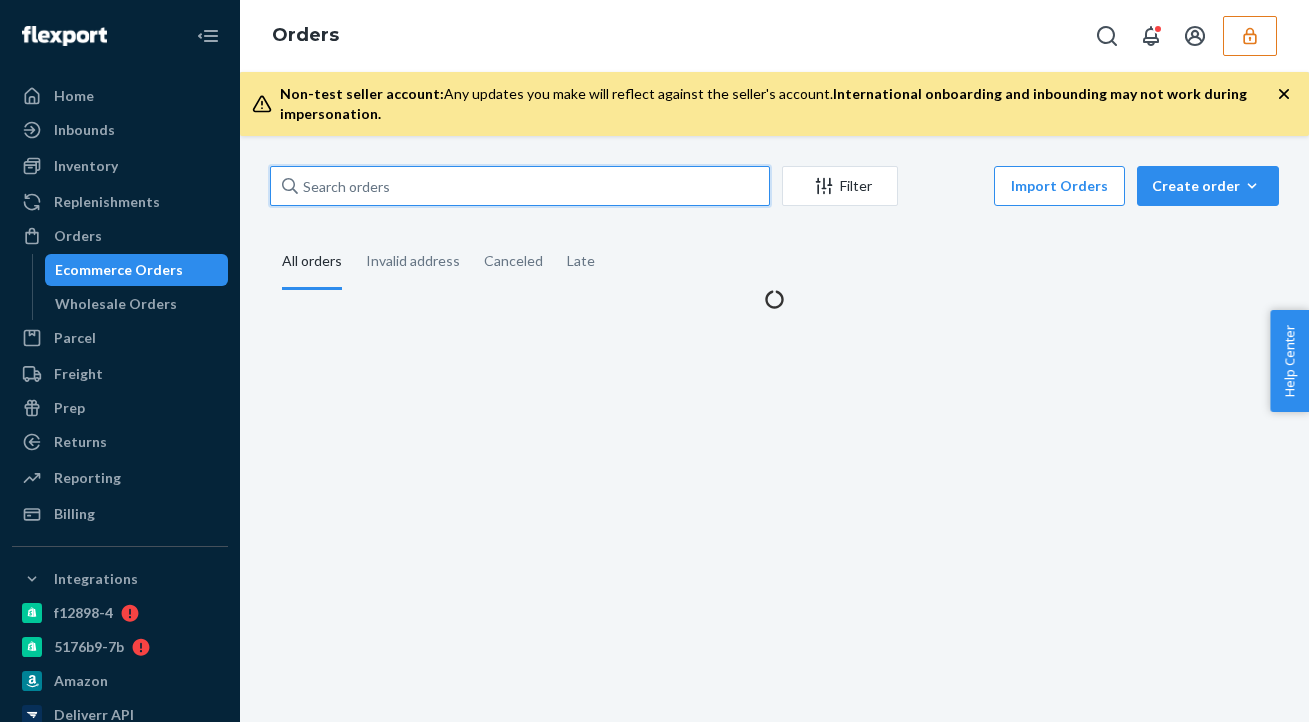 paste on "130162433" 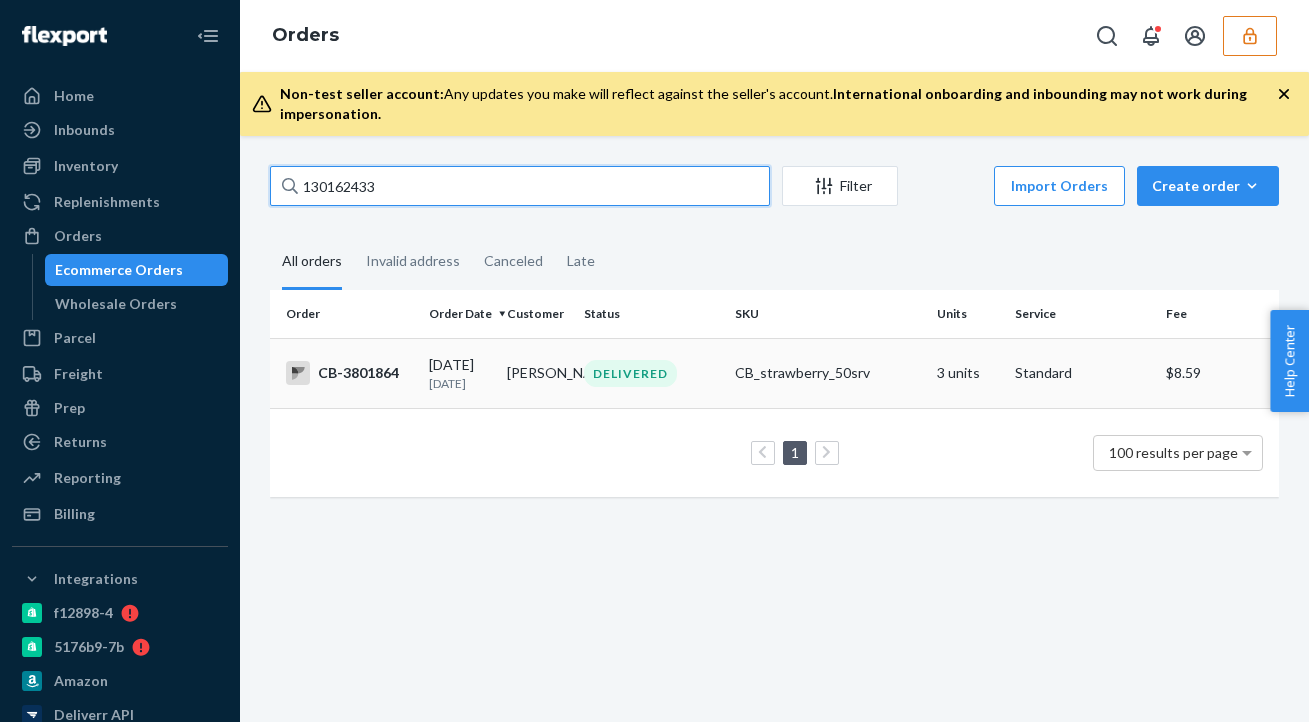 type on "130162433" 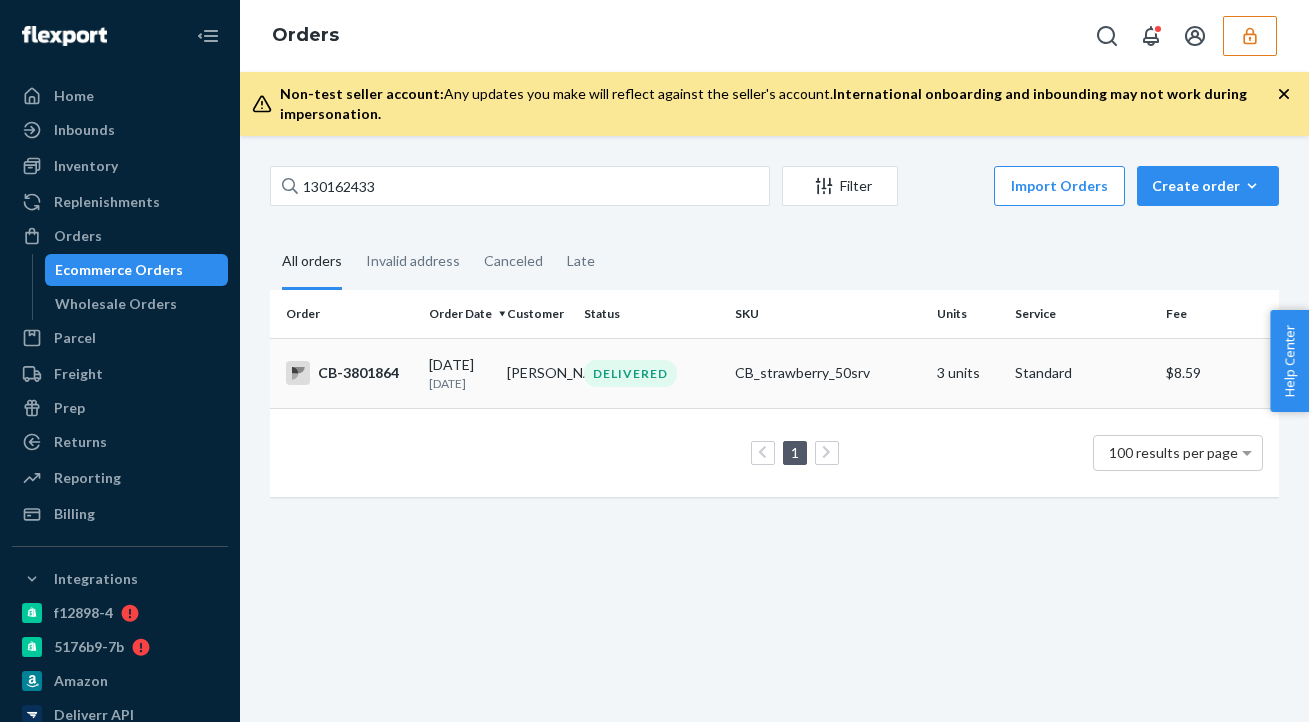 click on "1 month ago" at bounding box center (459, 383) 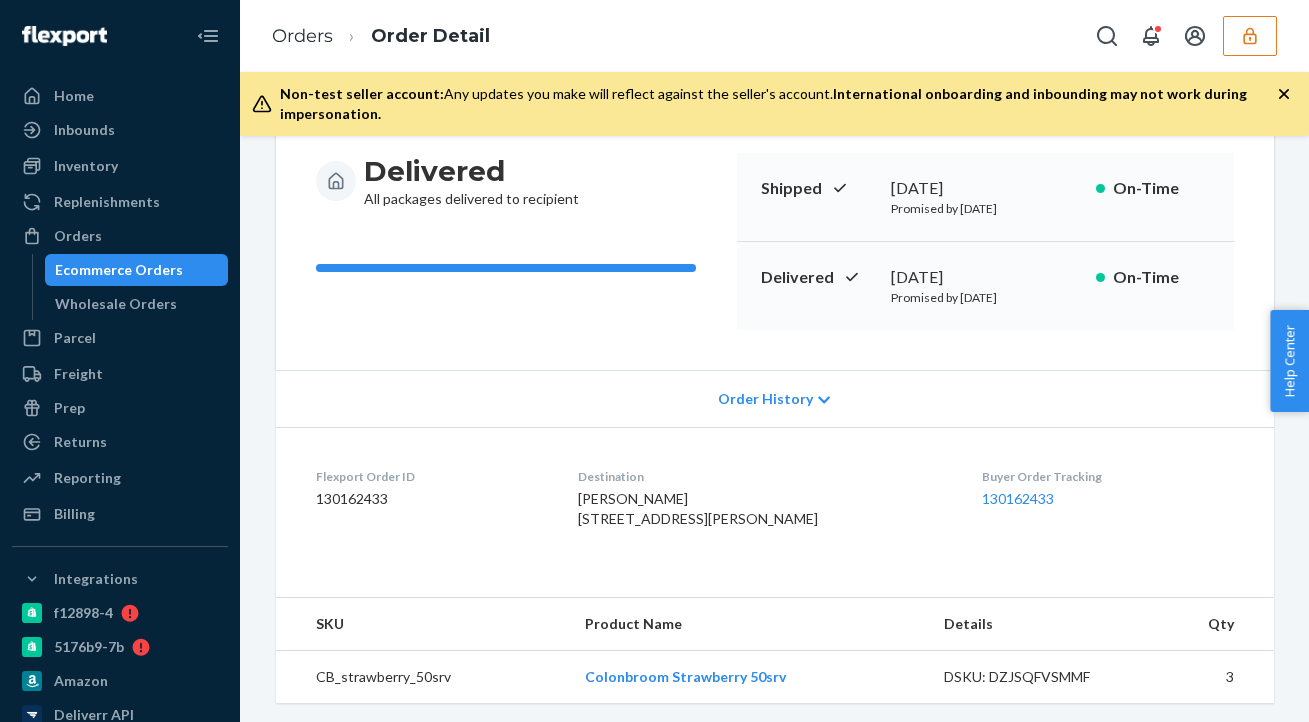scroll, scrollTop: 202, scrollLeft: 0, axis: vertical 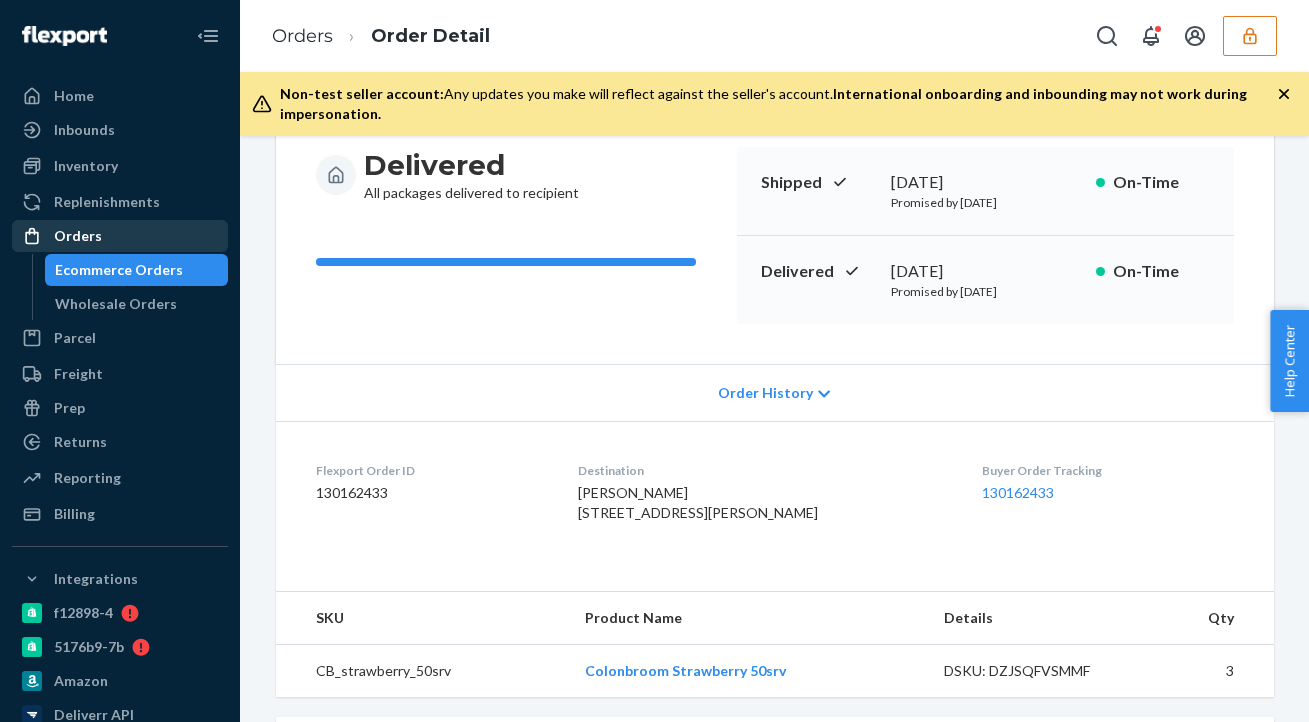 click on "Orders" at bounding box center [120, 236] 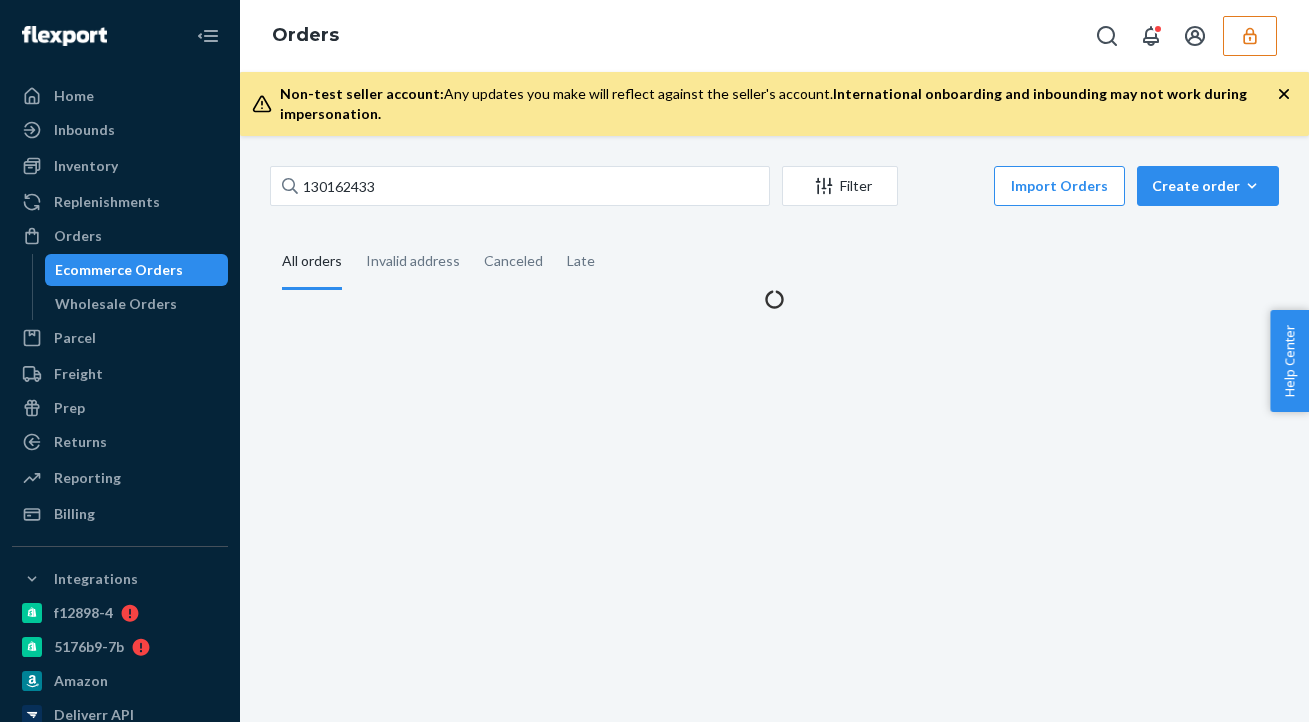 scroll, scrollTop: 0, scrollLeft: 0, axis: both 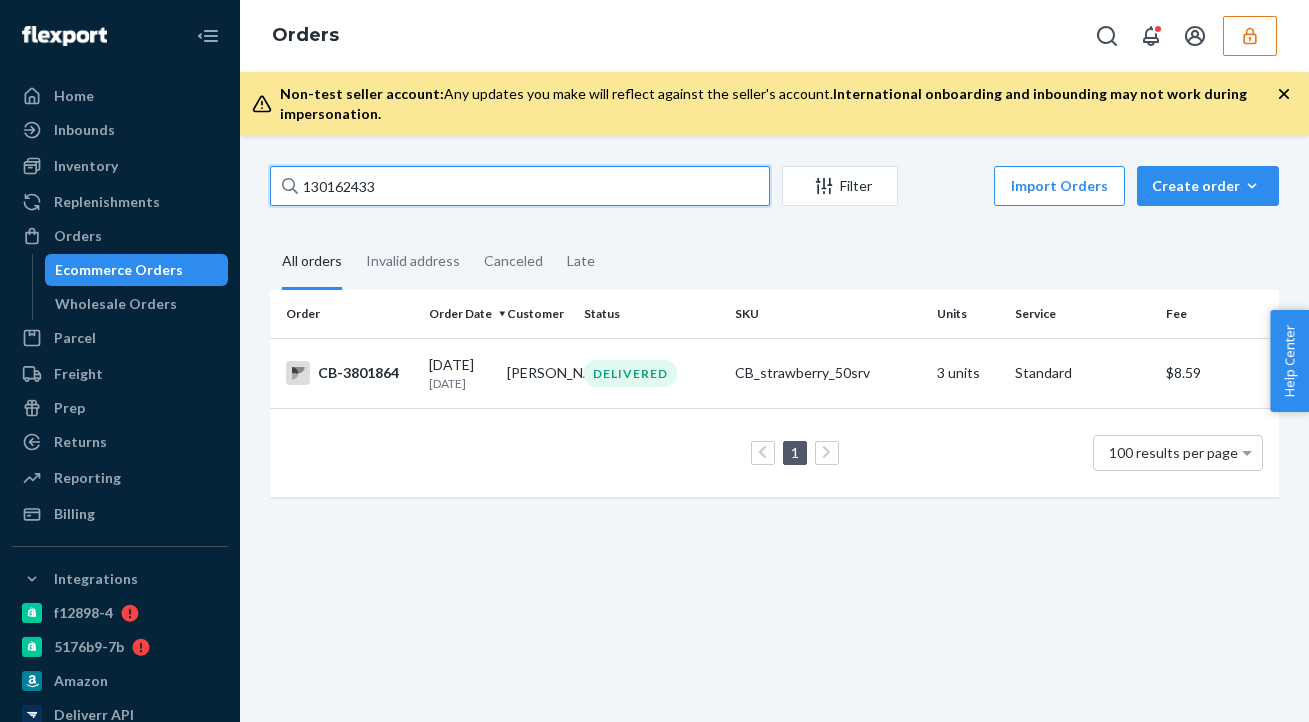 drag, startPoint x: 472, startPoint y: 176, endPoint x: 307, endPoint y: 134, distance: 170.26157 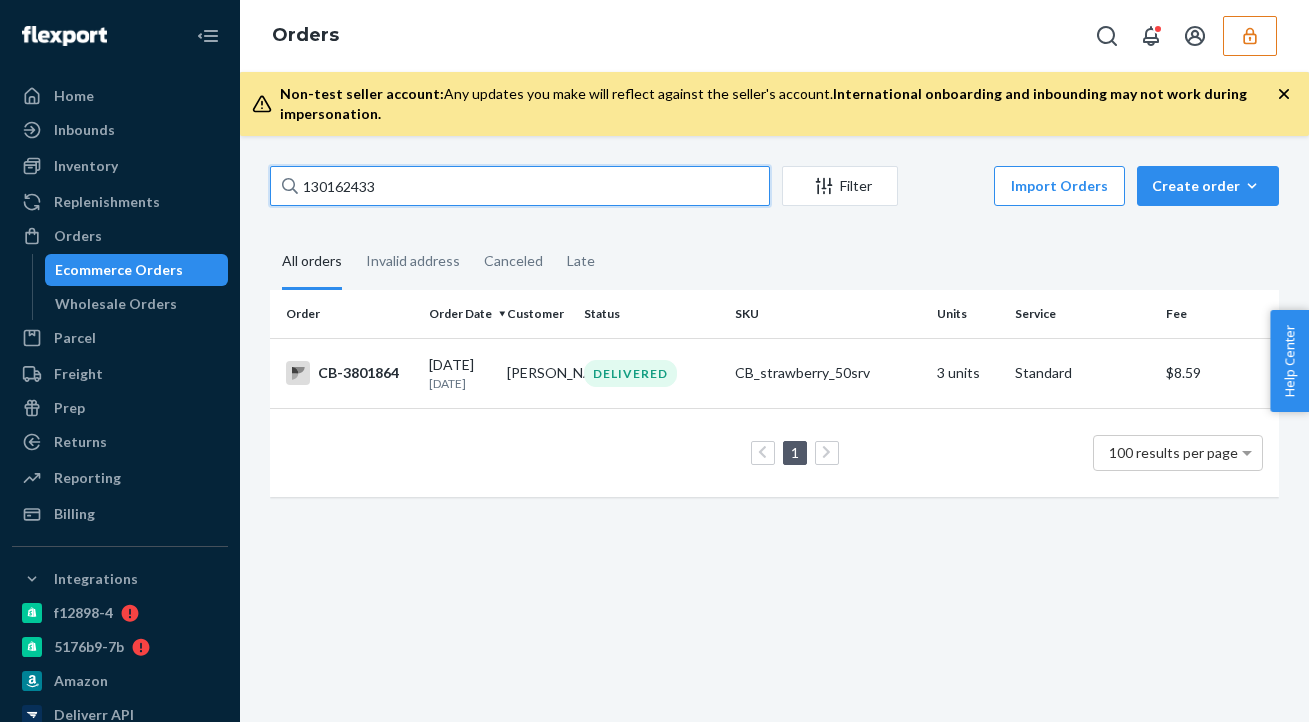 click on "Orders Non-test seller account:  Any updates you make will reflect against the seller's account.  International onboarding and inbounding may not work during impersonation. 130162433 Filter Import Orders Create order Ecommerce order Removal order All orders Invalid address Canceled Late Order Order Date Customer Status SKU Units Service Fee CB-3801864 06/11/2025 1 month ago Jeremy Heaton DELIVERED CB_strawberry_50srv 3 units Standard $8.59 1 100 results per page" at bounding box center [774, 361] 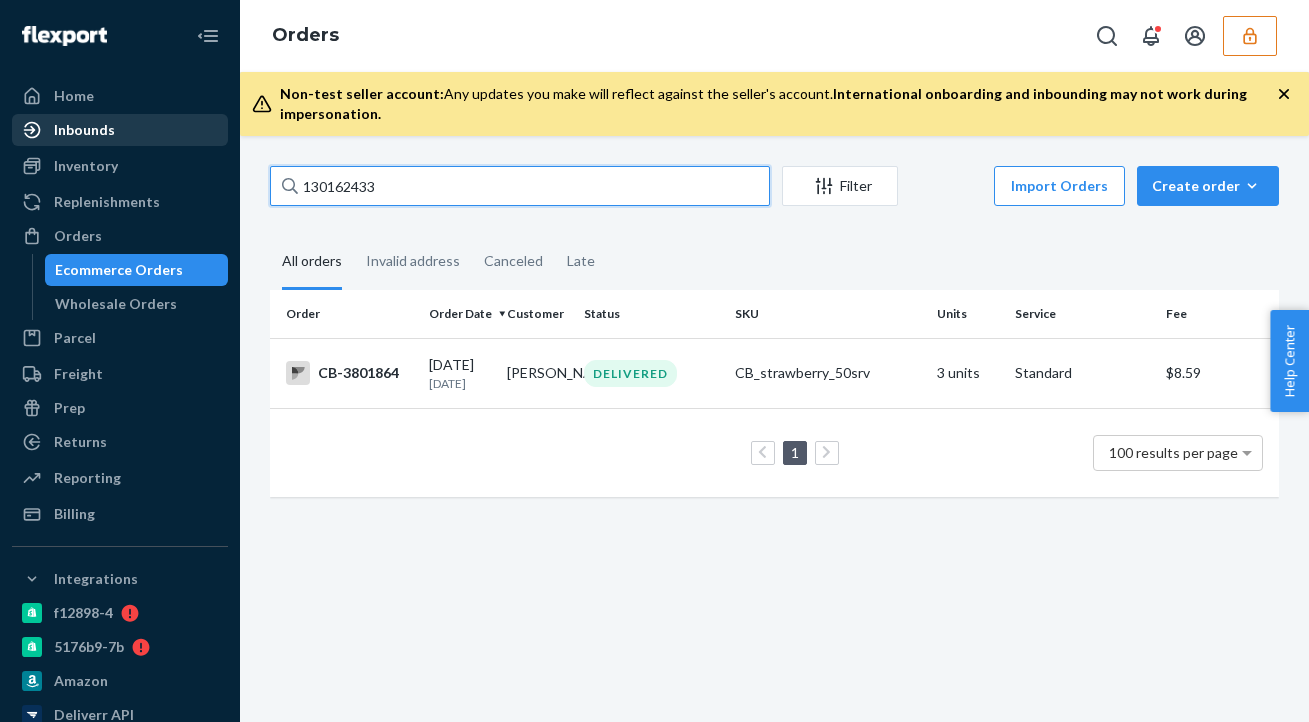 drag, startPoint x: 411, startPoint y: 199, endPoint x: 214, endPoint y: 118, distance: 213.00235 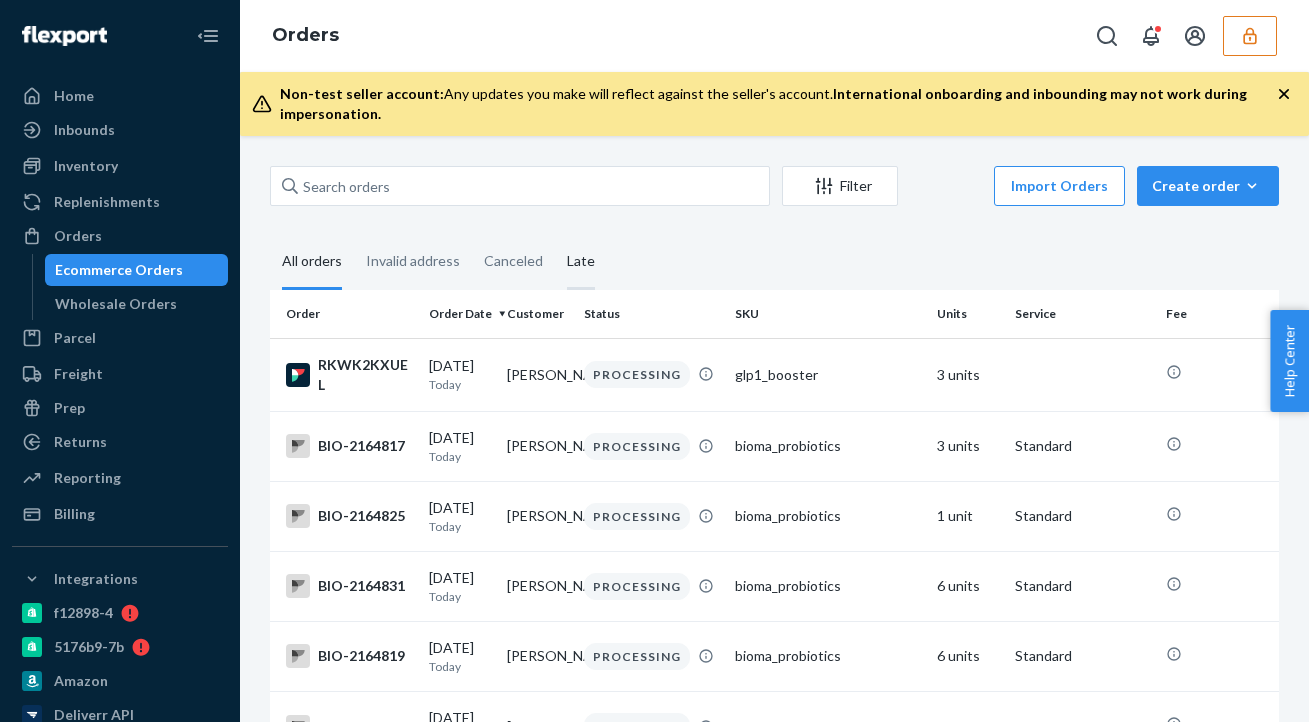 click on "Late" at bounding box center (581, 262) 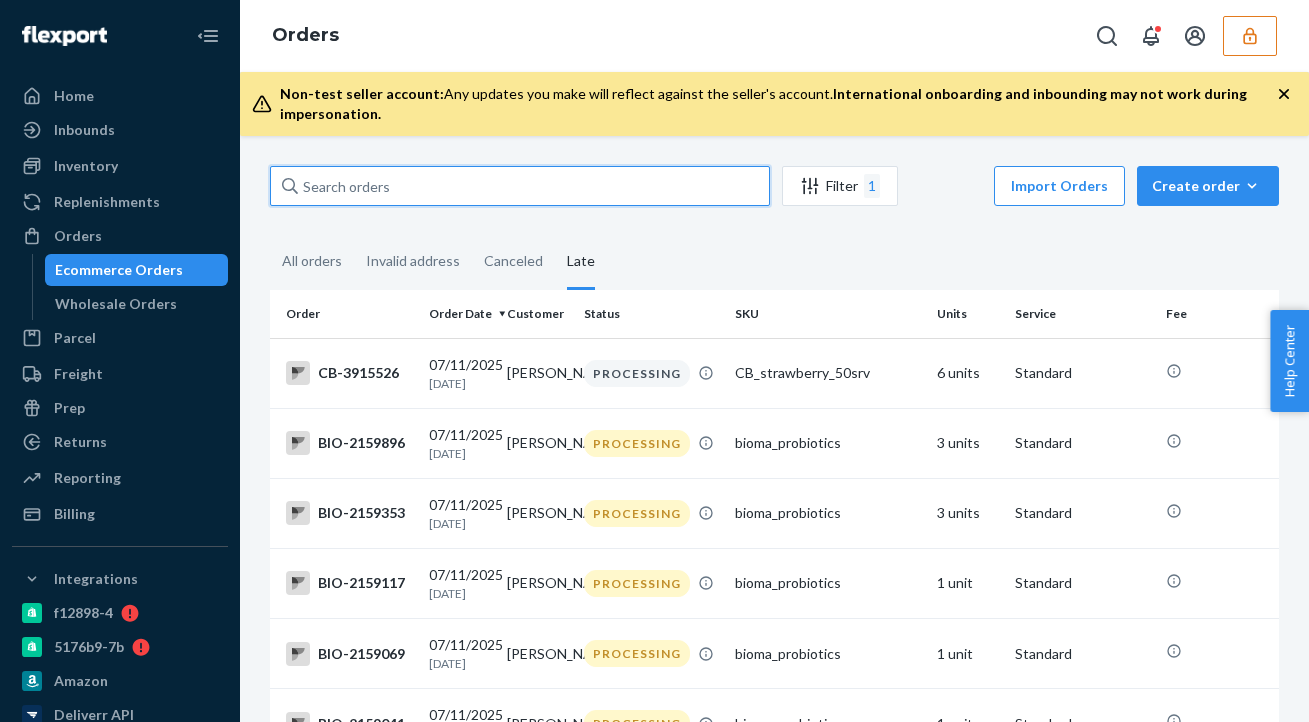 click at bounding box center [520, 186] 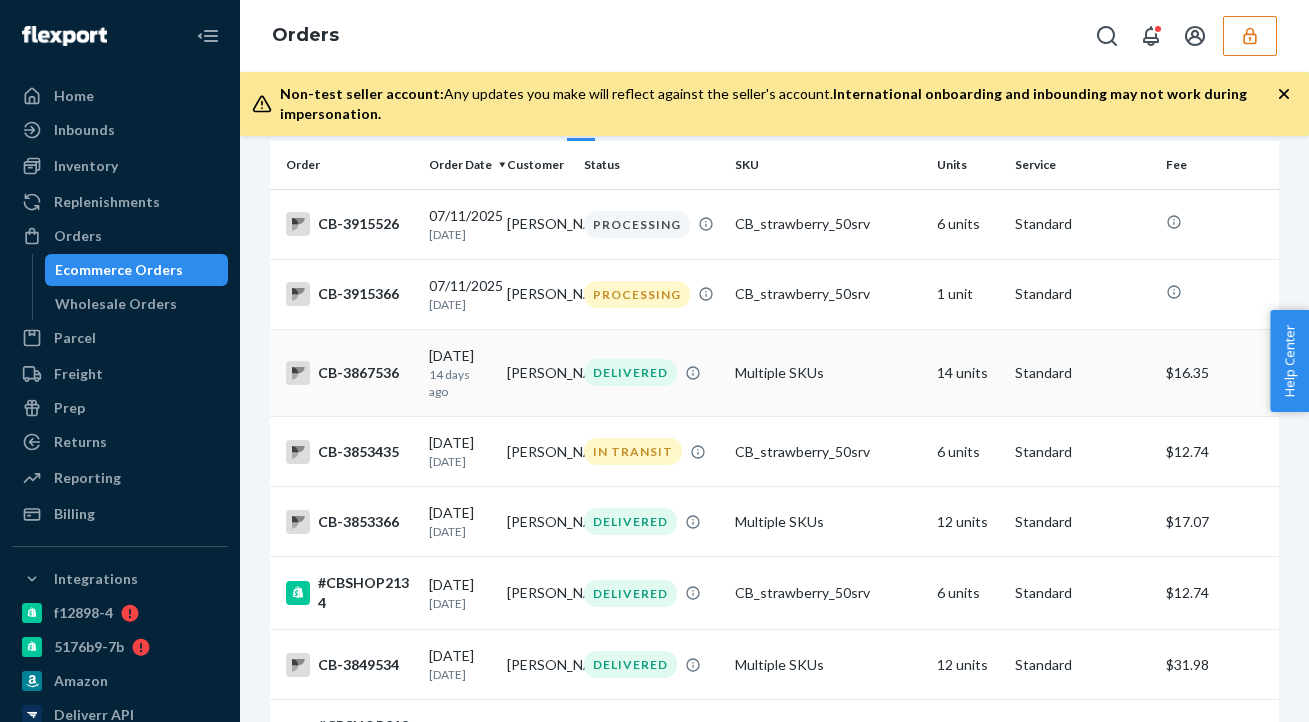 scroll, scrollTop: 151, scrollLeft: 0, axis: vertical 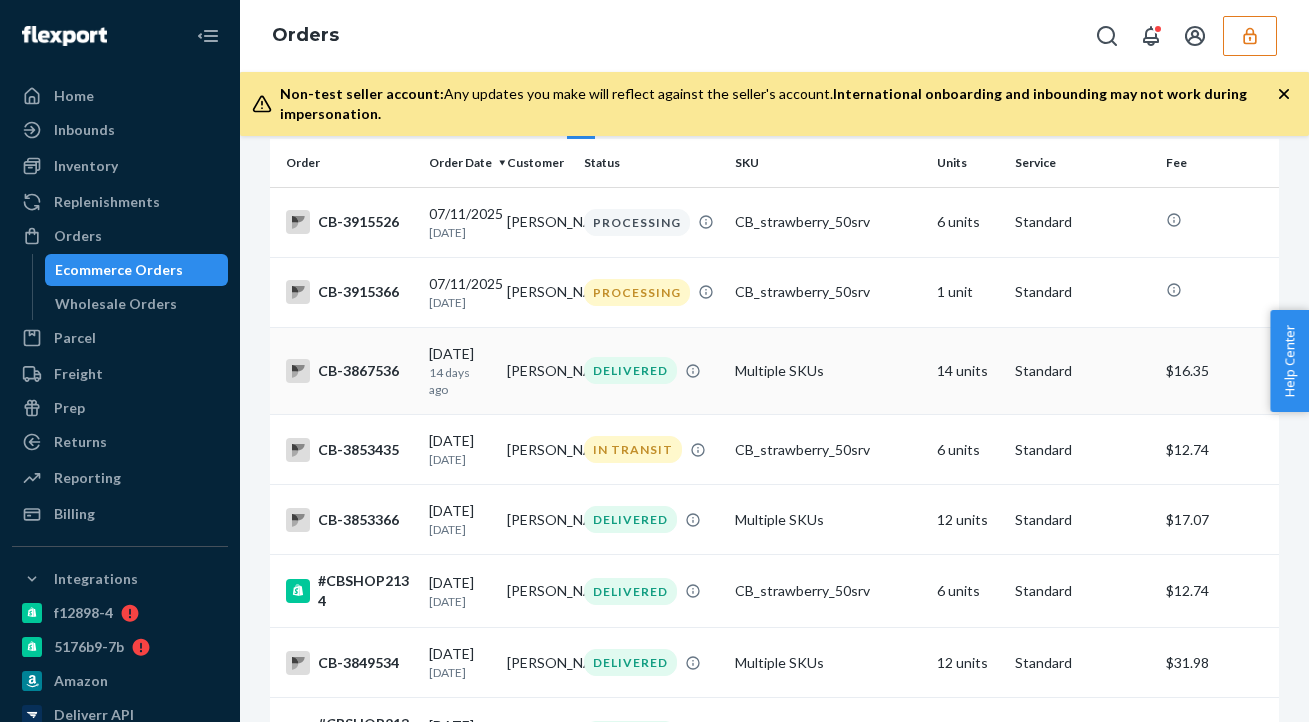 type on "DZJSQFVSMMF" 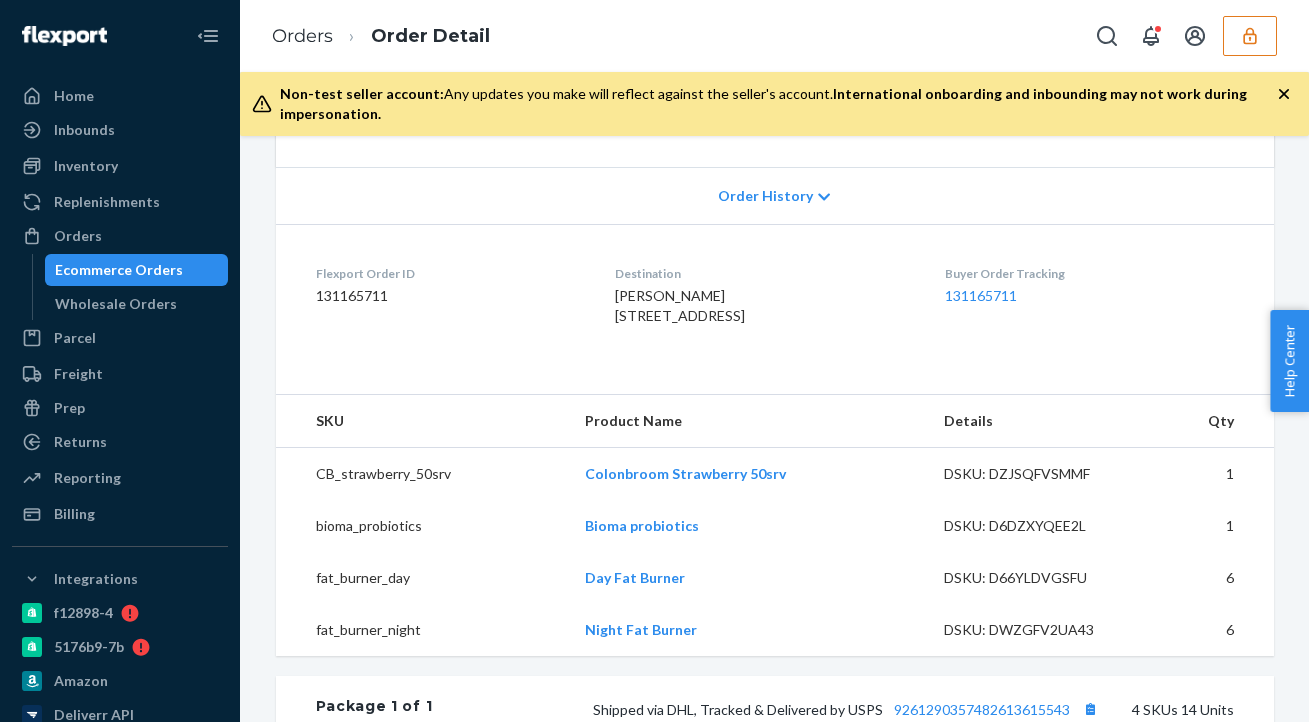 scroll, scrollTop: 335, scrollLeft: 0, axis: vertical 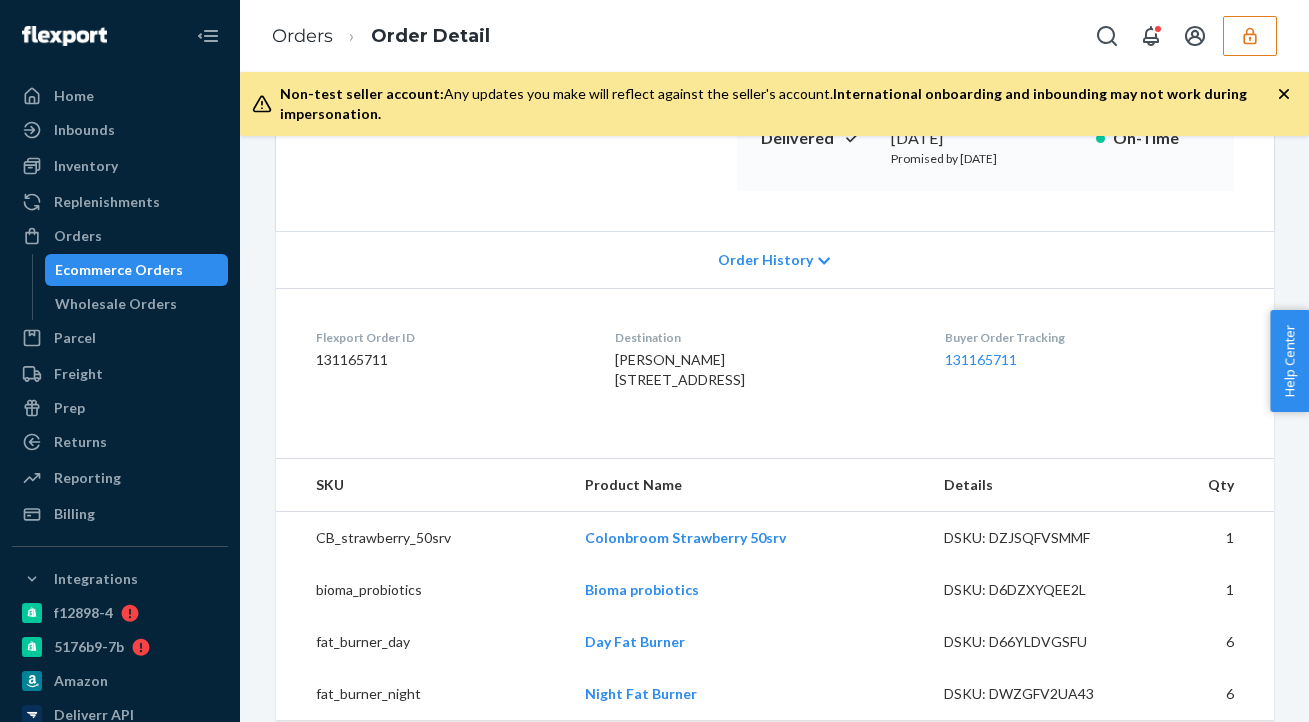 click on "Order History" at bounding box center [765, 260] 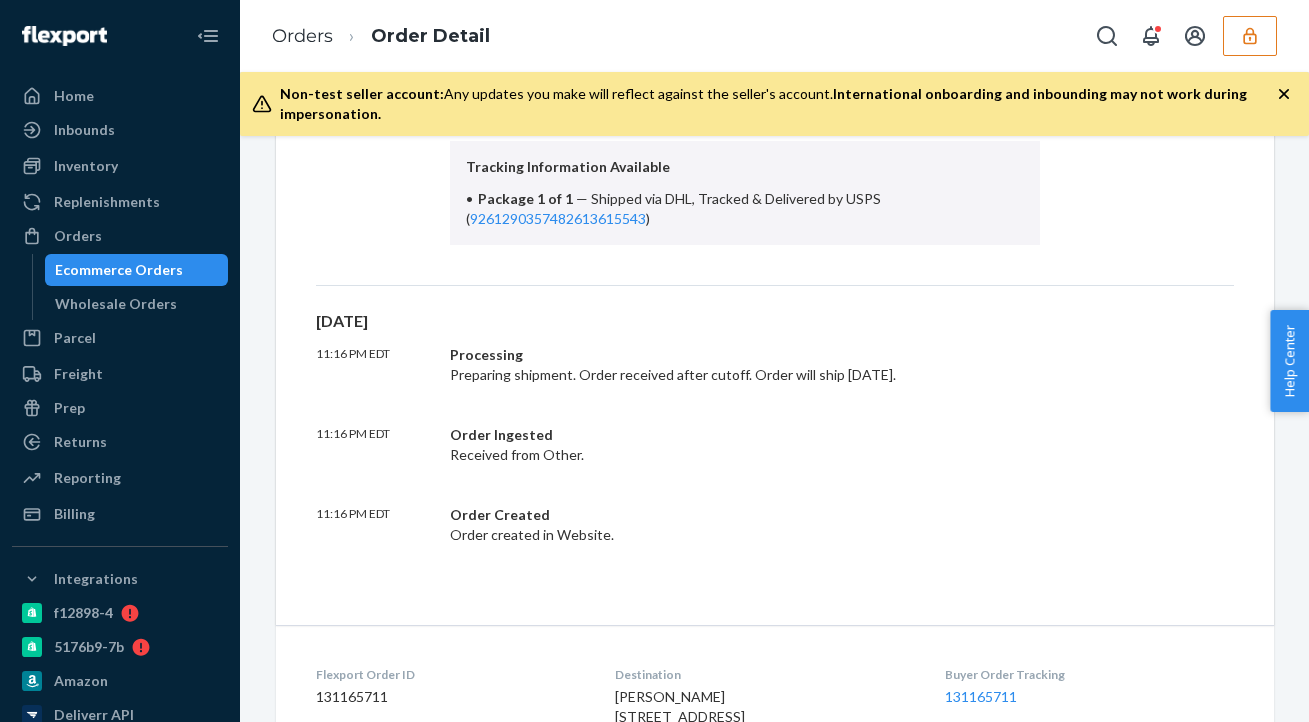 scroll, scrollTop: 792, scrollLeft: 0, axis: vertical 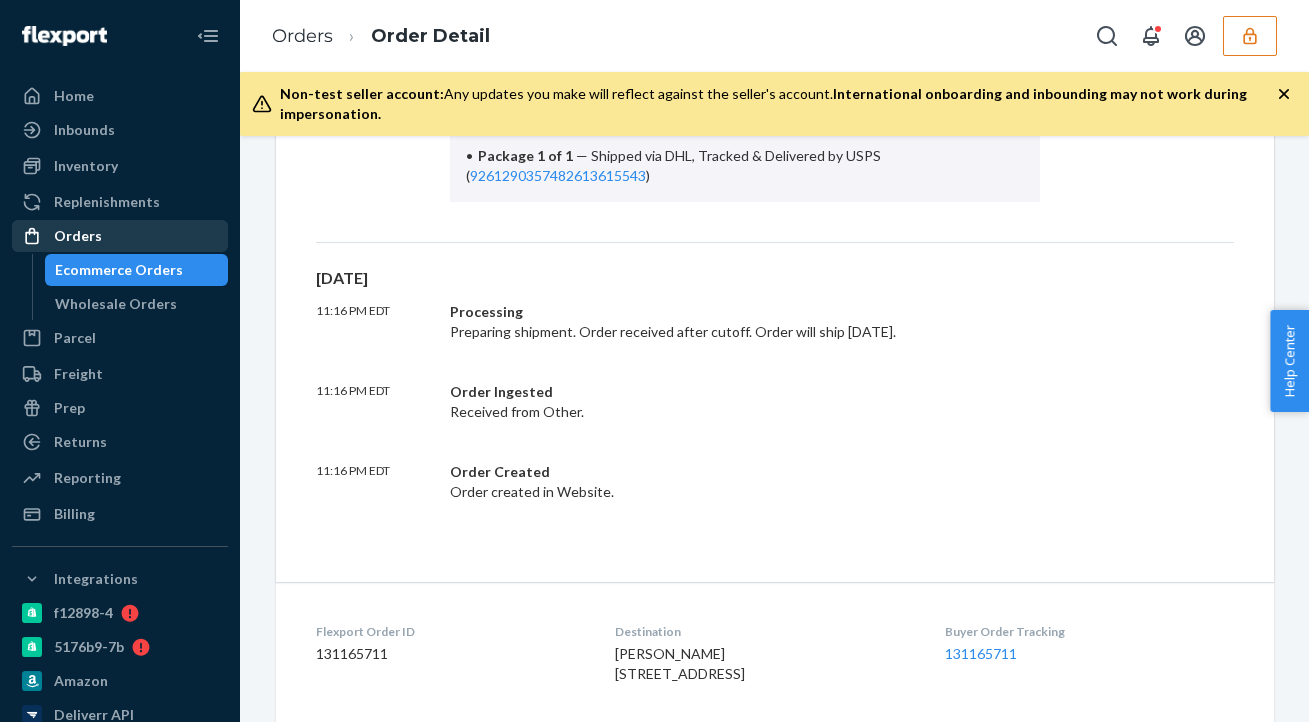 click on "Orders" at bounding box center [120, 236] 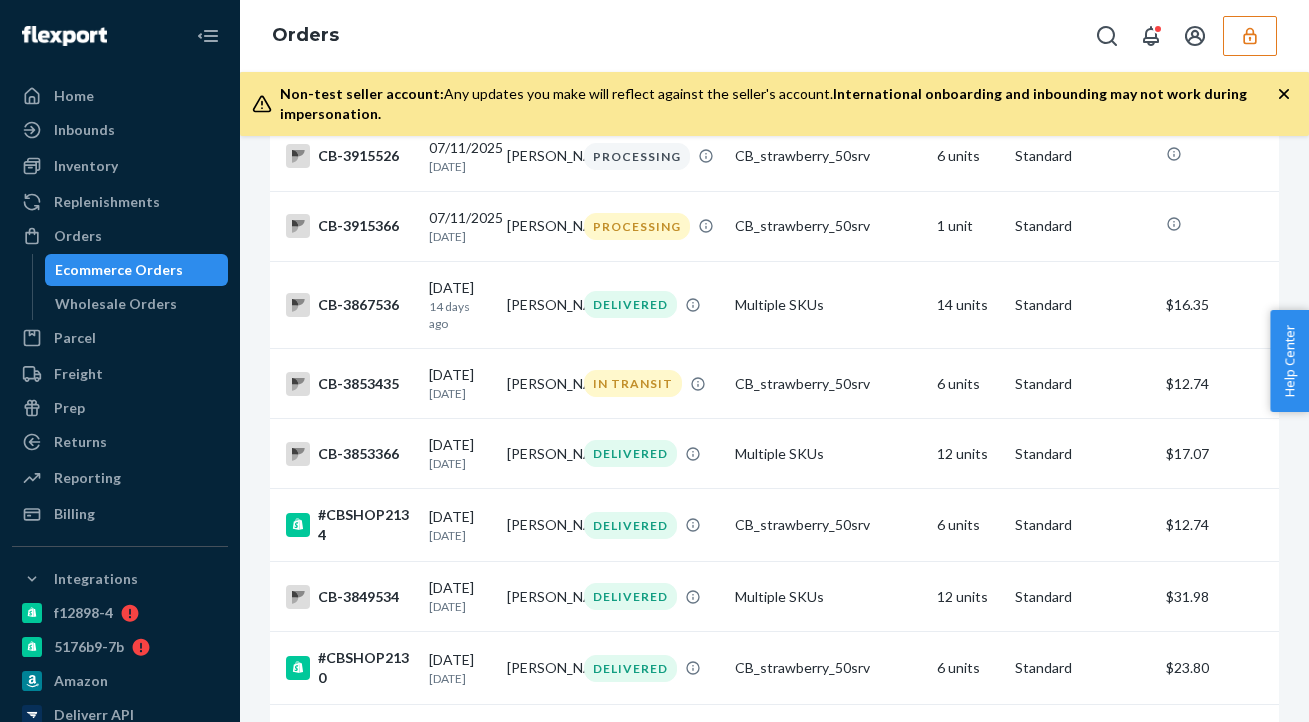 scroll, scrollTop: 0, scrollLeft: 0, axis: both 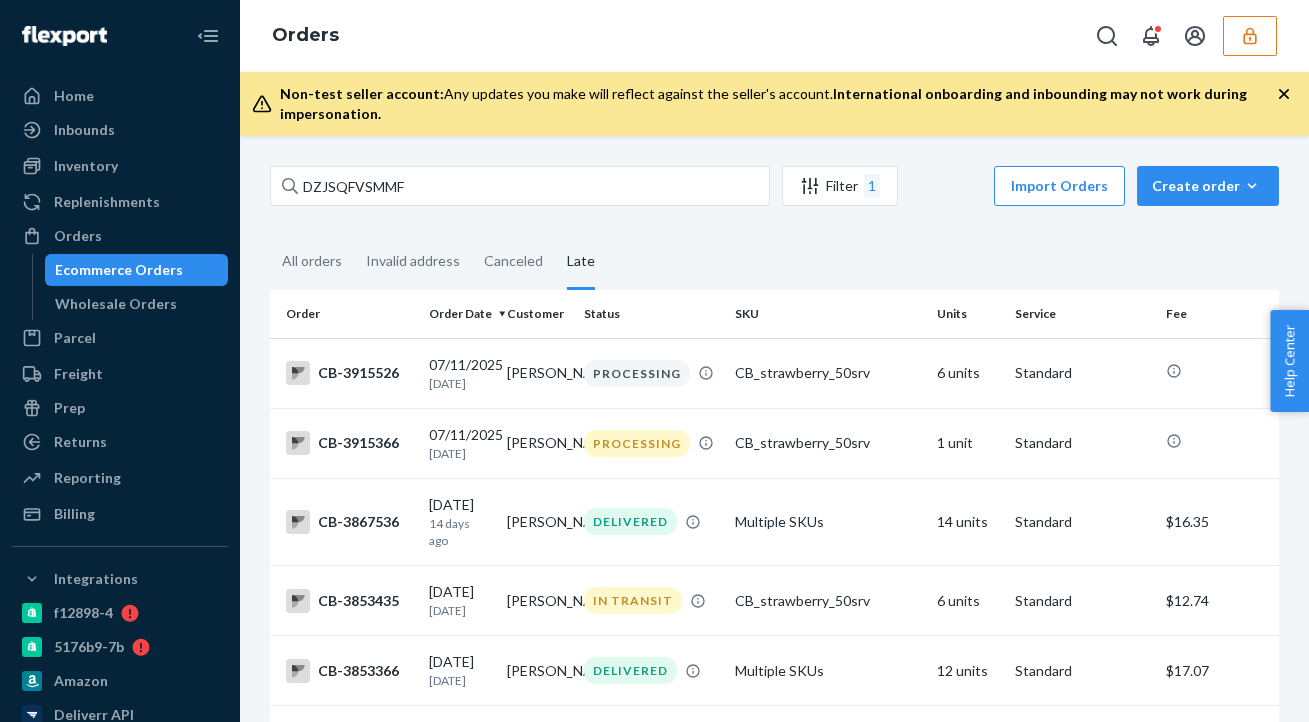 click on "Orders" at bounding box center (774, 36) 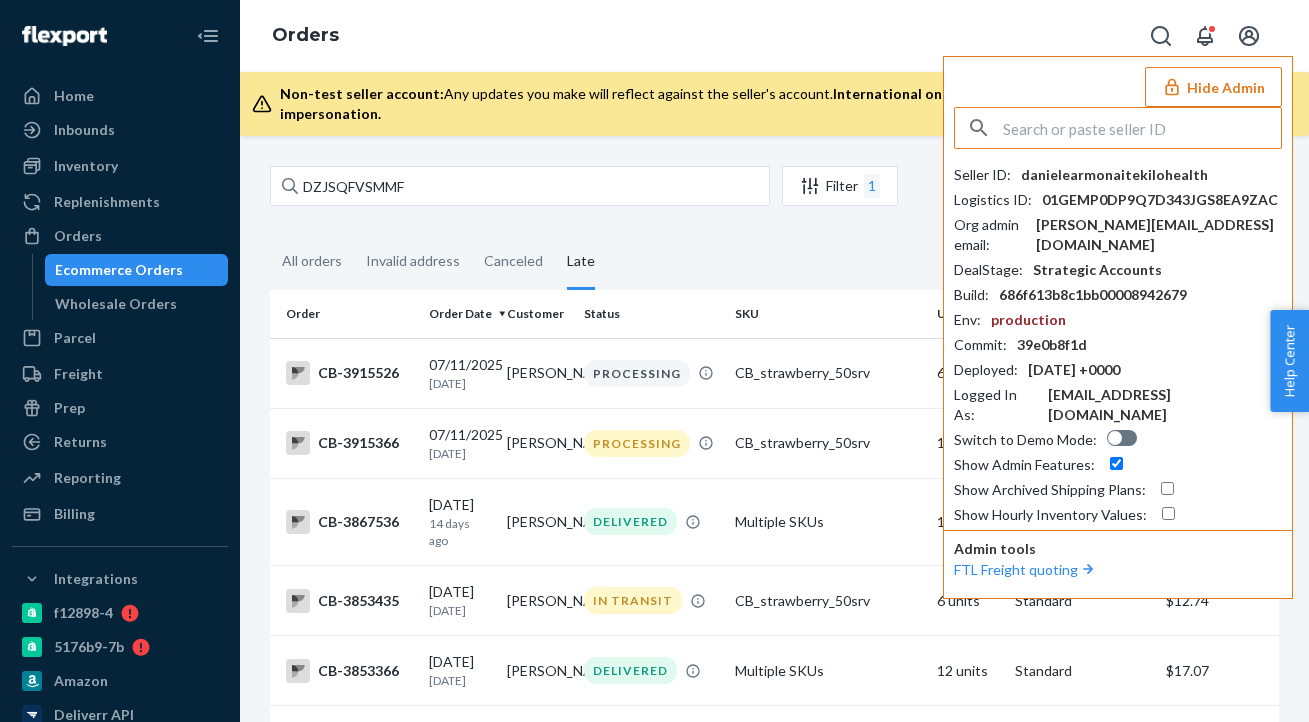 click at bounding box center (1142, 128) 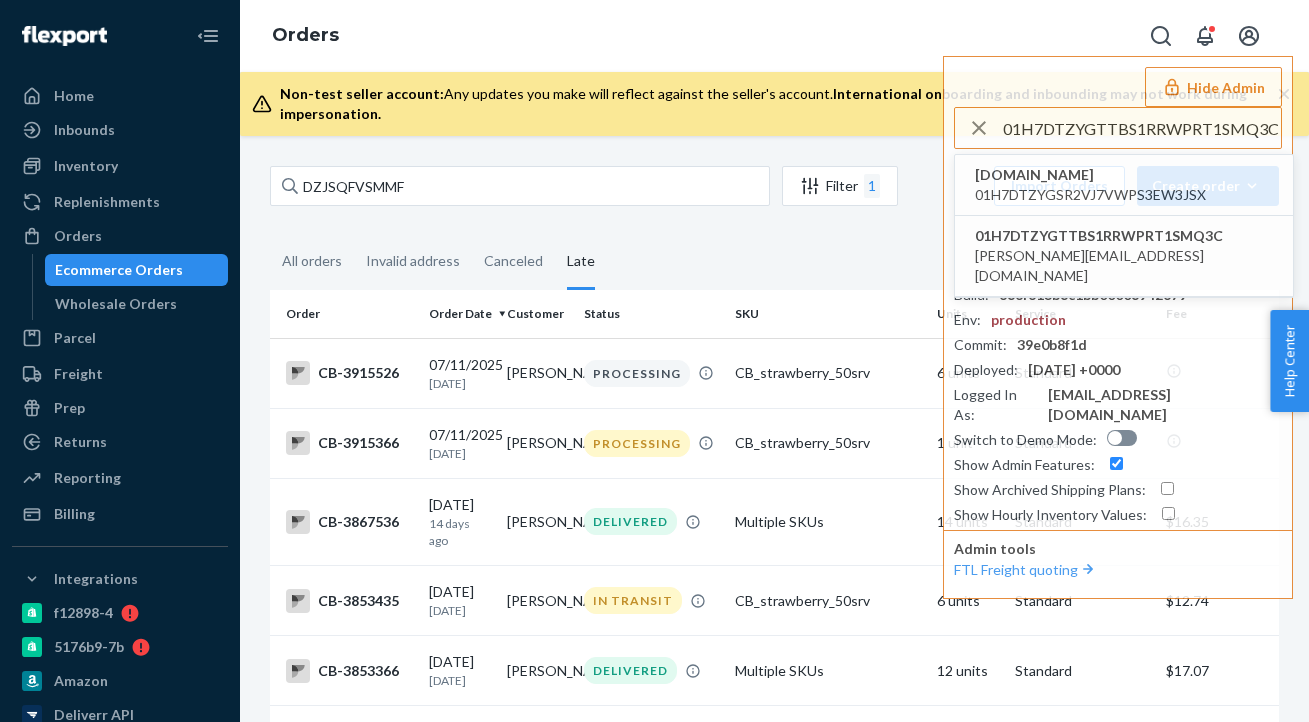 type on "01H7DTZYGTTBS1RRWPRT1SMQ3C" 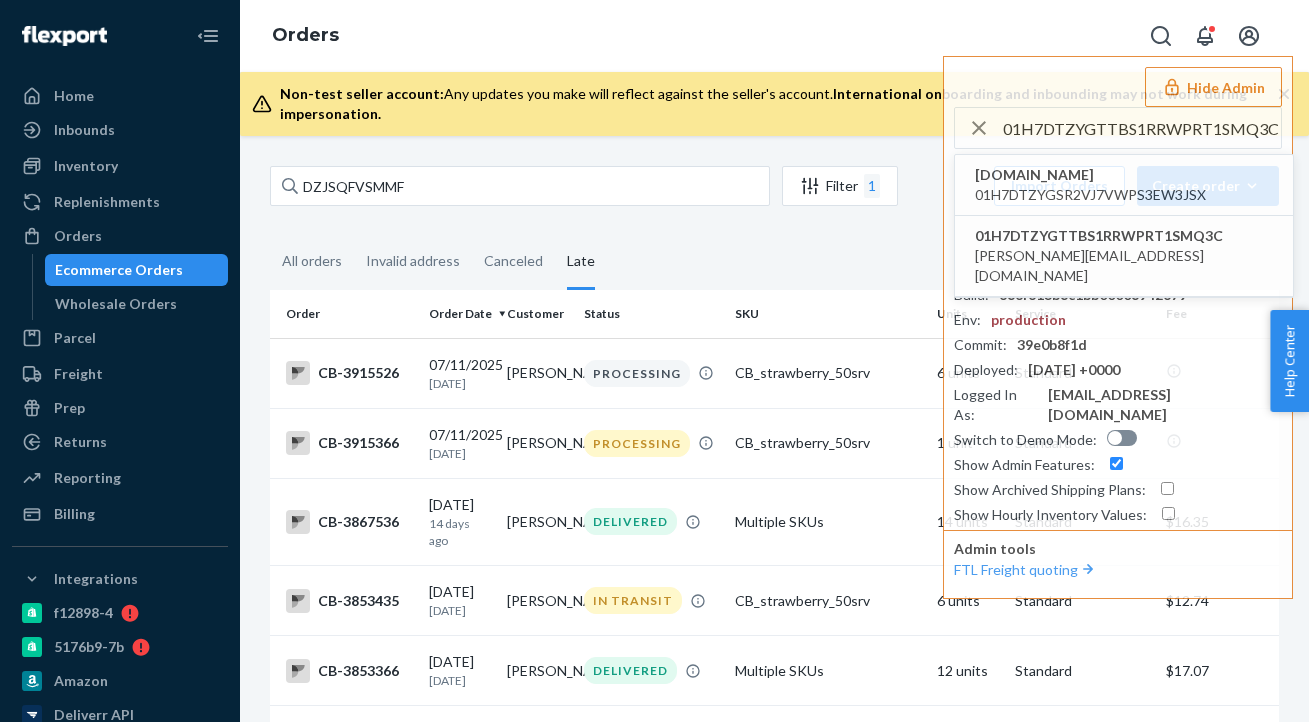 click on "7b578c.myshopify.com" at bounding box center (1090, 175) 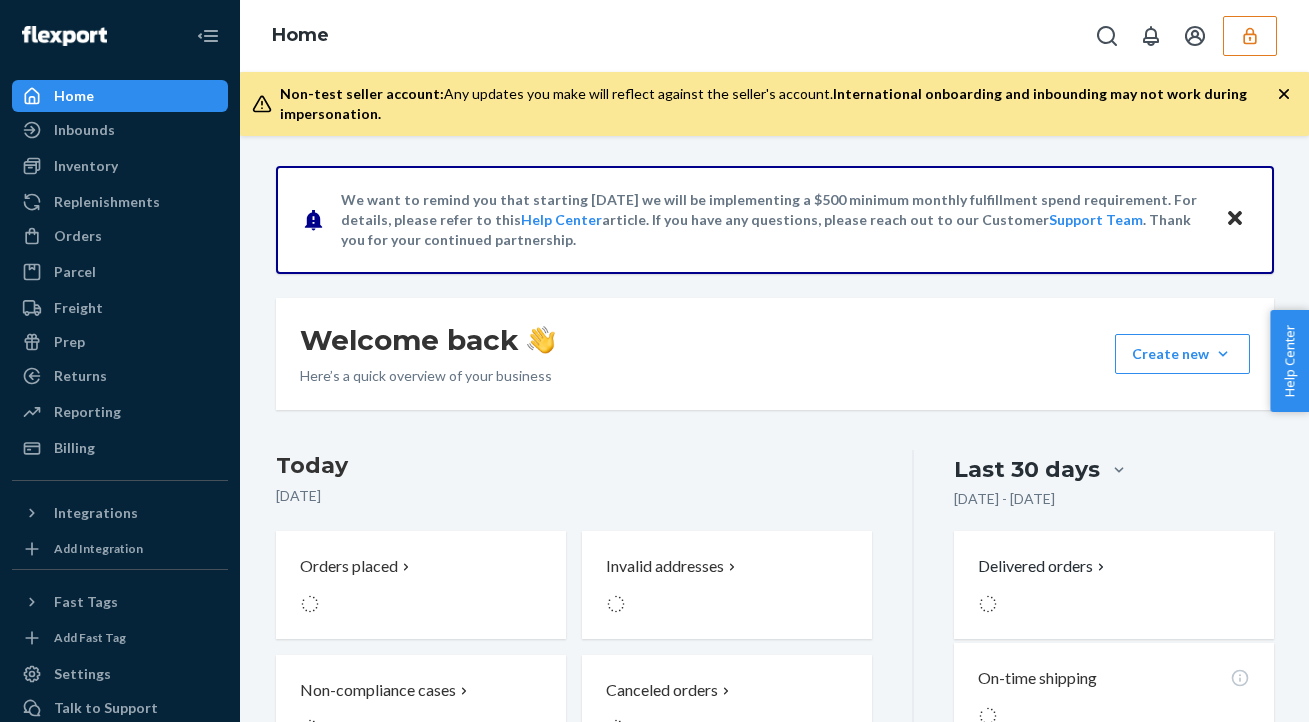 scroll, scrollTop: 0, scrollLeft: 0, axis: both 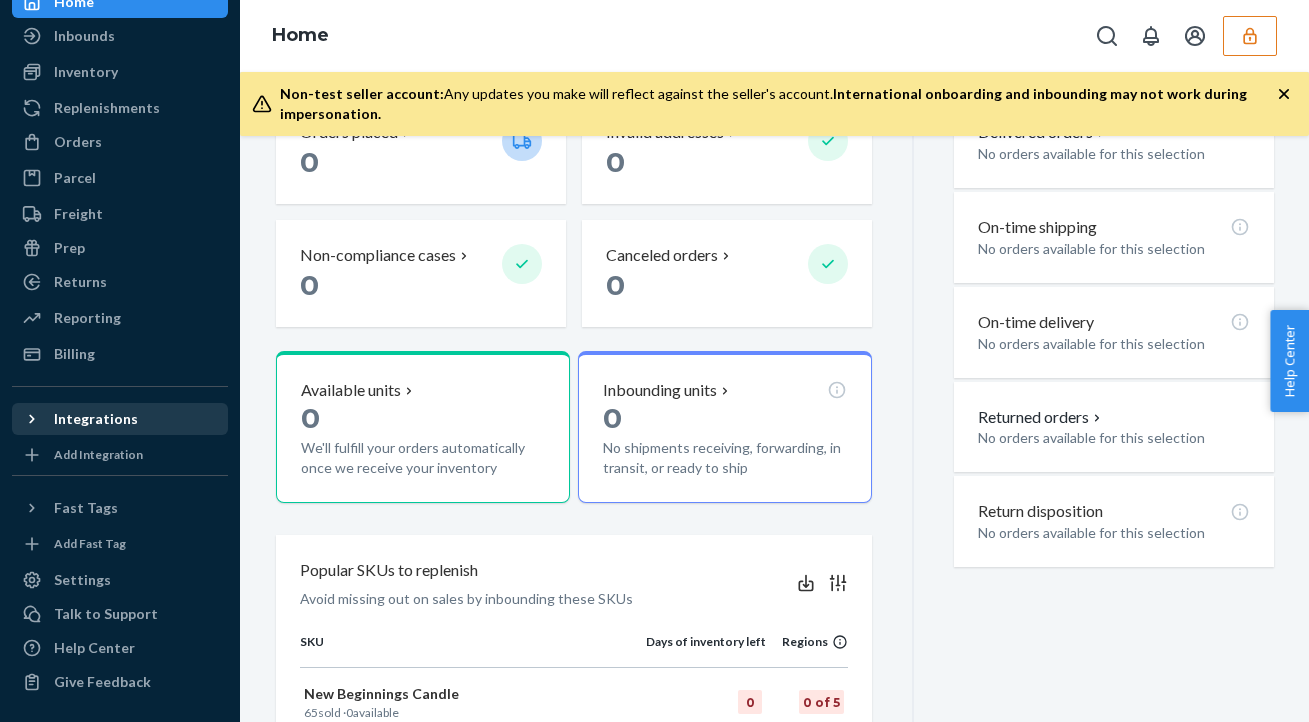 click on "Integrations" at bounding box center [96, 419] 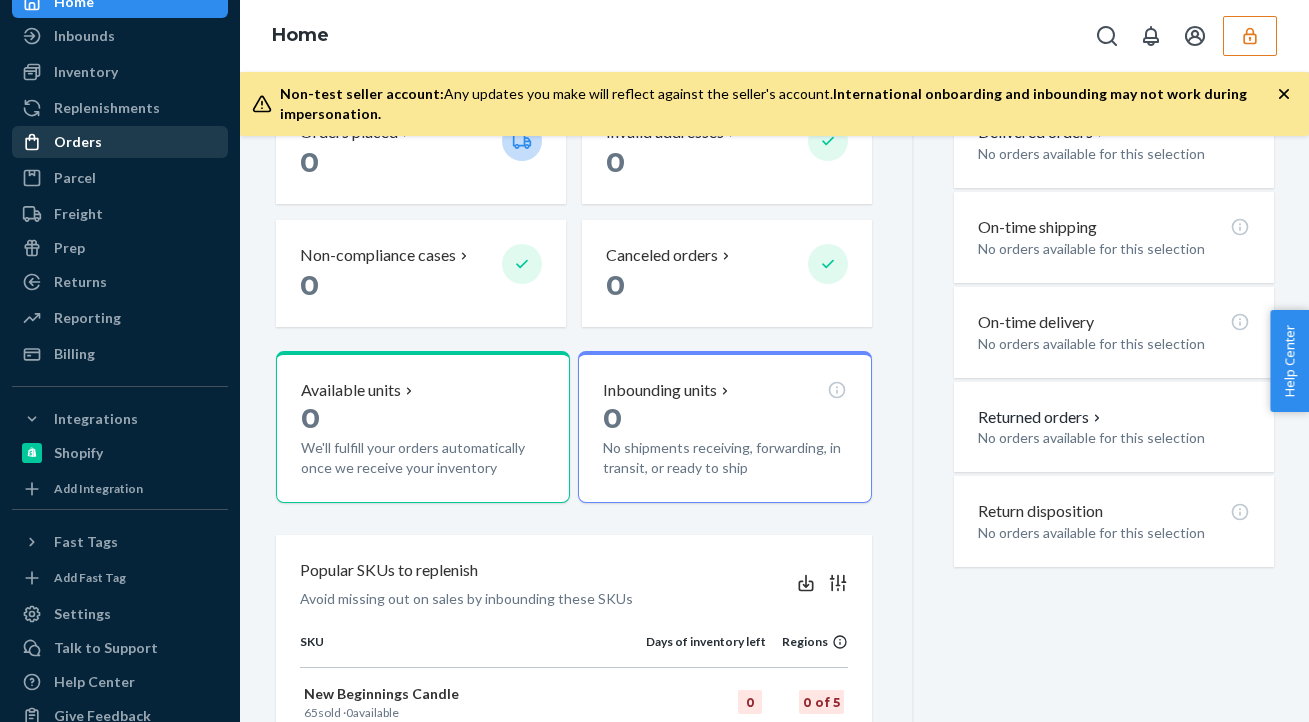 click on "Orders" at bounding box center (120, 142) 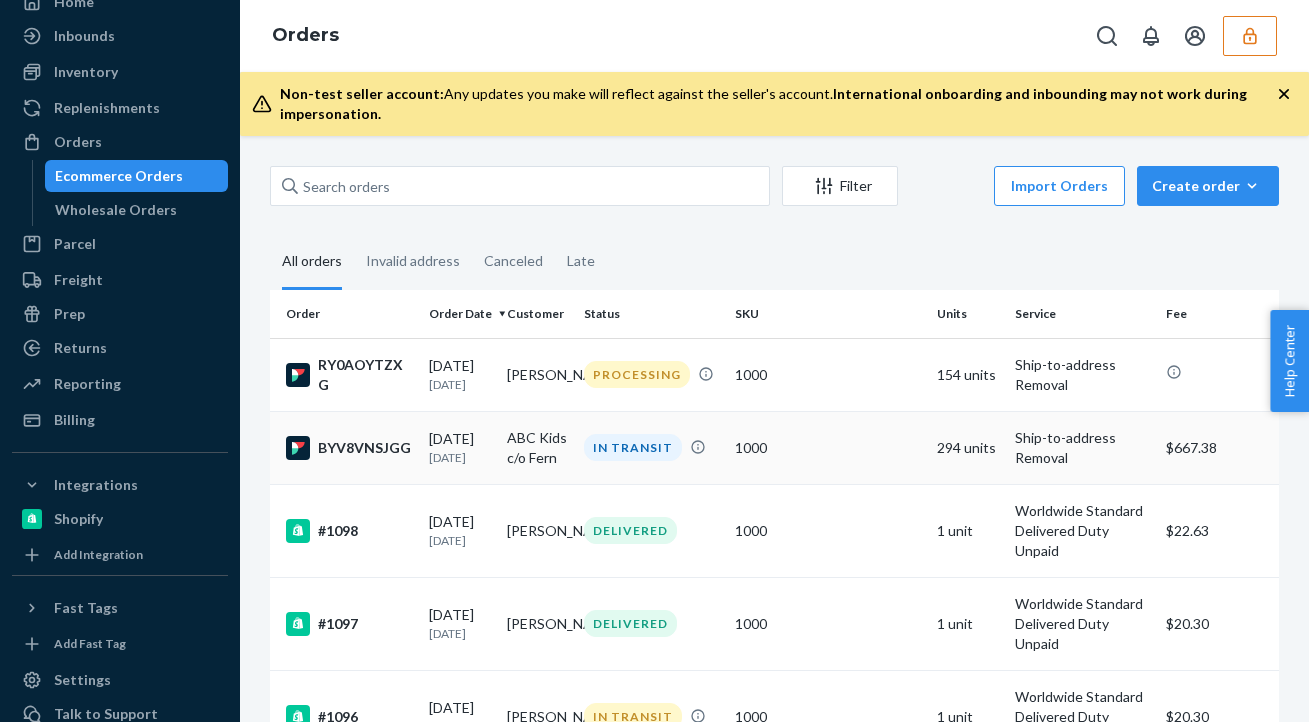 scroll, scrollTop: 86, scrollLeft: 0, axis: vertical 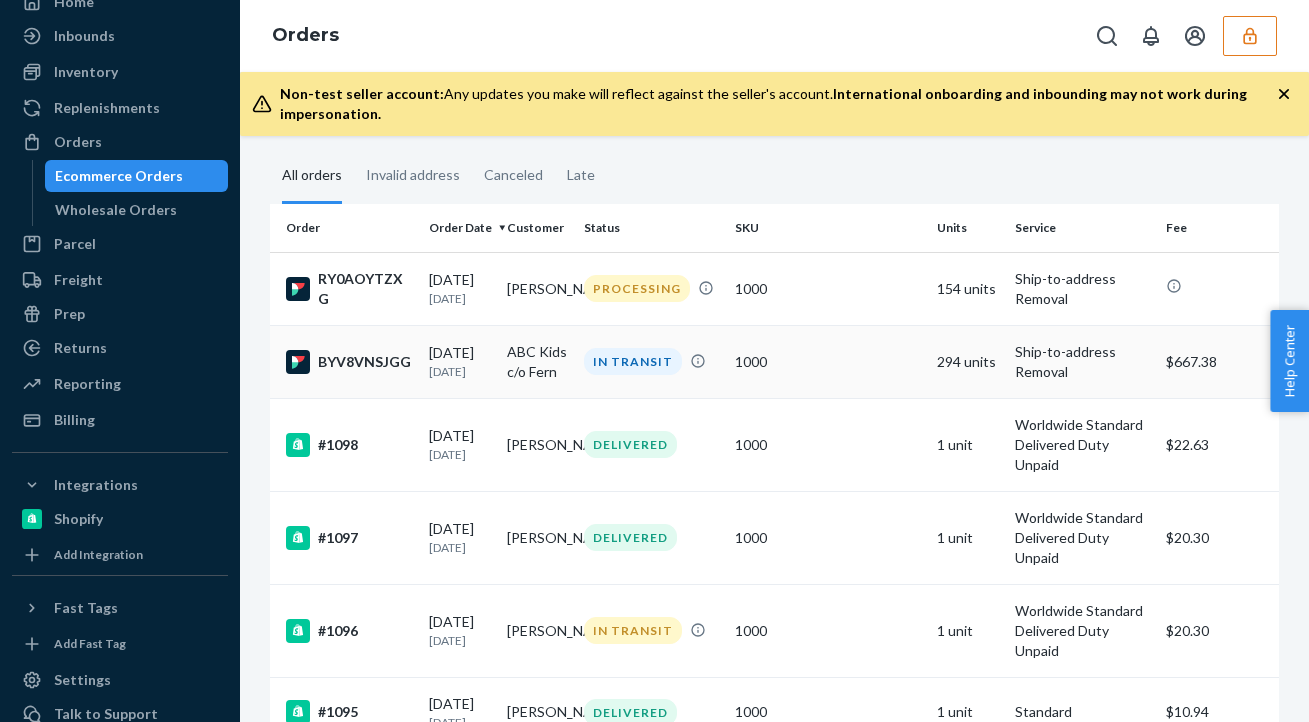 click on "1000" at bounding box center [828, 361] 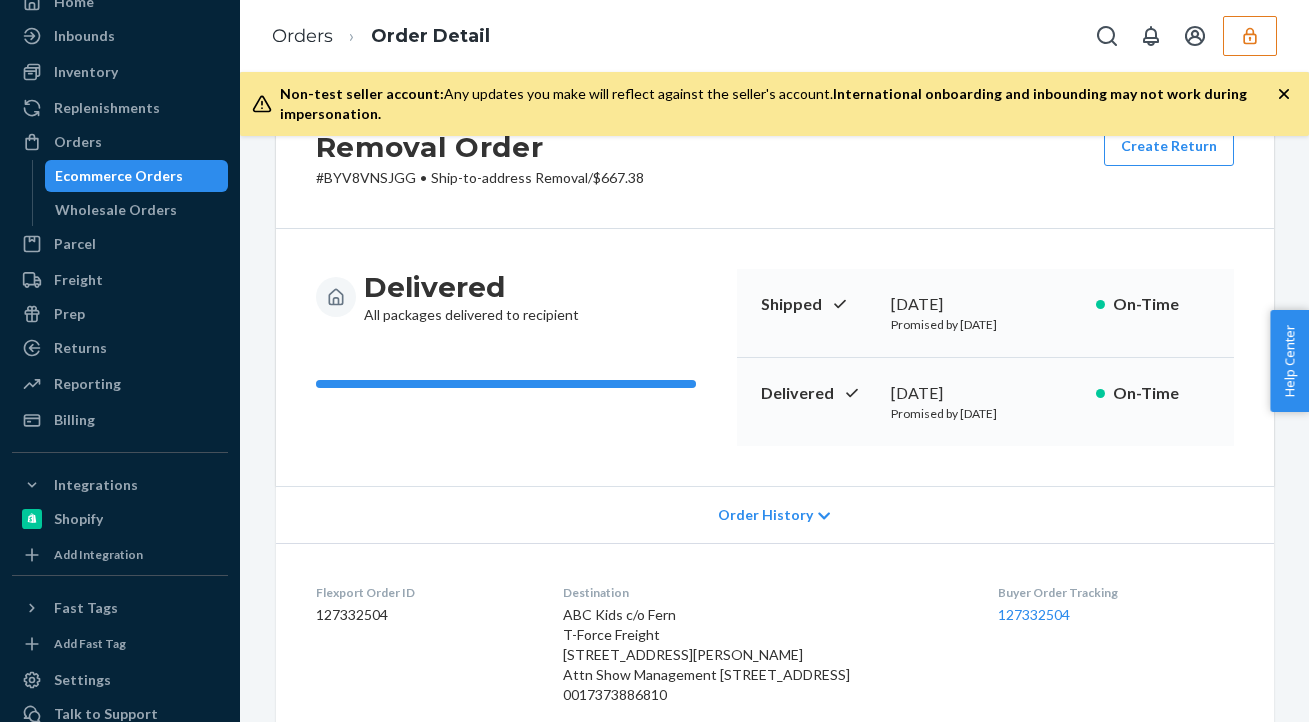 scroll, scrollTop: 0, scrollLeft: 0, axis: both 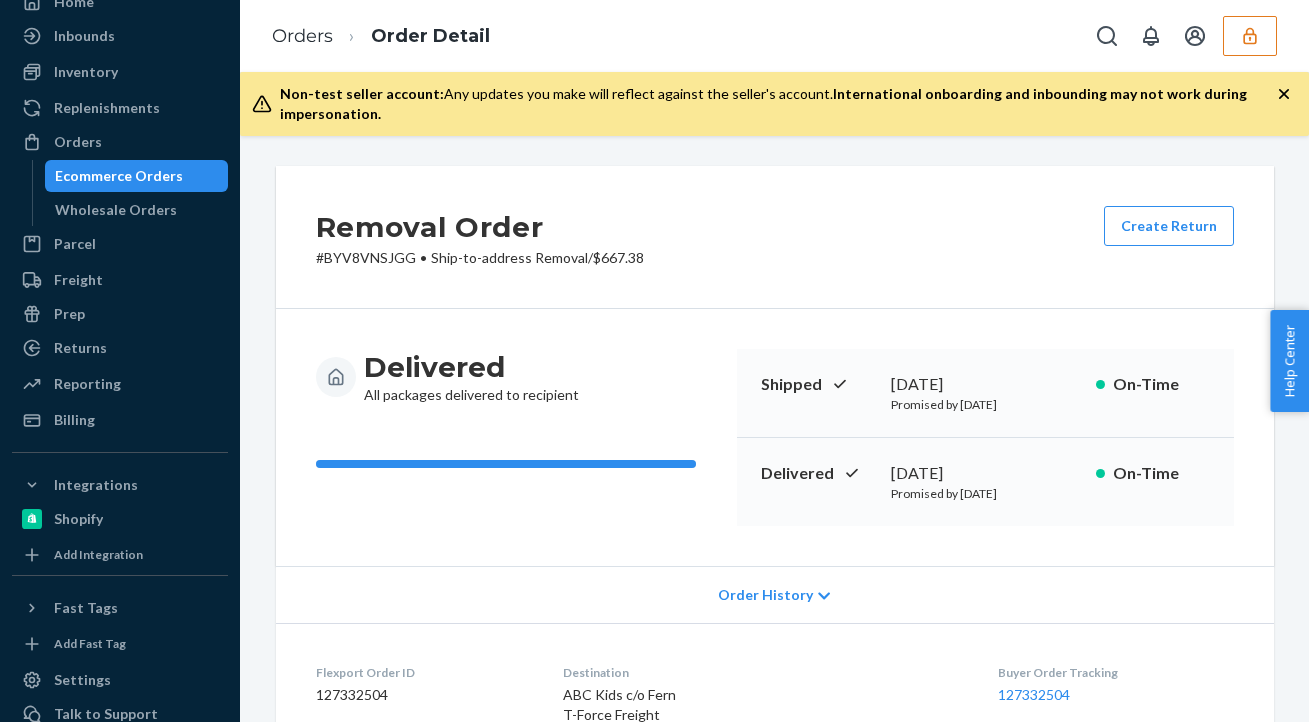 click 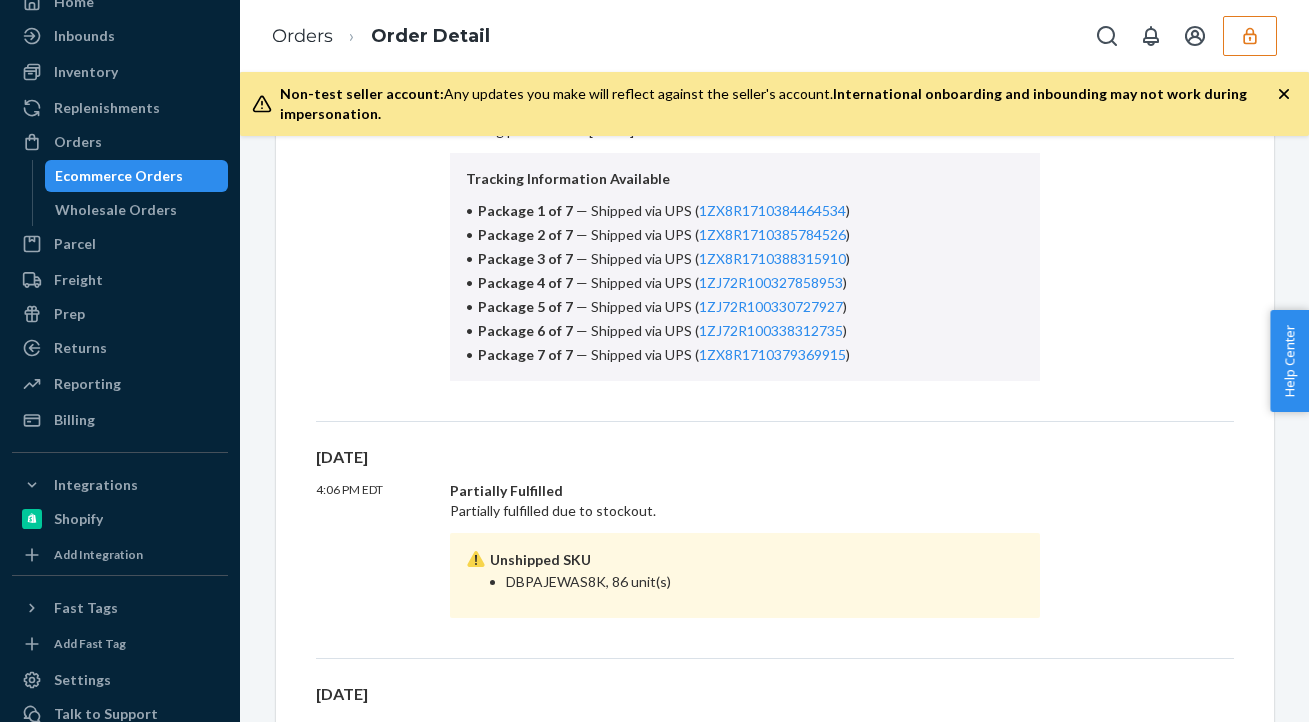 scroll, scrollTop: 485, scrollLeft: 0, axis: vertical 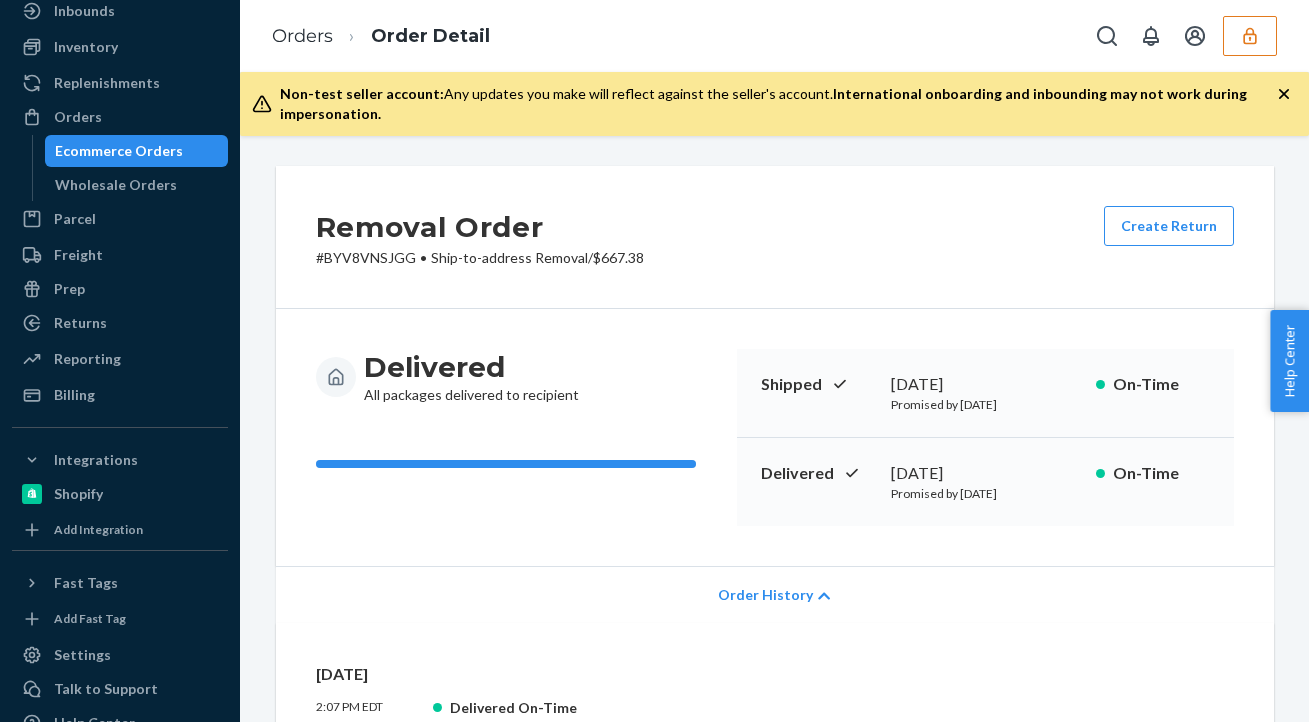 click at bounding box center (1250, 36) 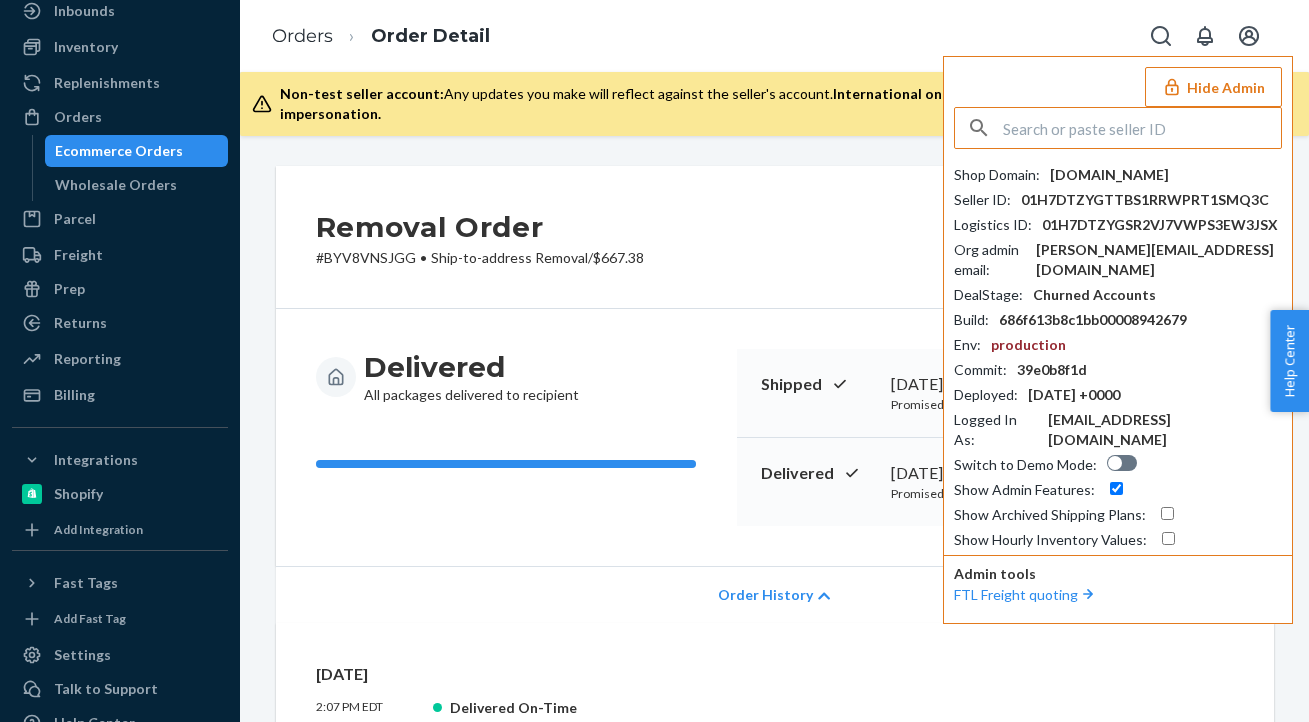 click on "7b578c.myshopify.com" at bounding box center [1109, 175] 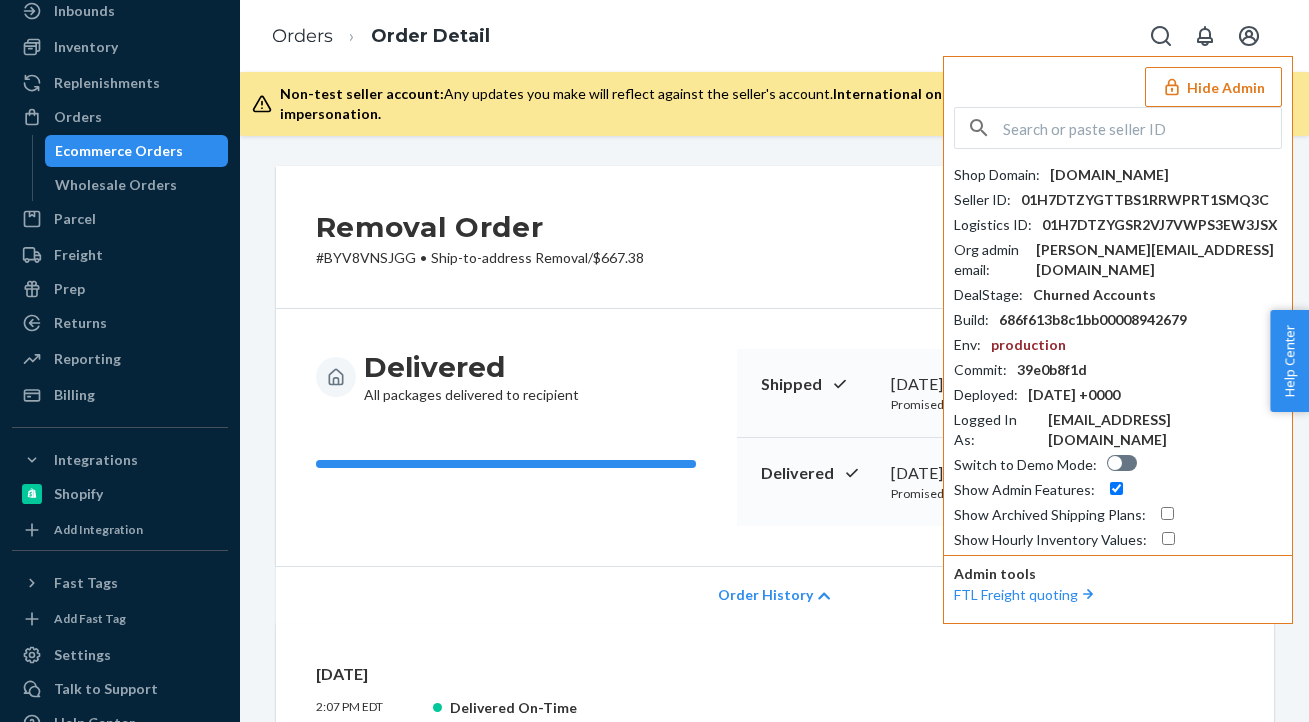 click on "7b578c.myshopify.com" at bounding box center [1109, 175] 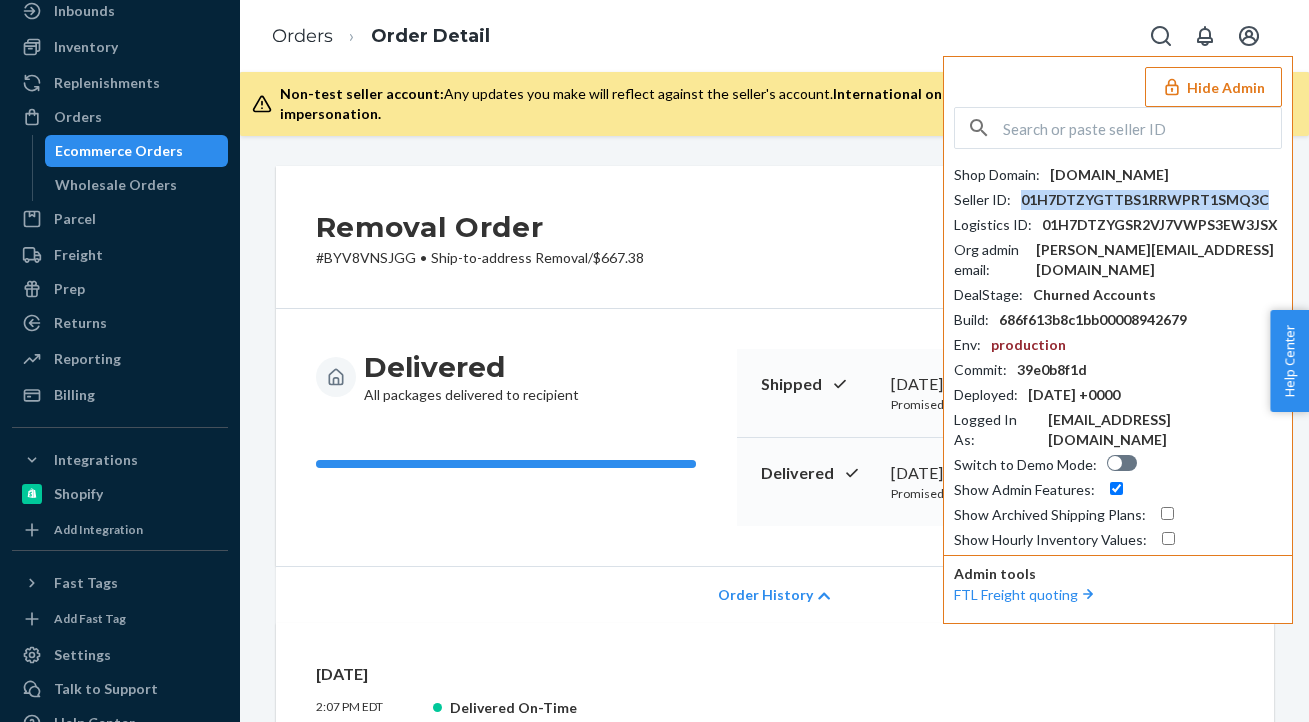 click on "01H7DTZYGTTBS1RRWPRT1SMQ3C" at bounding box center [1145, 200] 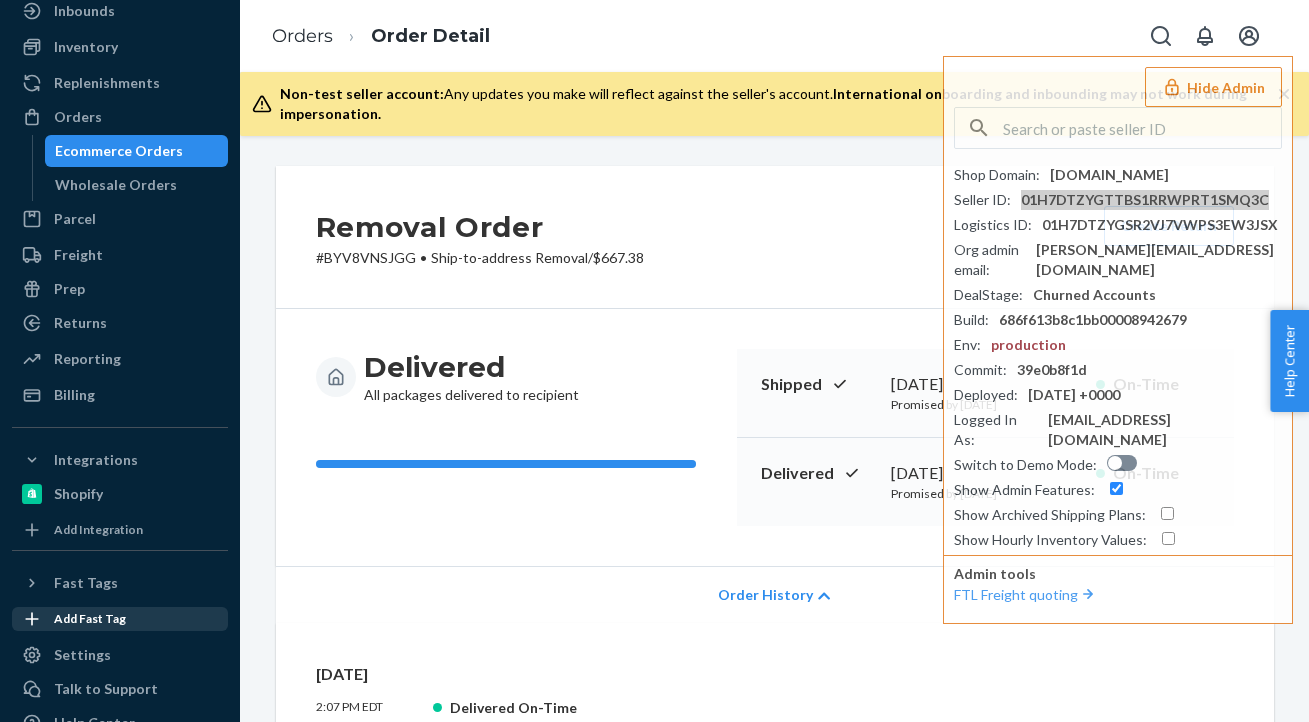 scroll, scrollTop: 194, scrollLeft: 0, axis: vertical 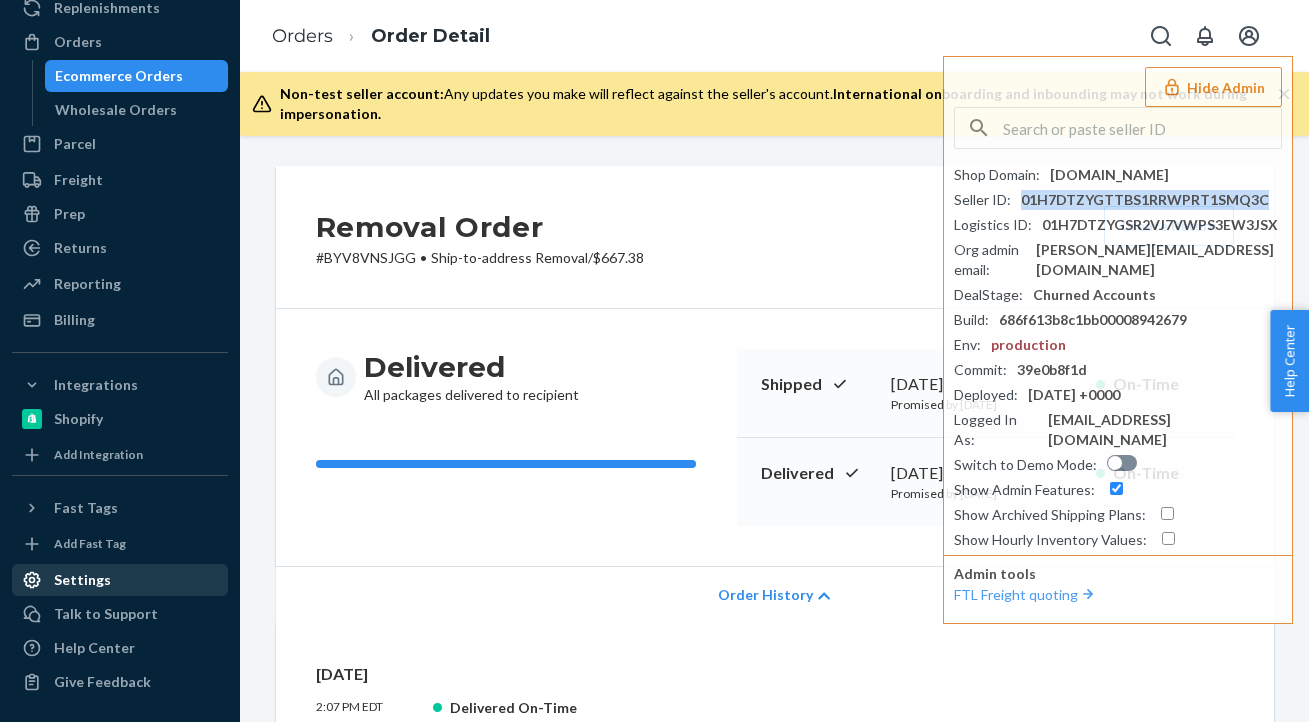 click on "Settings" at bounding box center [120, 580] 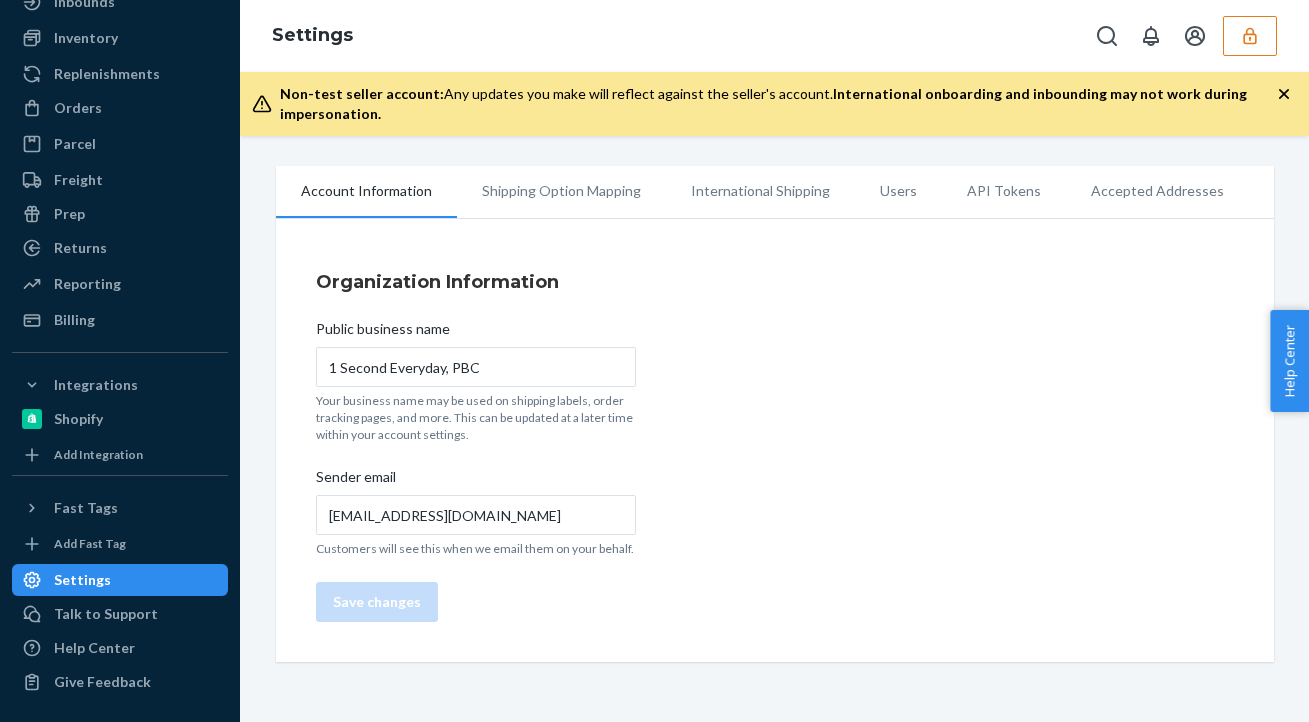 scroll, scrollTop: 128, scrollLeft: 0, axis: vertical 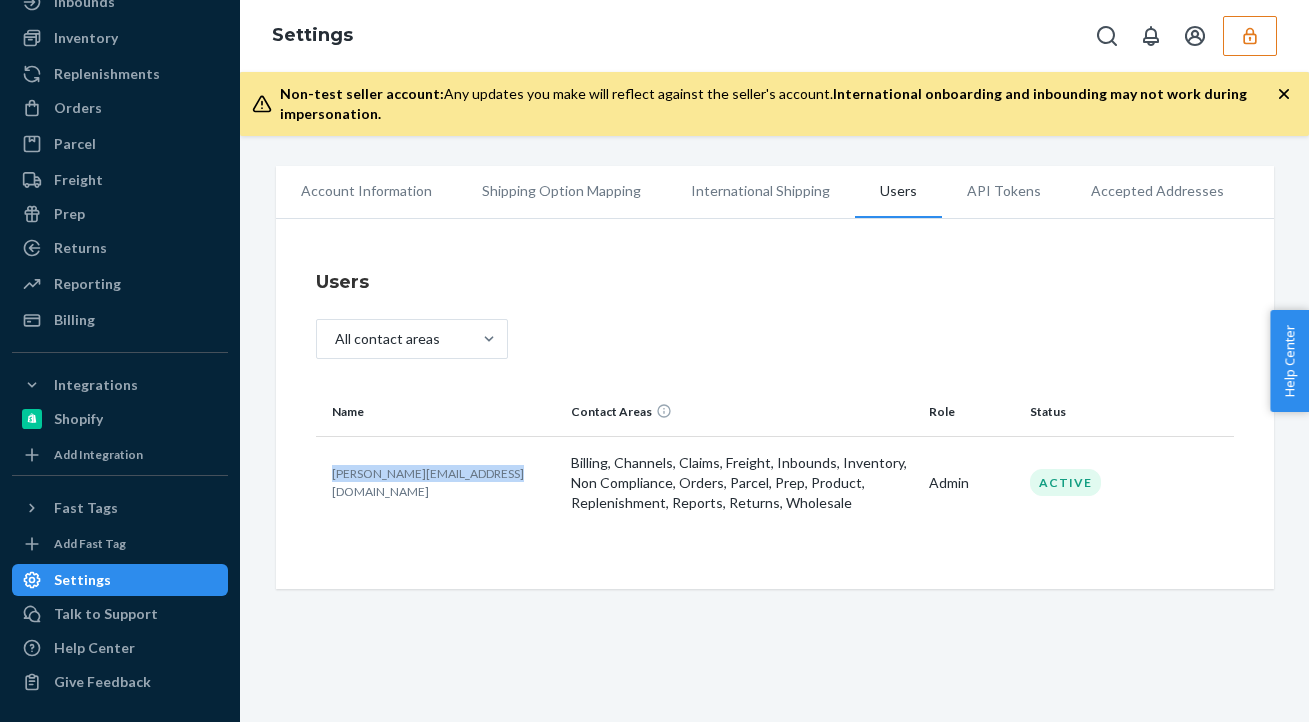drag, startPoint x: 326, startPoint y: 486, endPoint x: 505, endPoint y: 485, distance: 179.00279 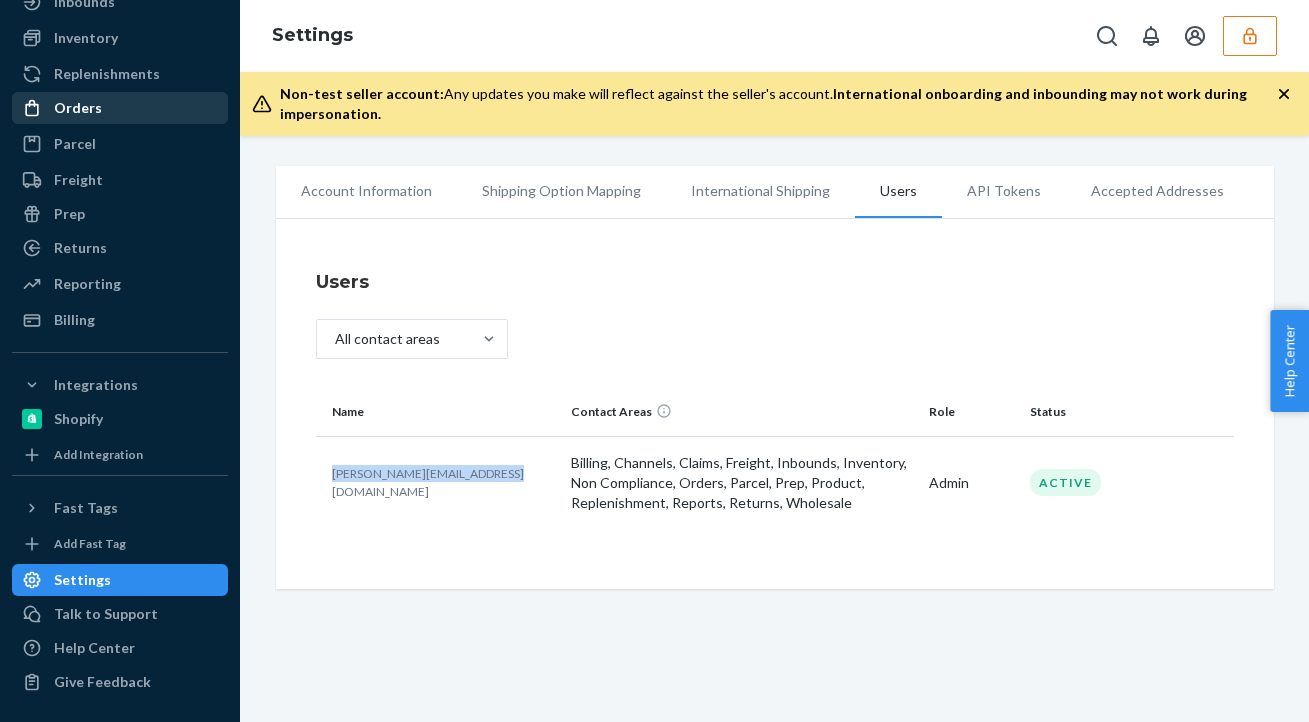 click on "Orders" at bounding box center (120, 108) 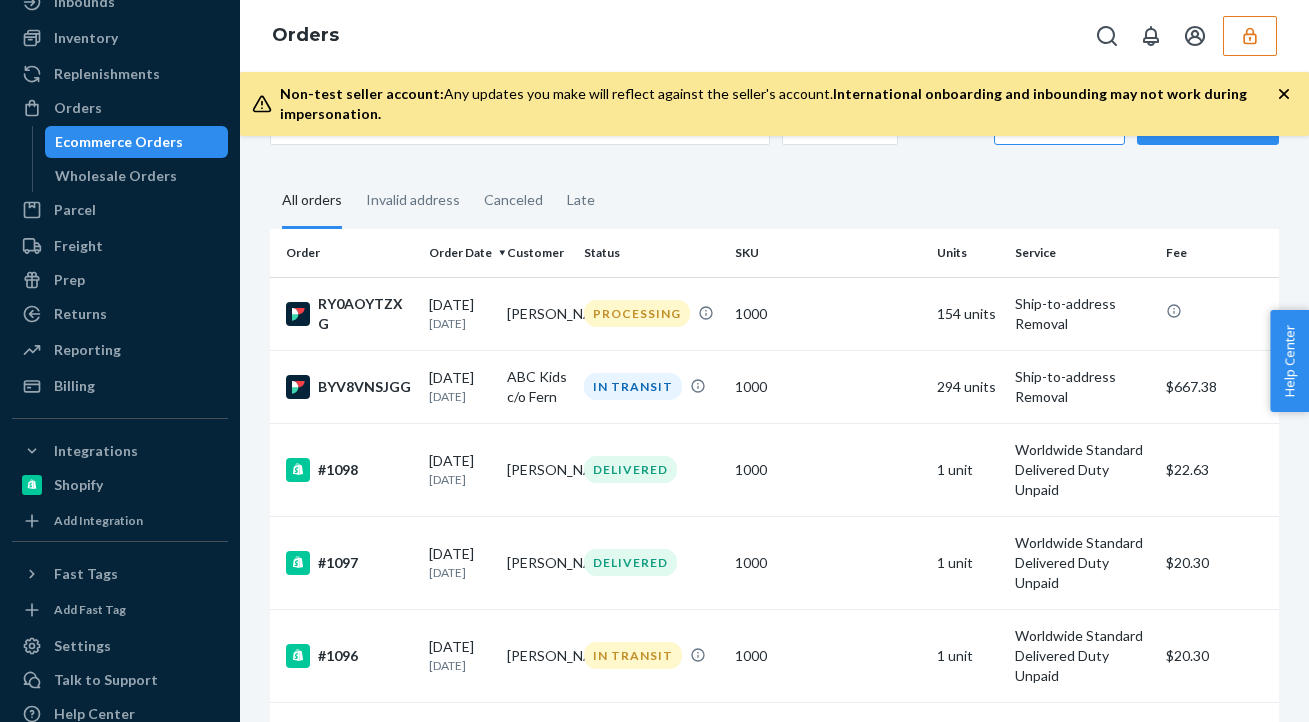 scroll, scrollTop: 64, scrollLeft: 0, axis: vertical 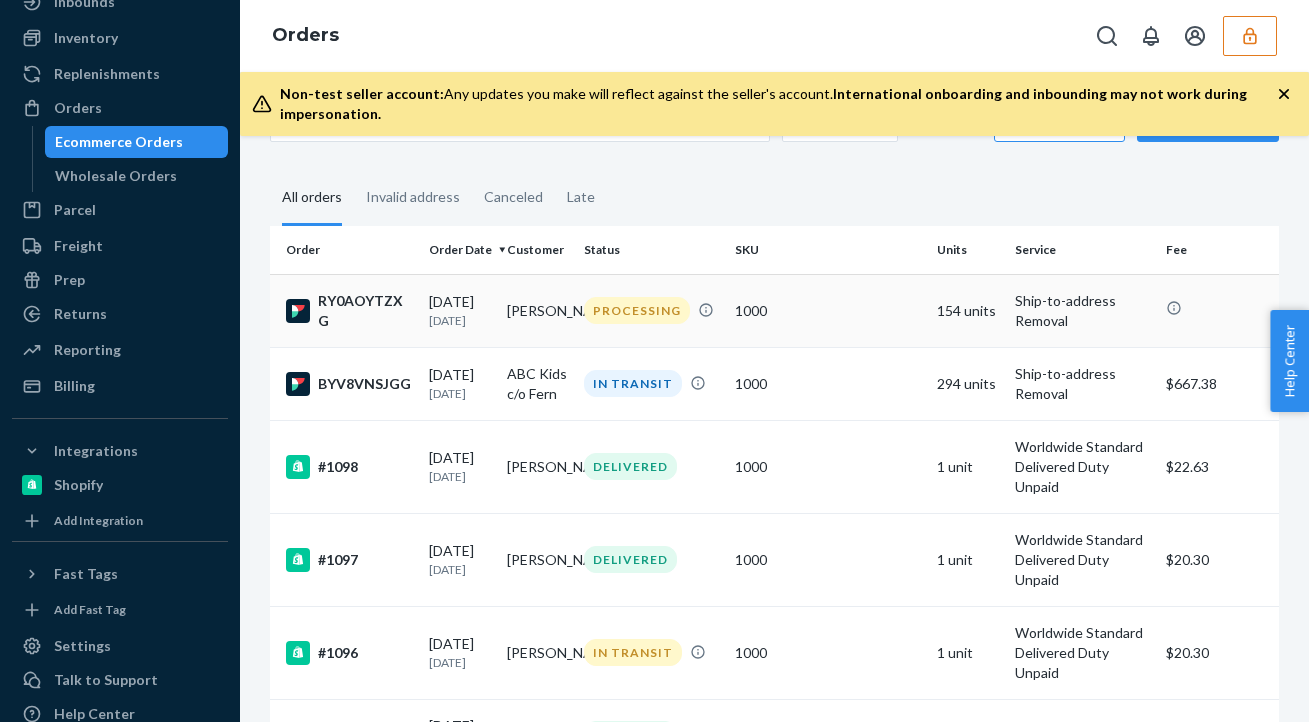 click on "1000" at bounding box center [828, 310] 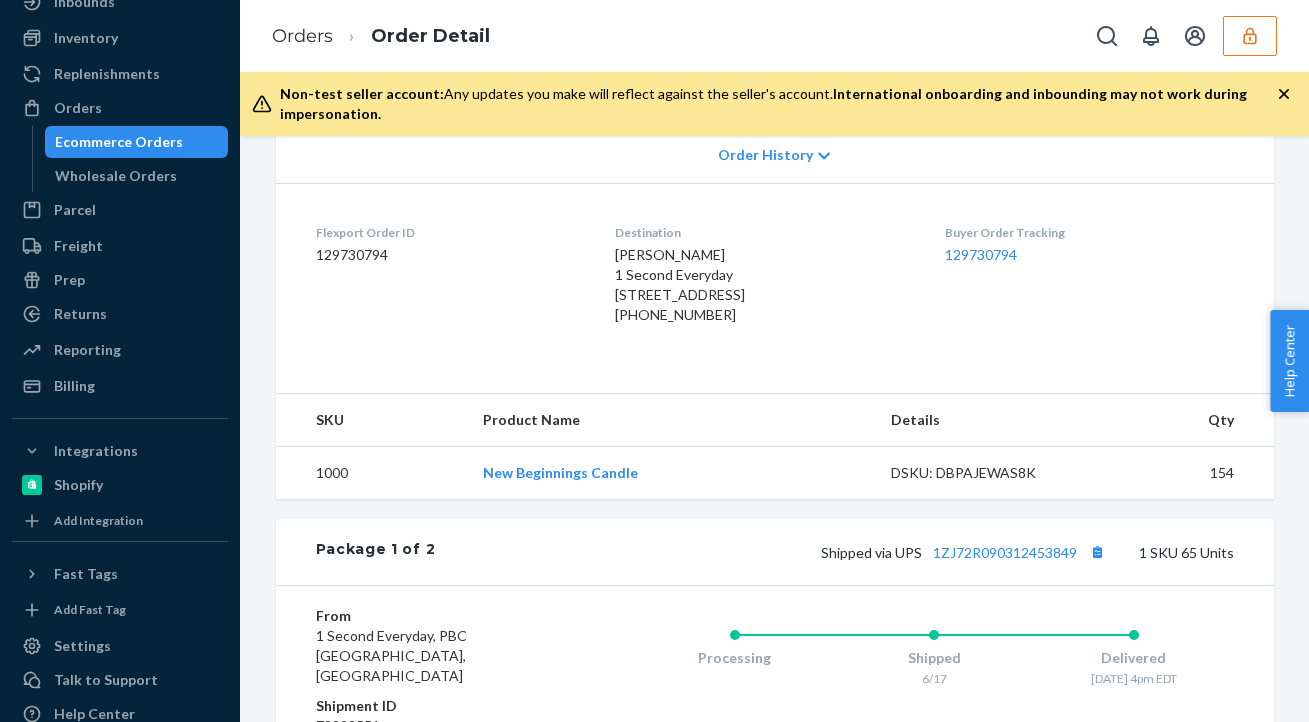 scroll, scrollTop: 23, scrollLeft: 0, axis: vertical 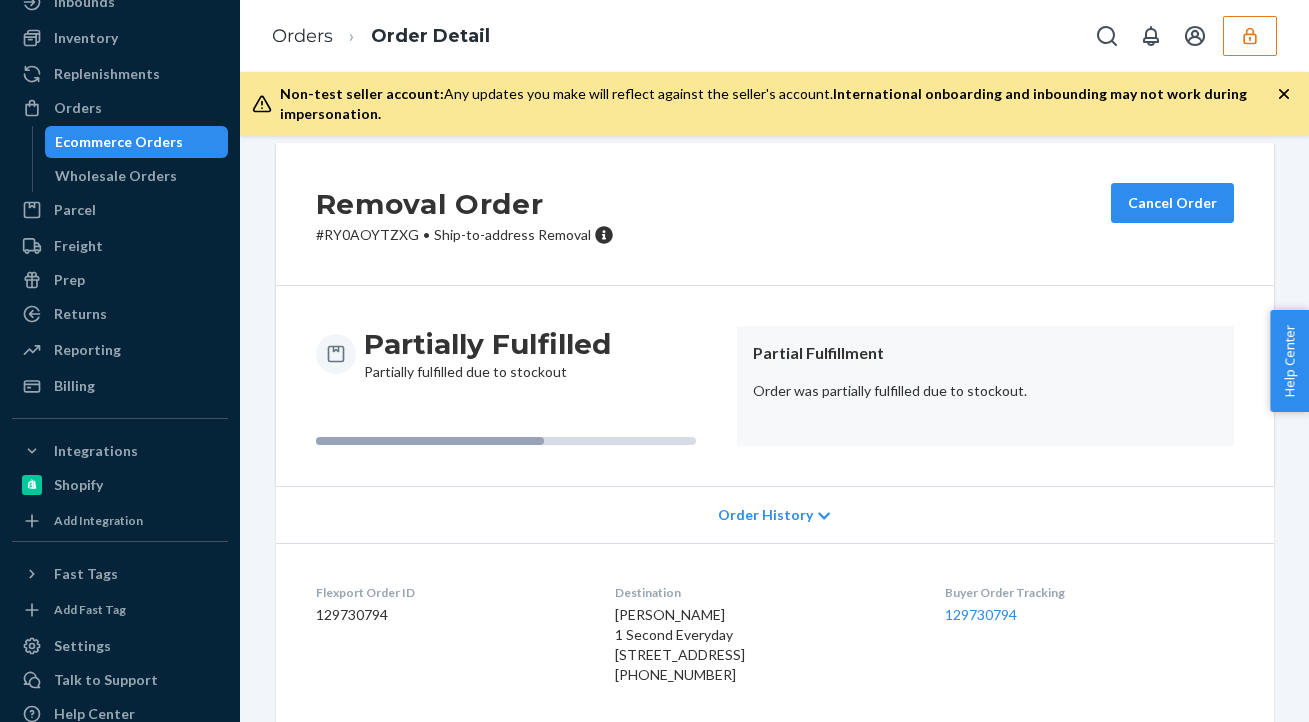 click on "Order History" at bounding box center [765, 515] 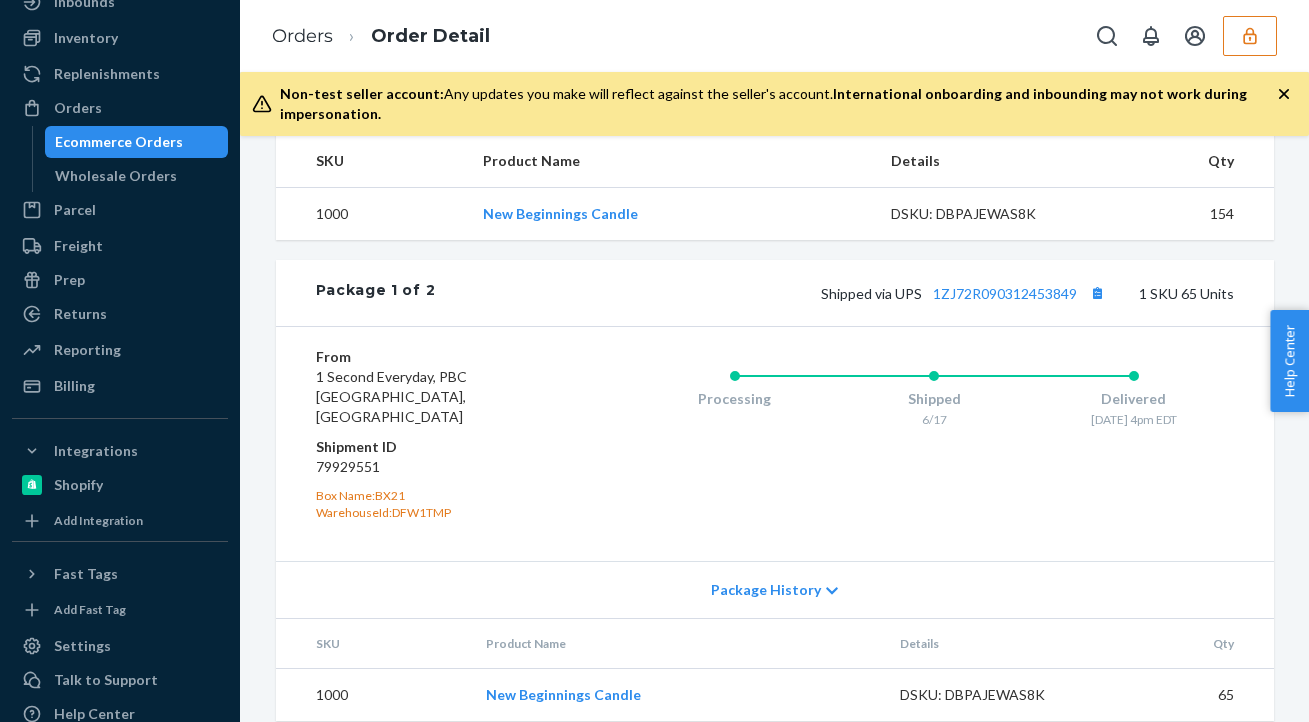 scroll, scrollTop: 1235, scrollLeft: 0, axis: vertical 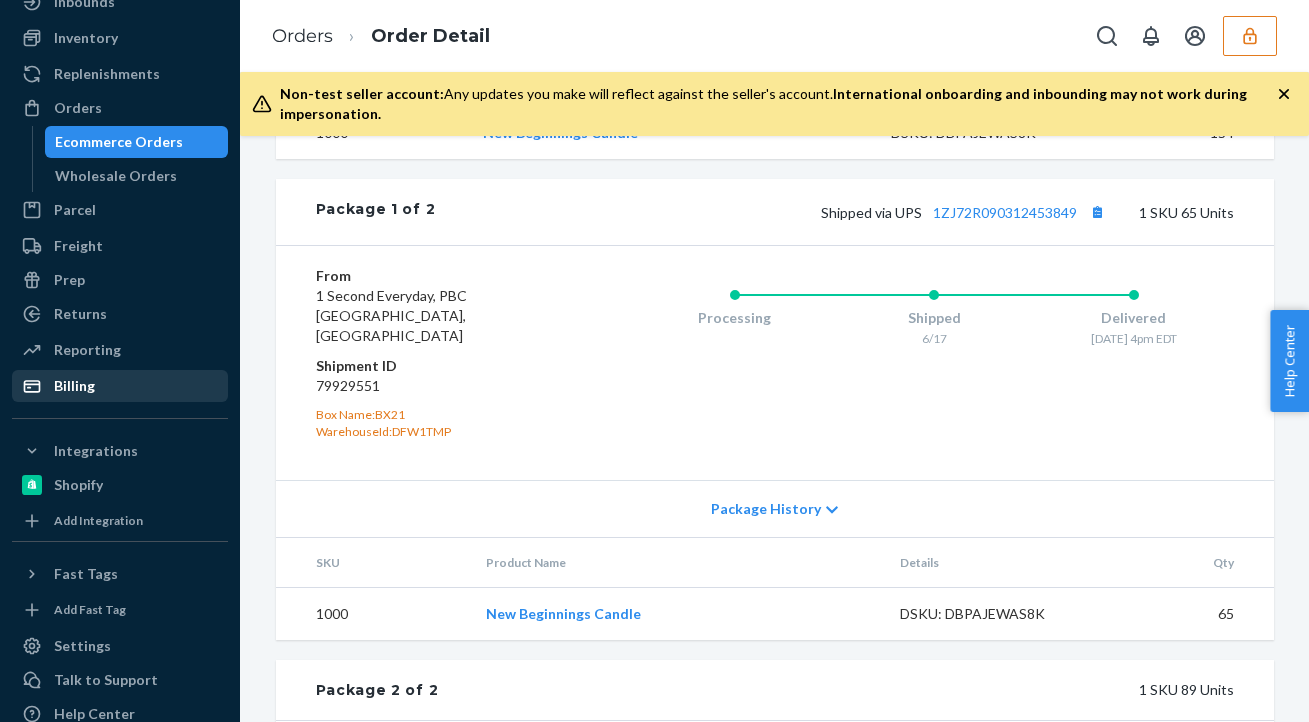 click on "Billing" at bounding box center [120, 386] 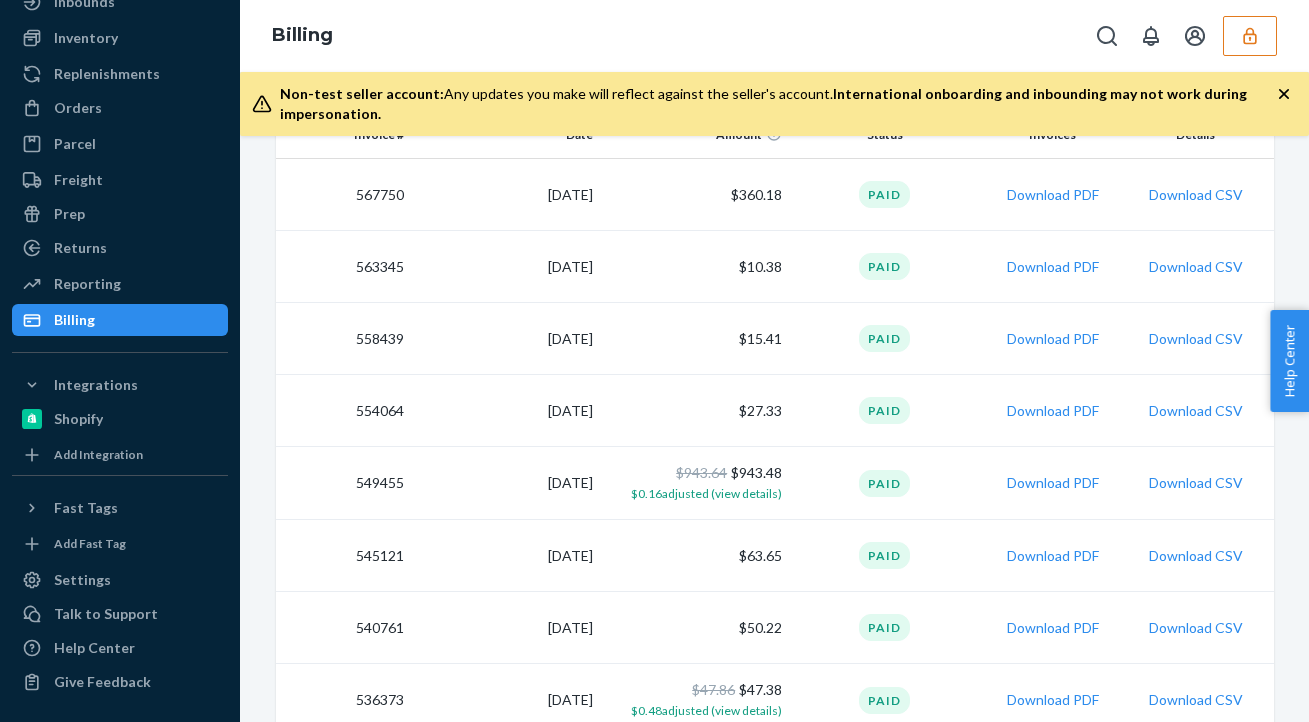 scroll, scrollTop: 336, scrollLeft: 0, axis: vertical 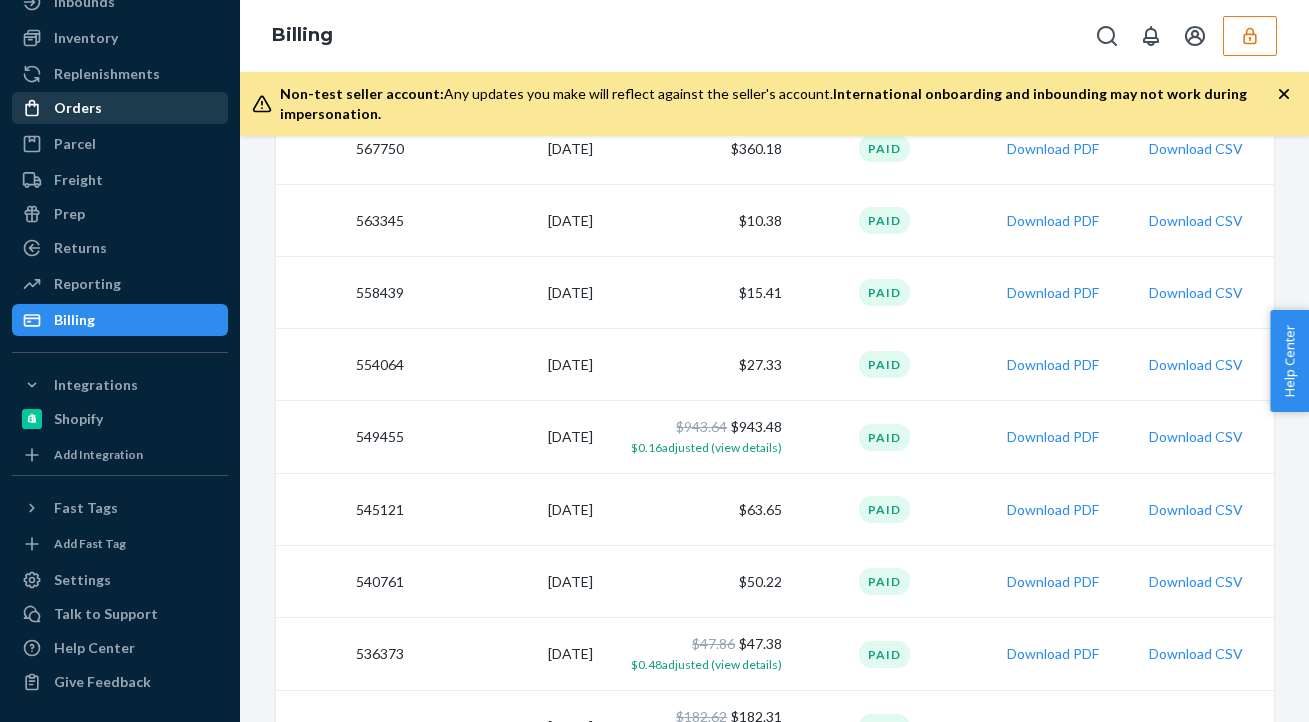 click on "Orders" at bounding box center (78, 108) 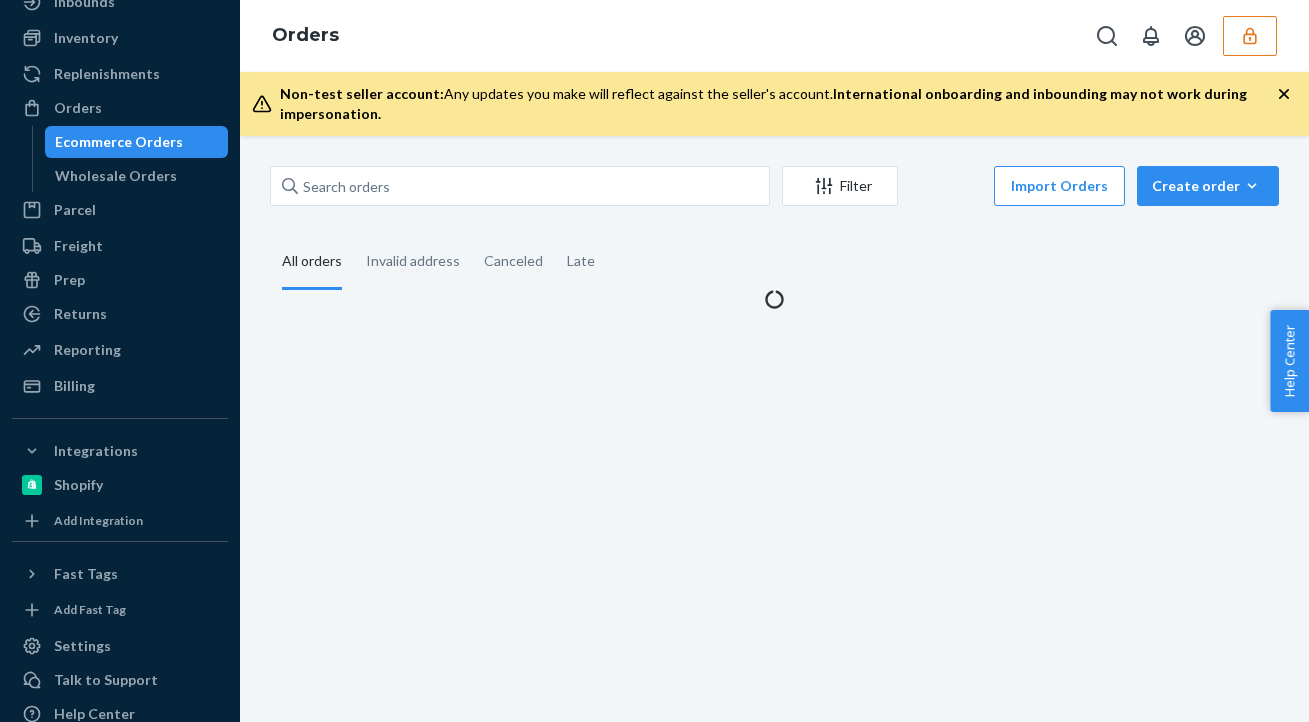 scroll, scrollTop: 0, scrollLeft: 0, axis: both 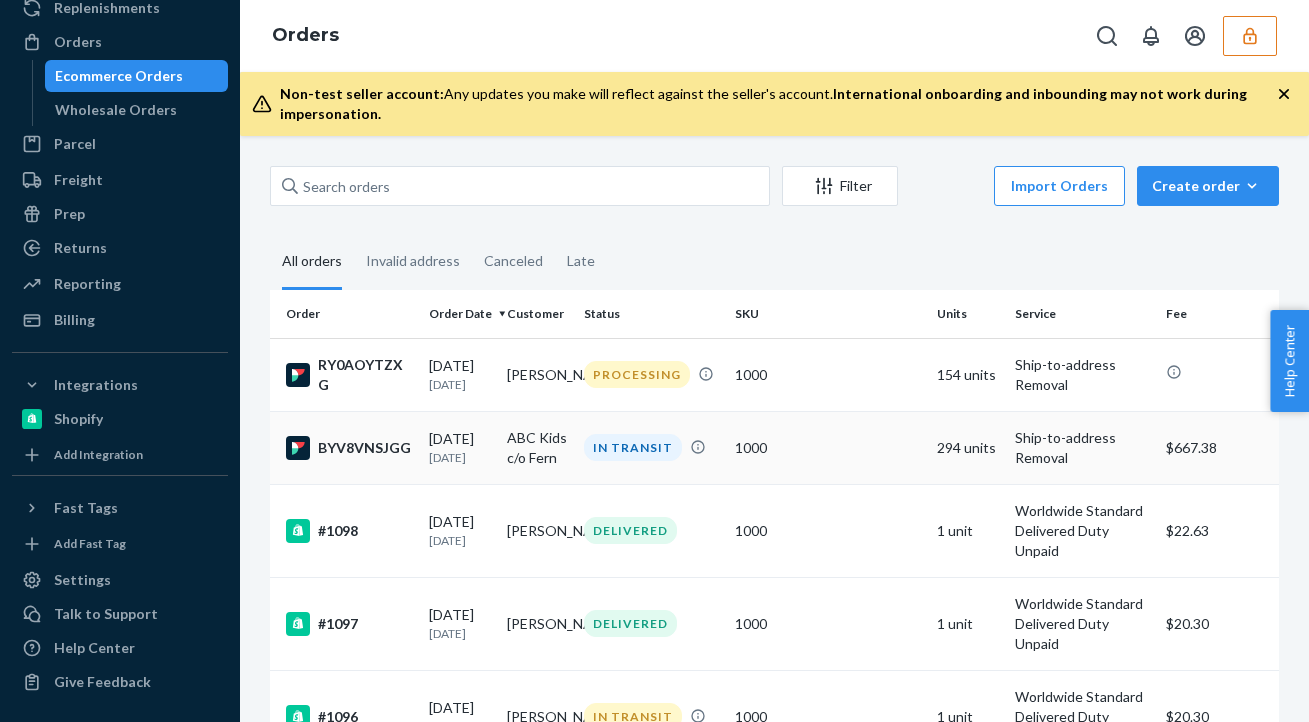 click on "IN TRANSIT" at bounding box center [651, 447] 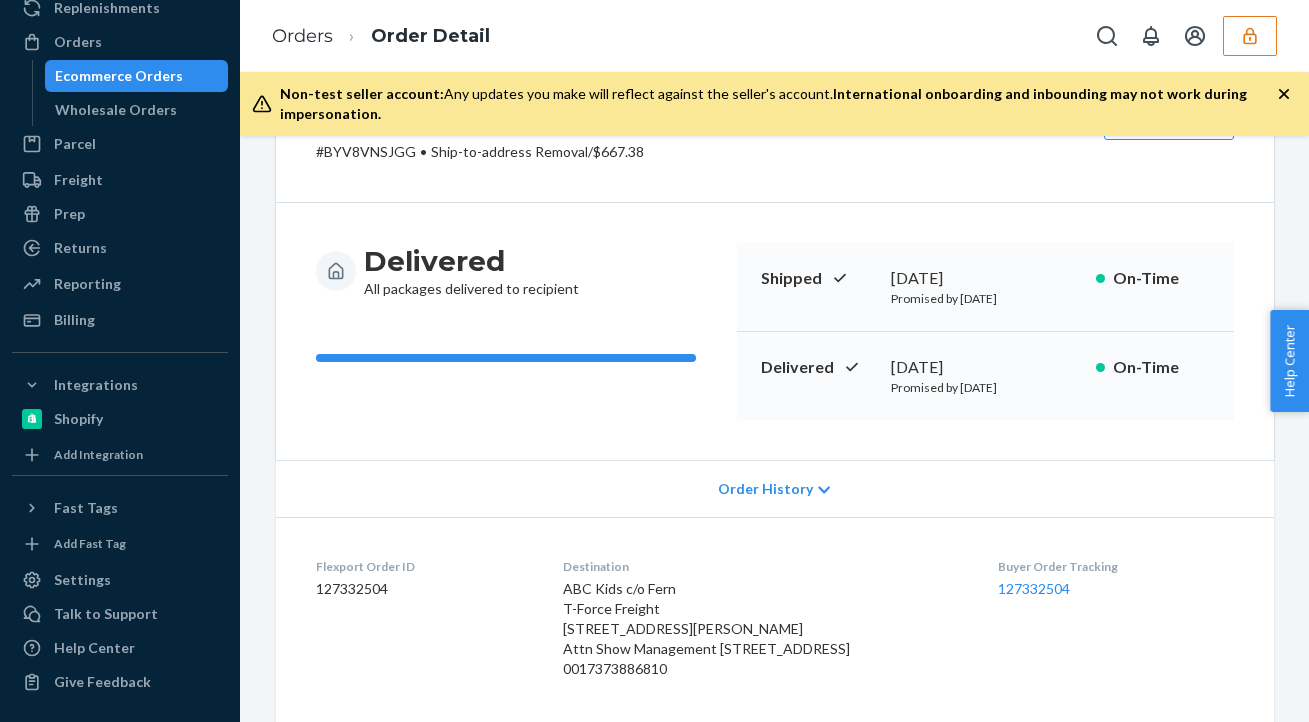 click on "Order History" at bounding box center (775, 488) 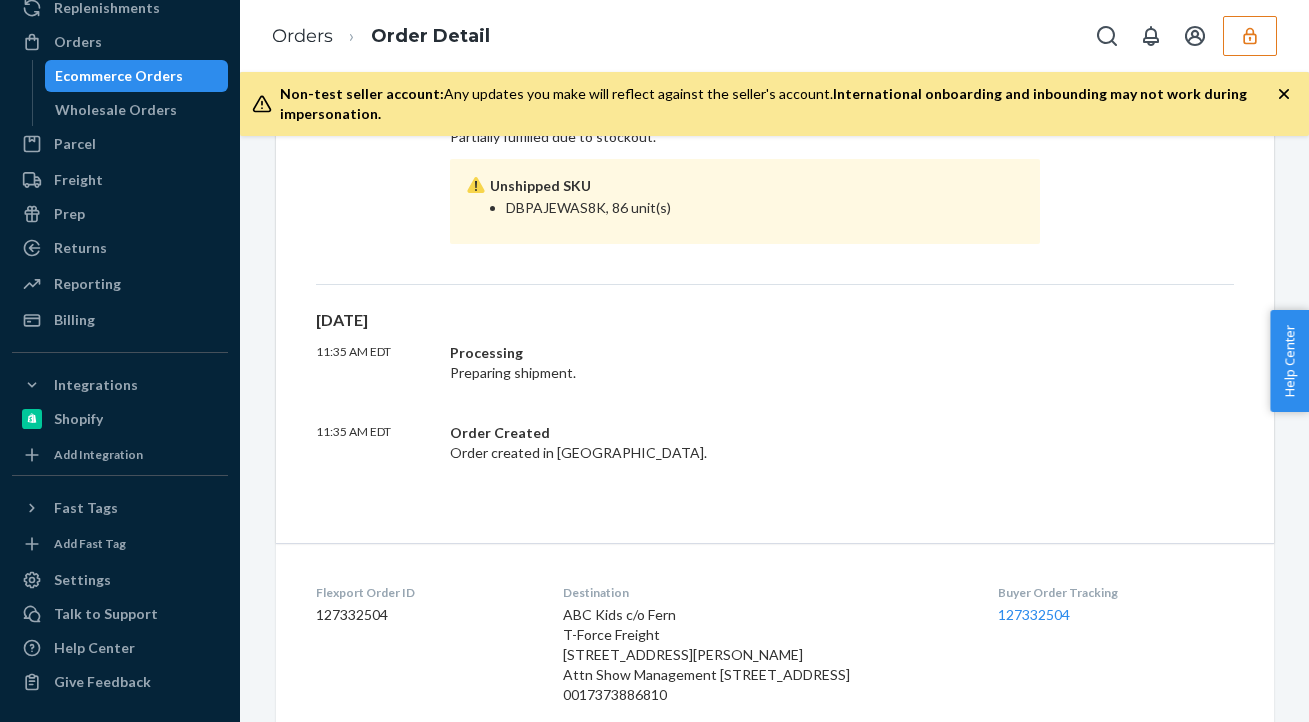scroll, scrollTop: 1181, scrollLeft: 0, axis: vertical 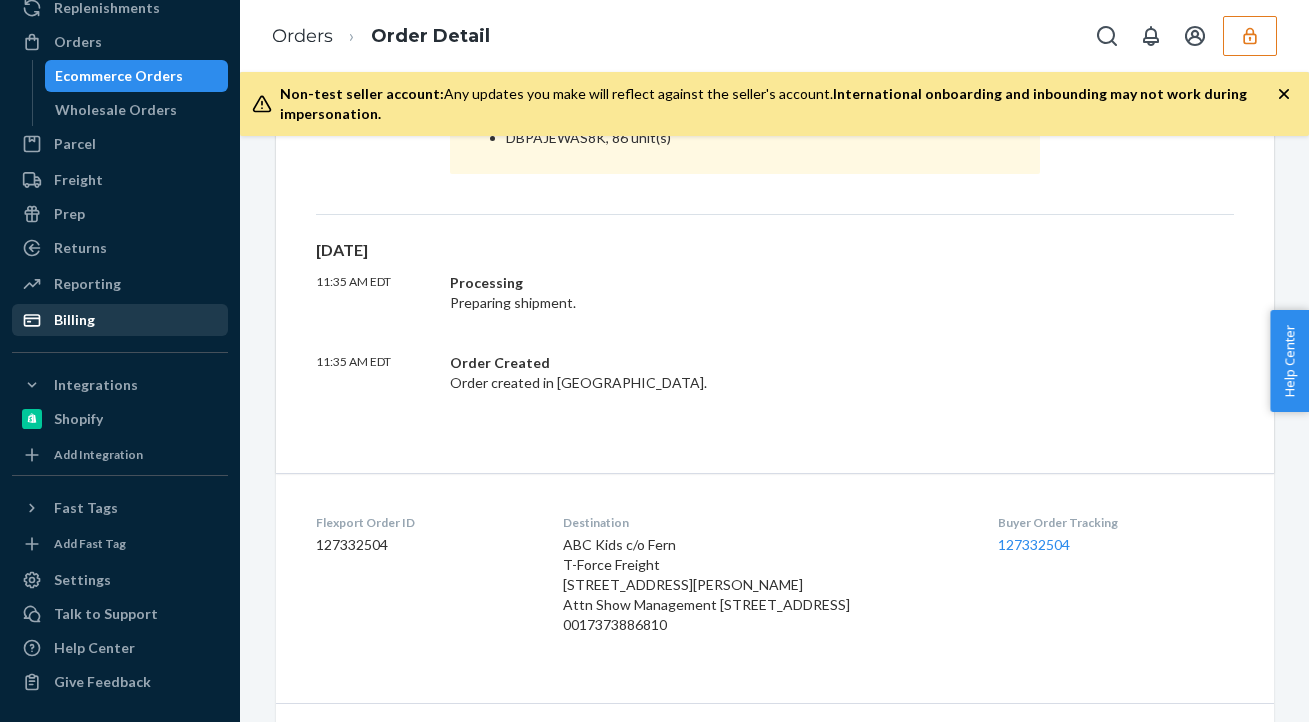 click on "Billing" at bounding box center (120, 320) 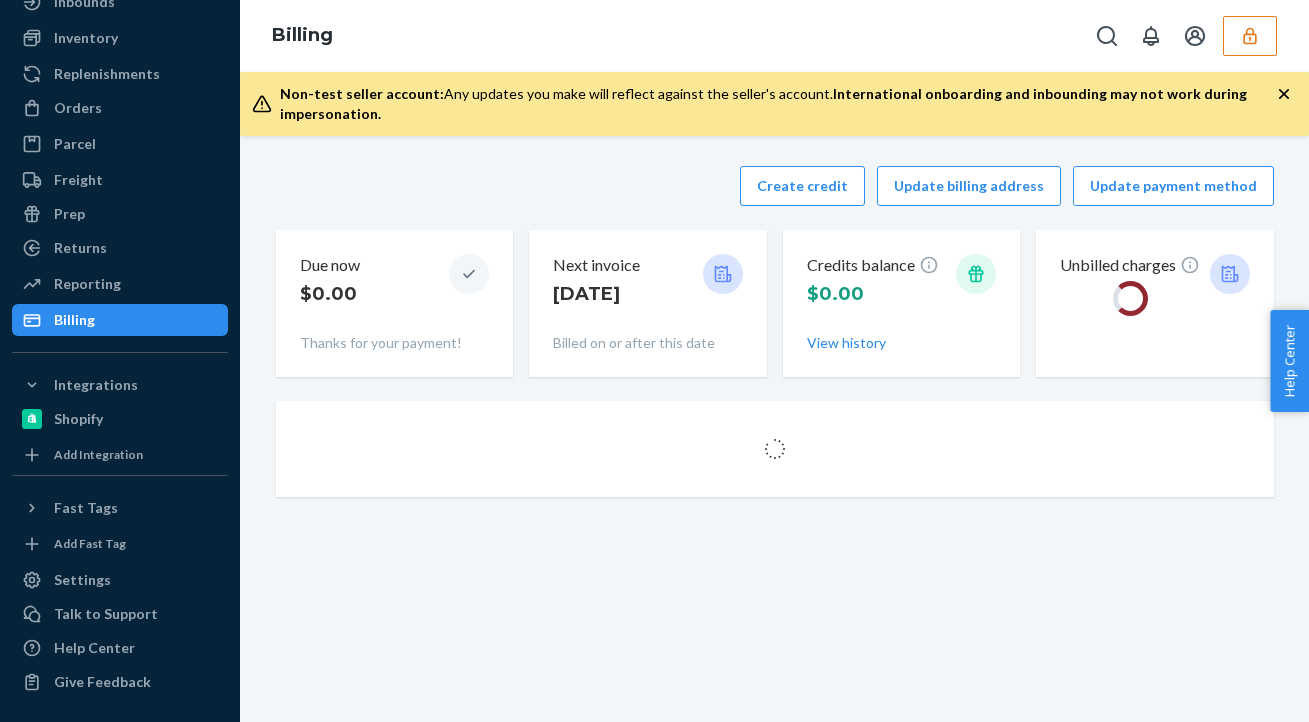 scroll, scrollTop: 0, scrollLeft: 0, axis: both 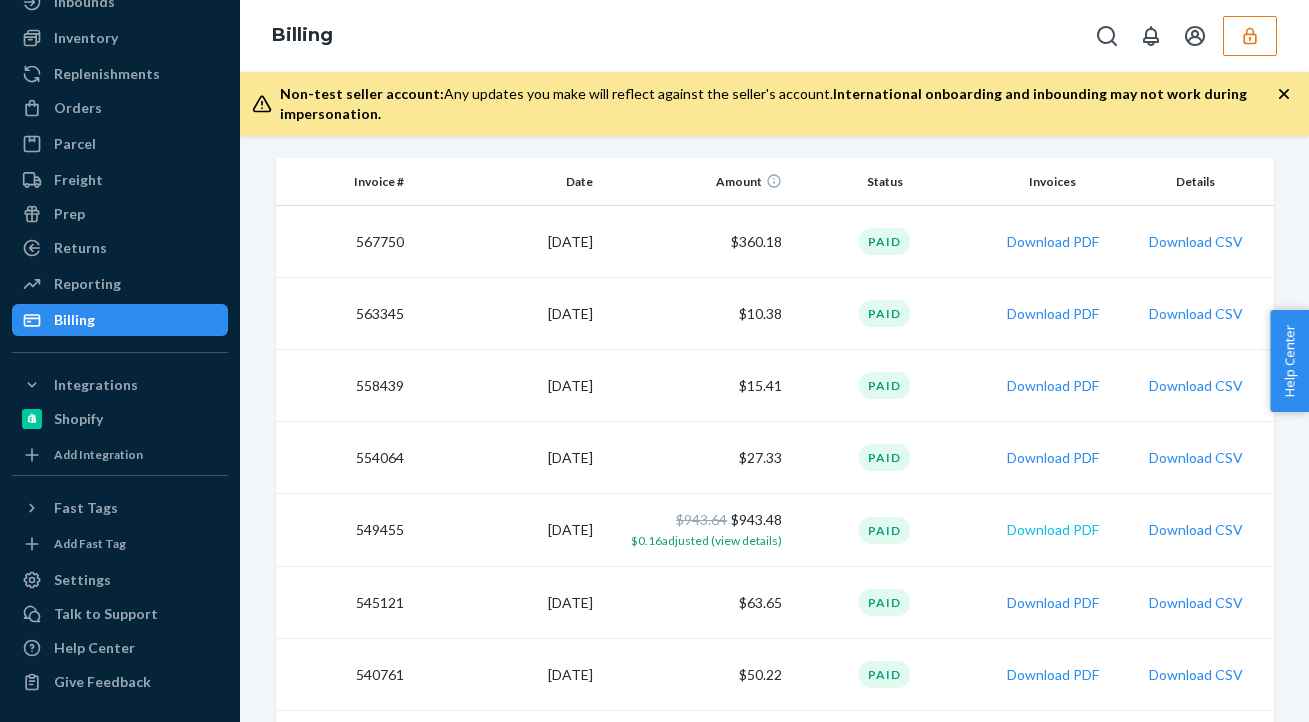 click on "Download PDF" at bounding box center [1053, 530] 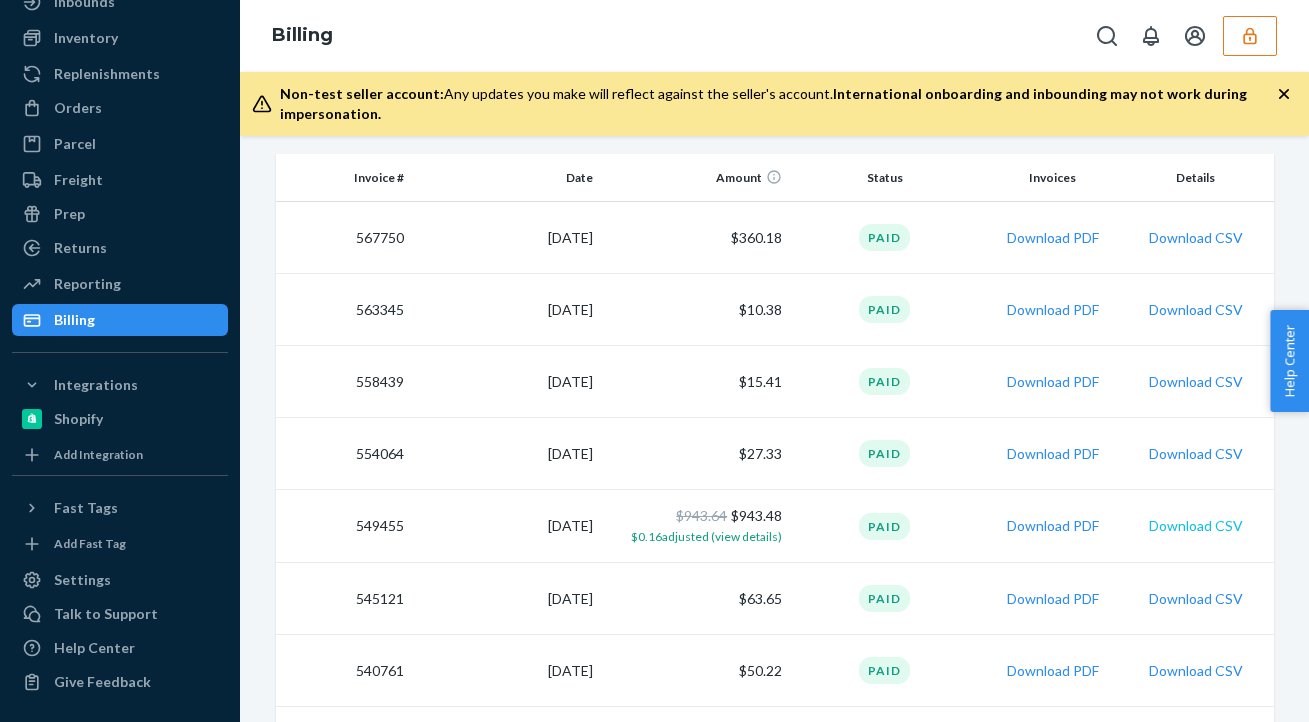 click on "Download CSV" at bounding box center [1196, 526] 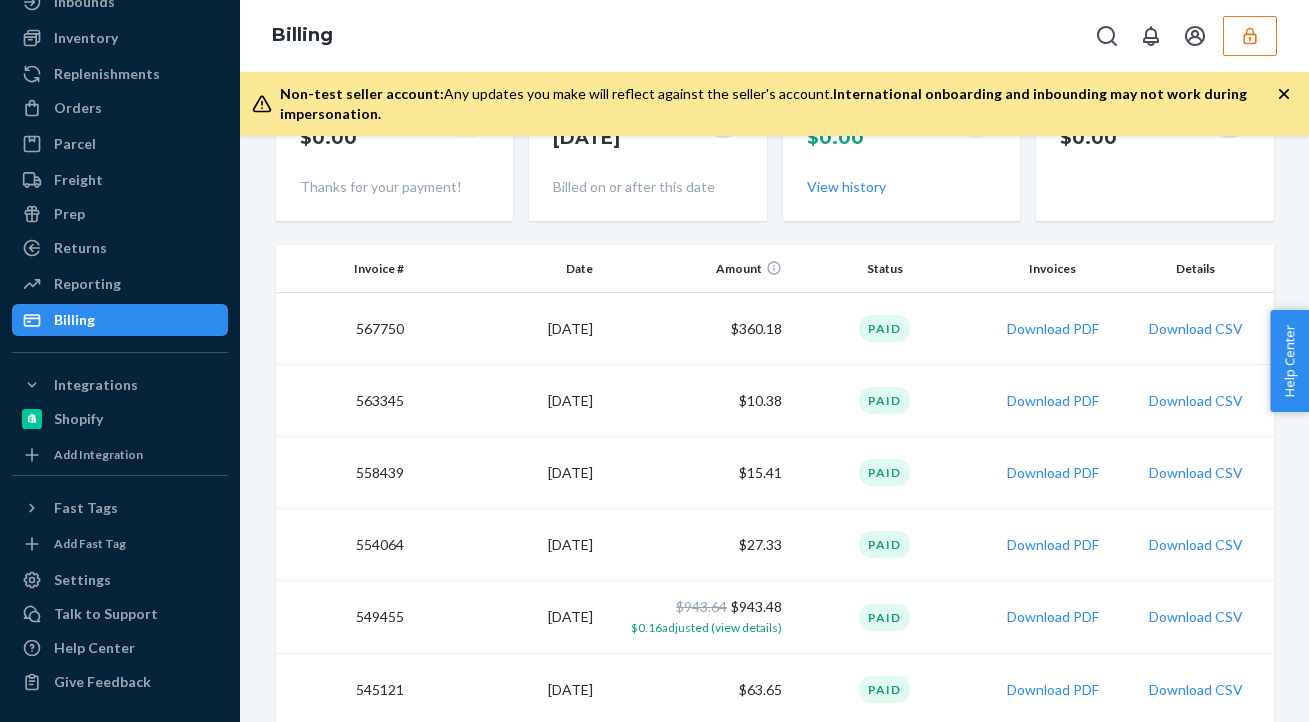 scroll, scrollTop: 162, scrollLeft: 0, axis: vertical 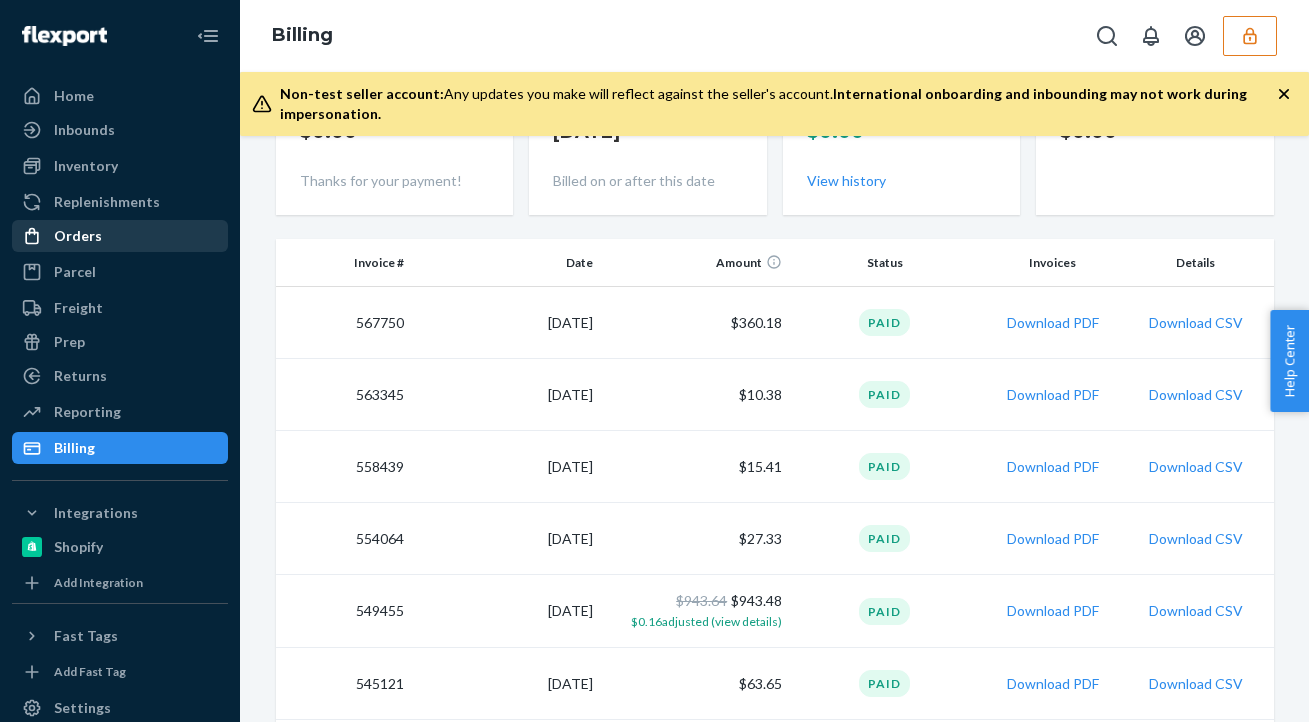 click on "Orders" at bounding box center [78, 236] 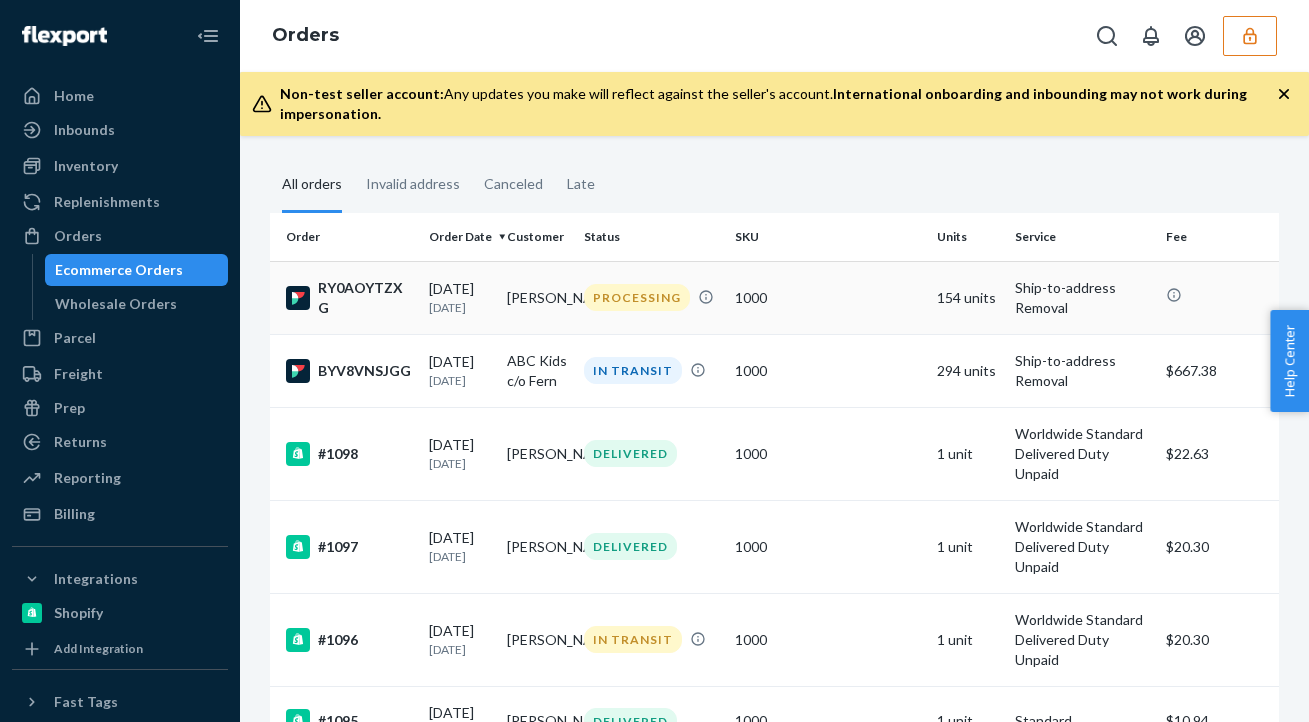 scroll, scrollTop: 0, scrollLeft: 0, axis: both 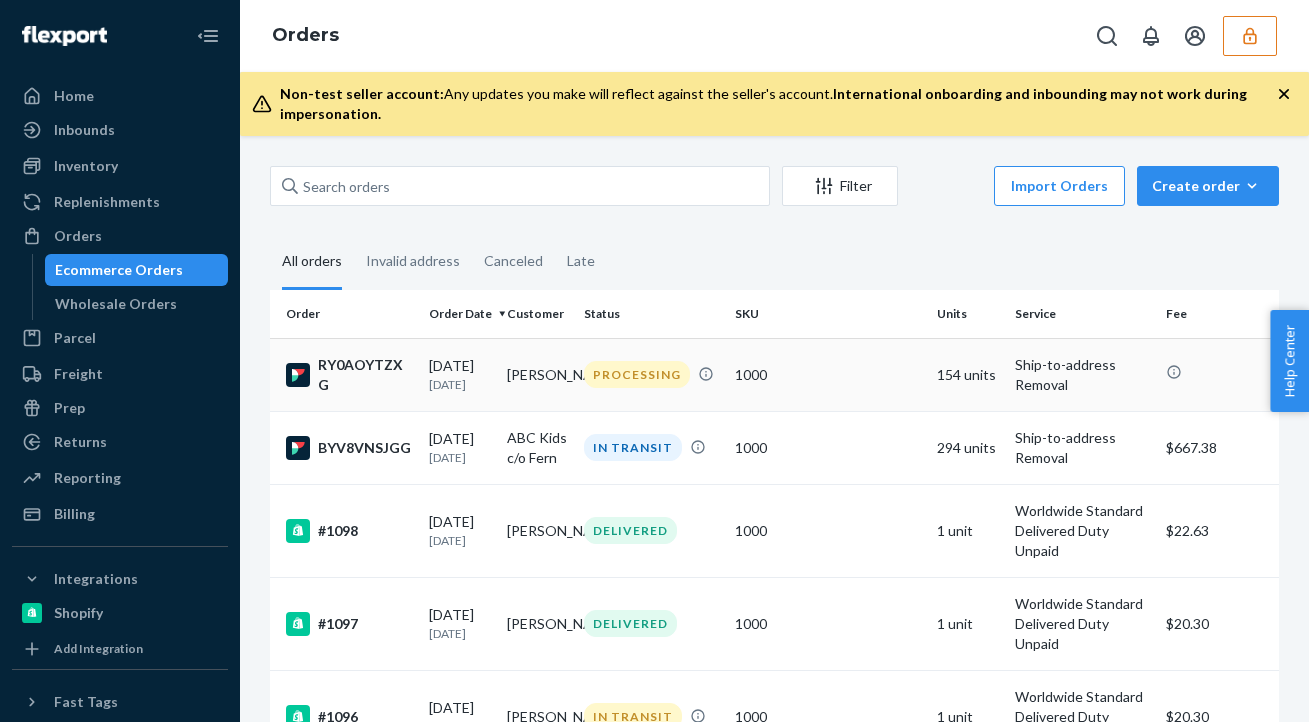 click on "1000" at bounding box center (828, 374) 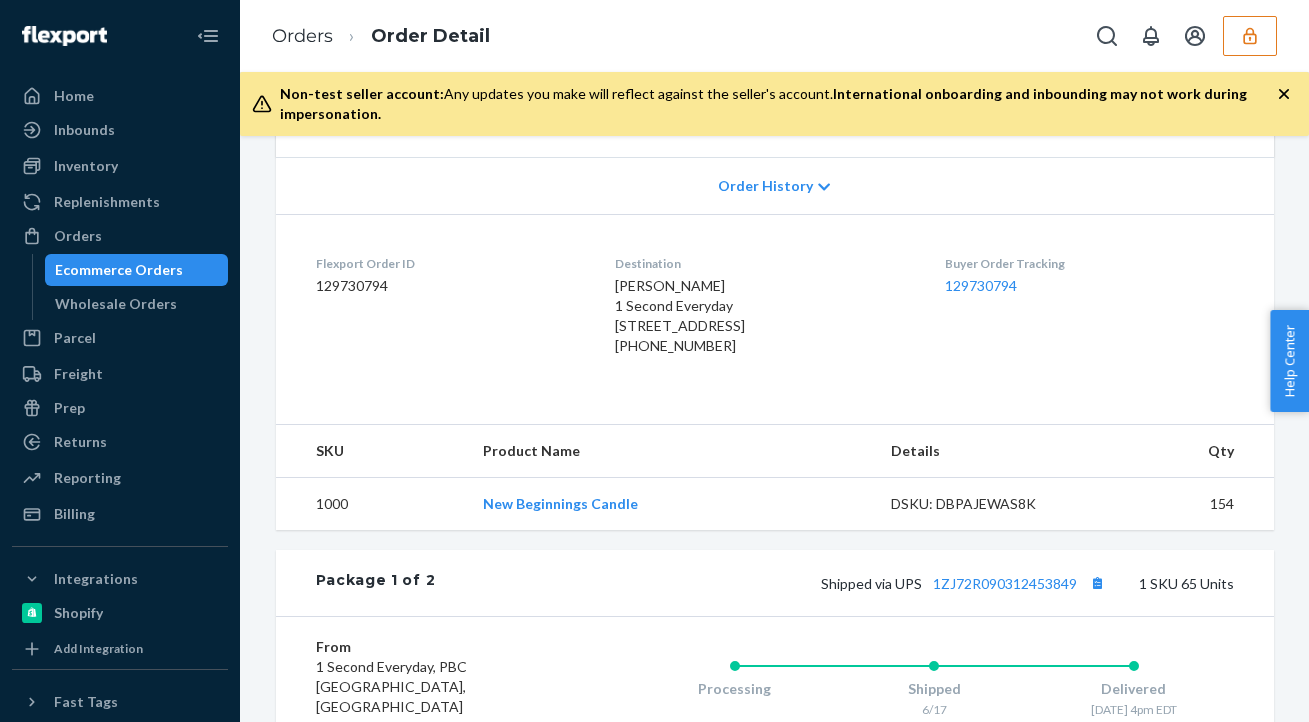 scroll, scrollTop: 348, scrollLeft: 0, axis: vertical 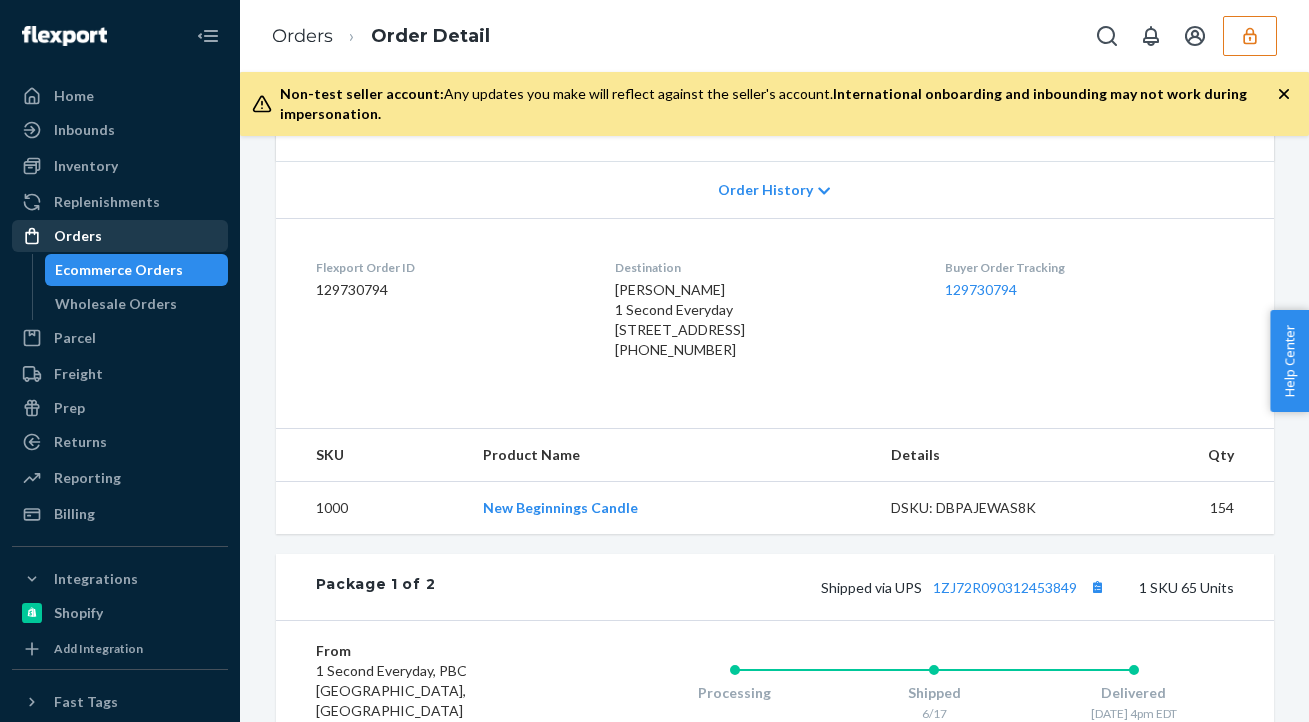 click on "Orders" at bounding box center [120, 236] 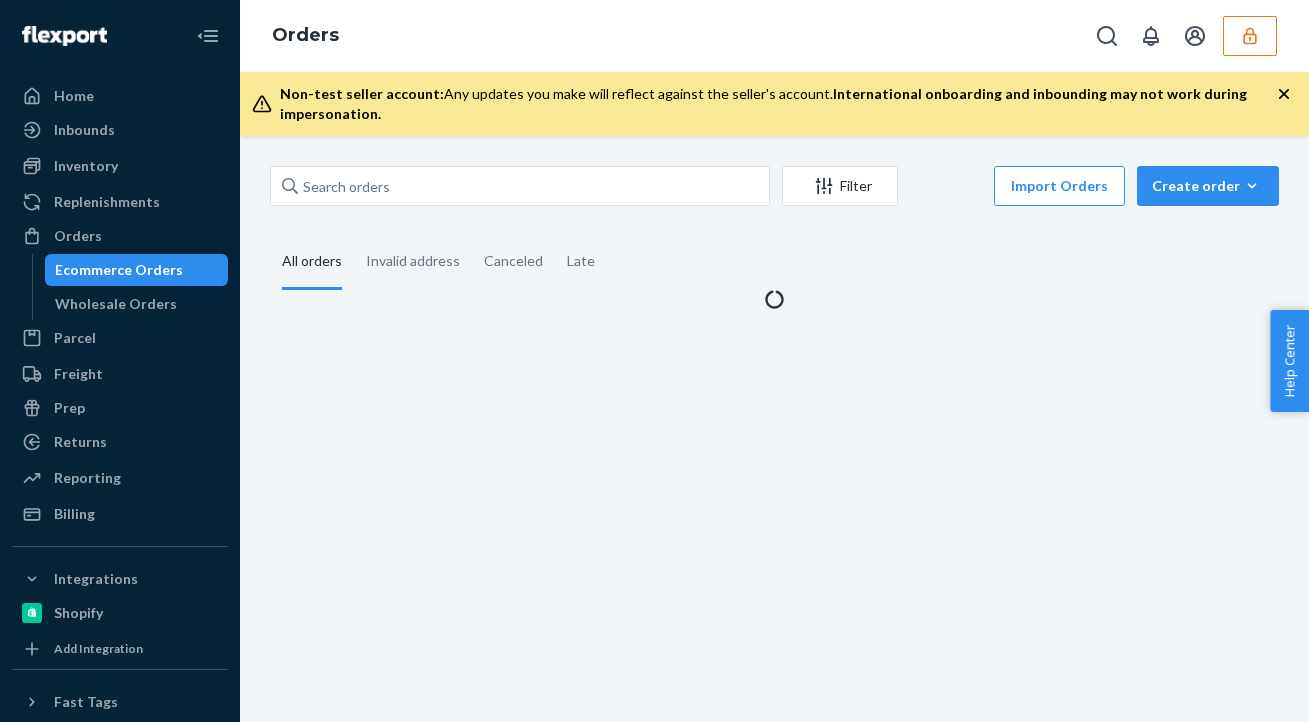 scroll, scrollTop: 0, scrollLeft: 0, axis: both 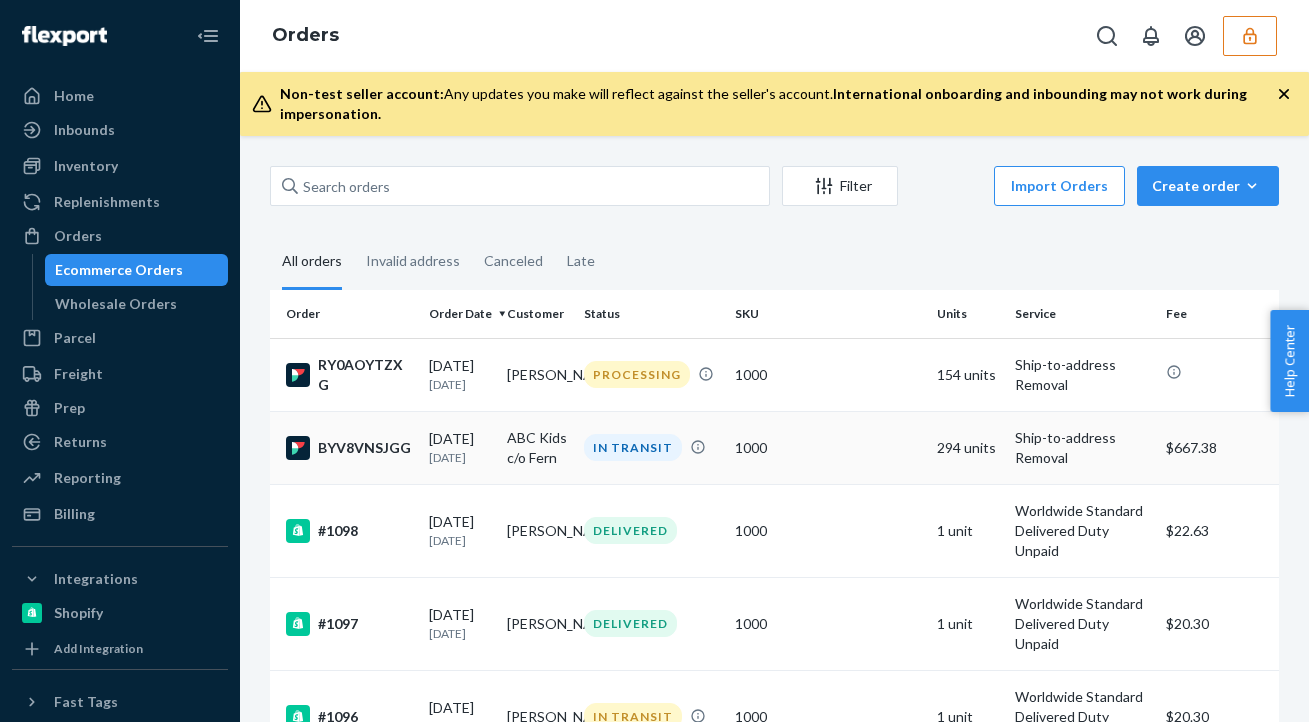 click on "1000" at bounding box center [828, 447] 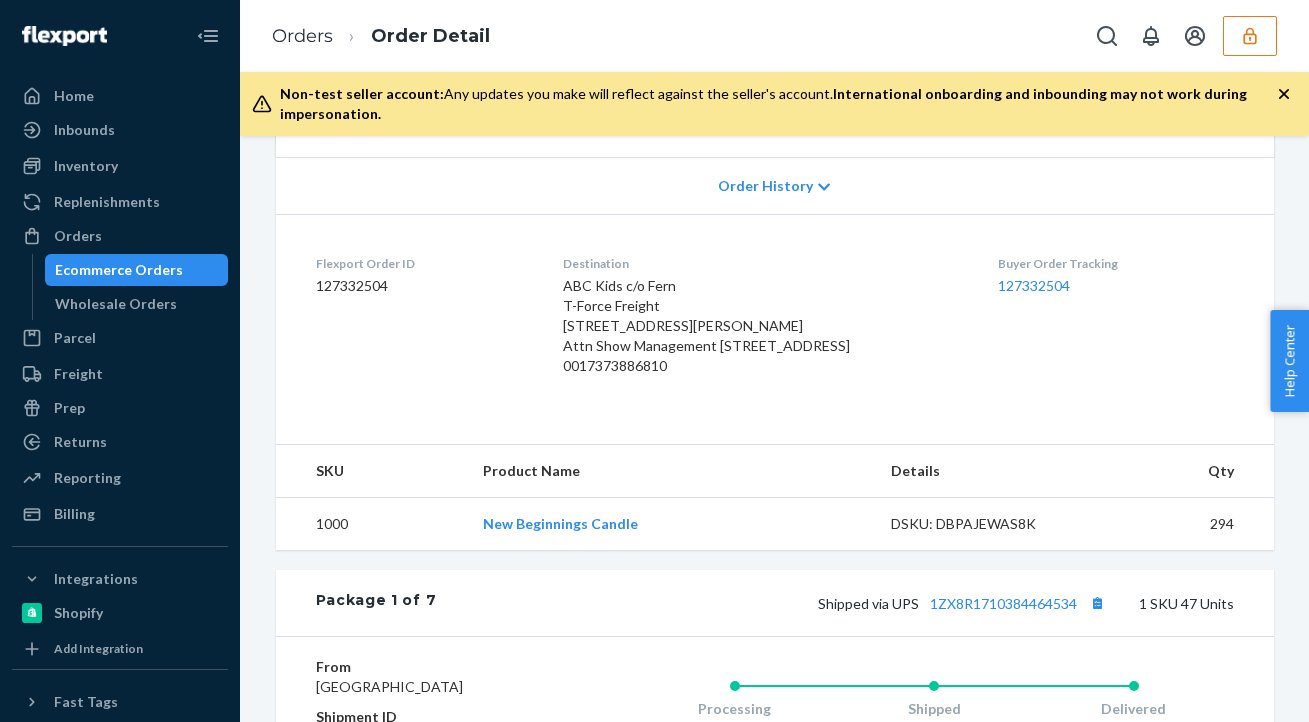 scroll, scrollTop: 145, scrollLeft: 0, axis: vertical 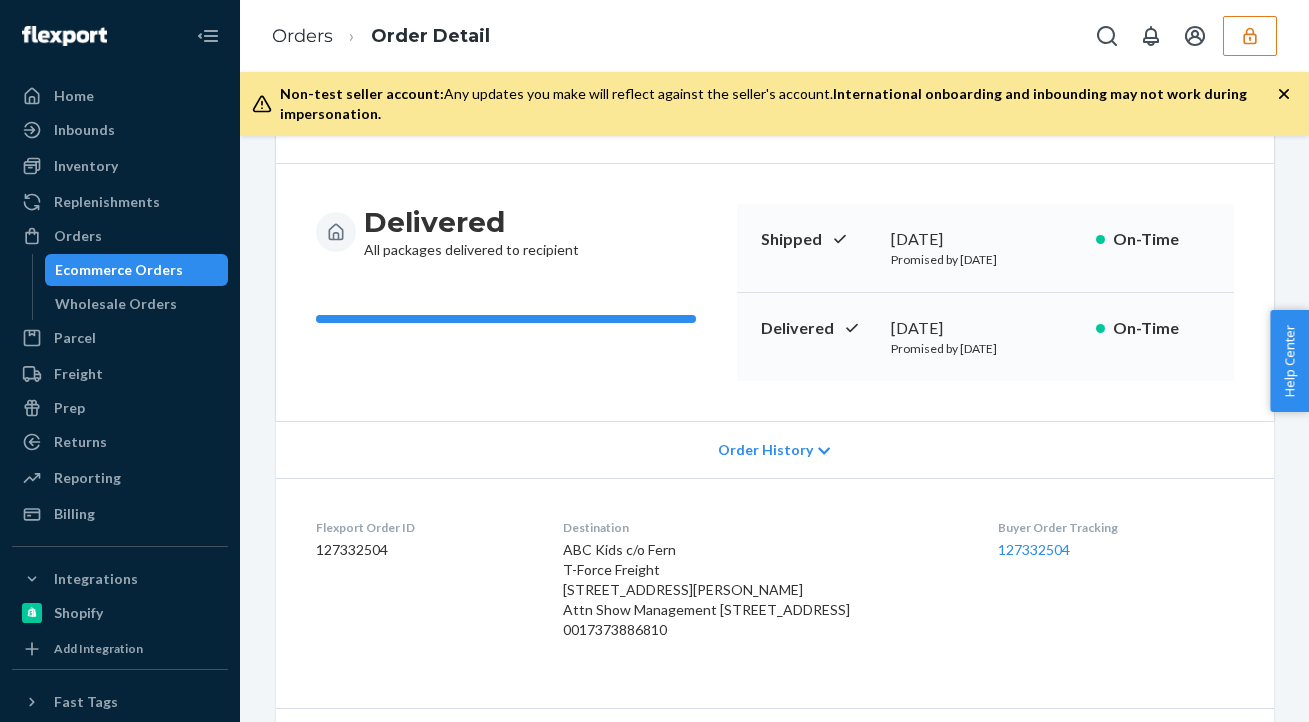 click on "Order History" at bounding box center (765, 450) 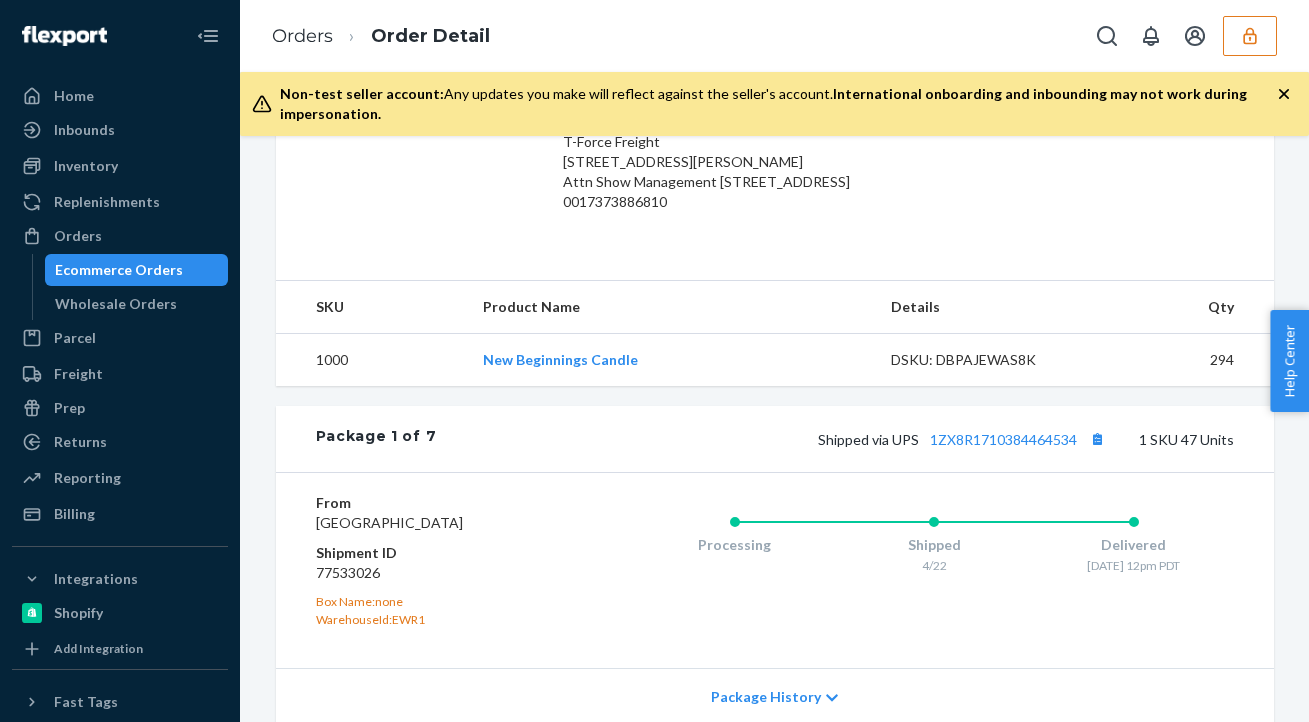 scroll, scrollTop: 1331, scrollLeft: 0, axis: vertical 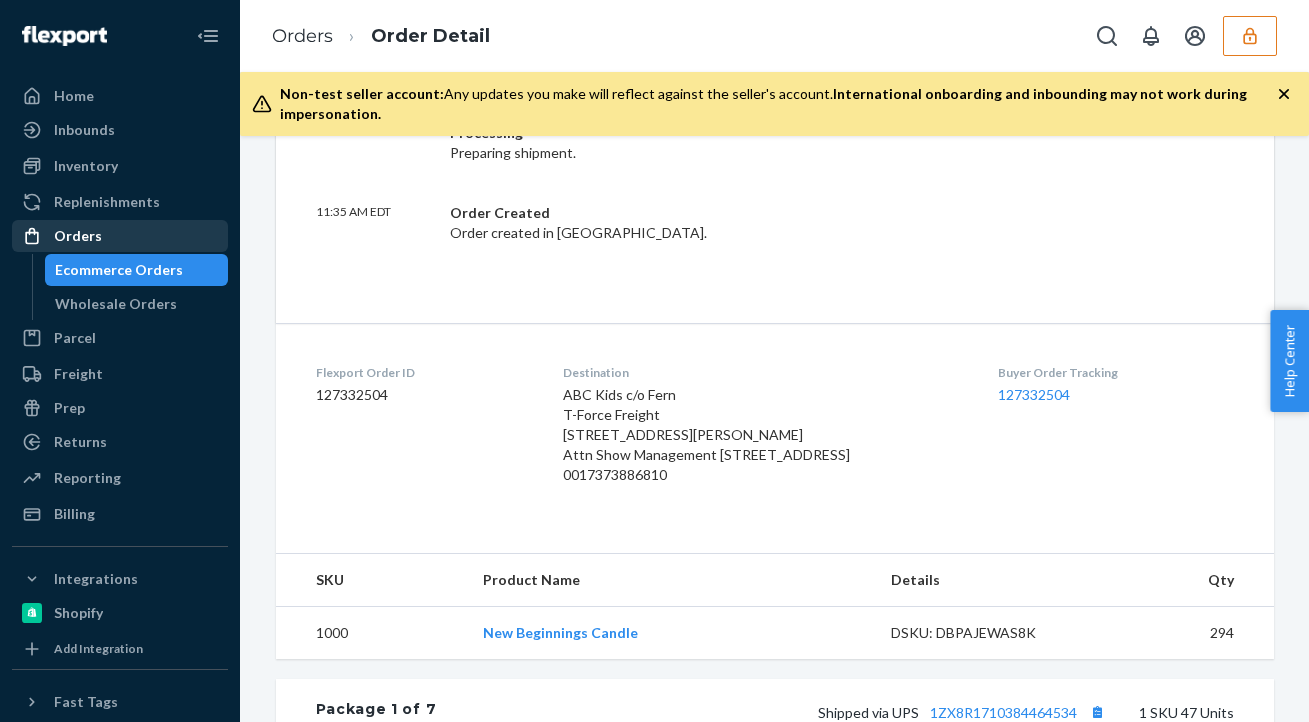 click at bounding box center [38, 236] 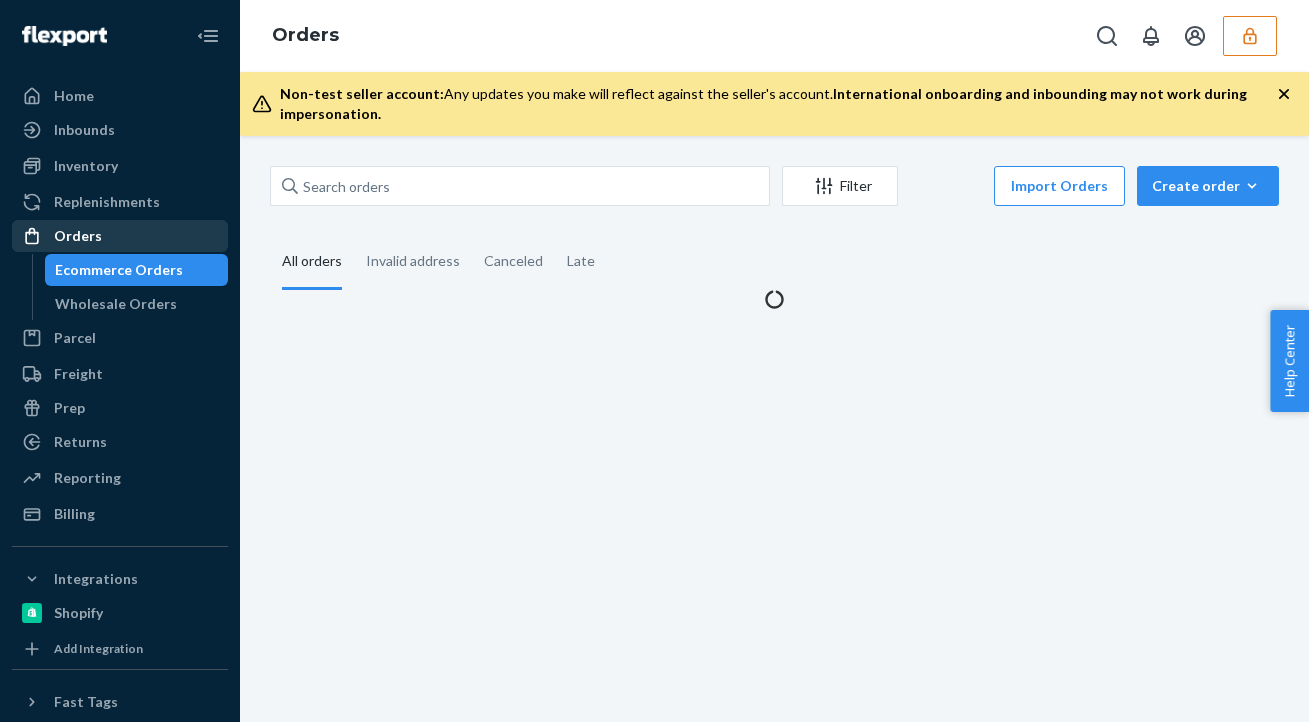 scroll, scrollTop: 0, scrollLeft: 0, axis: both 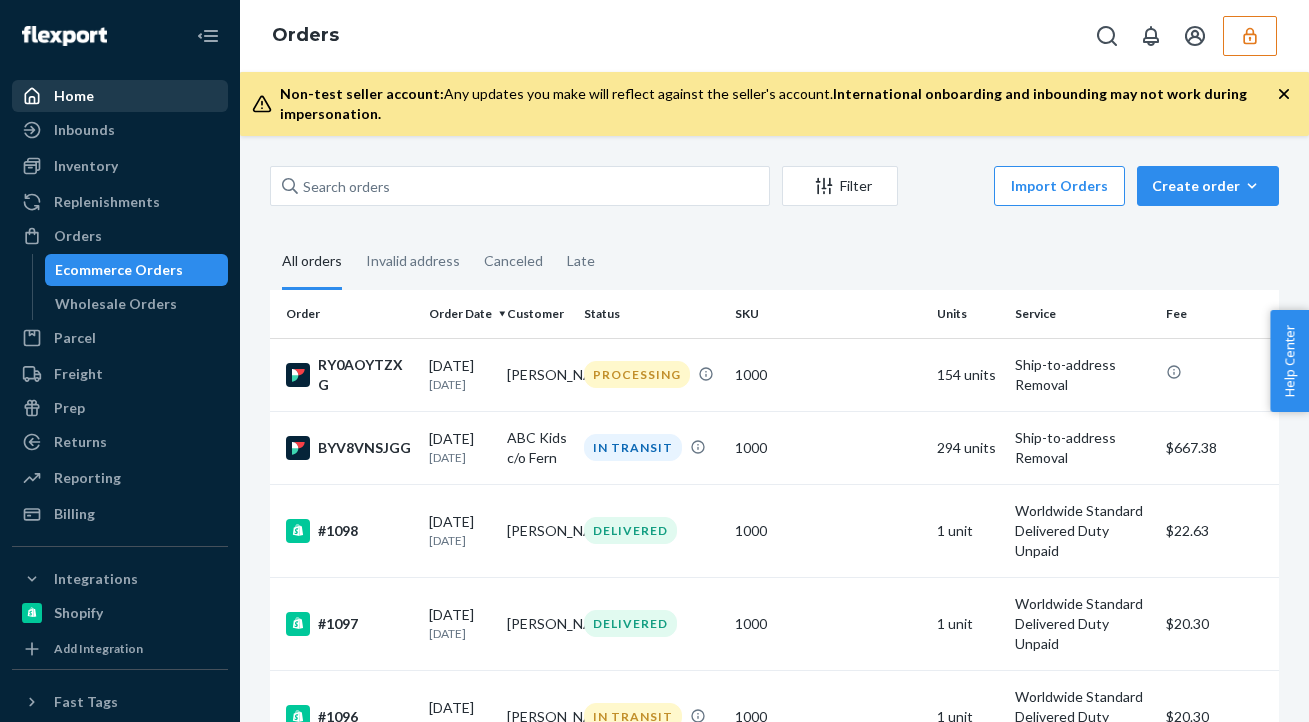 click on "Home" at bounding box center [74, 96] 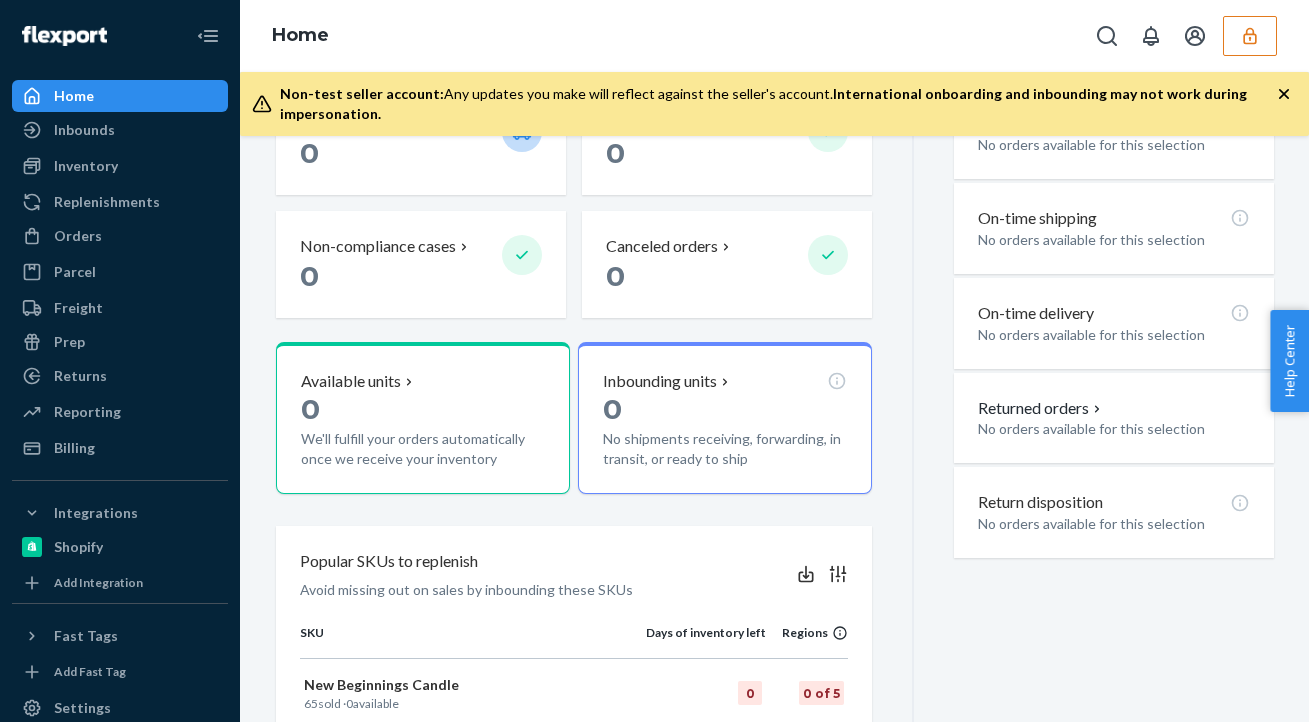 scroll, scrollTop: 0, scrollLeft: 0, axis: both 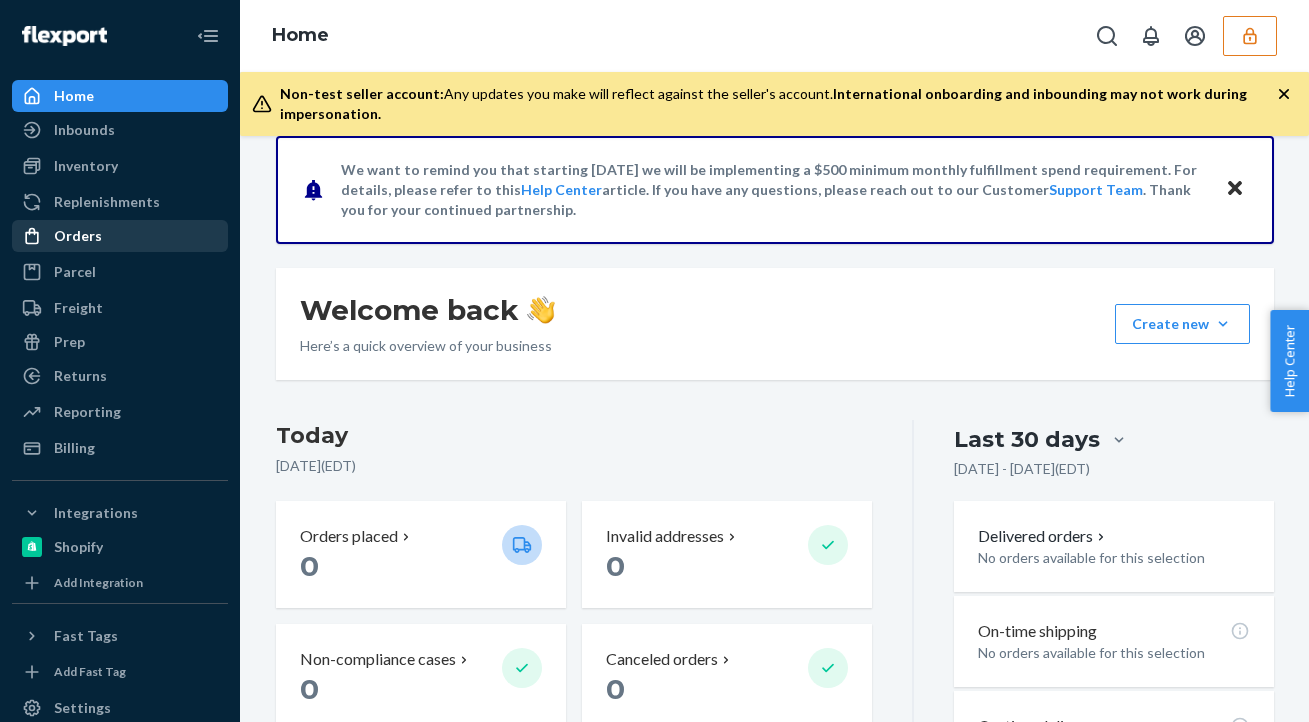 click on "Orders" at bounding box center [120, 236] 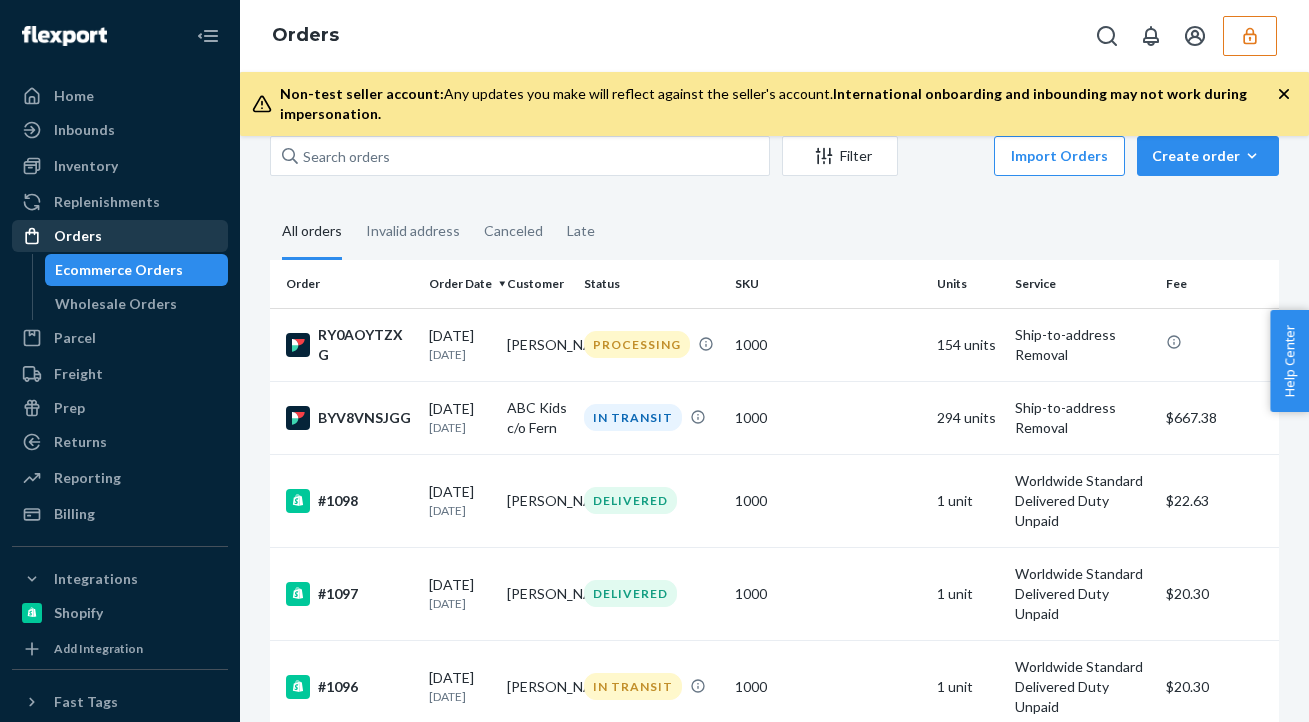 scroll, scrollTop: 0, scrollLeft: 0, axis: both 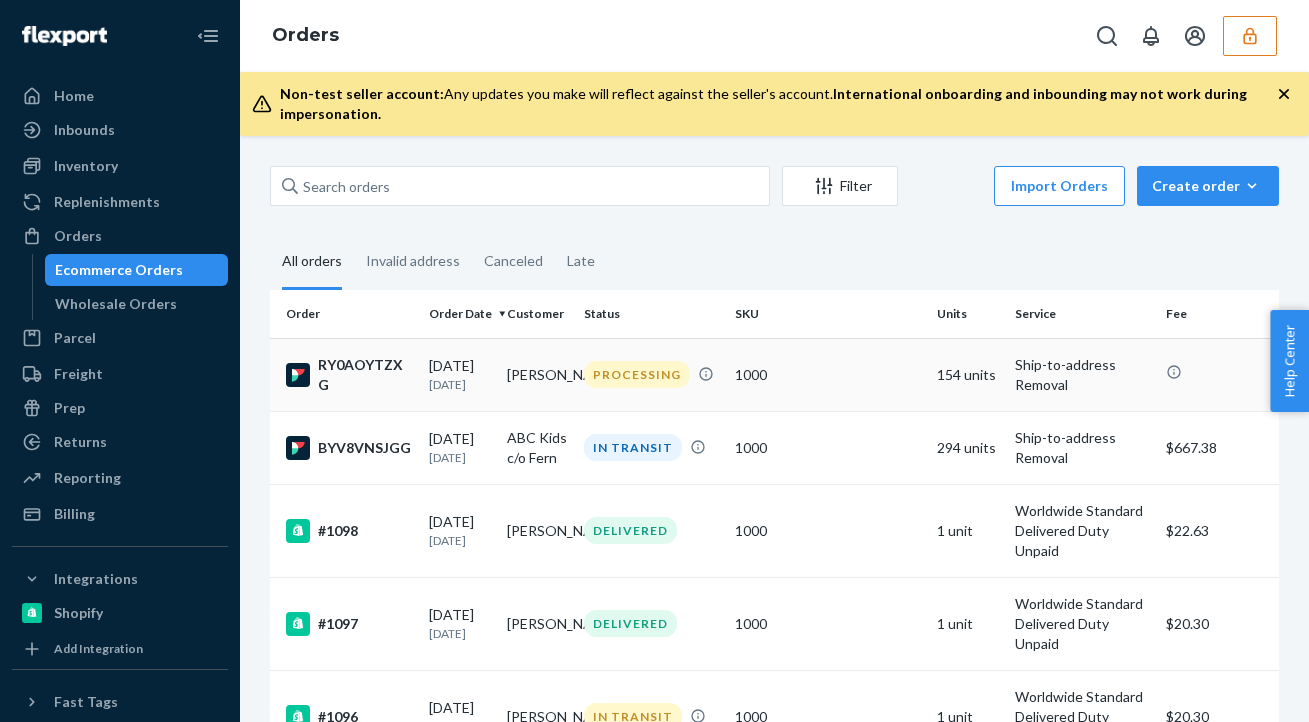 click on "1000" at bounding box center [828, 375] 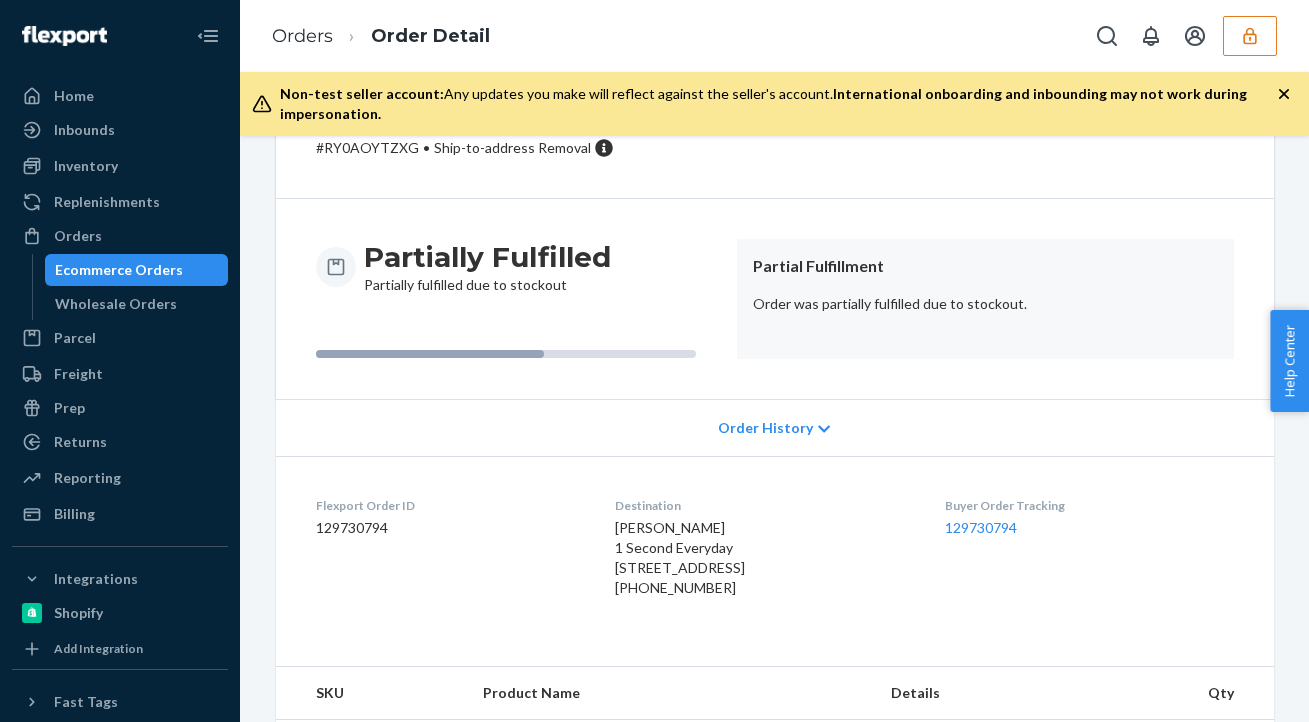 scroll, scrollTop: 117, scrollLeft: 0, axis: vertical 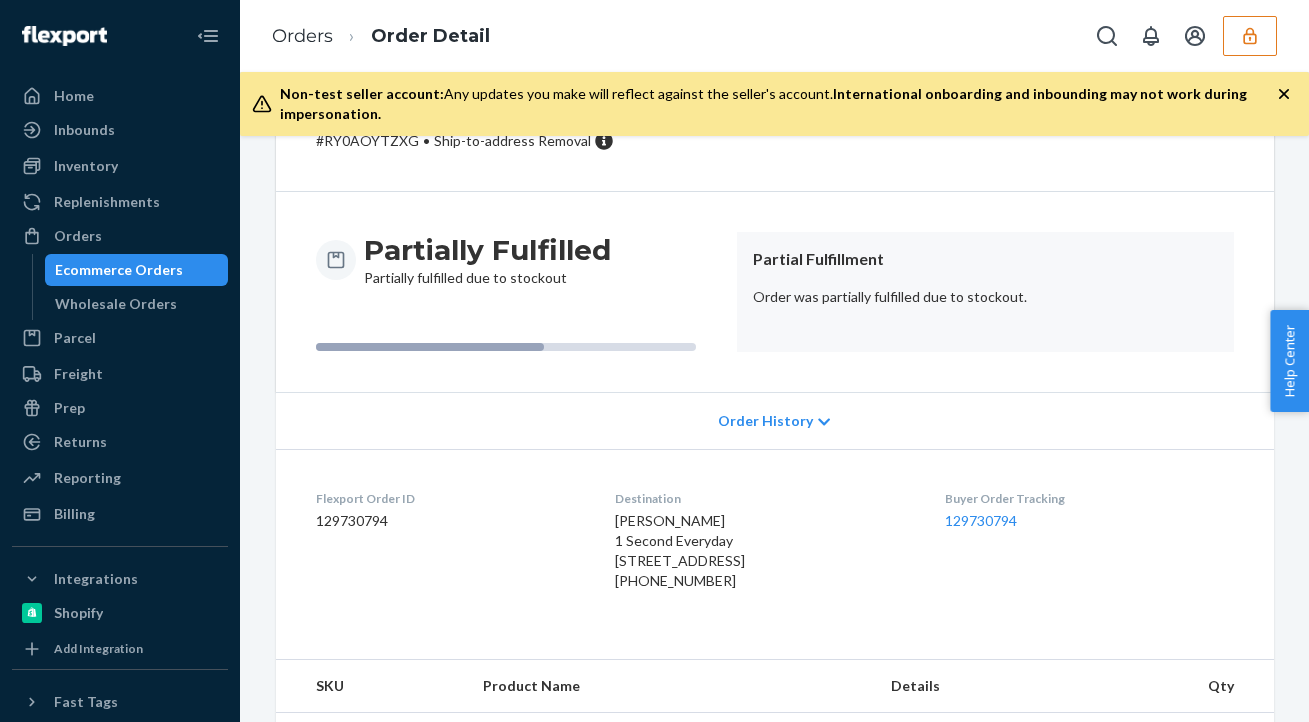 click on "Order History" at bounding box center (765, 421) 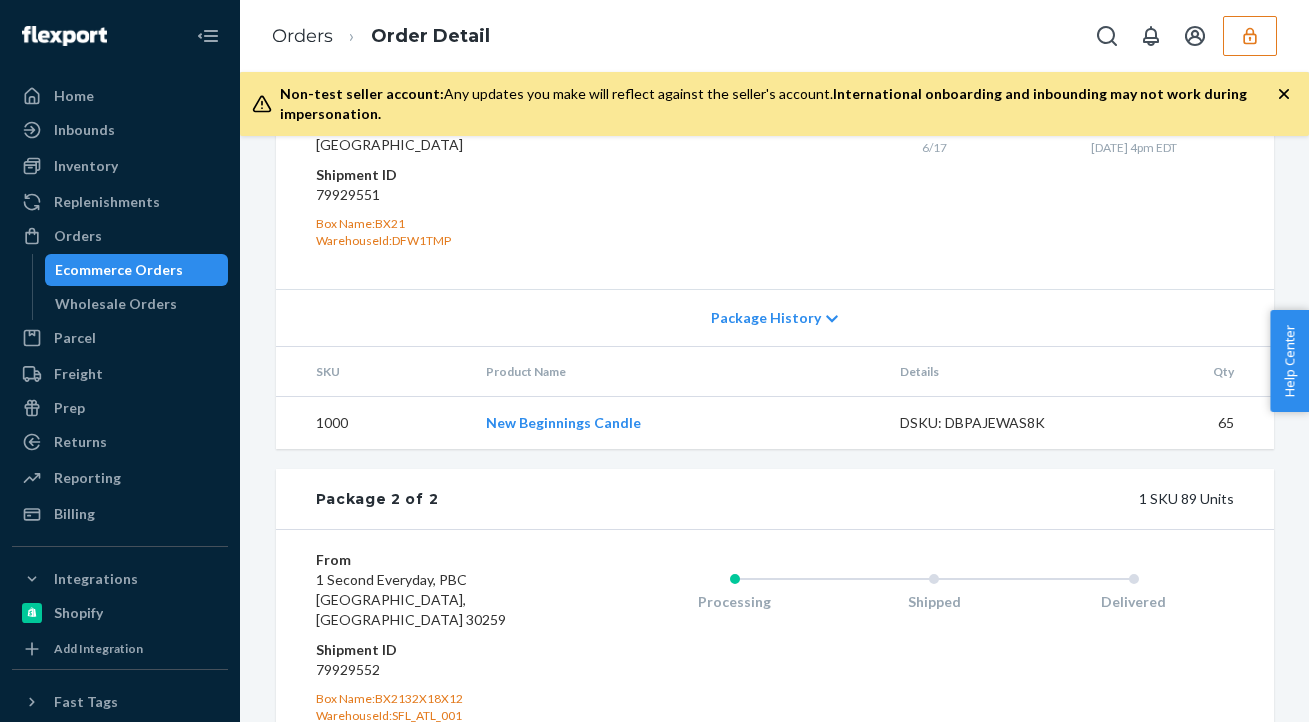 scroll, scrollTop: 1595, scrollLeft: 0, axis: vertical 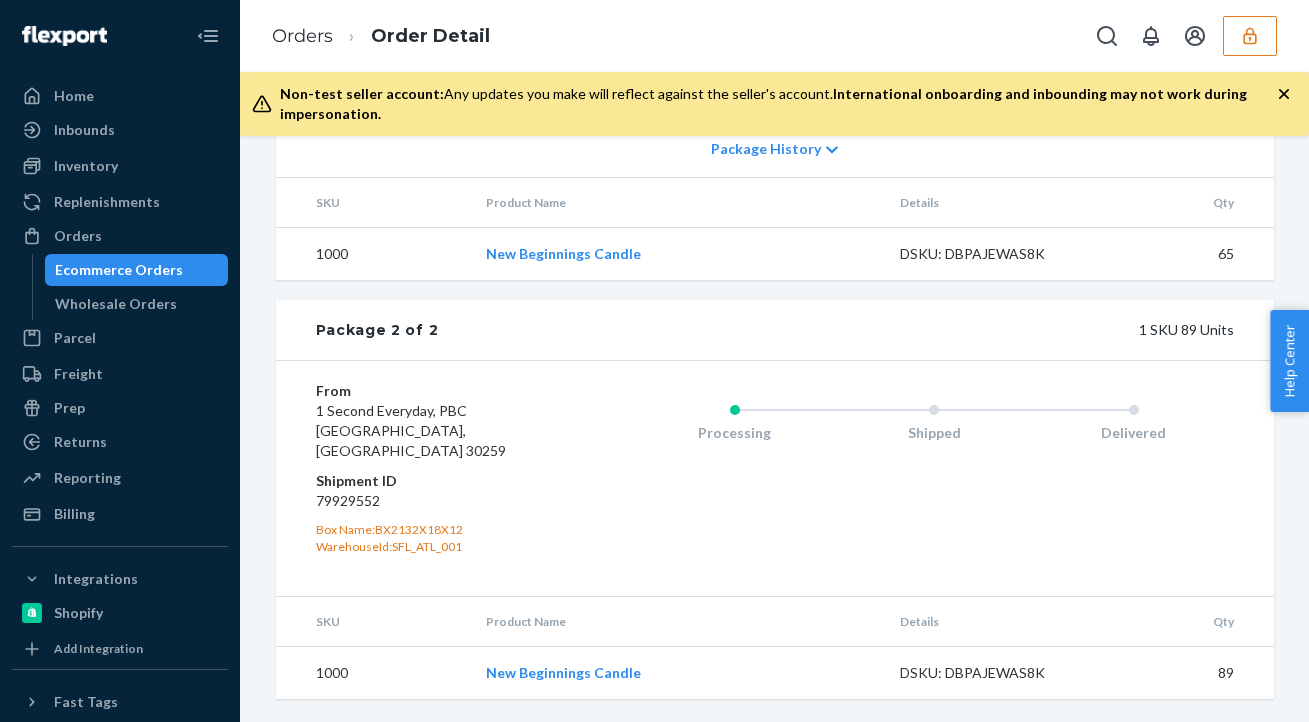 click at bounding box center [1250, 36] 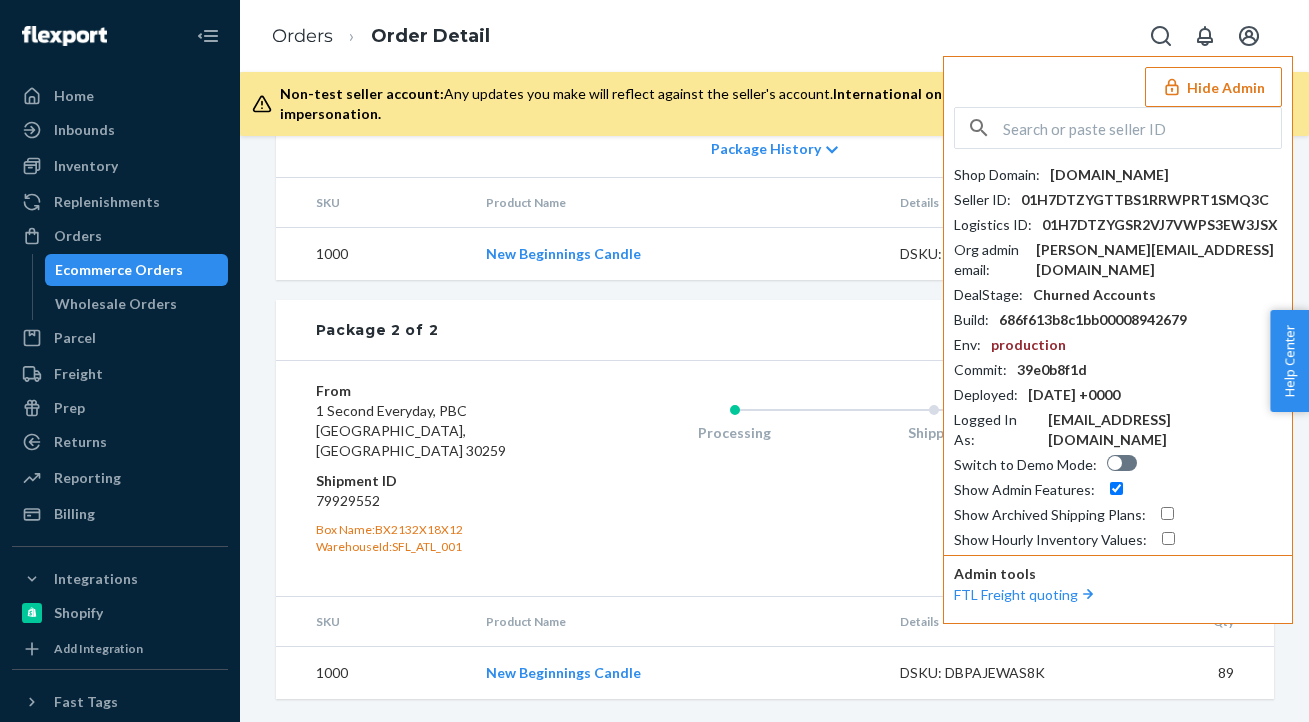click on "01H7DTZYGTTBS1RRWPRT1SMQ3C" at bounding box center [1145, 200] 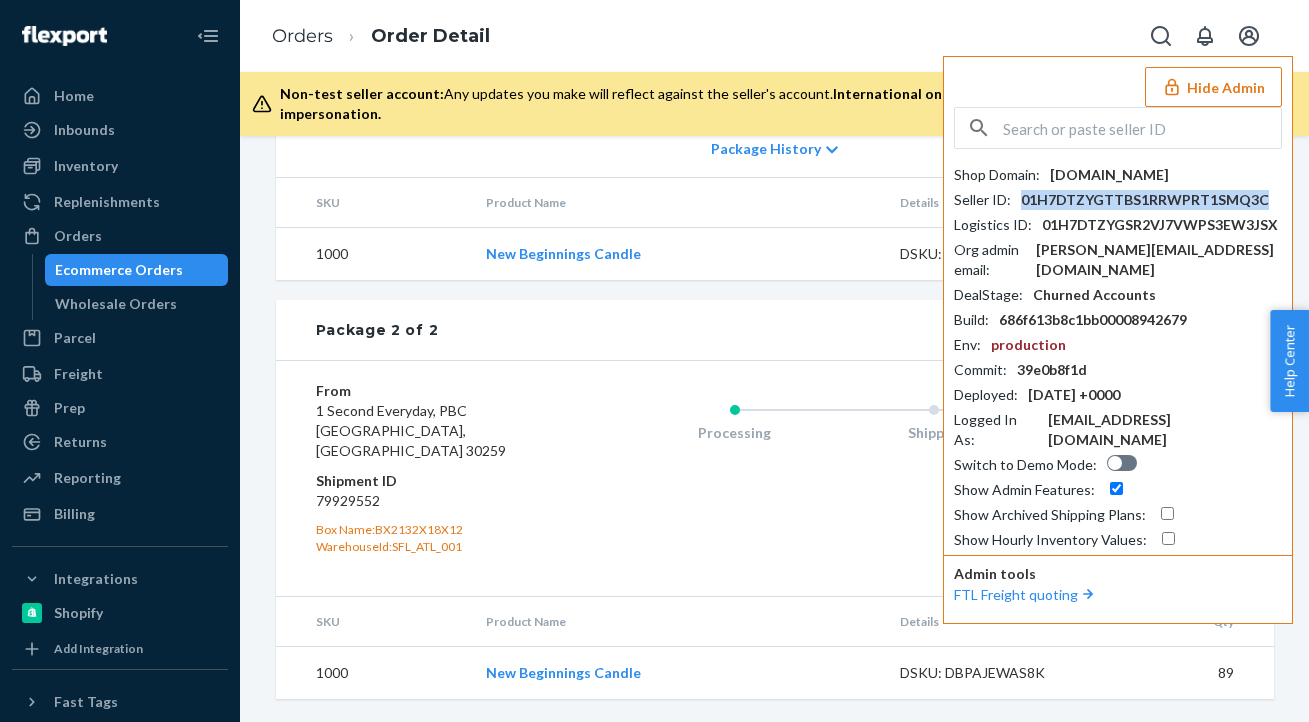drag, startPoint x: 1024, startPoint y: 200, endPoint x: 1269, endPoint y: 201, distance: 245.00204 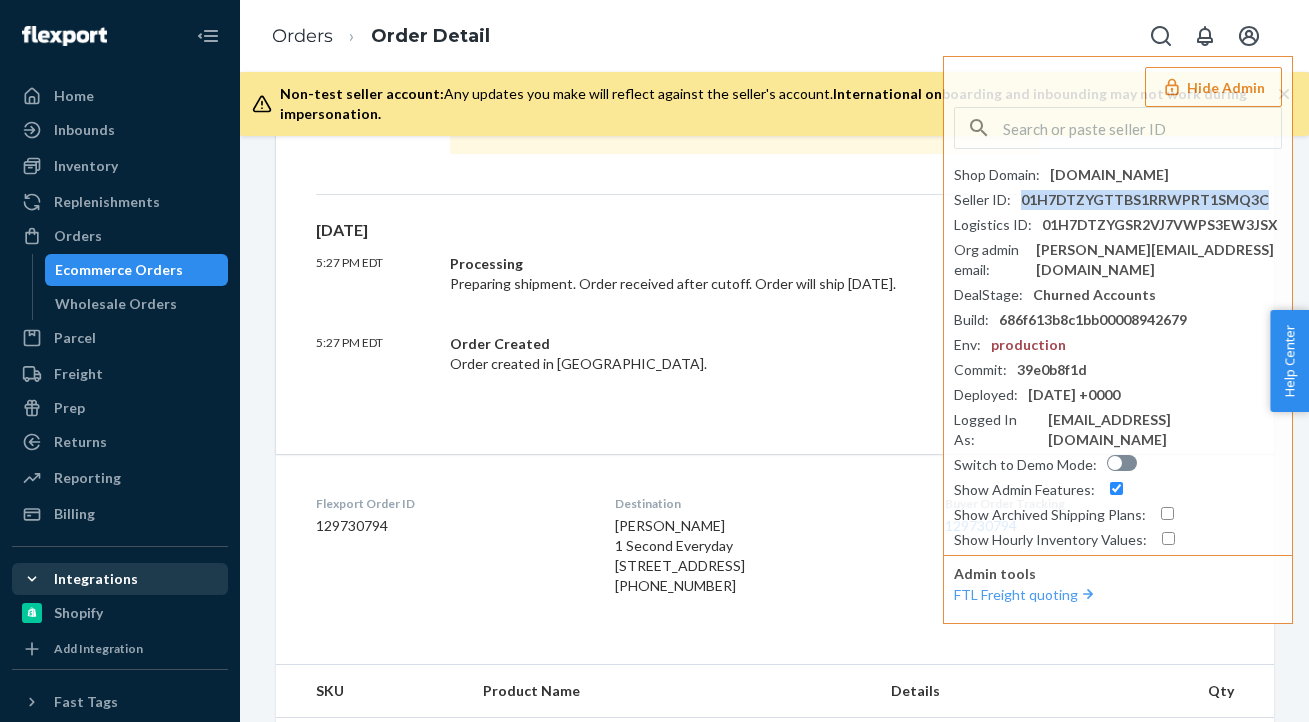 scroll, scrollTop: 631, scrollLeft: 0, axis: vertical 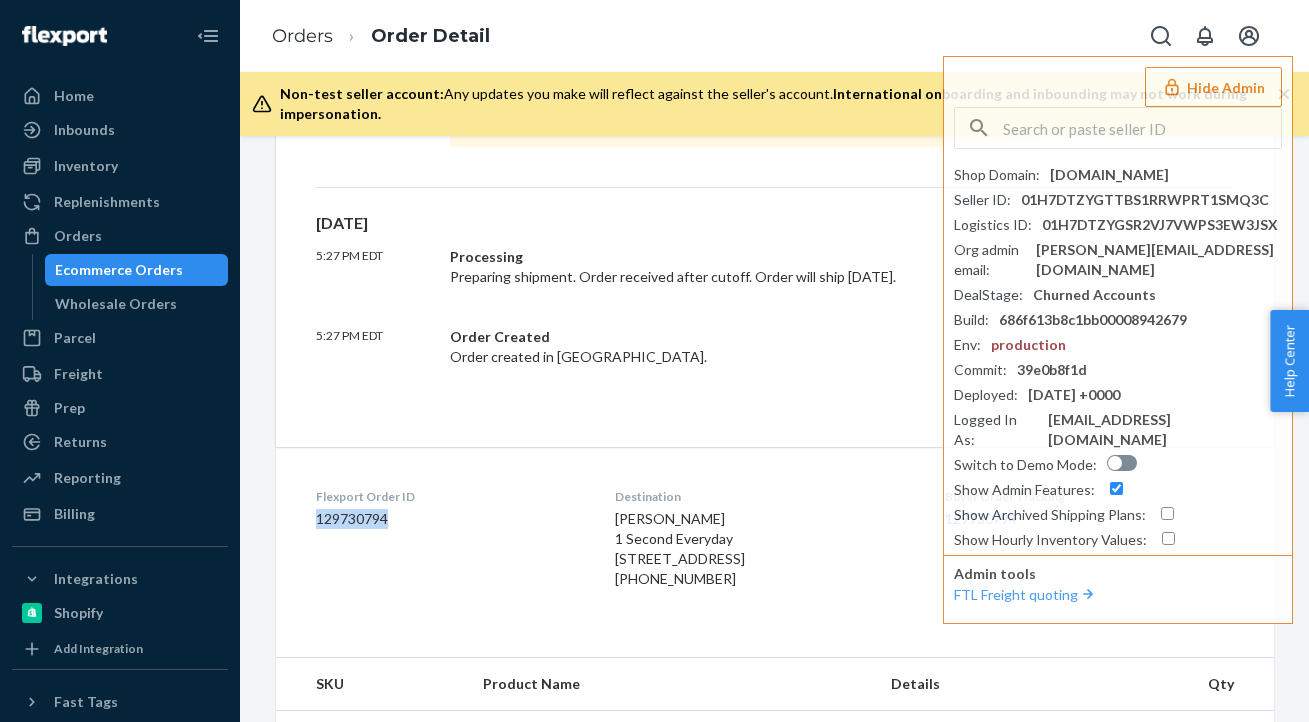 drag, startPoint x: 312, startPoint y: 509, endPoint x: 406, endPoint y: 516, distance: 94.26028 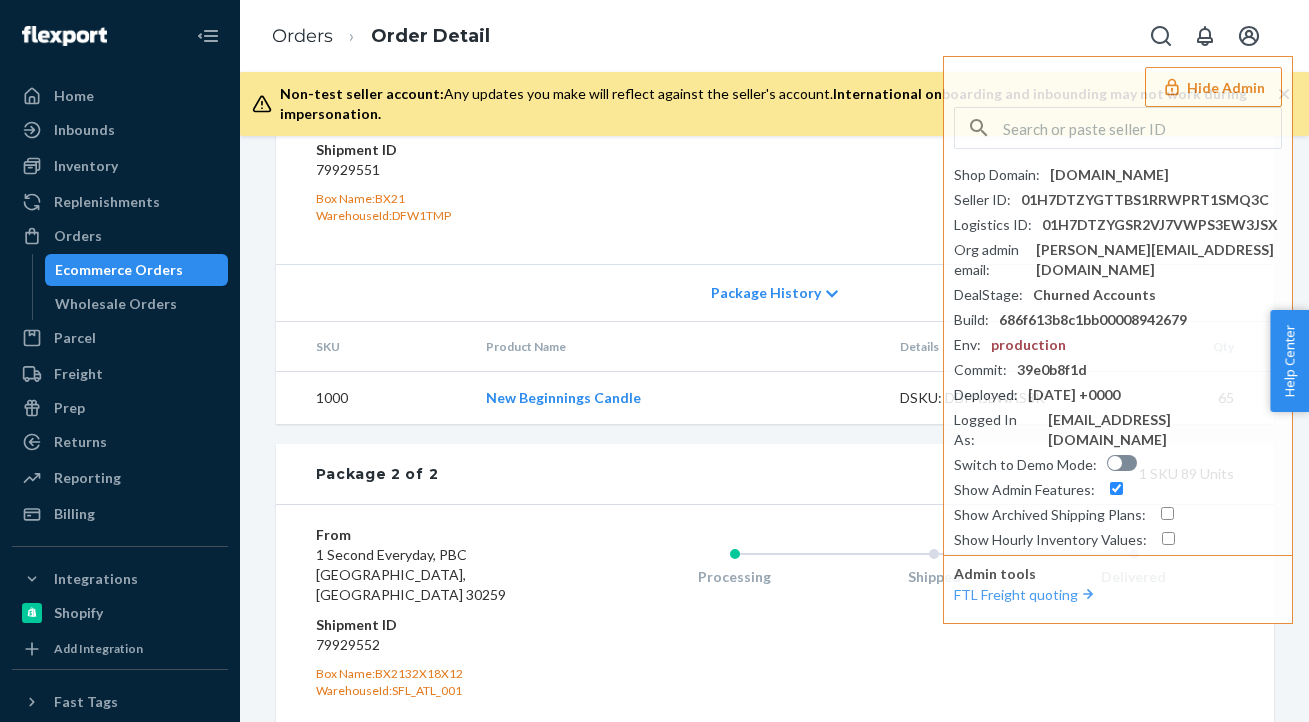 scroll, scrollTop: 1595, scrollLeft: 0, axis: vertical 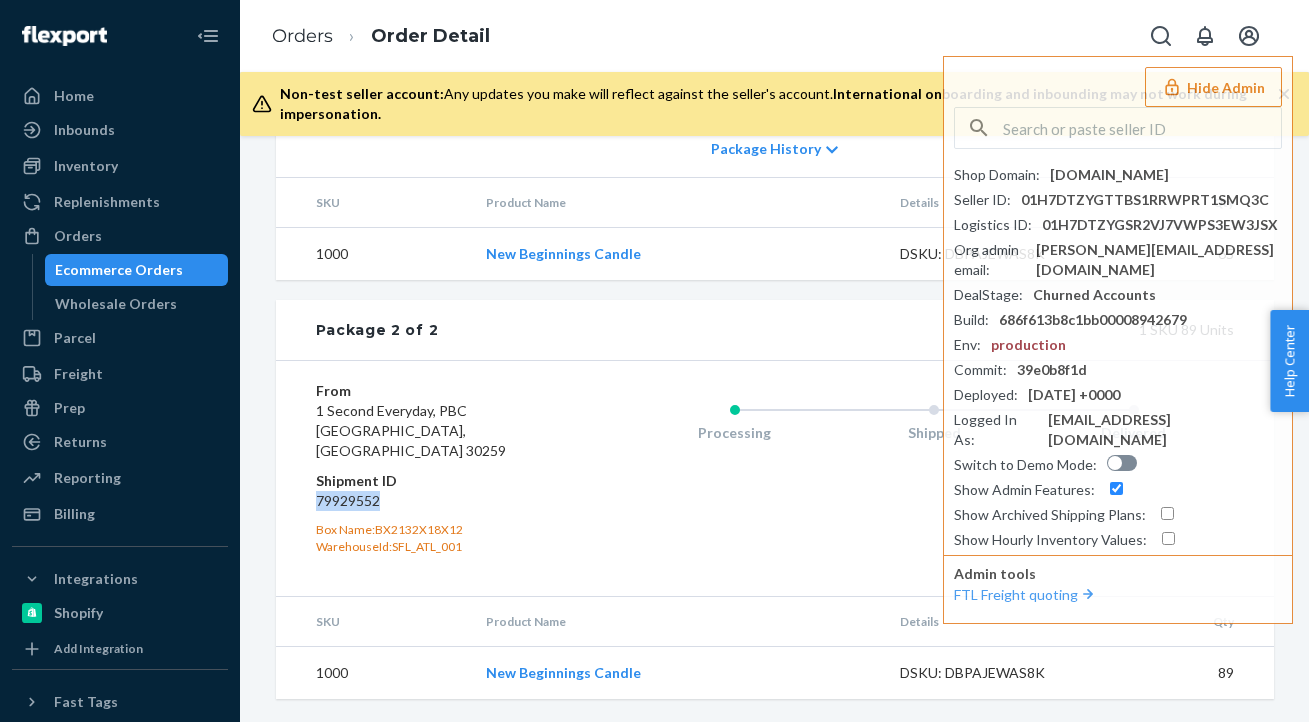 drag, startPoint x: 306, startPoint y: 497, endPoint x: 441, endPoint y: 501, distance: 135.05925 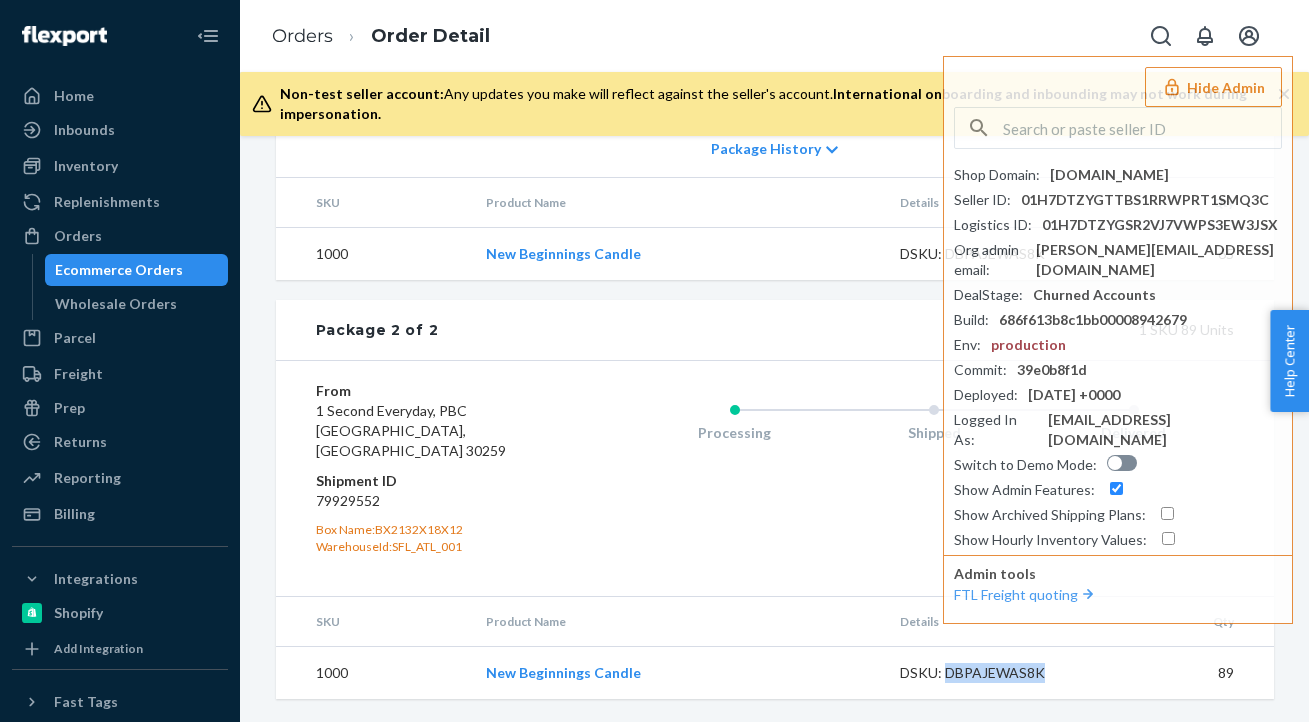 drag, startPoint x: 1041, startPoint y: 676, endPoint x: 945, endPoint y: 674, distance: 96.02083 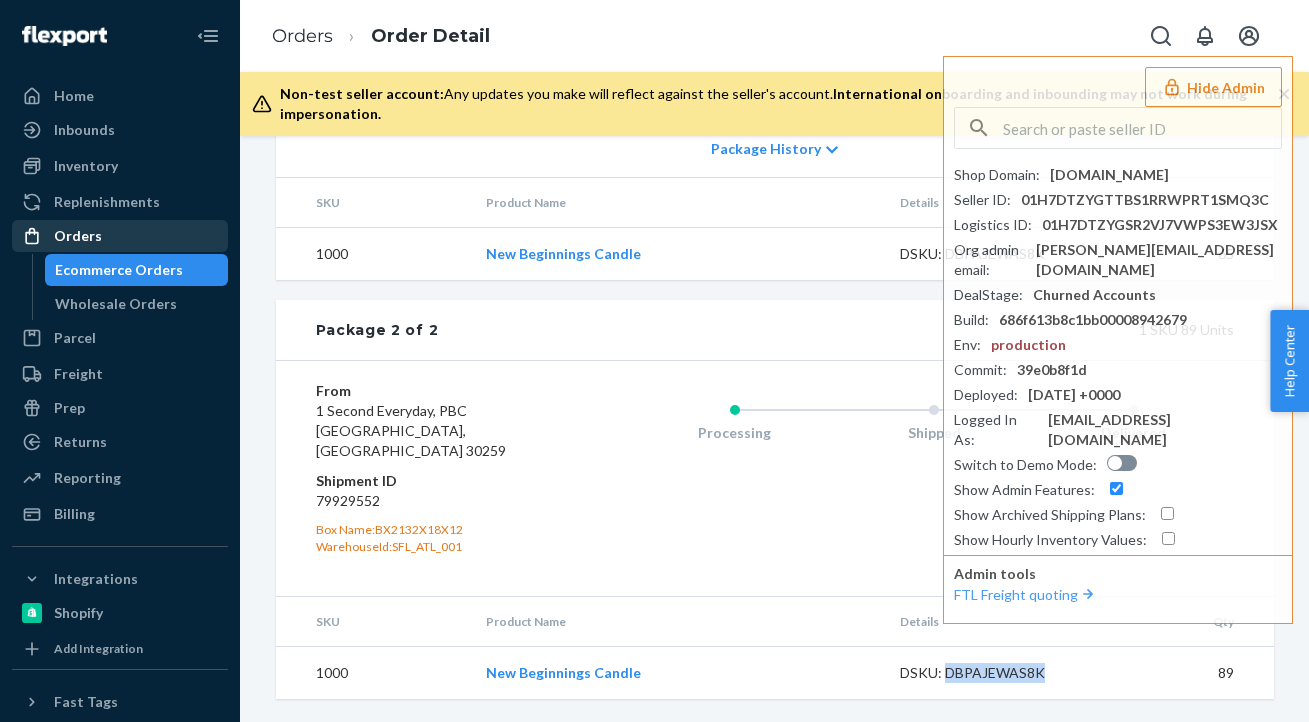 click on "Orders" at bounding box center [120, 236] 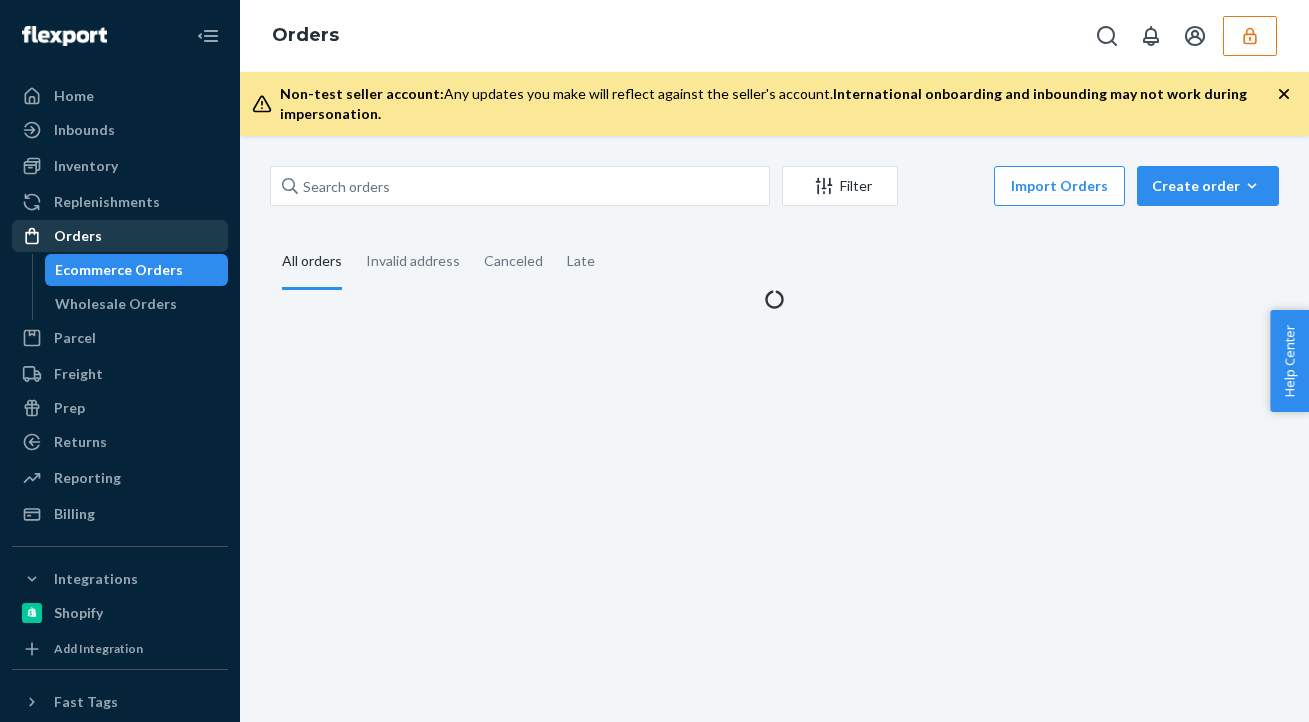 scroll, scrollTop: 0, scrollLeft: 0, axis: both 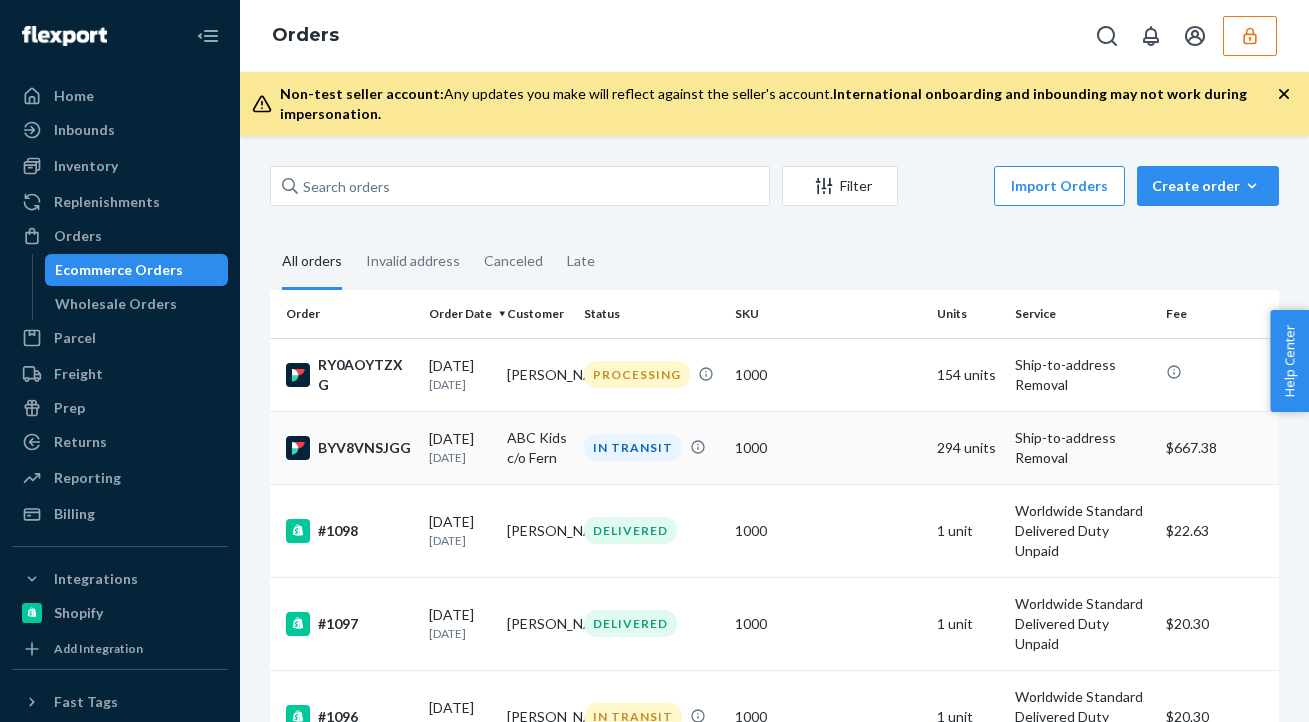 click on "1000" at bounding box center [828, 447] 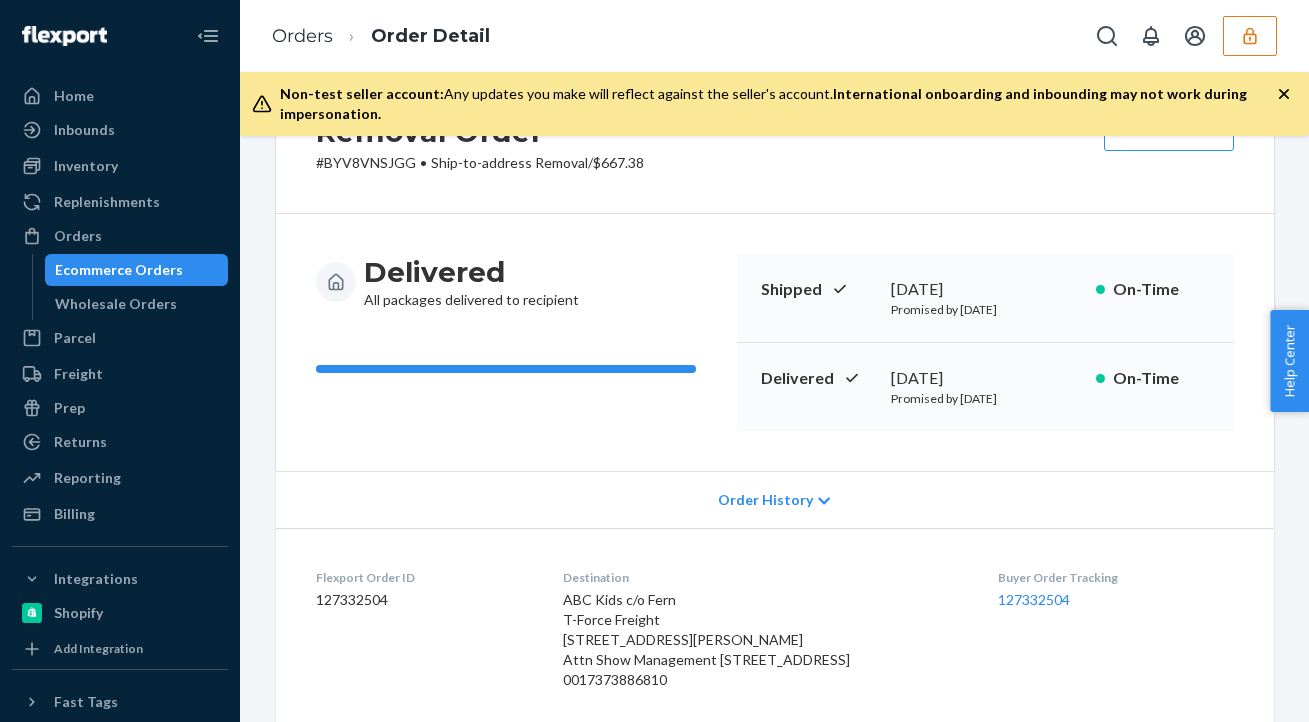 scroll, scrollTop: 94, scrollLeft: 0, axis: vertical 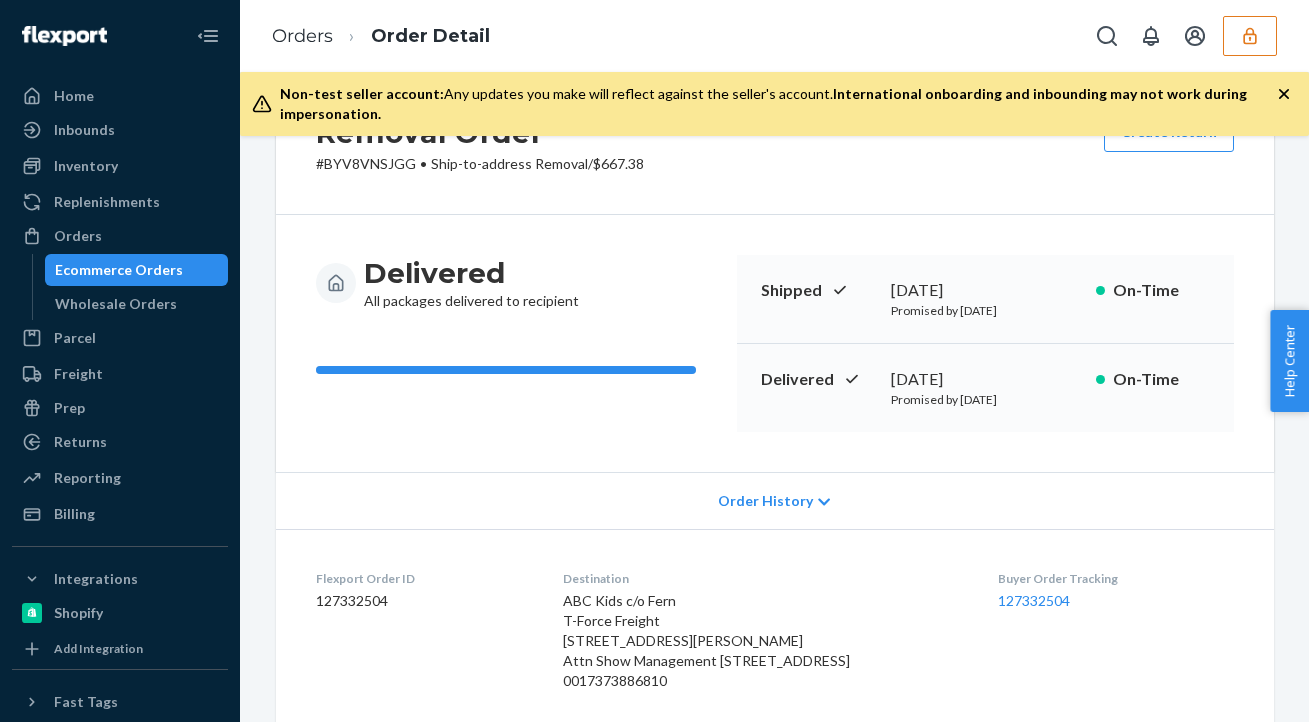 click on "Order History" at bounding box center [765, 501] 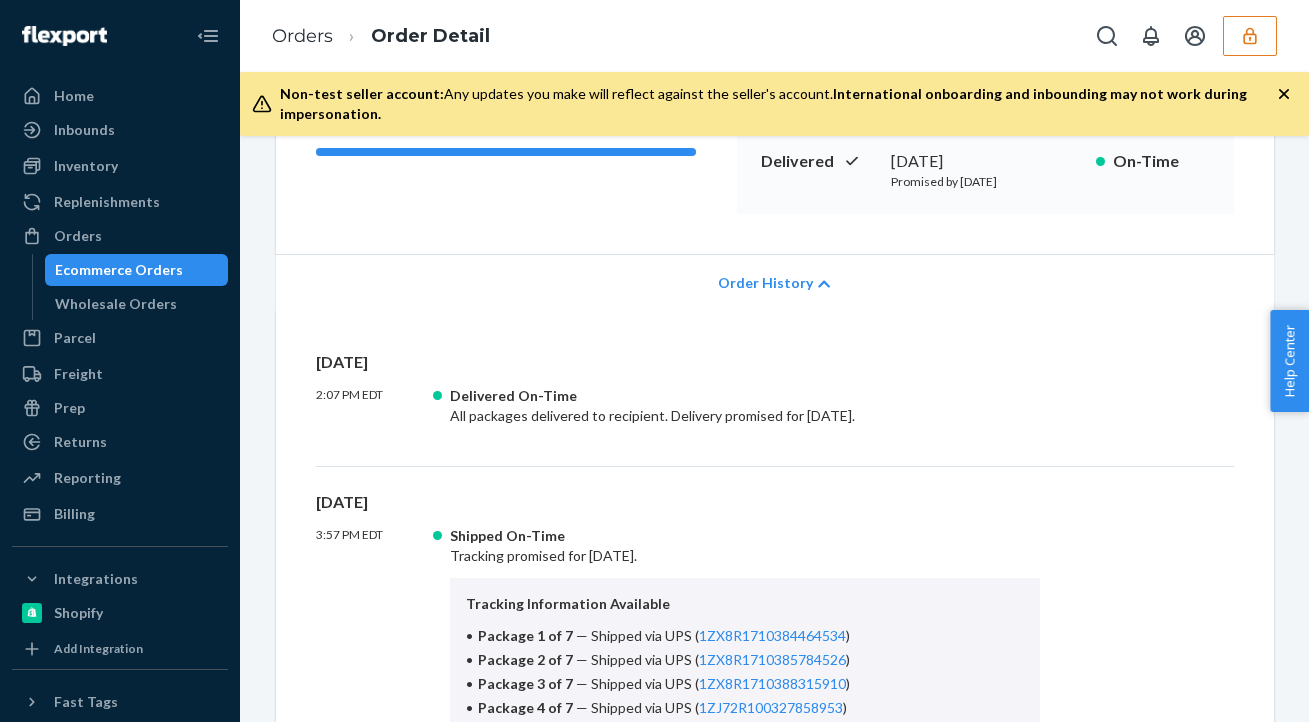 scroll, scrollTop: 270, scrollLeft: 0, axis: vertical 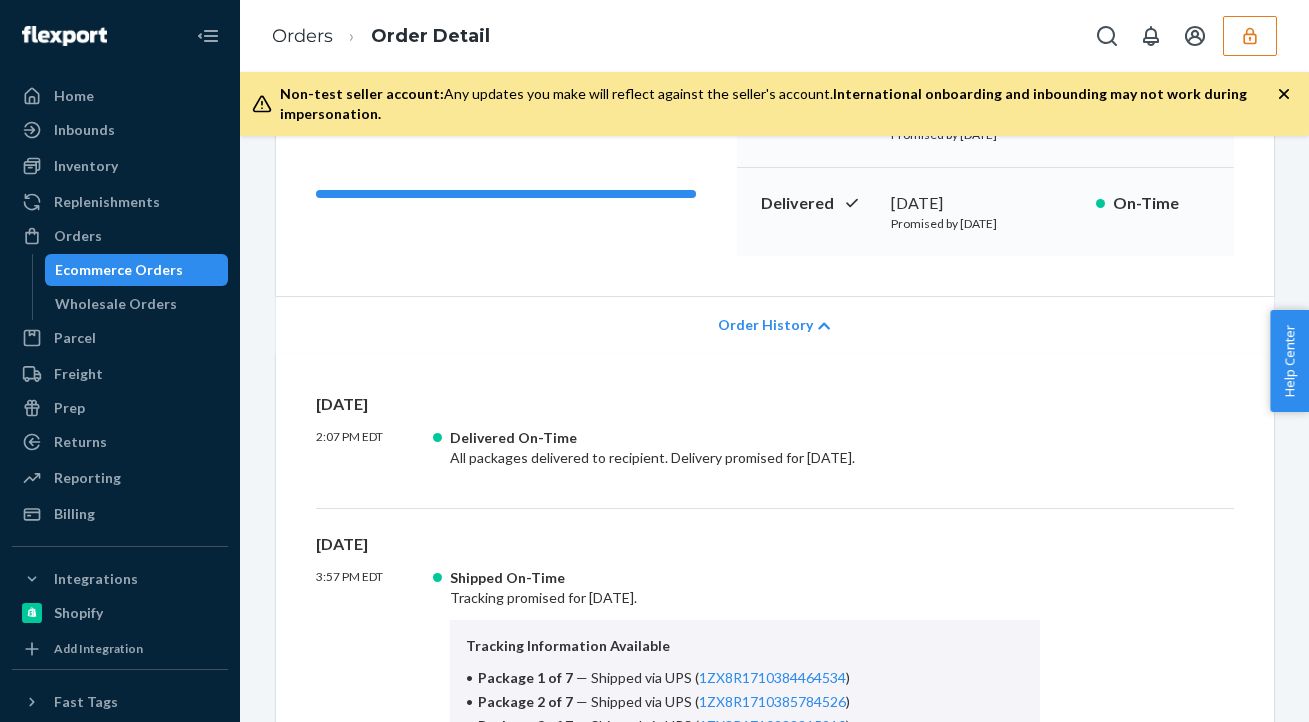 click on "Order History" at bounding box center (765, 325) 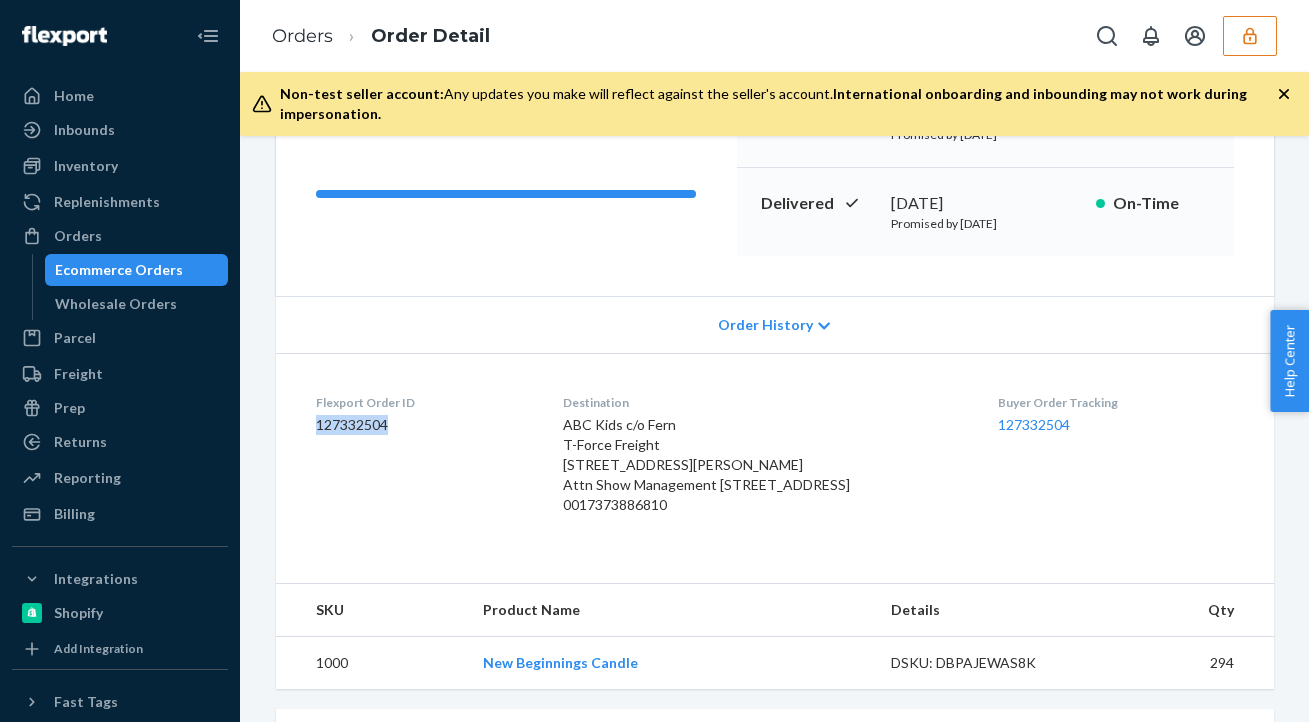 drag, startPoint x: 310, startPoint y: 419, endPoint x: 458, endPoint y: 433, distance: 148.66069 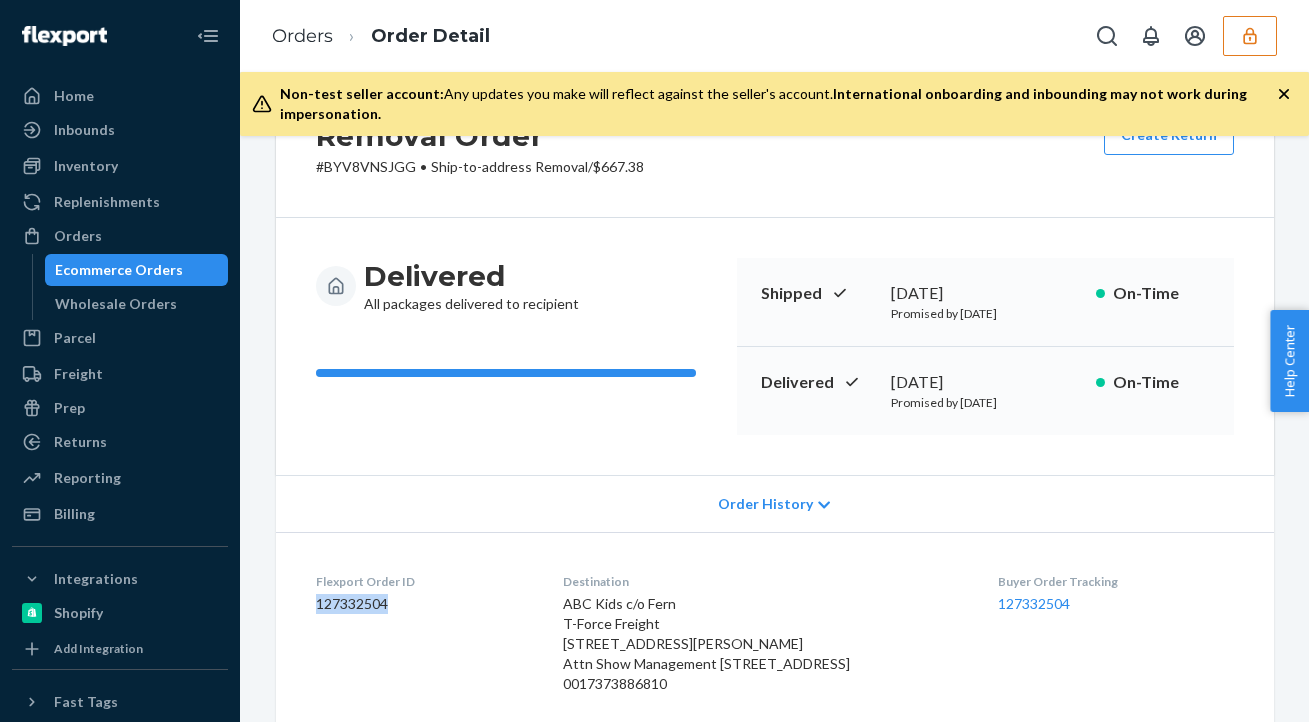 scroll, scrollTop: 0, scrollLeft: 0, axis: both 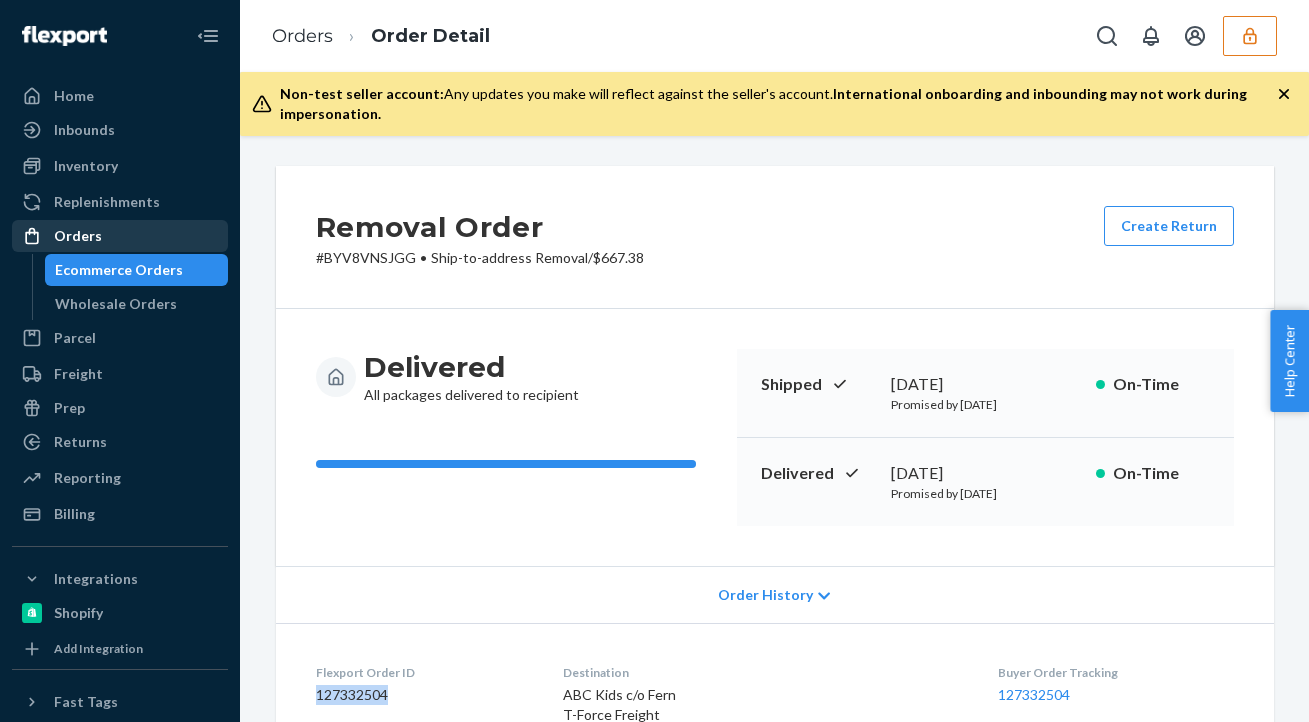 click on "Orders" at bounding box center [120, 236] 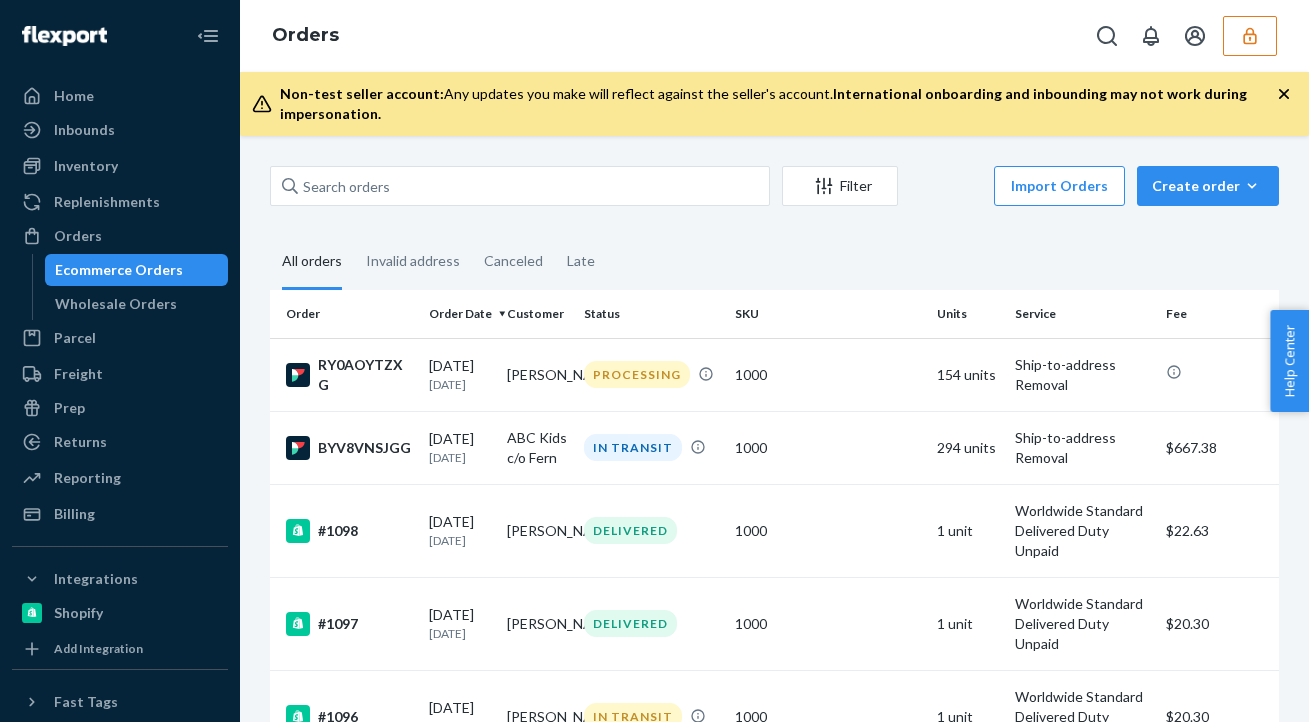 click on "Home Inbounds Shipping Plans Problems Inventory Products Replenishments Orders Ecommerce Orders Wholesale Orders Parcel Parcel orders Integrations Freight Prep Returns All Returns Settings Packages Reporting Reports Analytics Billing Integrations Shopify Add Integration Fast Tags Add Fast Tag Settings Talk to Support Help Center Give Feedback" at bounding box center [120, 361] 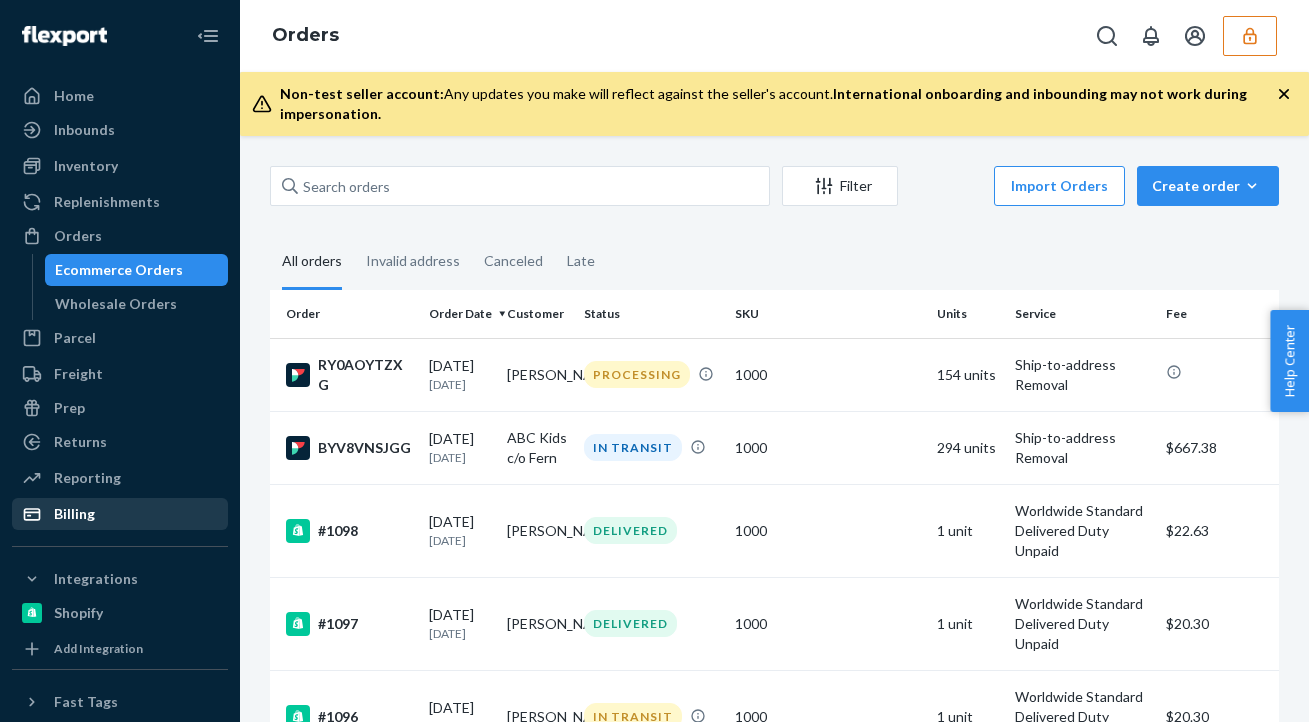 click on "Billing" at bounding box center (120, 514) 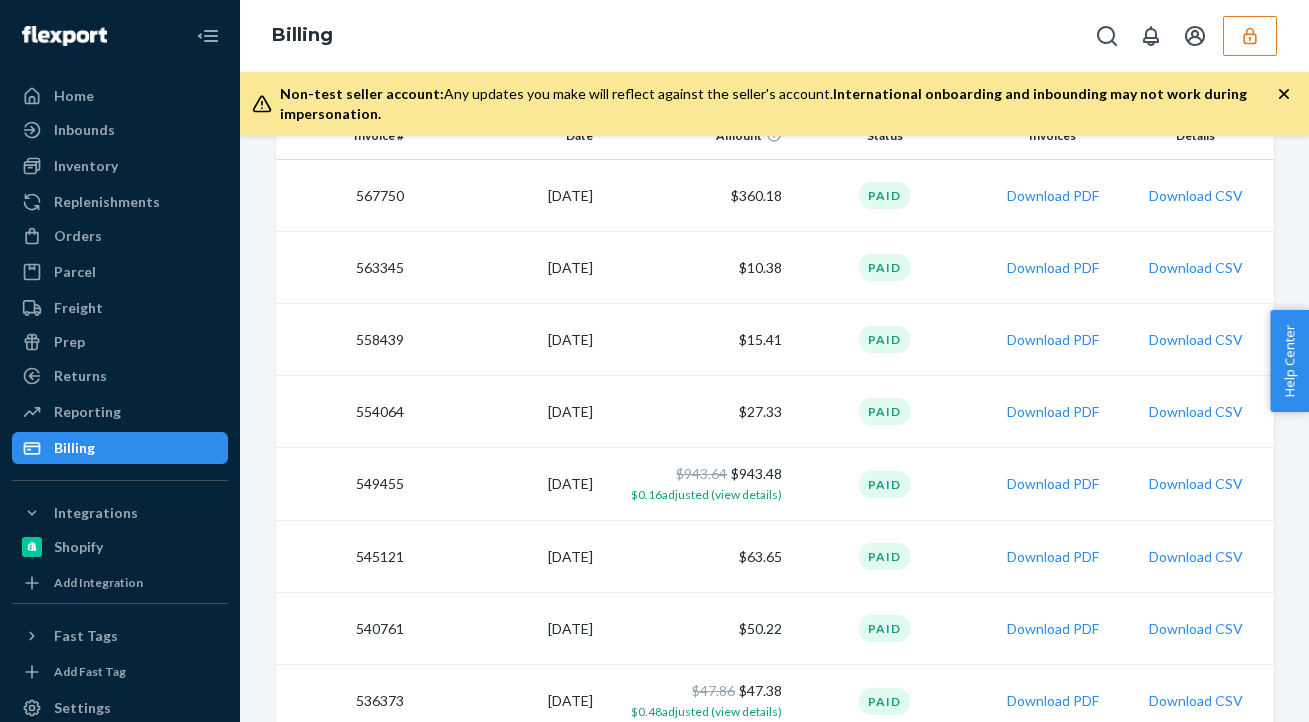 scroll, scrollTop: 305, scrollLeft: 0, axis: vertical 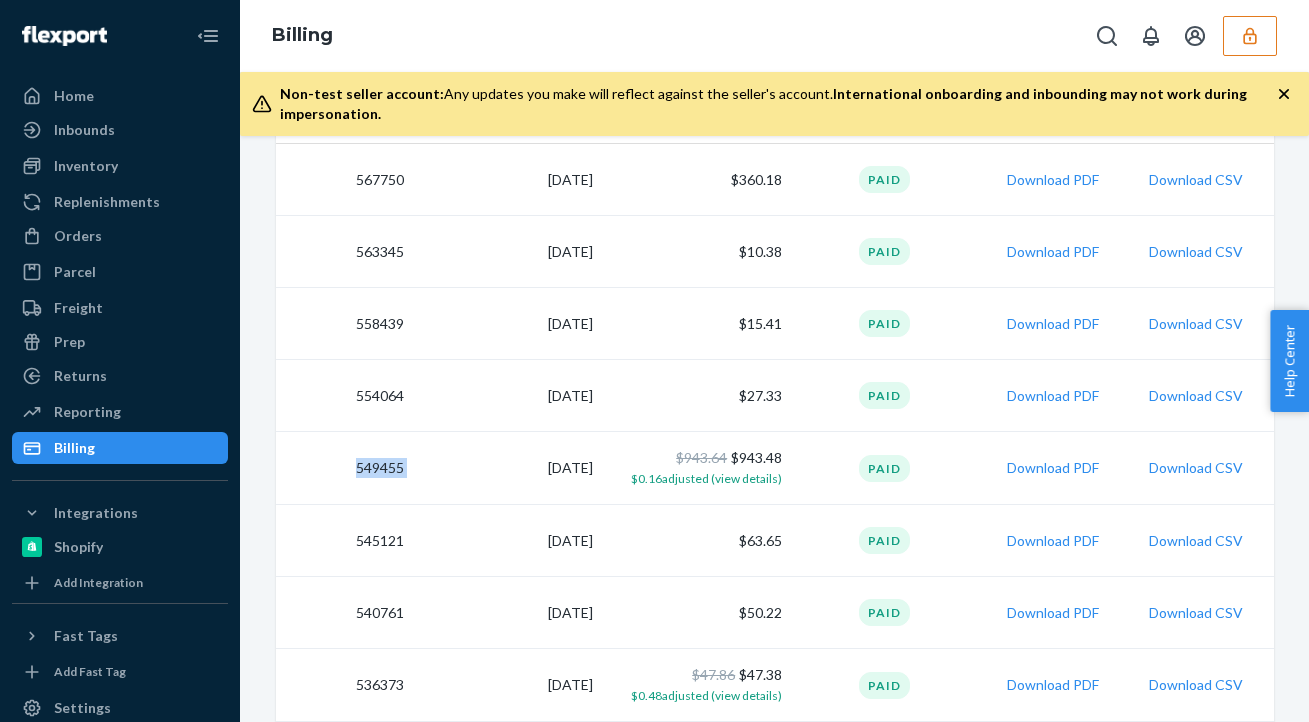 drag, startPoint x: 354, startPoint y: 466, endPoint x: 435, endPoint y: 467, distance: 81.00617 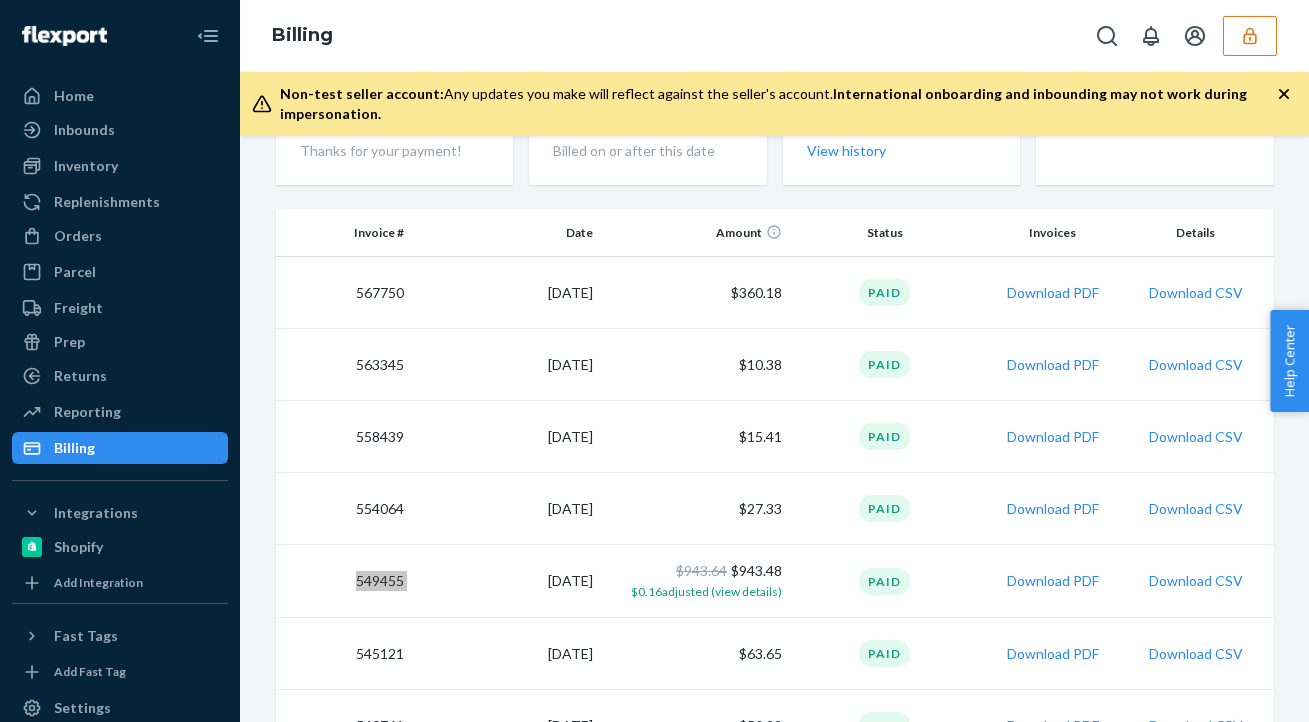 scroll, scrollTop: 159, scrollLeft: 0, axis: vertical 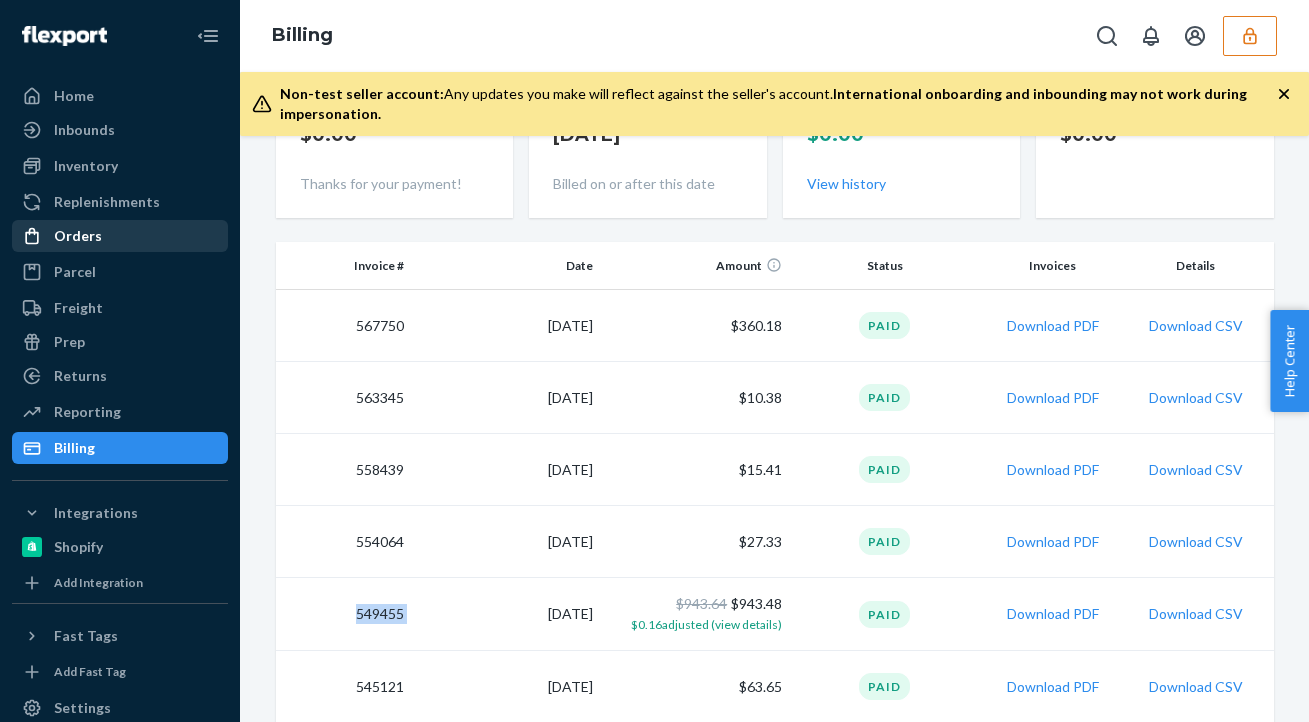 click on "Orders" at bounding box center (120, 236) 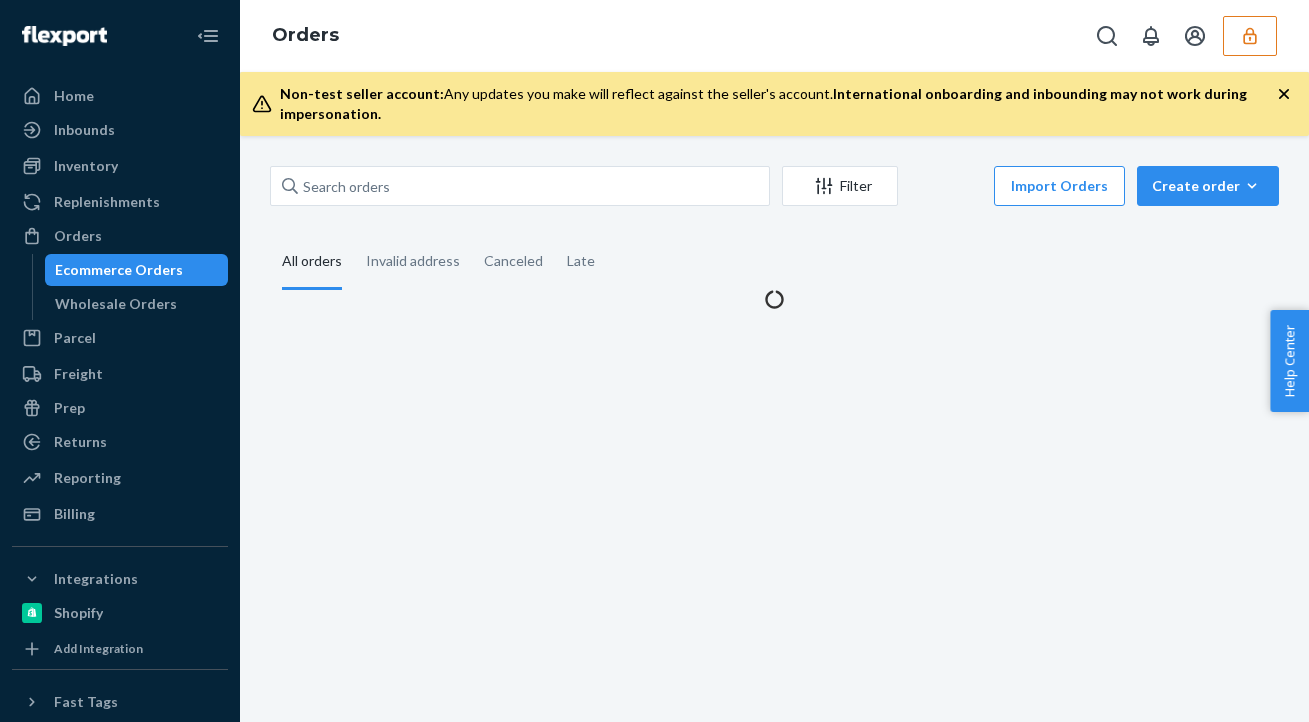 scroll, scrollTop: 0, scrollLeft: 0, axis: both 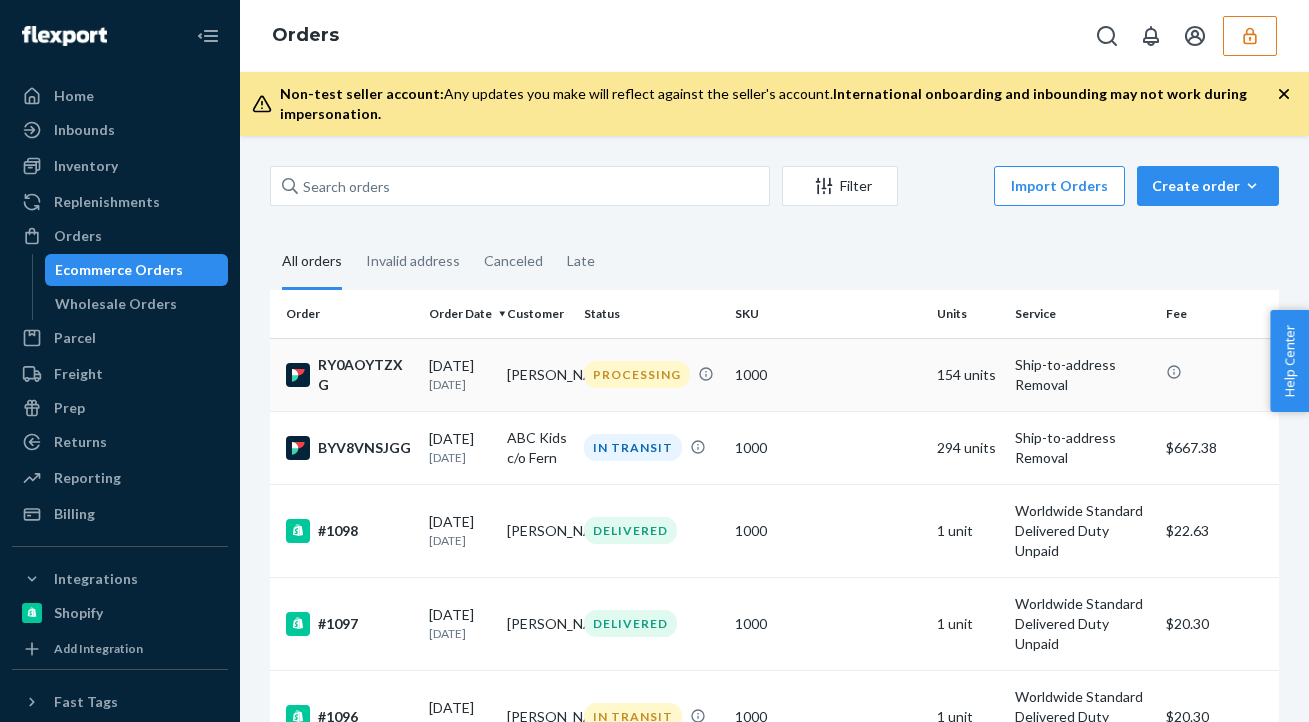 click on "1000" at bounding box center [828, 374] 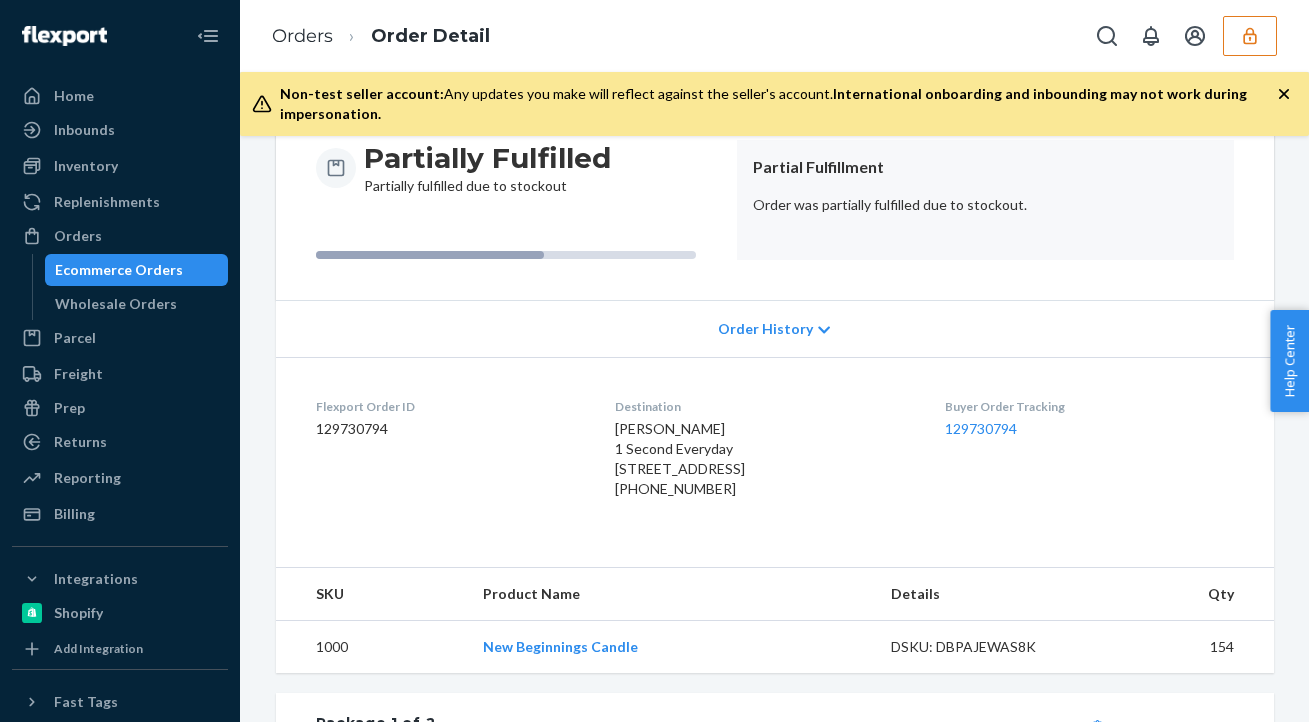 scroll, scrollTop: 269, scrollLeft: 0, axis: vertical 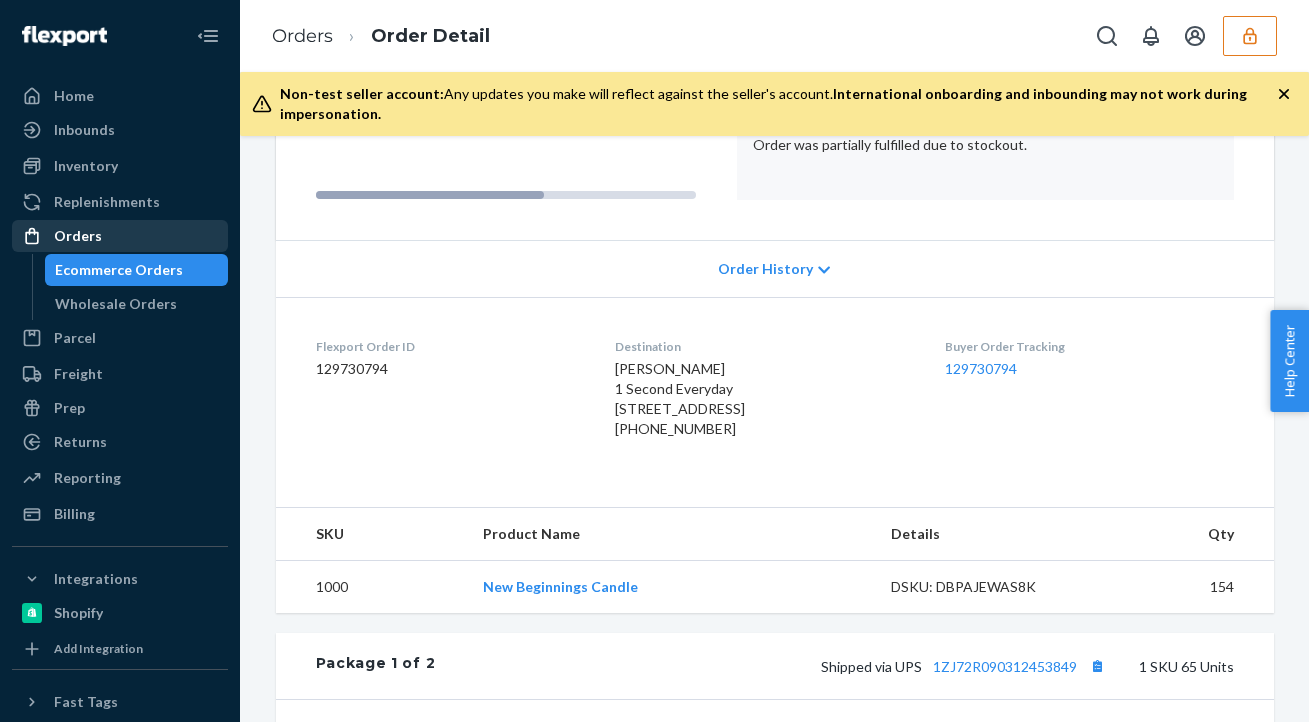 click on "Orders" at bounding box center [78, 236] 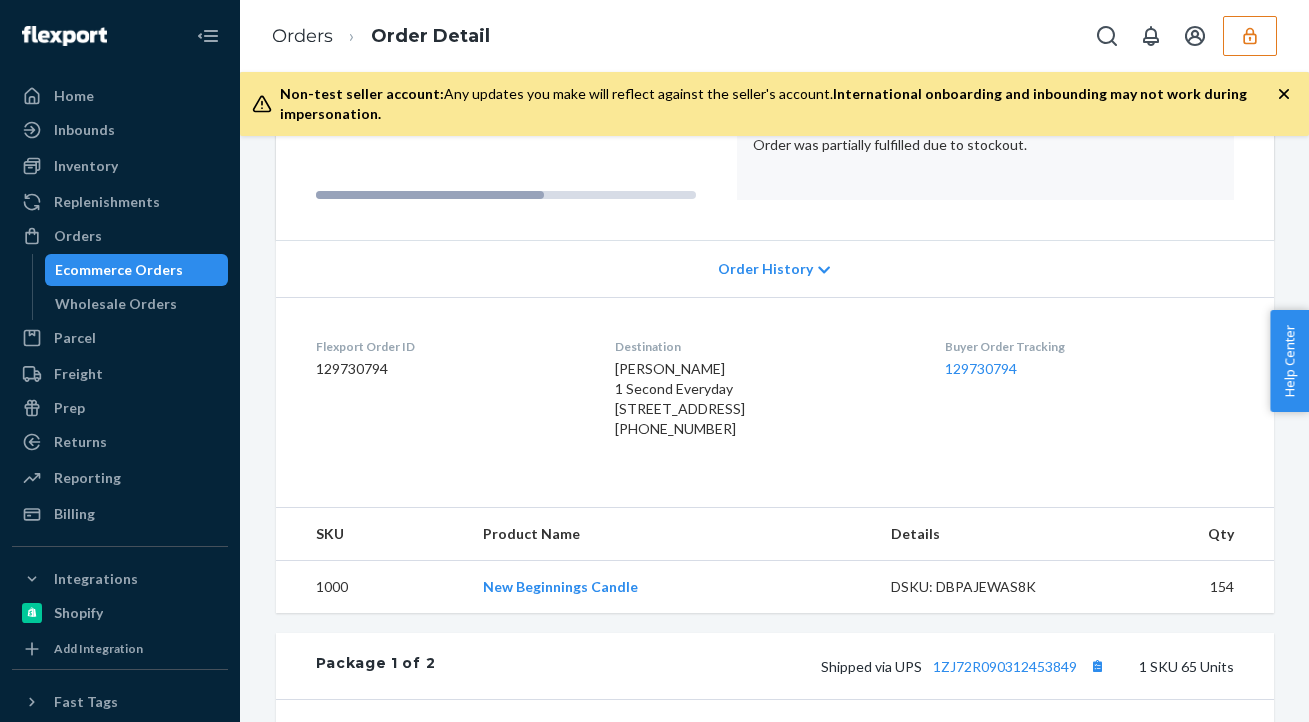 scroll, scrollTop: 0, scrollLeft: 0, axis: both 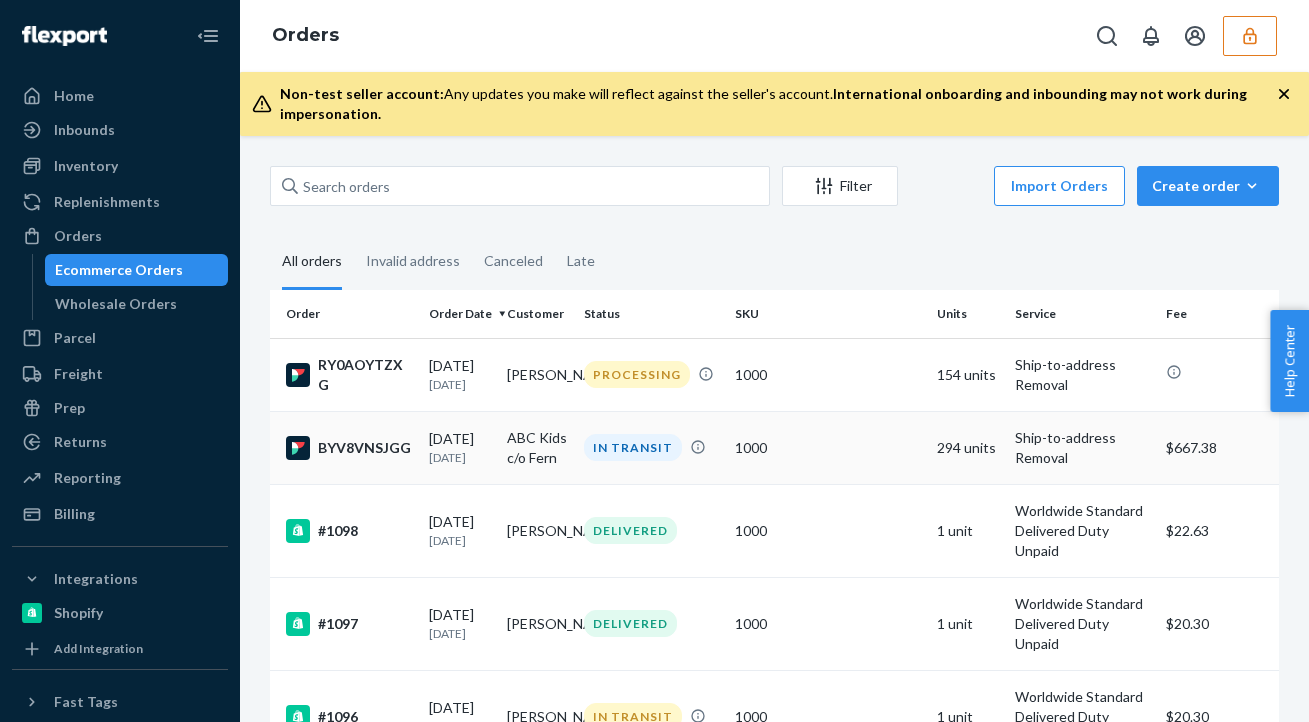 click on "1000" at bounding box center [828, 447] 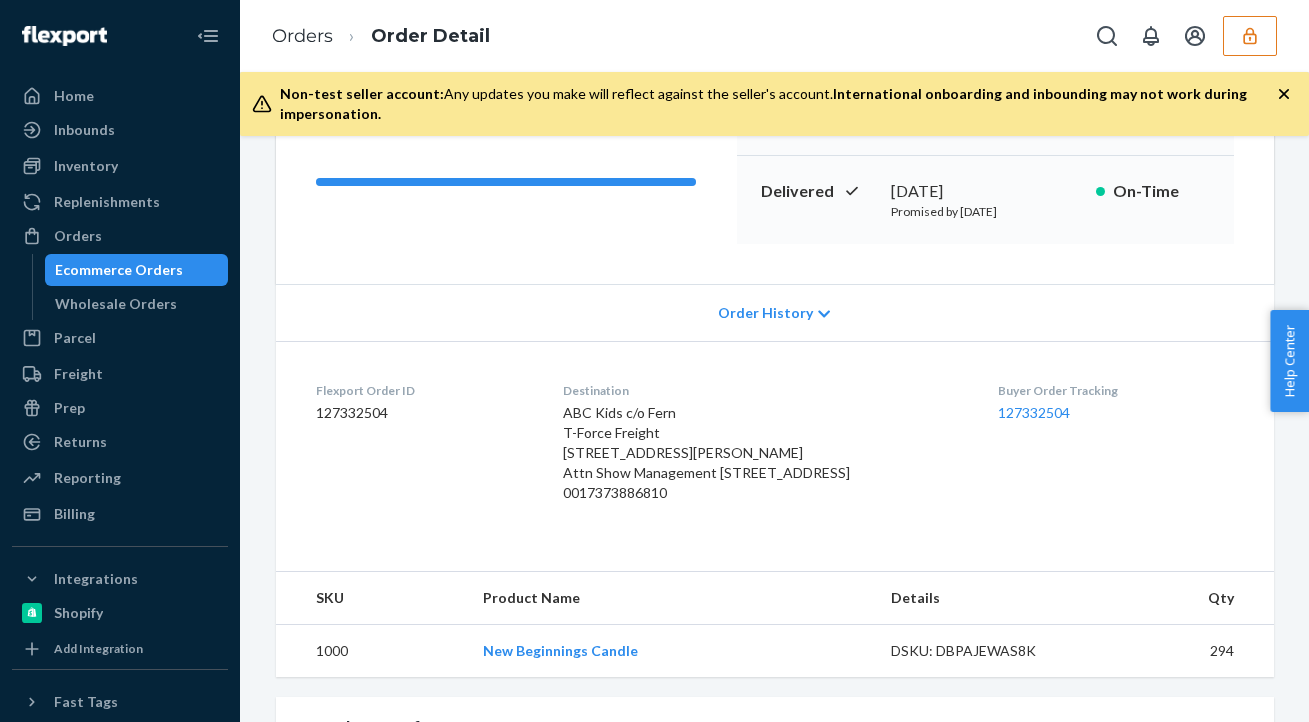 scroll, scrollTop: 274, scrollLeft: 0, axis: vertical 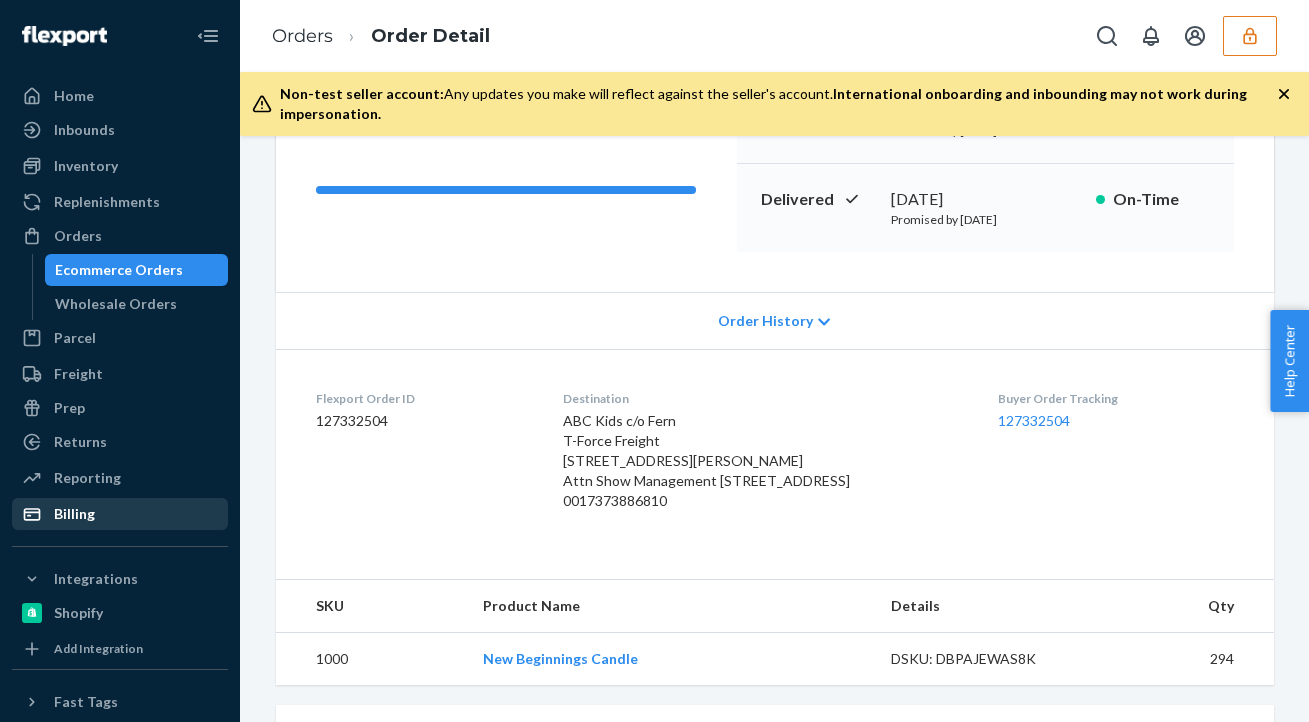 click on "Billing" at bounding box center [120, 514] 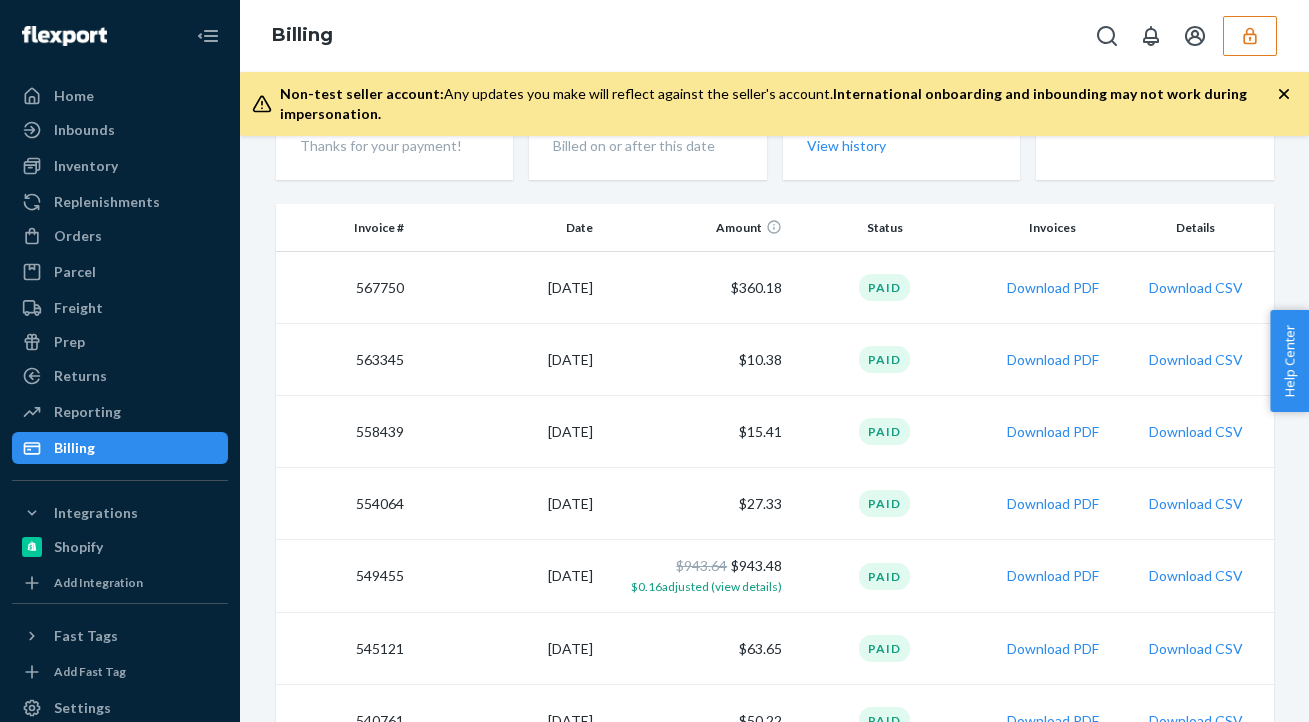 scroll, scrollTop: 185, scrollLeft: 0, axis: vertical 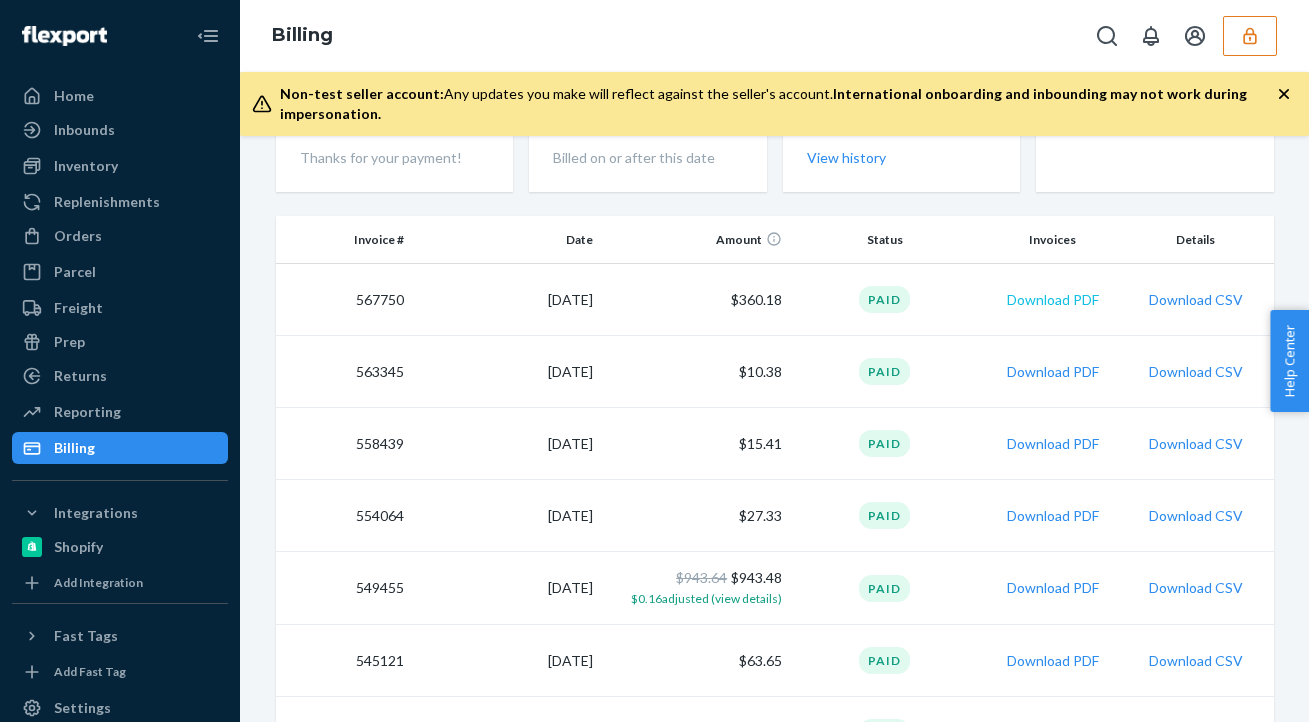 click on "Download PDF" at bounding box center [1053, 300] 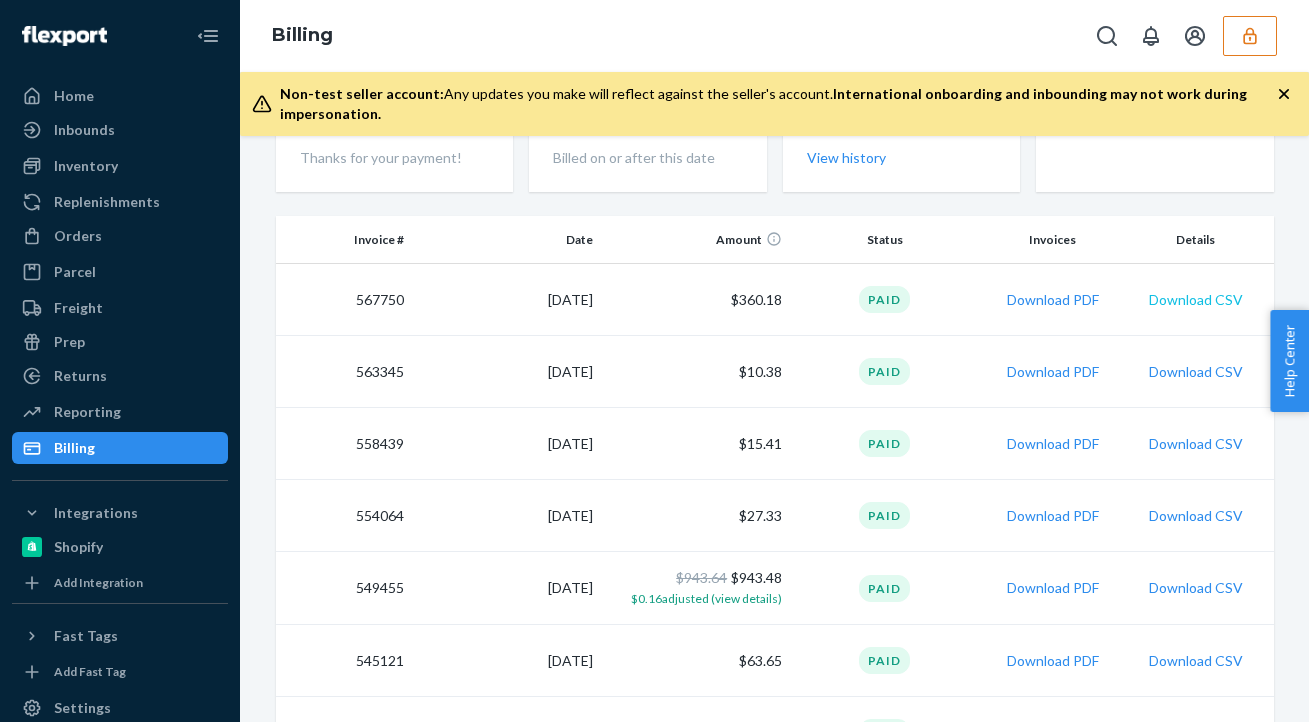 click on "Download CSV" at bounding box center [1196, 300] 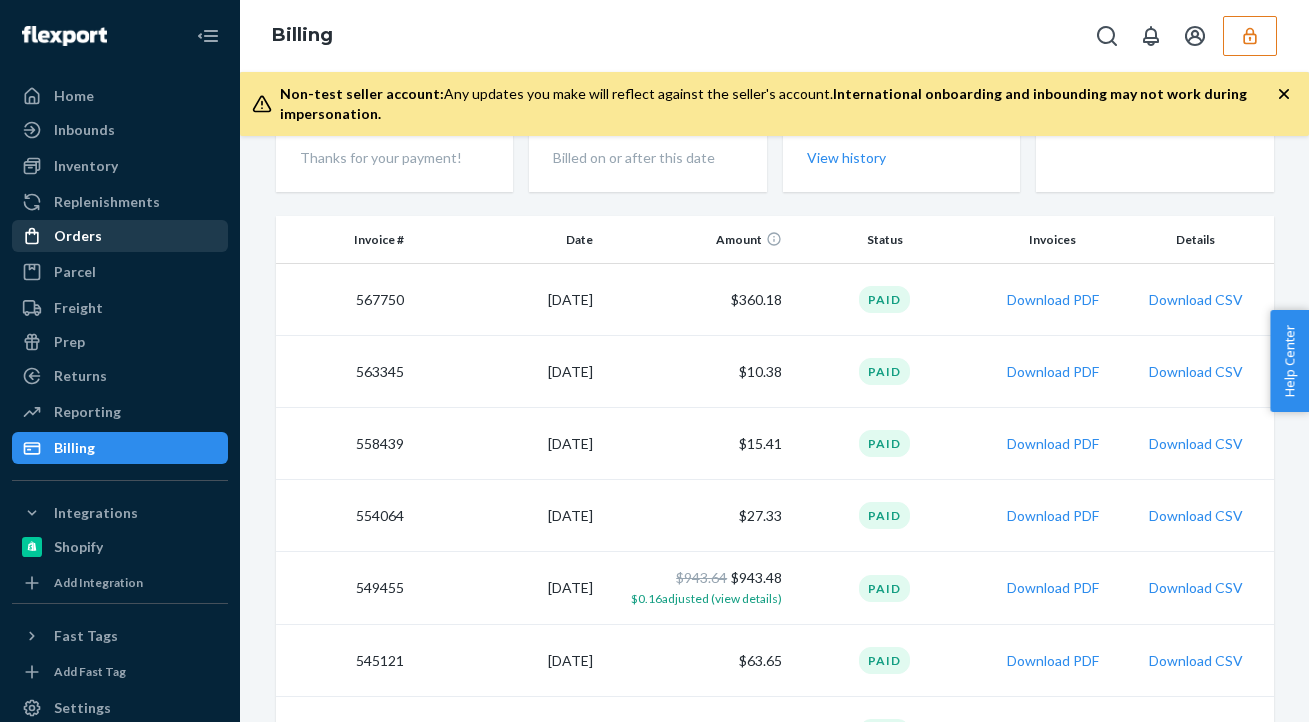 click on "Orders" at bounding box center [120, 236] 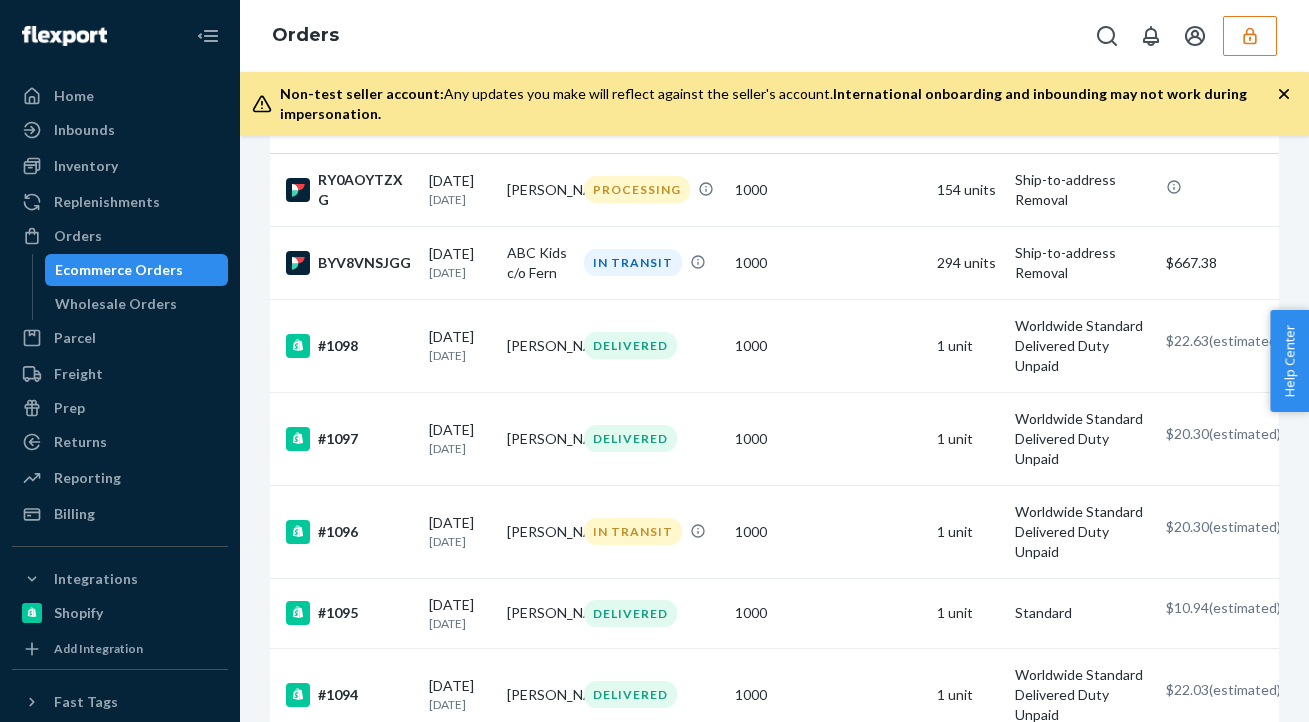 scroll, scrollTop: 0, scrollLeft: 0, axis: both 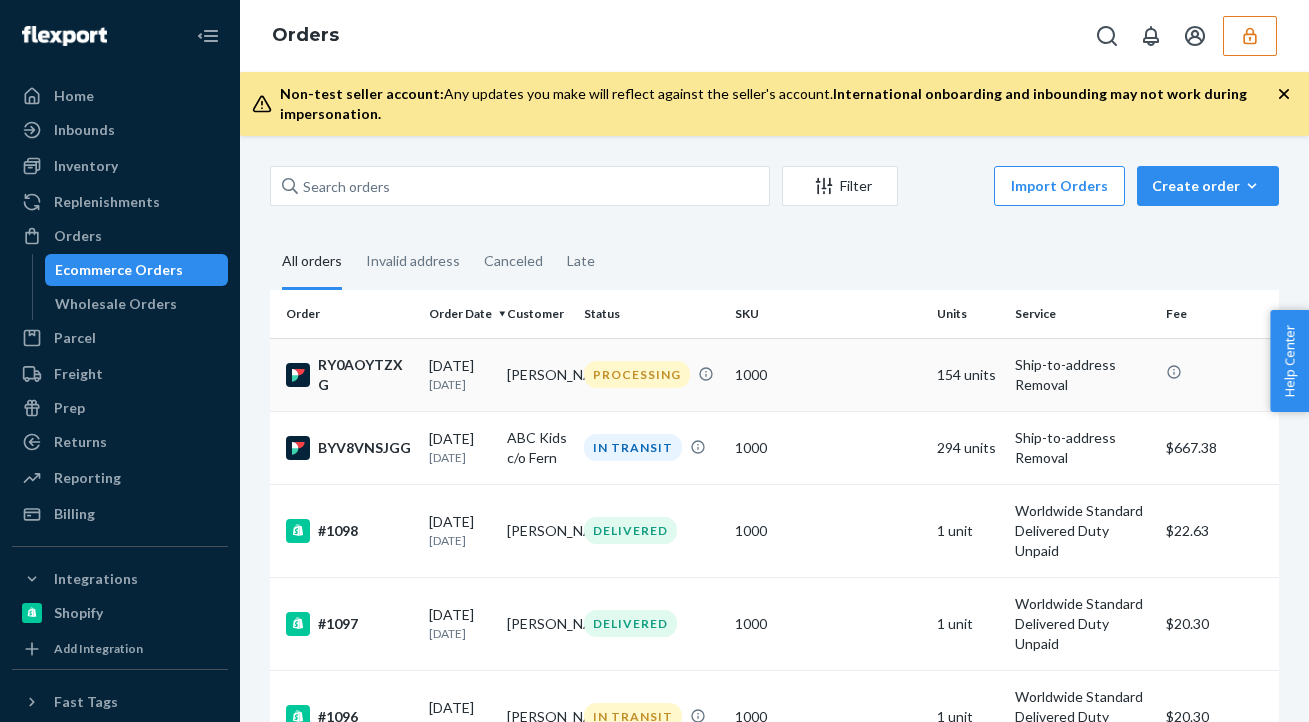 click on "Cesar Kuriyama" at bounding box center (537, 374) 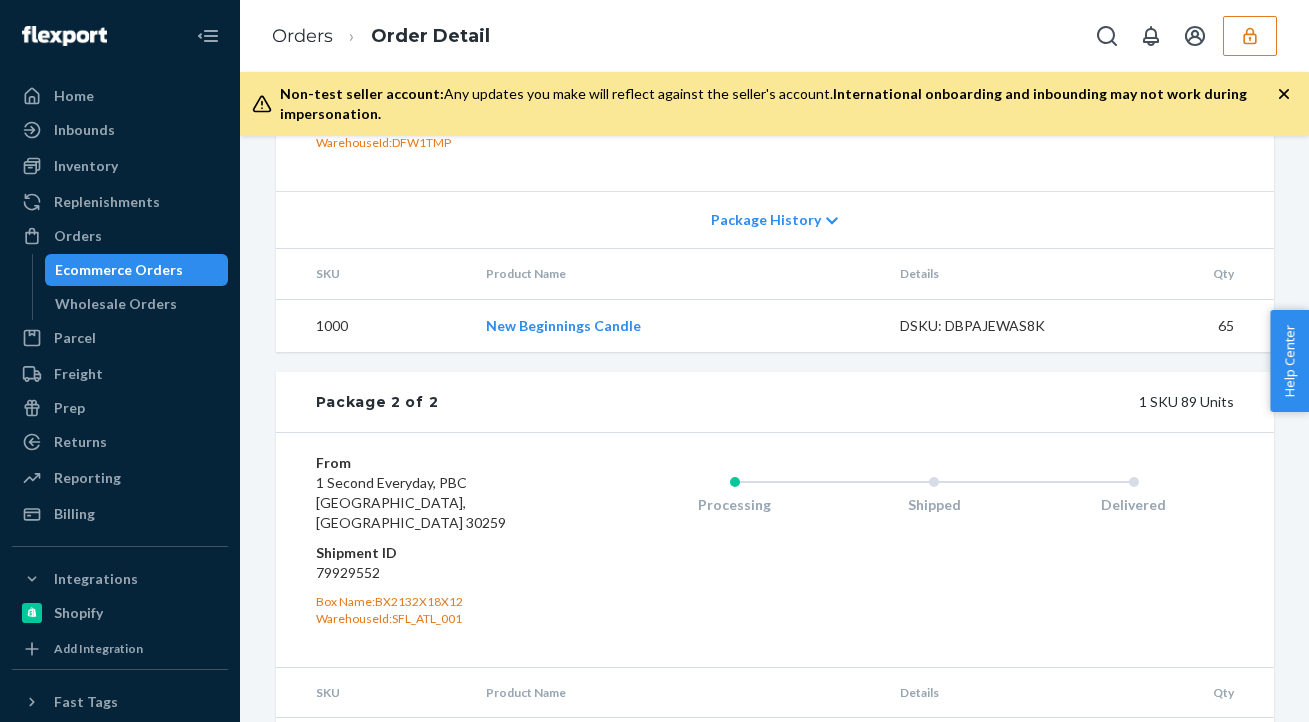 scroll, scrollTop: 1084, scrollLeft: 0, axis: vertical 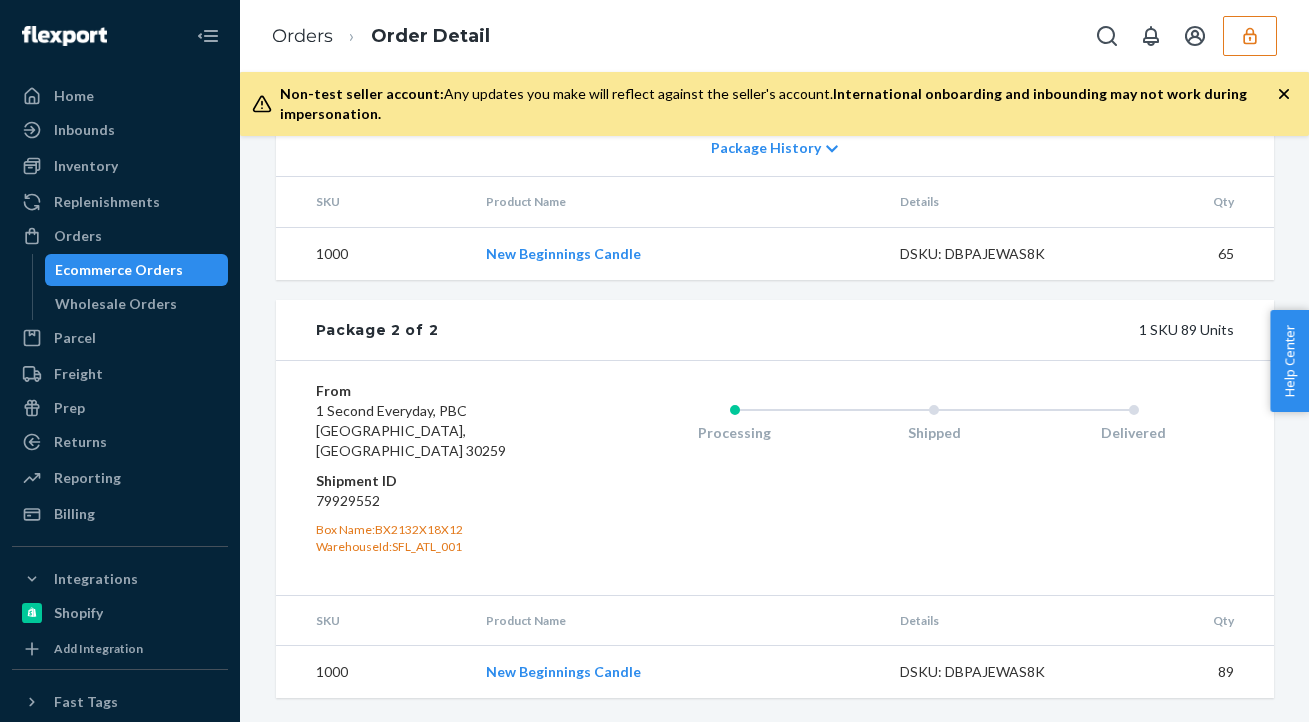 click on "79929552" at bounding box center [435, 501] 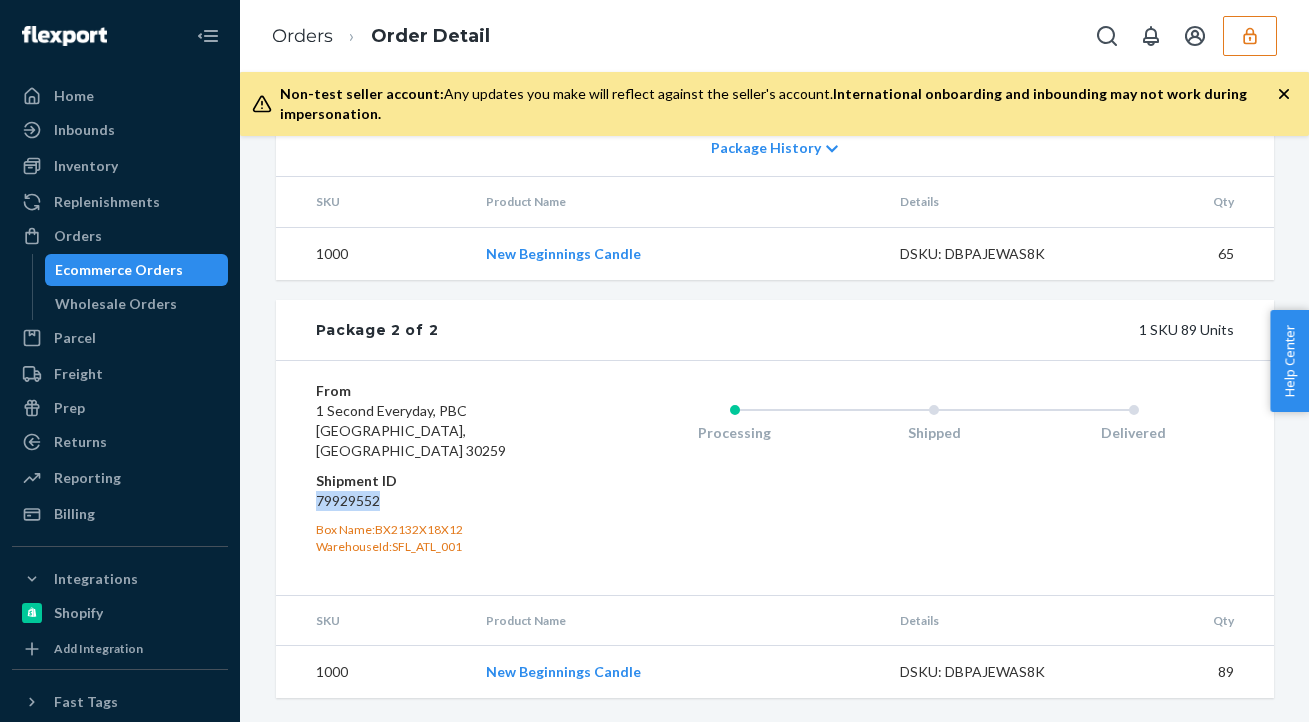 copy on "79929552" 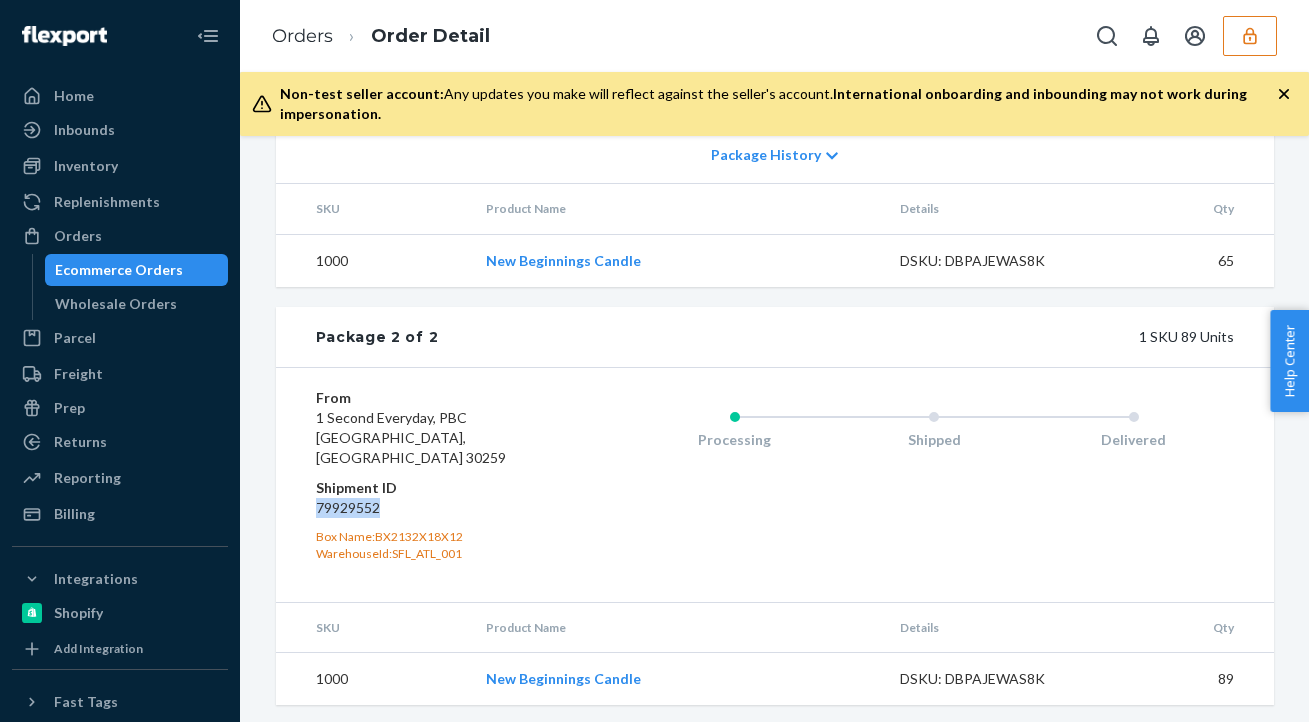 scroll, scrollTop: 1084, scrollLeft: 0, axis: vertical 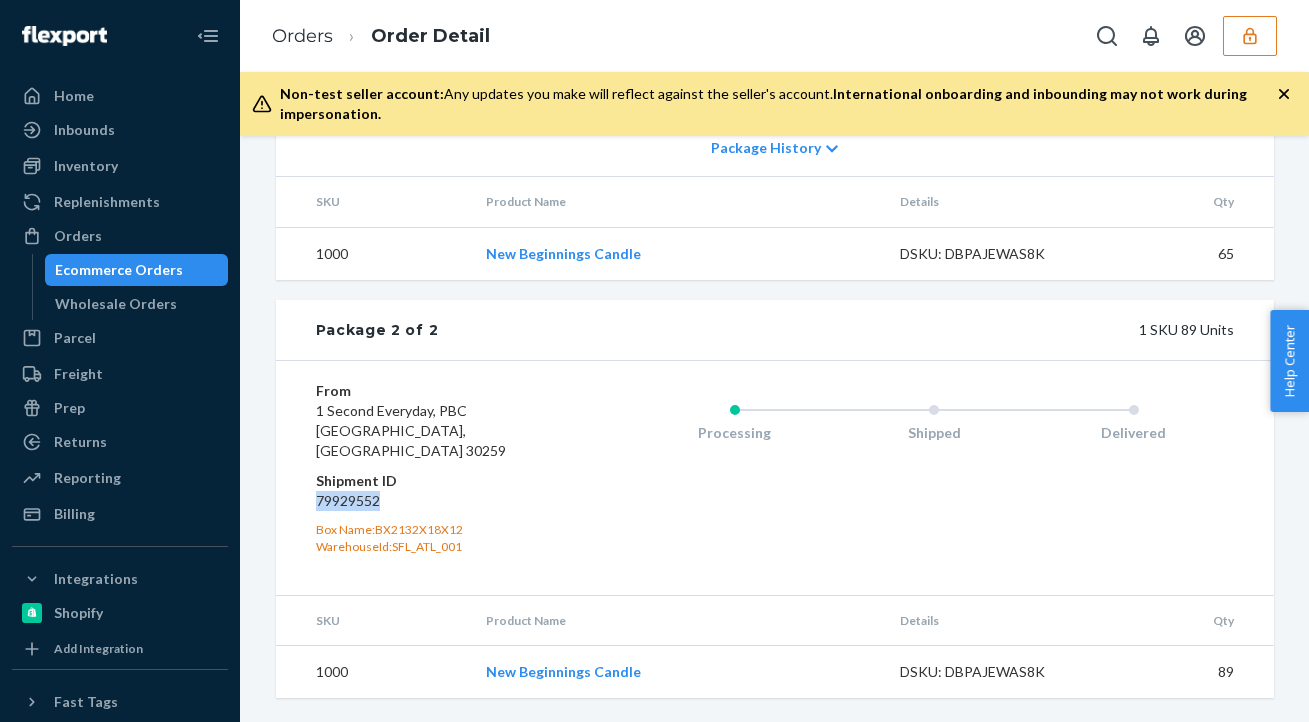 click 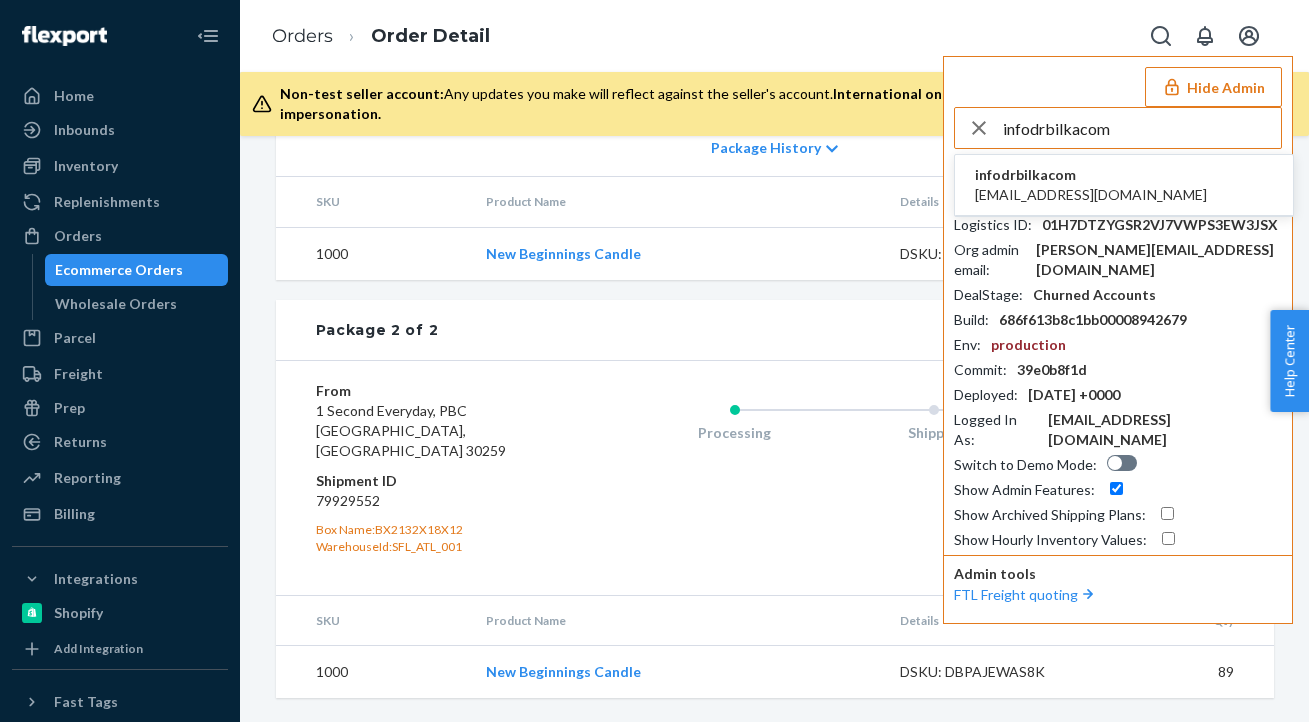 type on "infodrbilkacom" 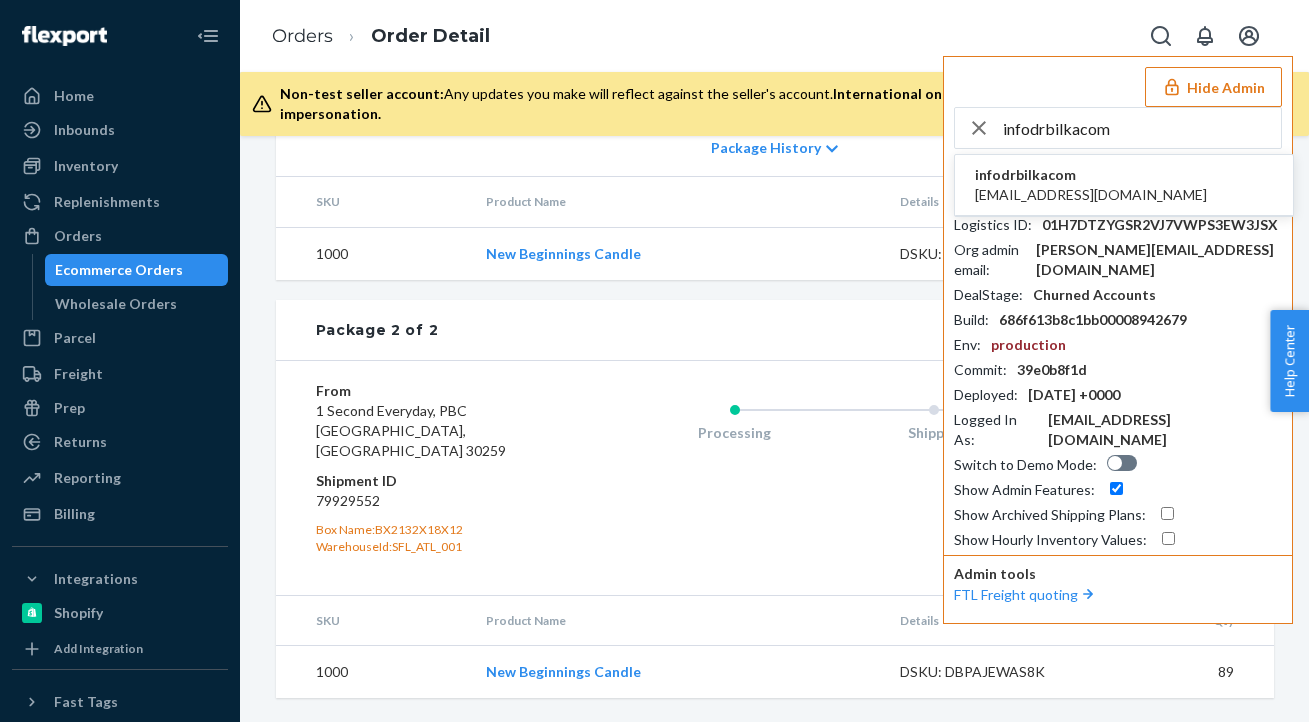 click on "infodrbilkacom" at bounding box center (1091, 175) 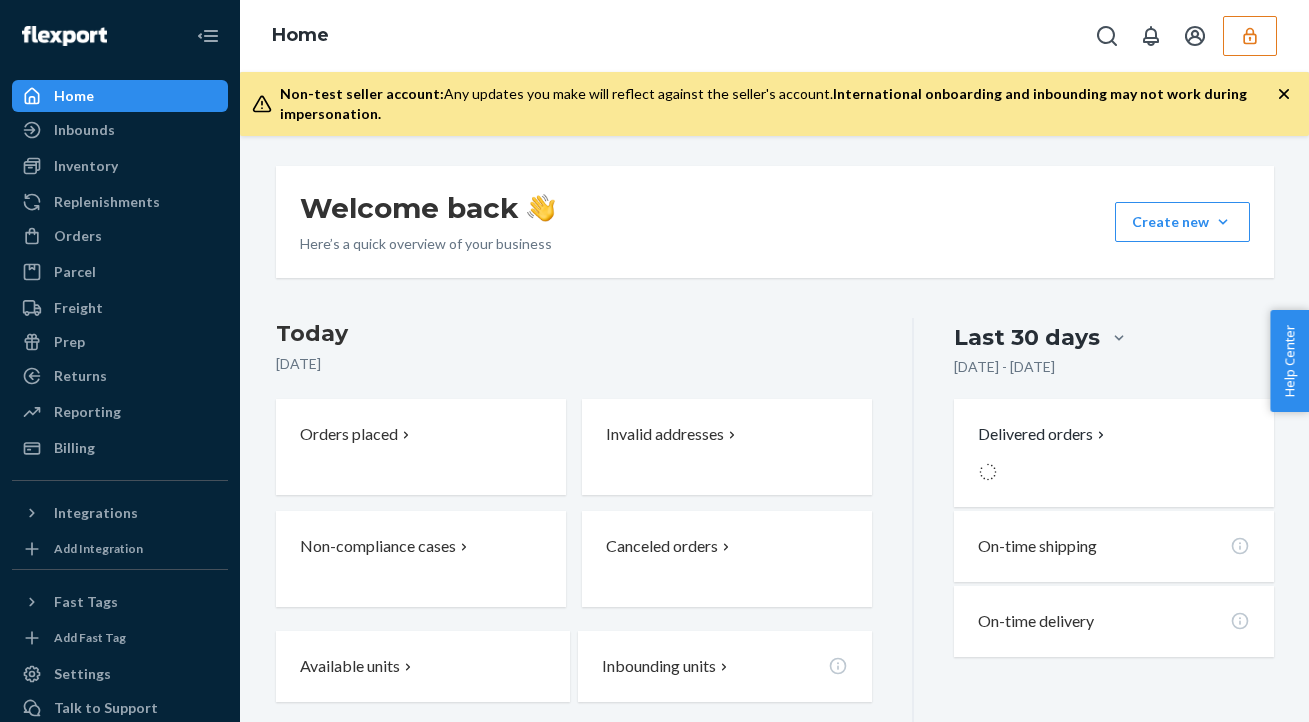 scroll, scrollTop: 0, scrollLeft: 0, axis: both 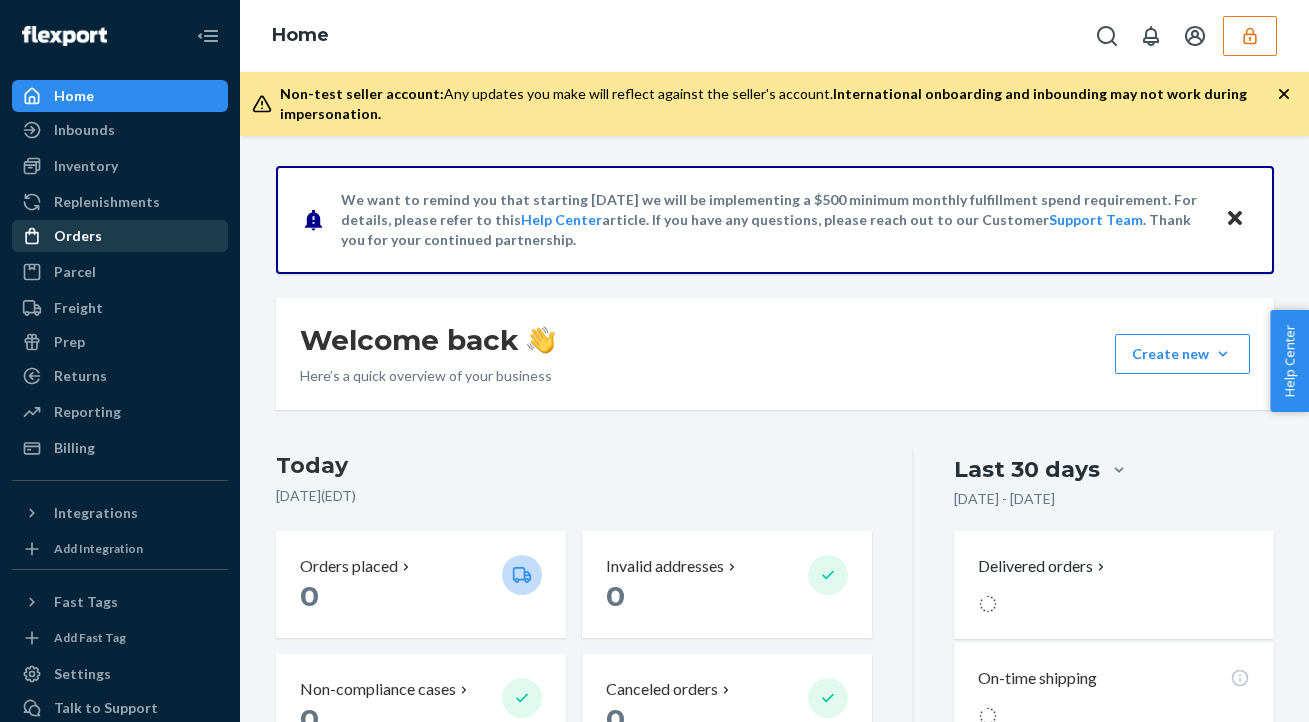click on "Orders" at bounding box center [78, 236] 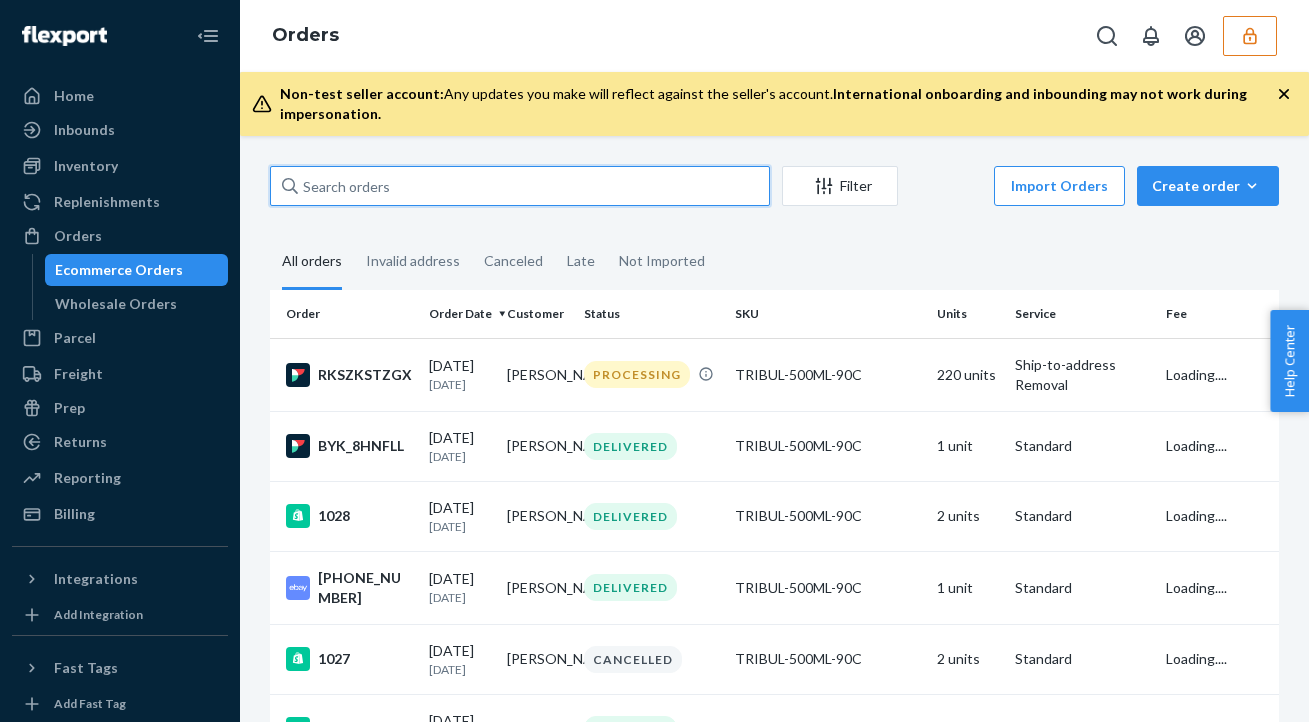 click at bounding box center (520, 186) 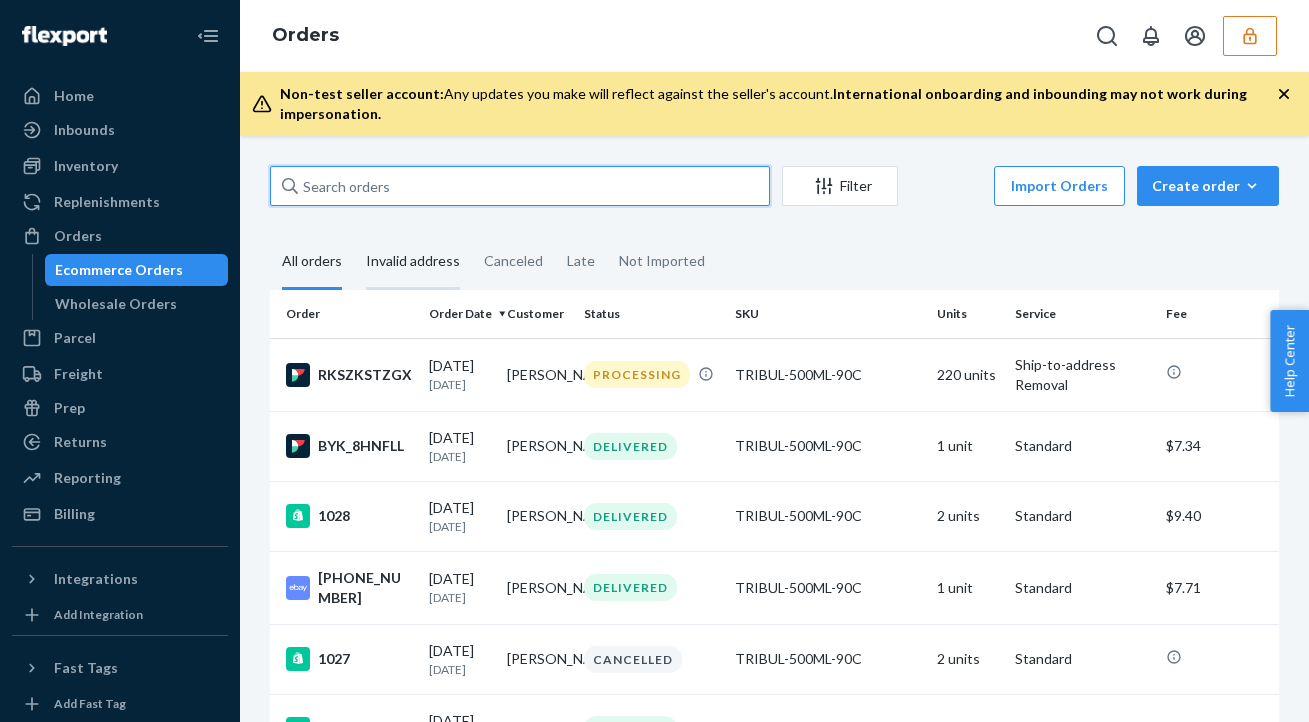paste on "DB9E9BHK63U" 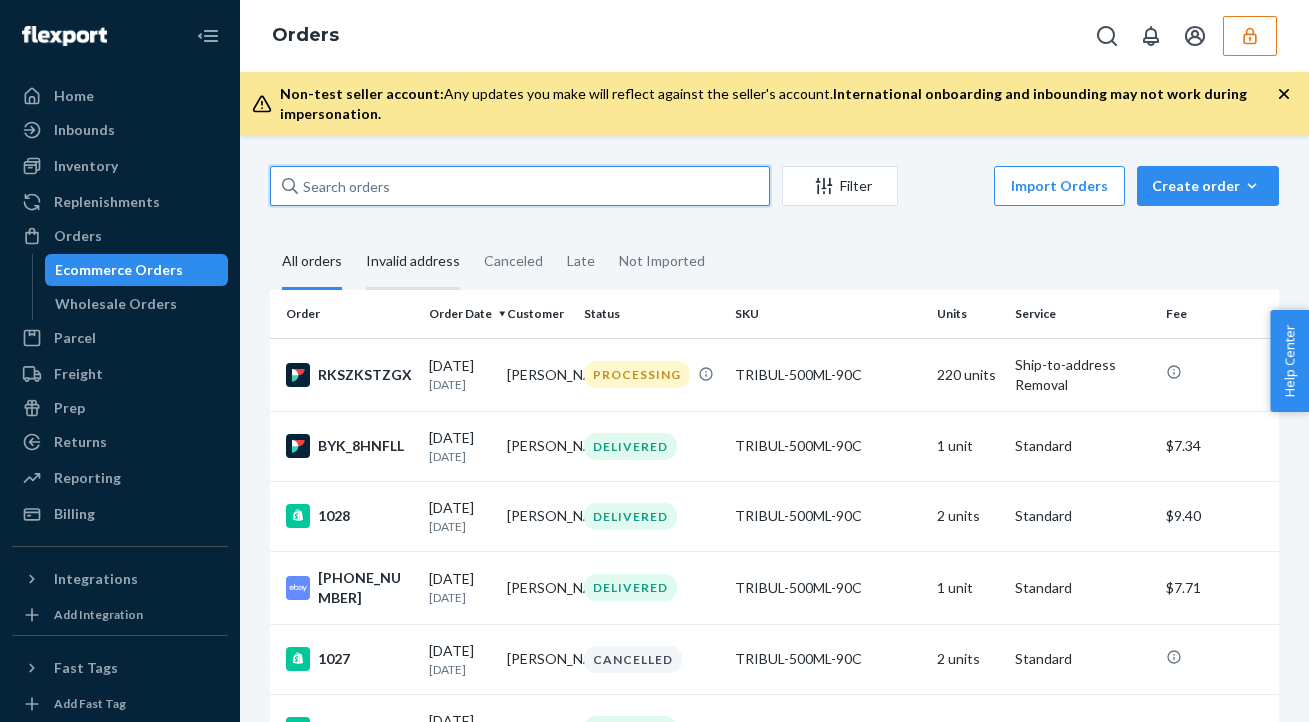 type on "DB9E9BHK63U" 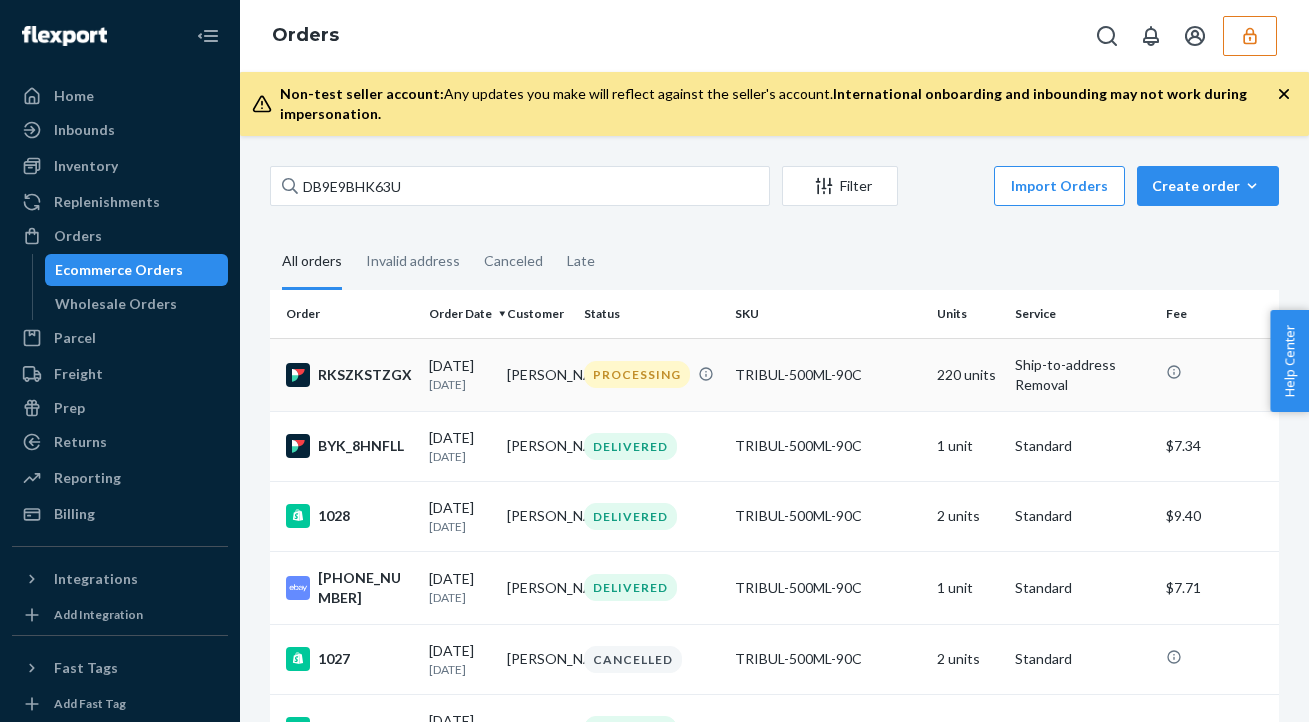 click on "TRIBUL-500ML-90C" at bounding box center [828, 375] 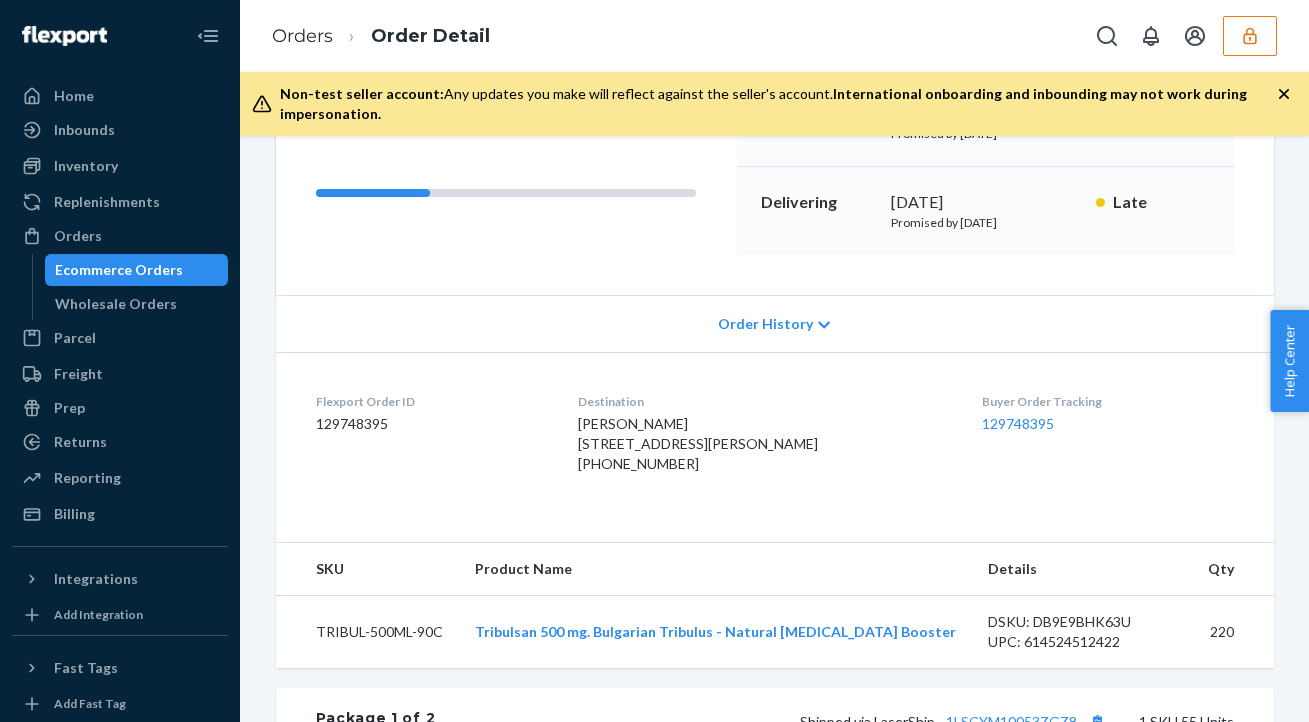 scroll, scrollTop: 170, scrollLeft: 0, axis: vertical 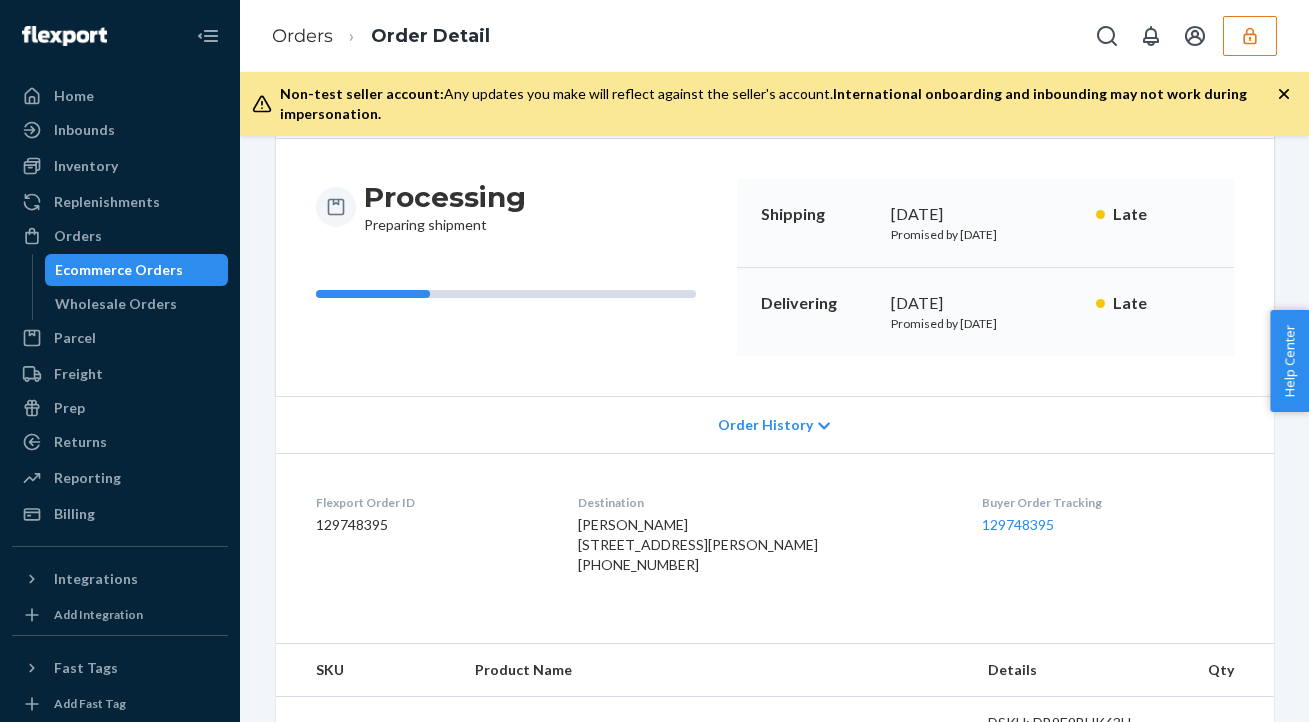 click on "Order History" at bounding box center [765, 425] 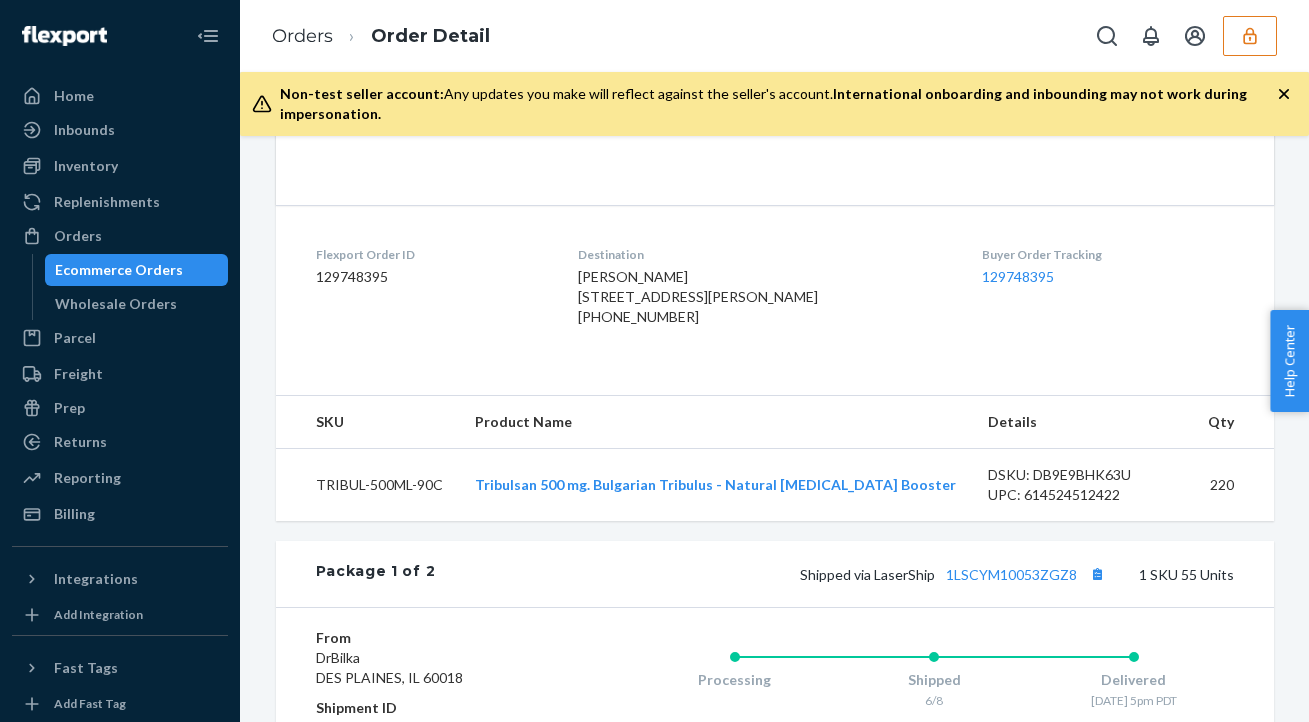 scroll, scrollTop: 439, scrollLeft: 0, axis: vertical 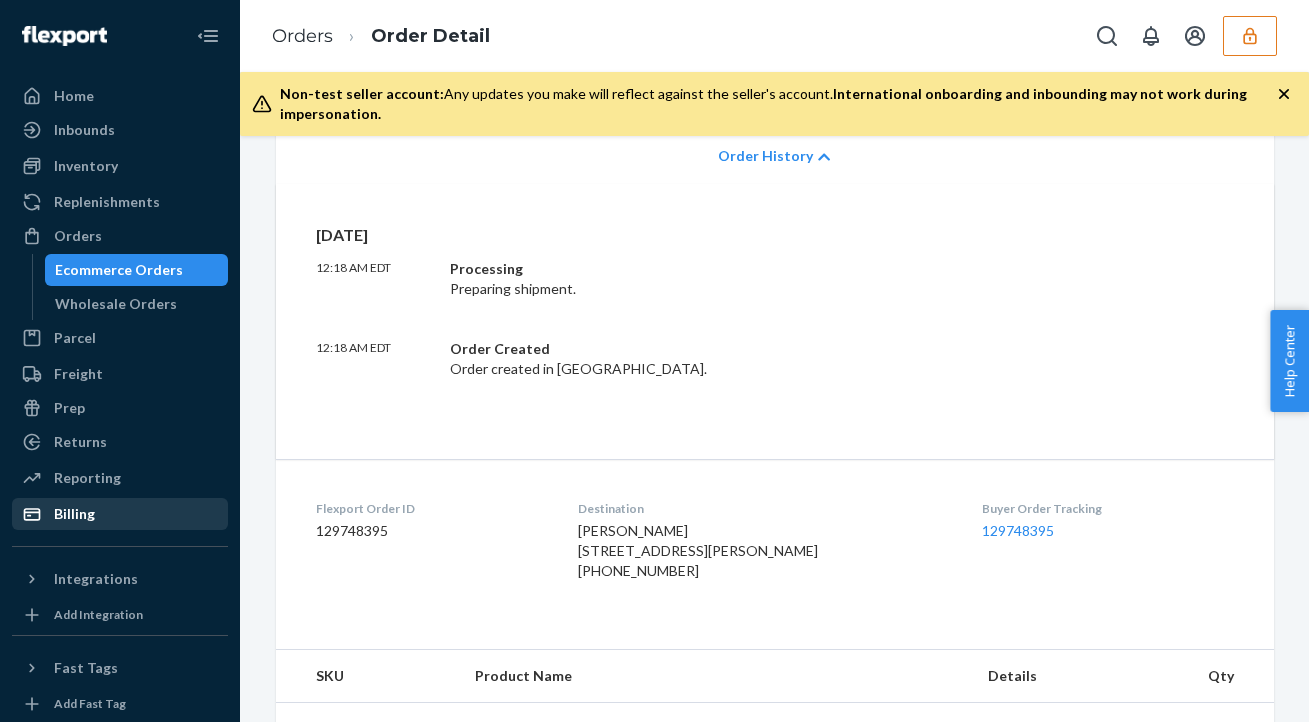 click on "Billing" at bounding box center [120, 514] 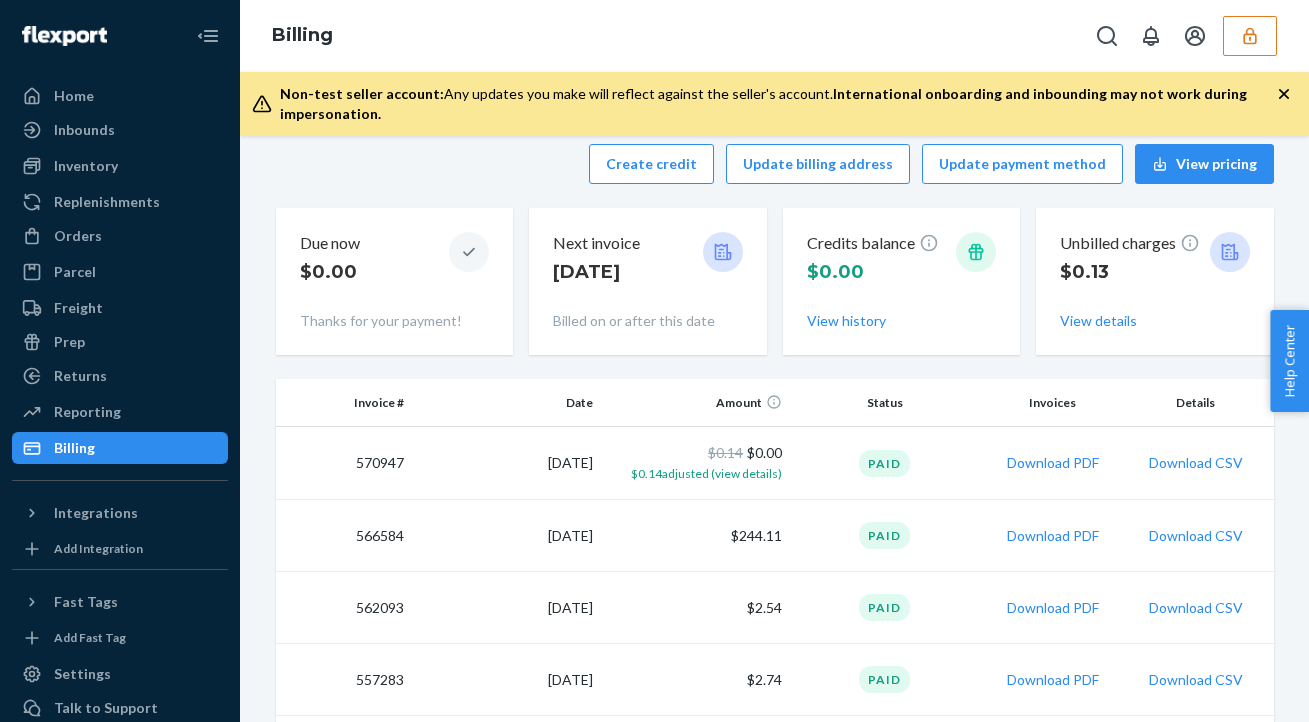 scroll, scrollTop: 25, scrollLeft: 0, axis: vertical 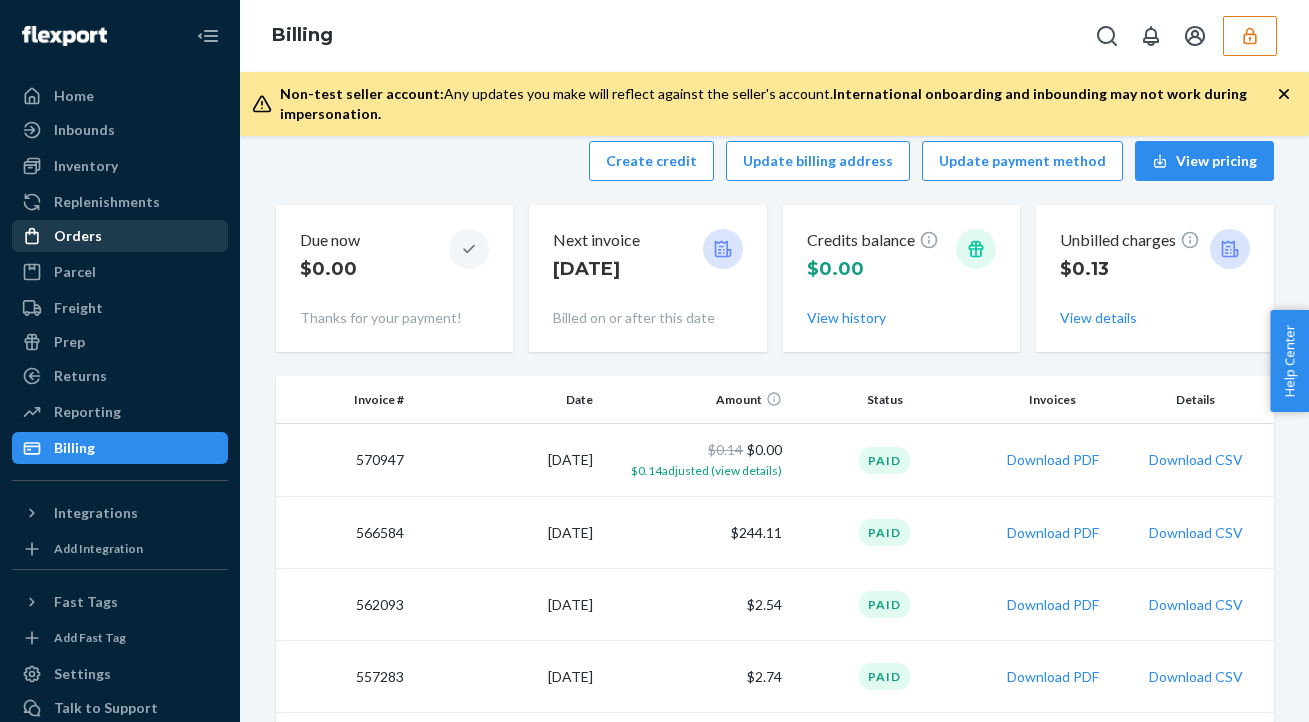 click on "Orders" at bounding box center [78, 236] 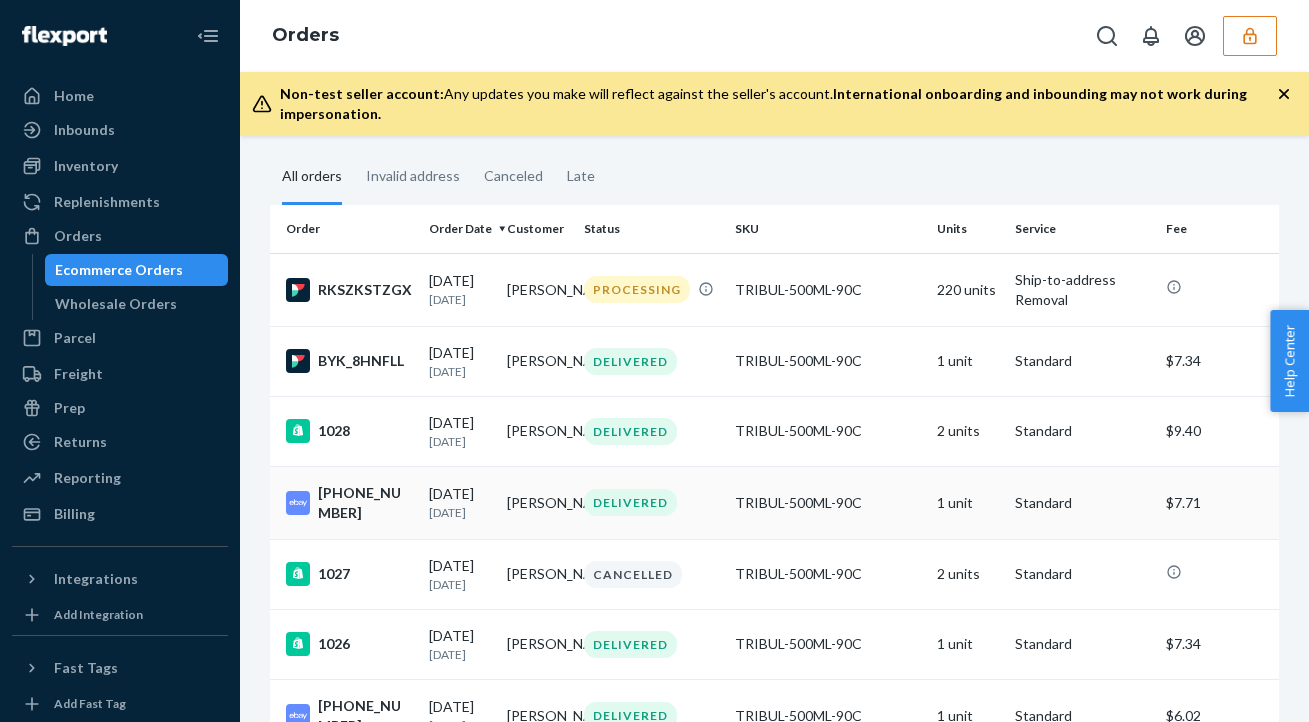 scroll, scrollTop: 86, scrollLeft: 0, axis: vertical 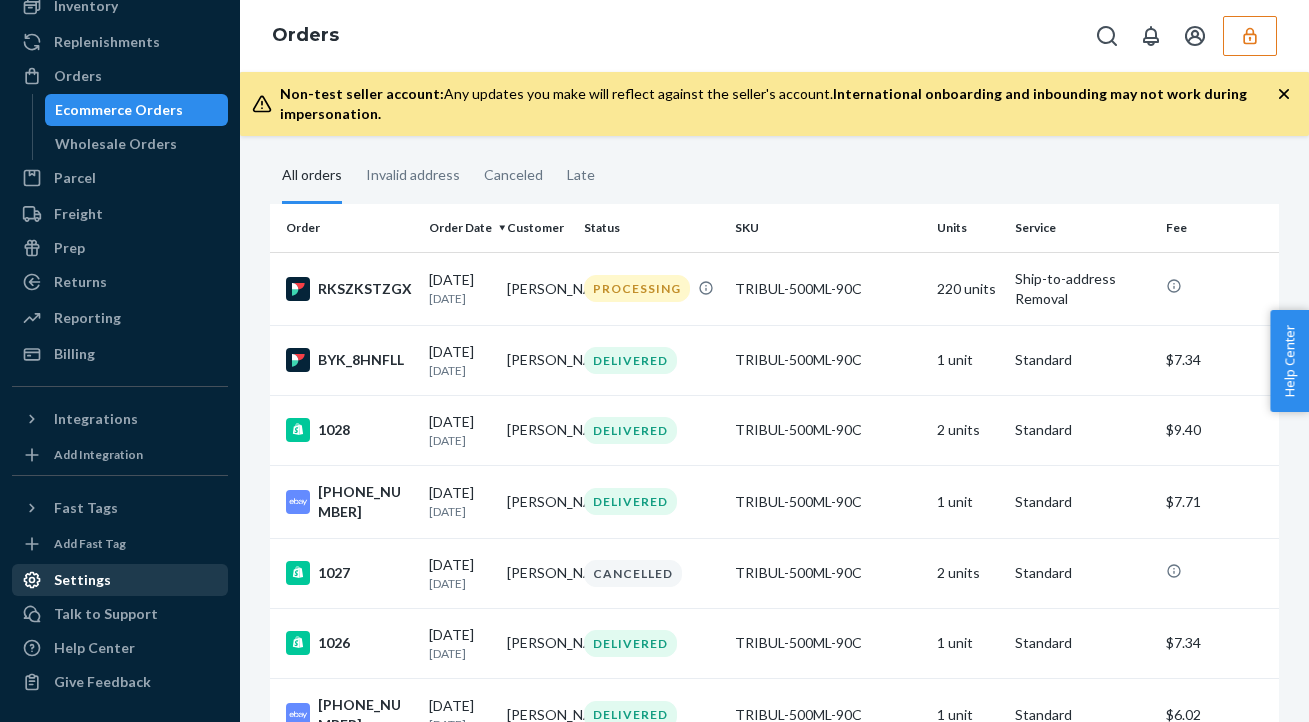 click on "Settings" at bounding box center (82, 580) 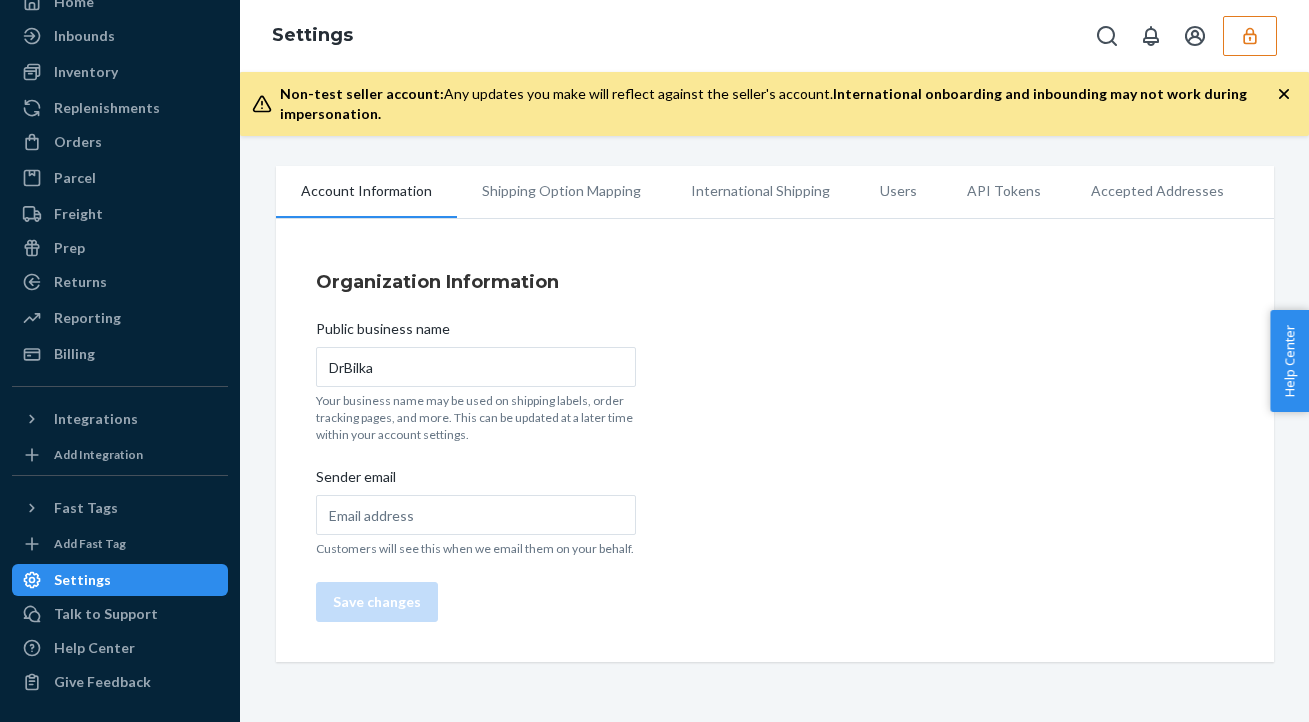scroll, scrollTop: 0, scrollLeft: 0, axis: both 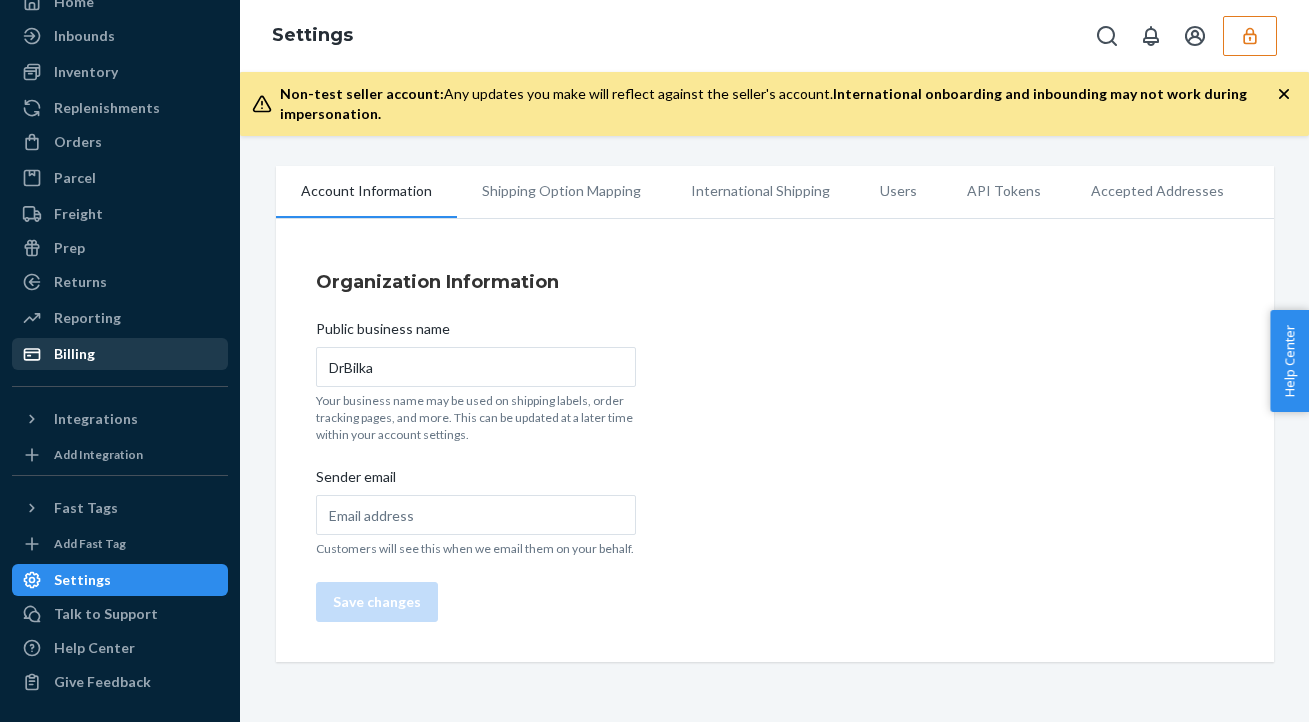 click on "Billing" at bounding box center [74, 354] 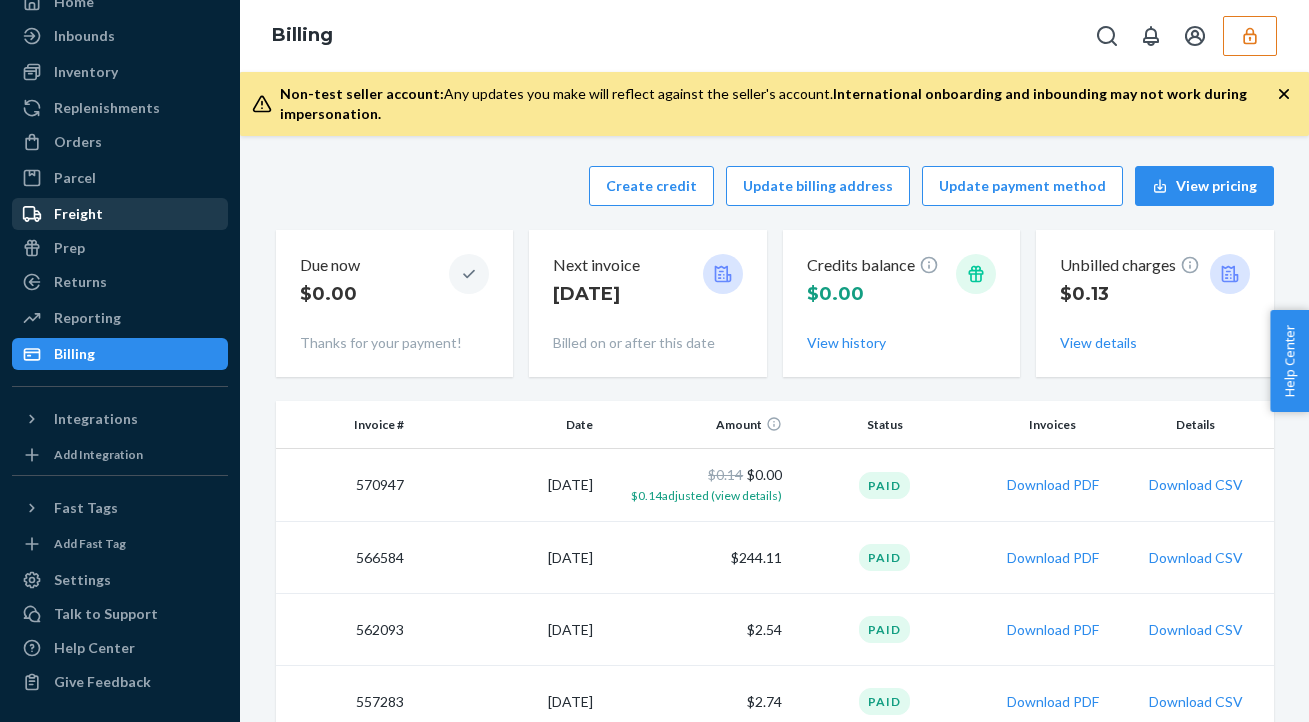 scroll, scrollTop: 15, scrollLeft: 0, axis: vertical 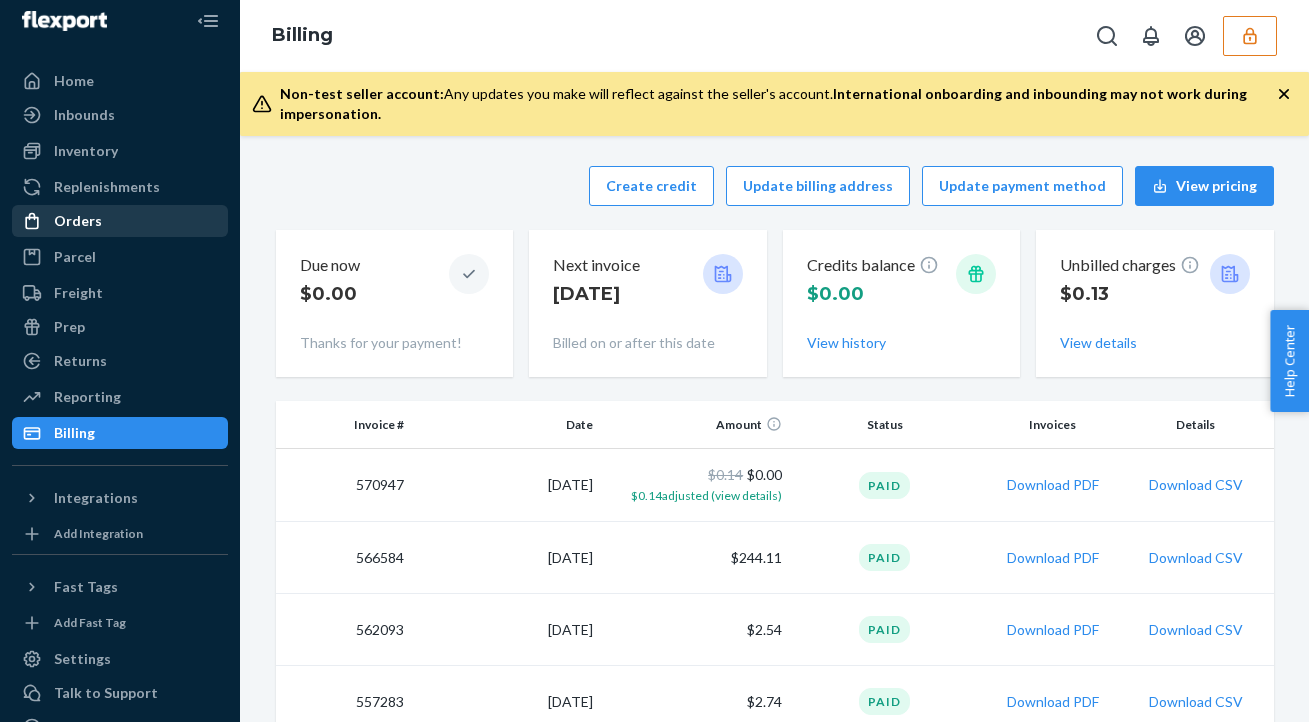 click on "Orders" at bounding box center (78, 221) 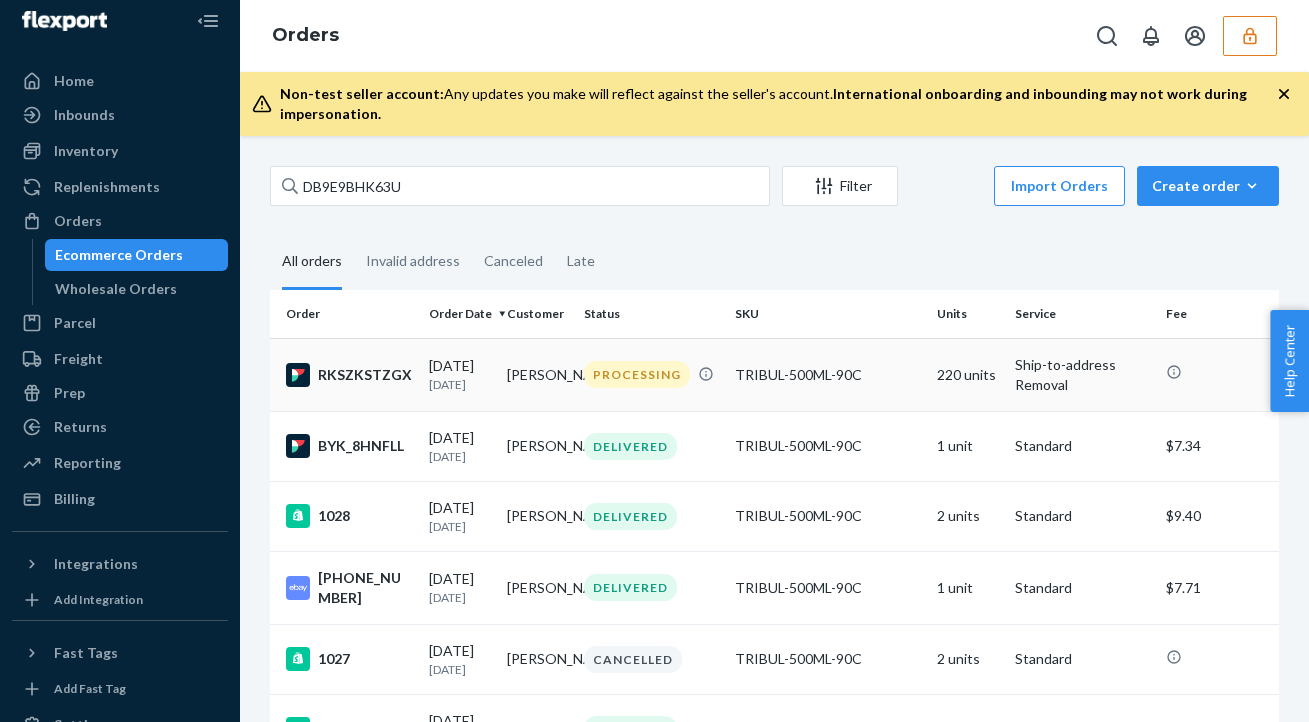 click on "TRIBUL-500ML-90C" at bounding box center (828, 374) 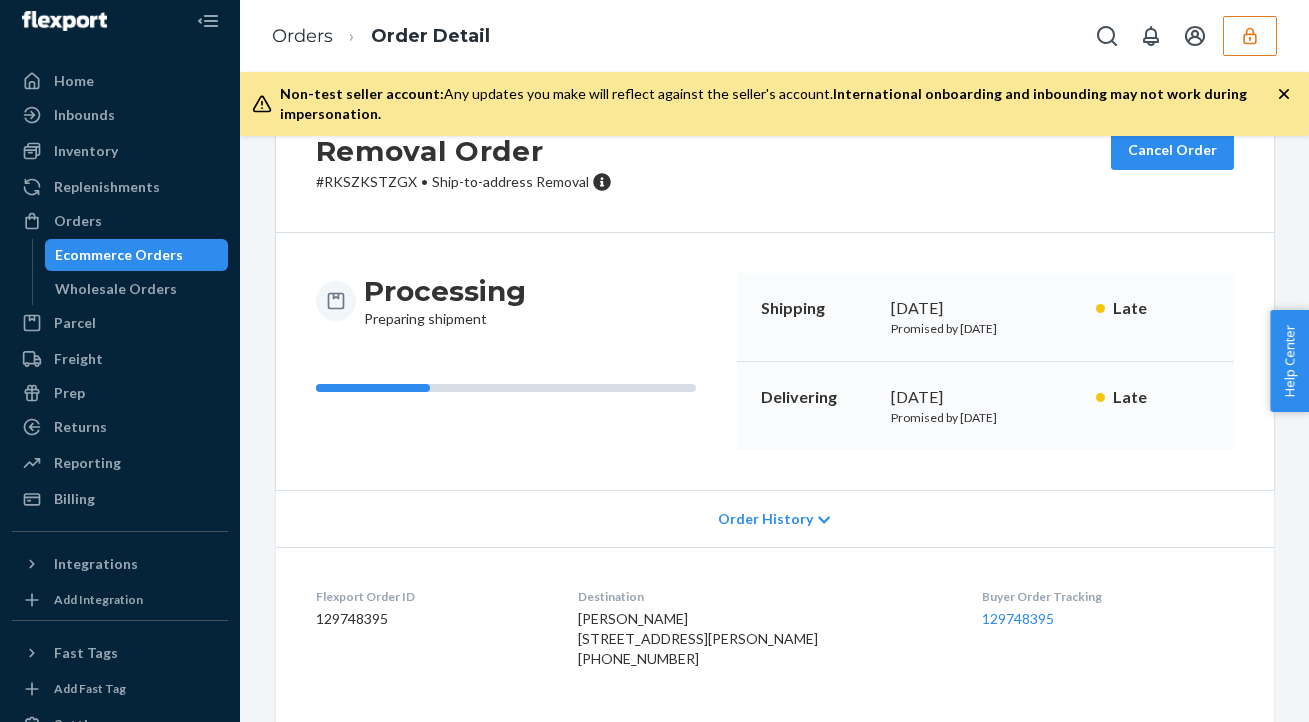 scroll, scrollTop: 78, scrollLeft: 0, axis: vertical 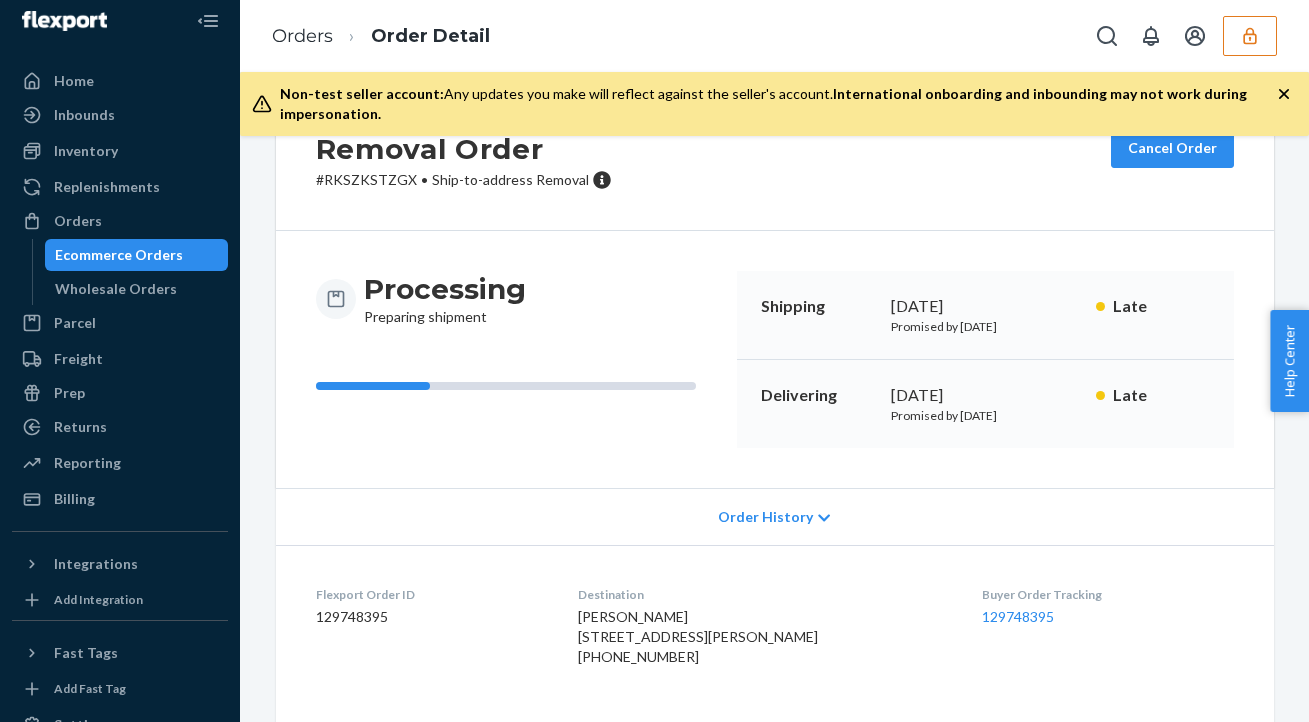 click on "Order History" at bounding box center (765, 517) 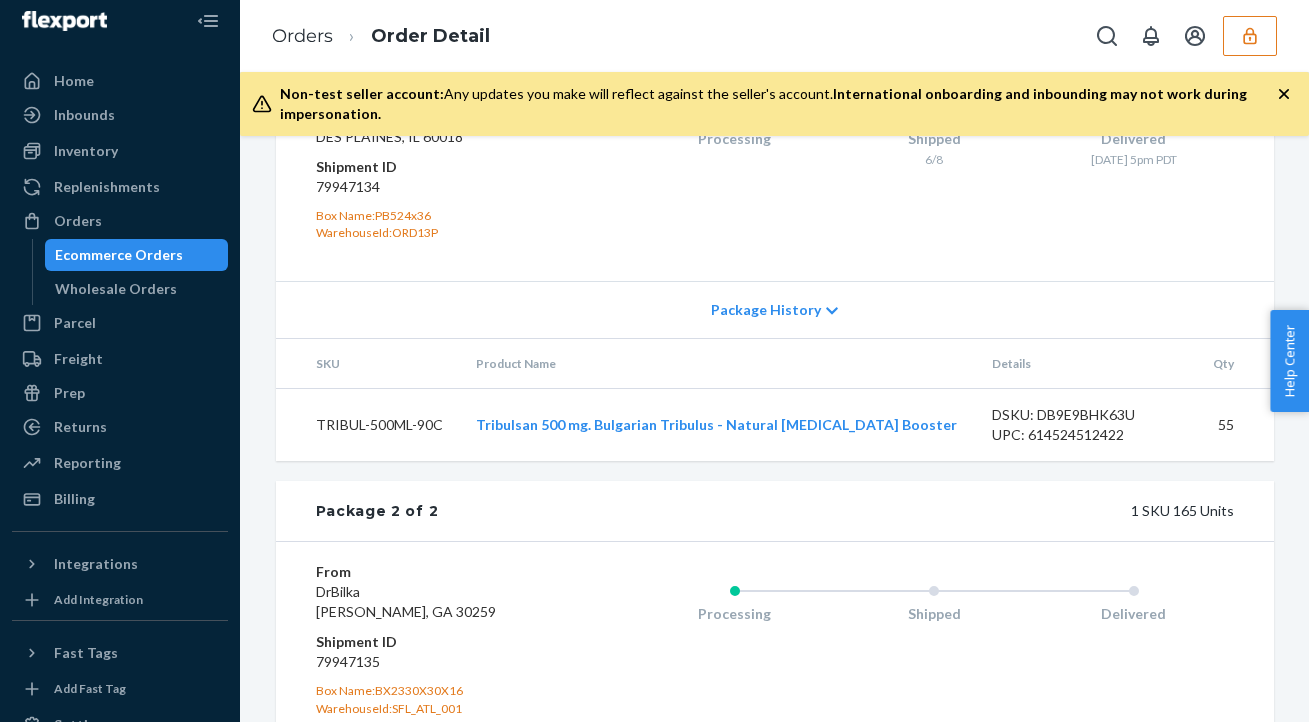 scroll, scrollTop: 1456, scrollLeft: 0, axis: vertical 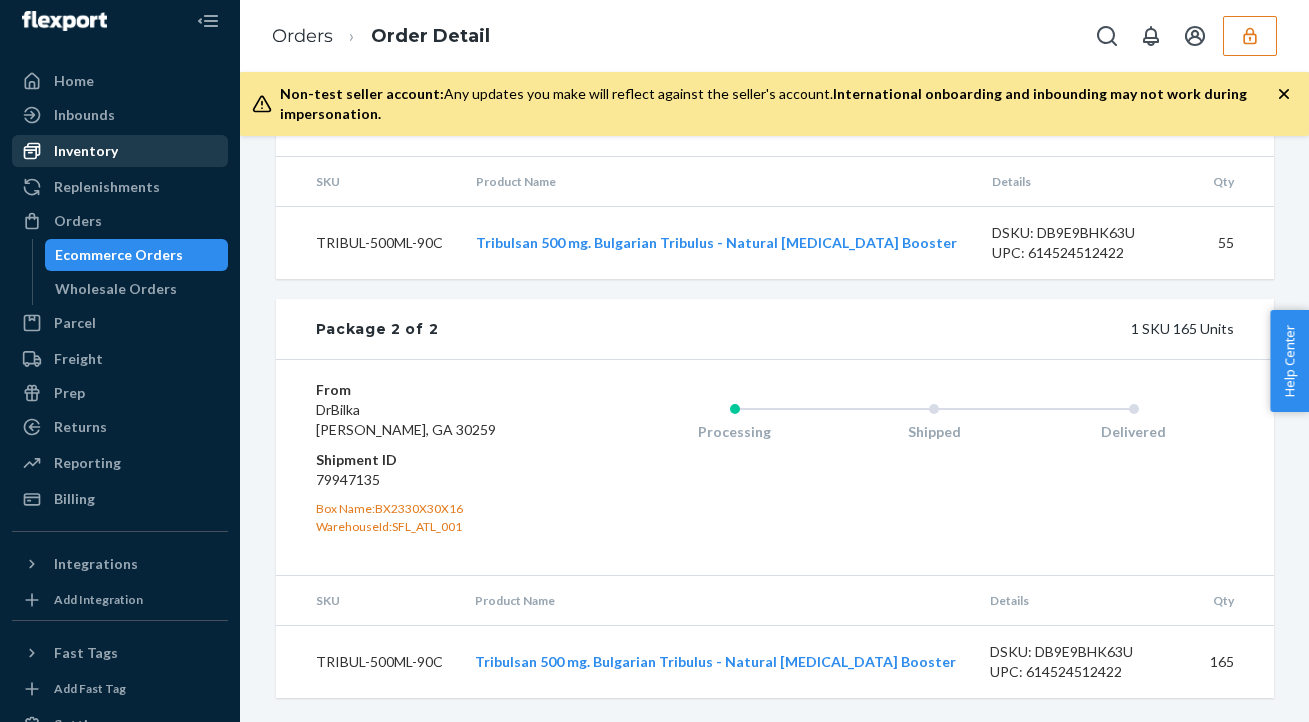click on "Inventory" at bounding box center (86, 151) 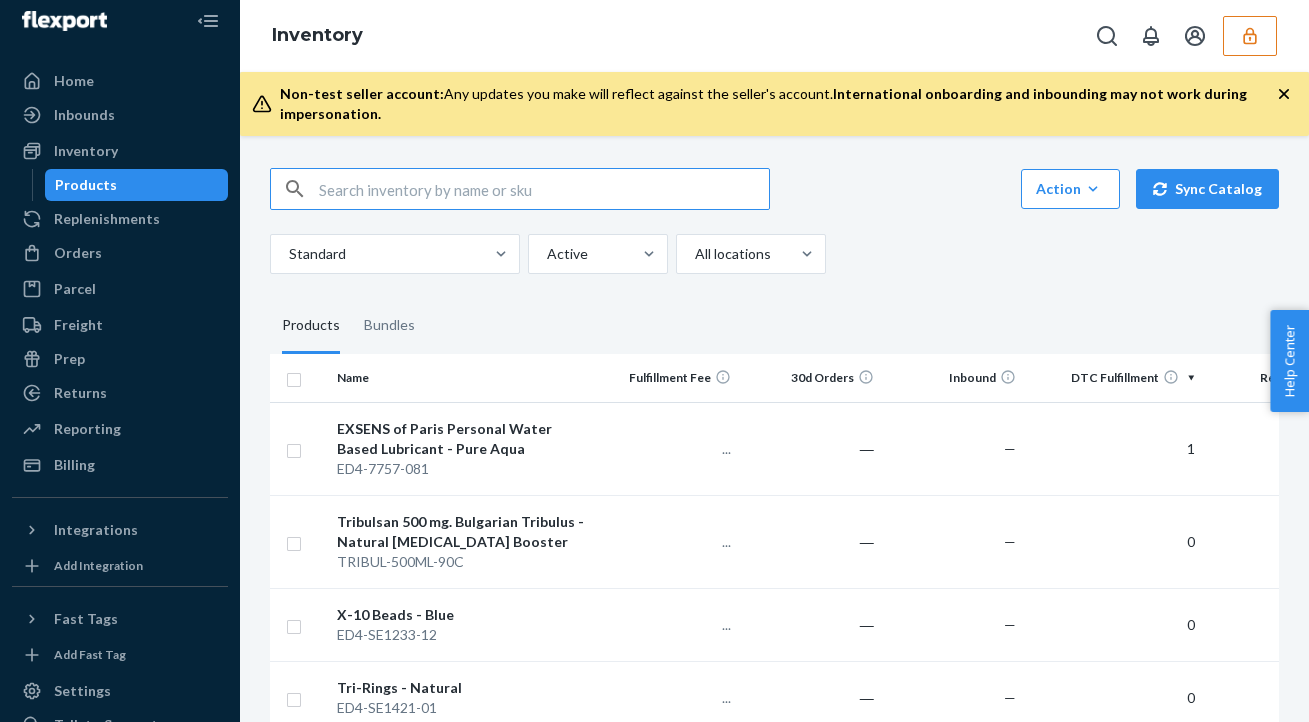 scroll, scrollTop: 5, scrollLeft: 0, axis: vertical 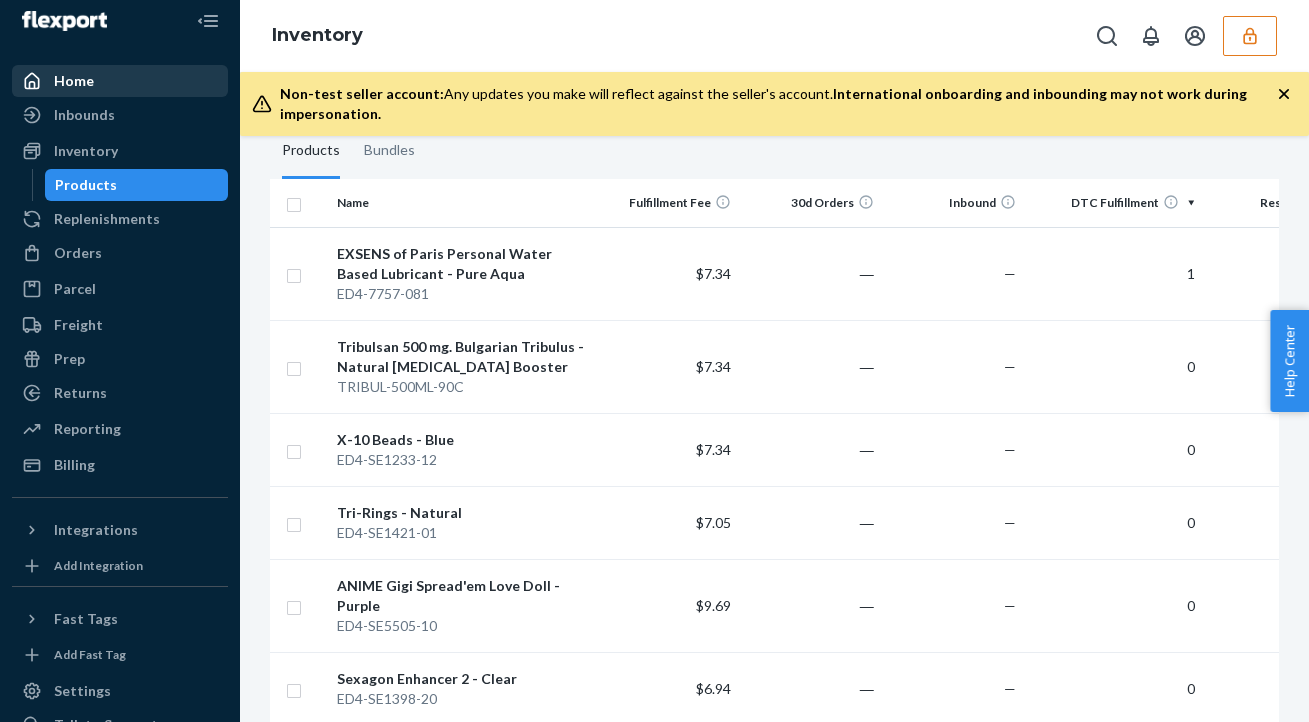 click on "Home" at bounding box center (120, 81) 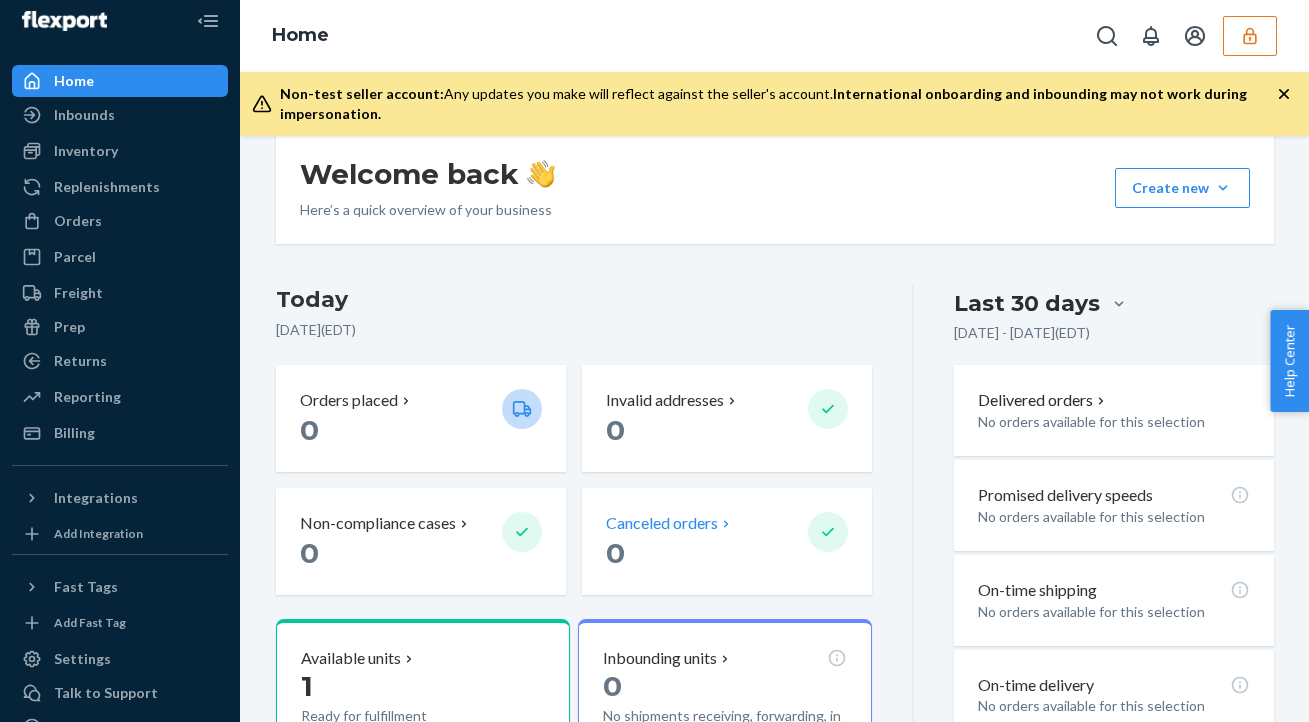 scroll, scrollTop: 213, scrollLeft: 0, axis: vertical 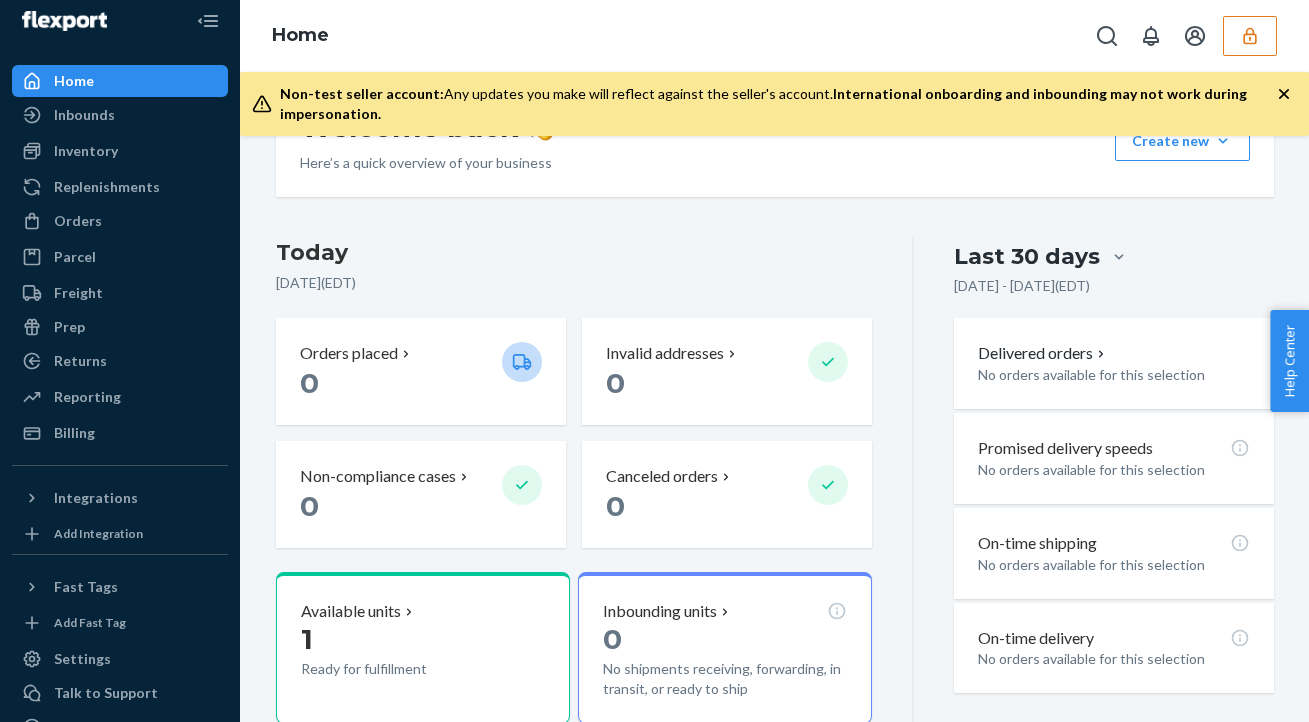 click at bounding box center [1250, 36] 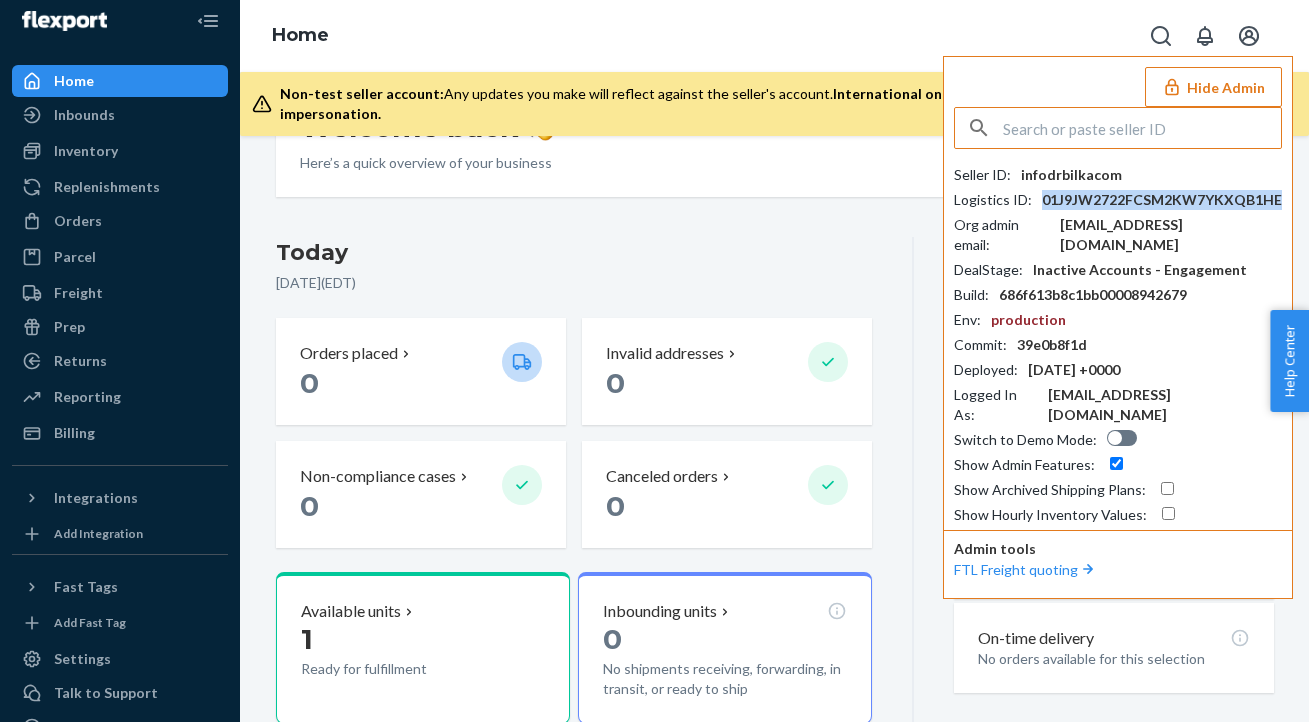 click on "01J9JW2722FCSM2KW7YKXQB1HE" at bounding box center [1162, 200] 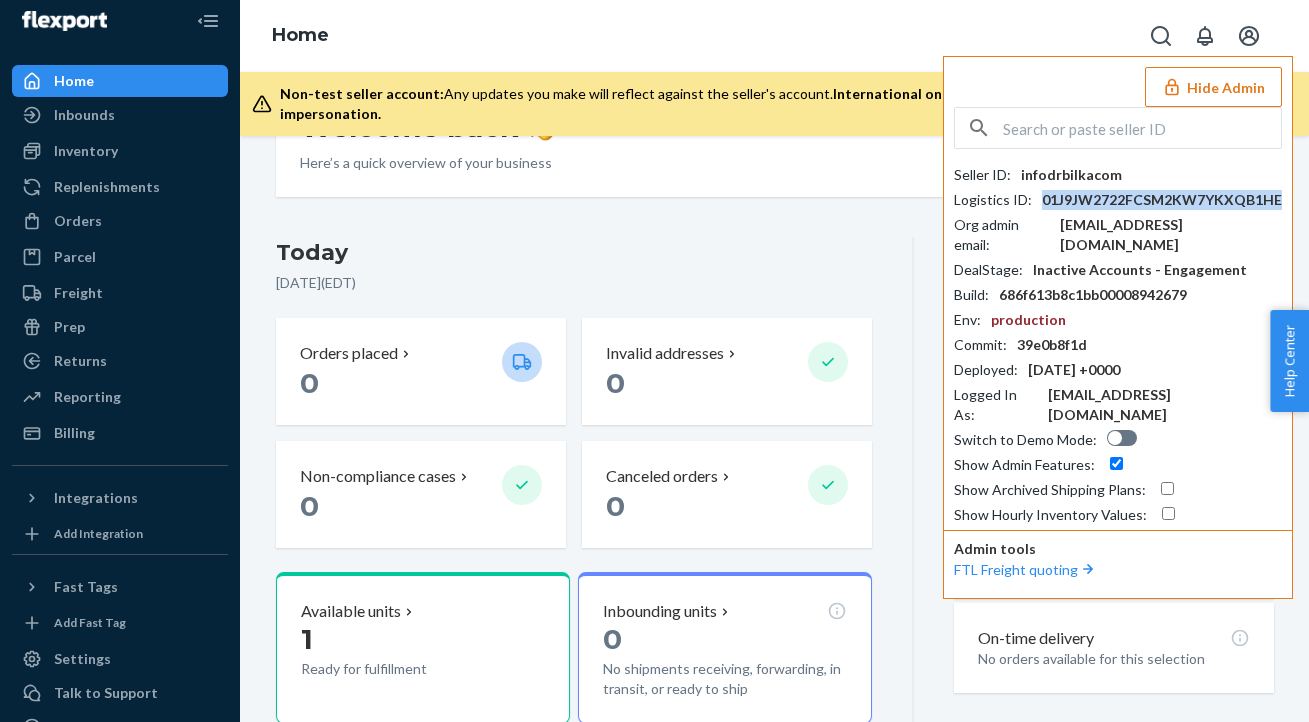 click on "01J9JW2722FCSM2KW7YKXQB1HE" at bounding box center (1162, 200) 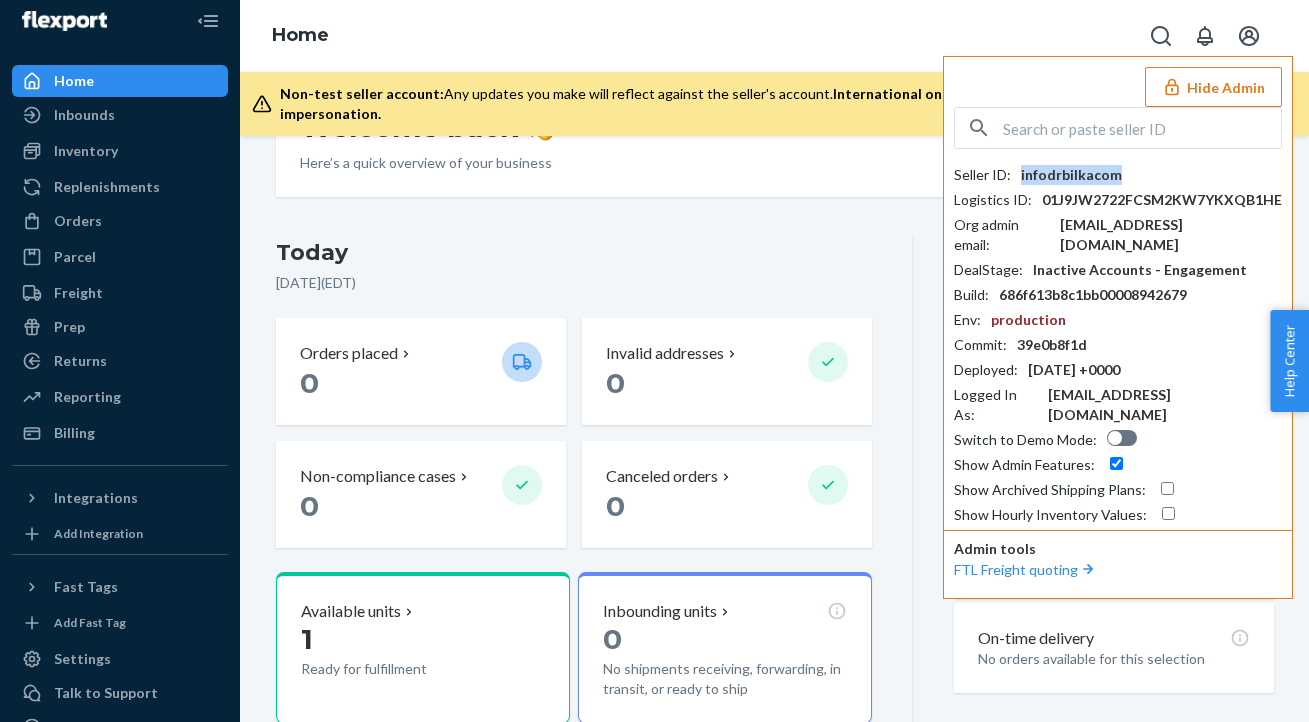 click on "infodrbilkacom" at bounding box center [1071, 175] 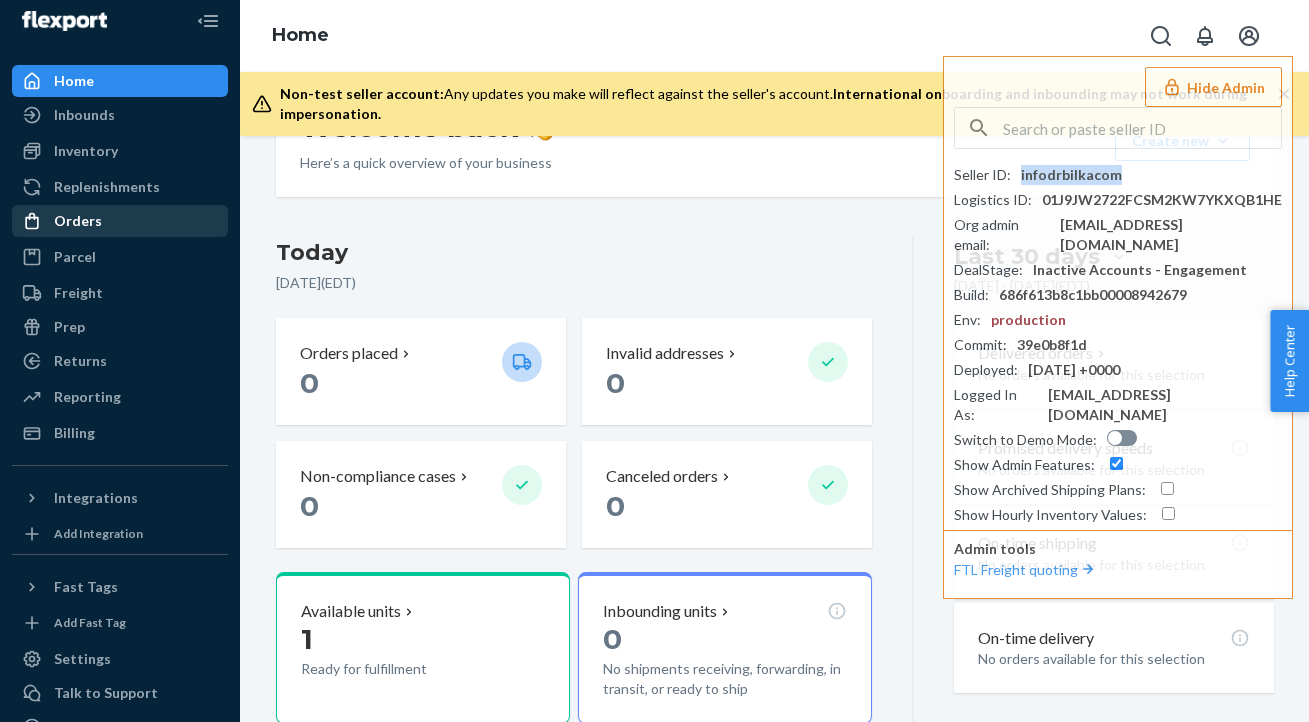 click on "Orders" at bounding box center (78, 221) 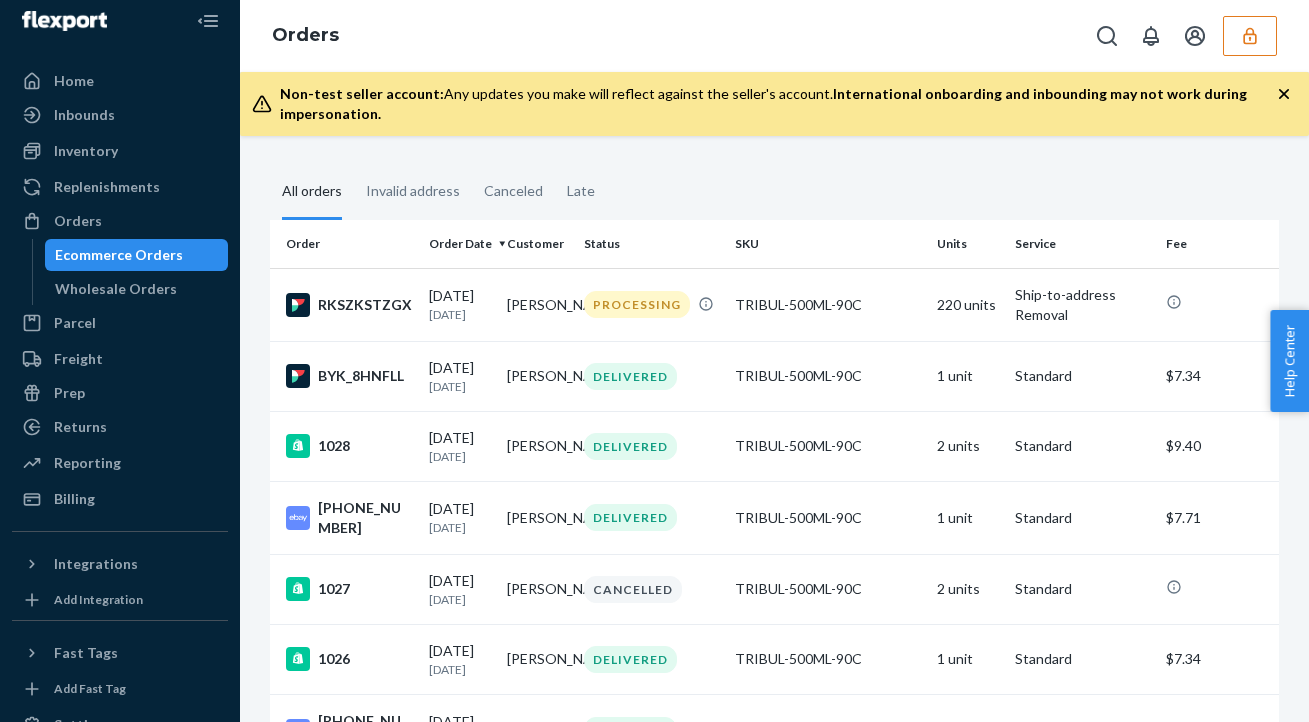 scroll, scrollTop: 75, scrollLeft: 0, axis: vertical 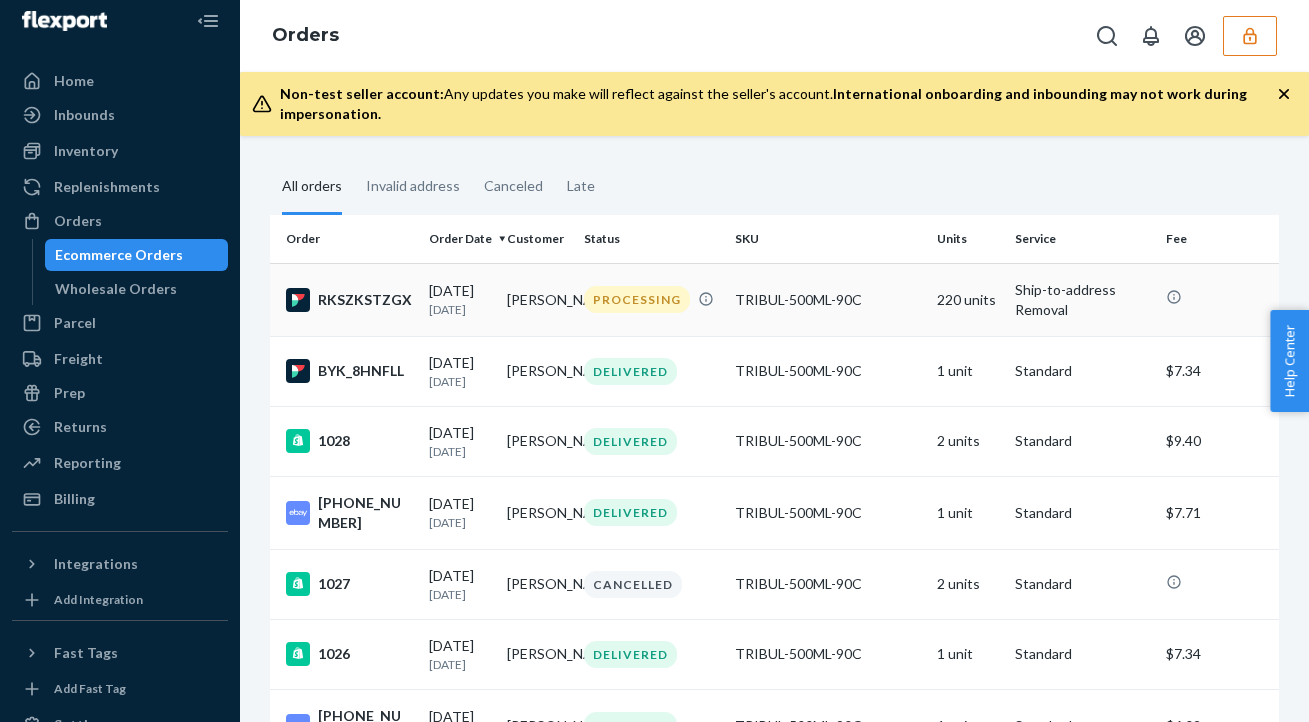 click on "TRIBUL-500ML-90C" at bounding box center [828, 300] 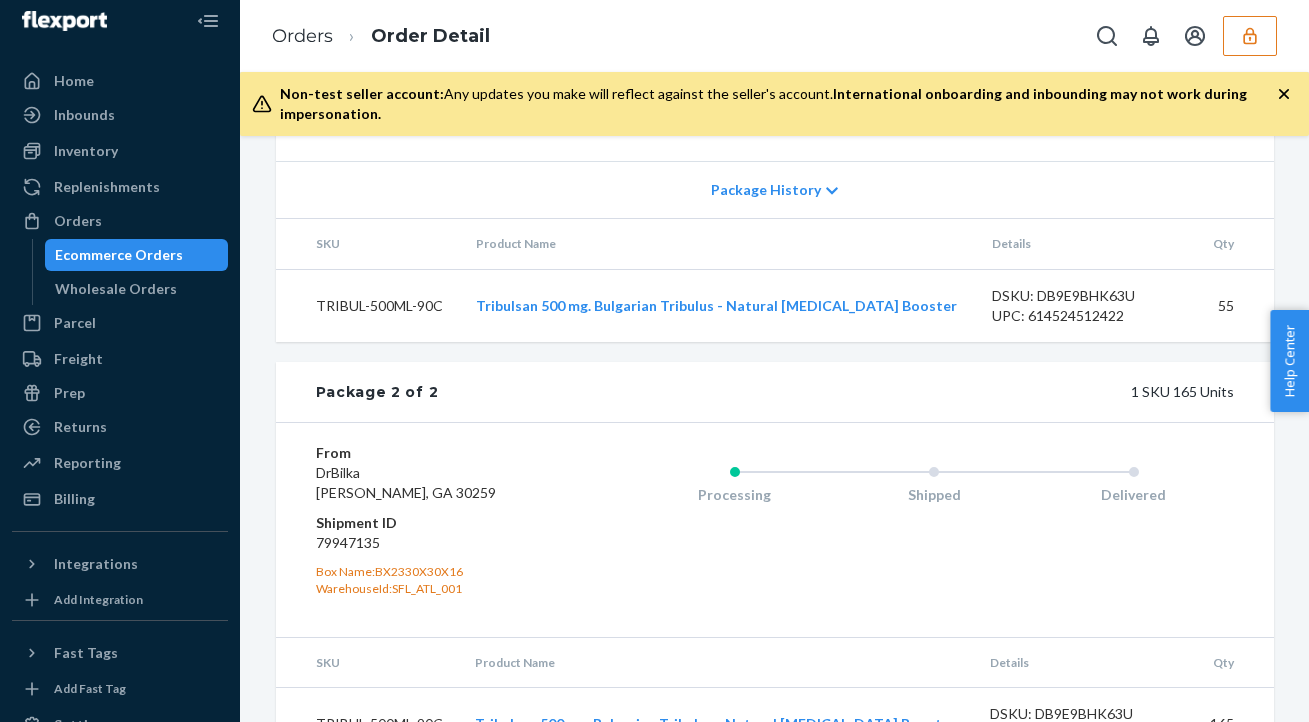 scroll, scrollTop: 1181, scrollLeft: 0, axis: vertical 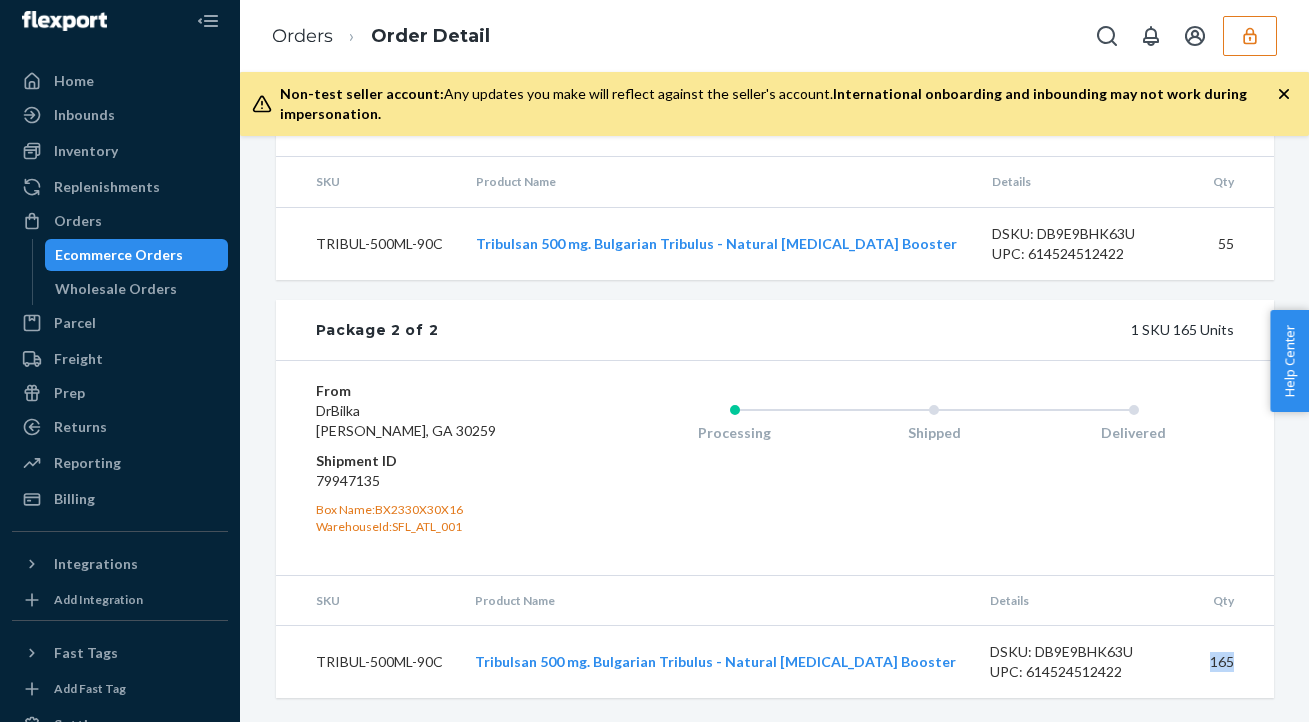 drag, startPoint x: 1208, startPoint y: 658, endPoint x: 1261, endPoint y: 658, distance: 53 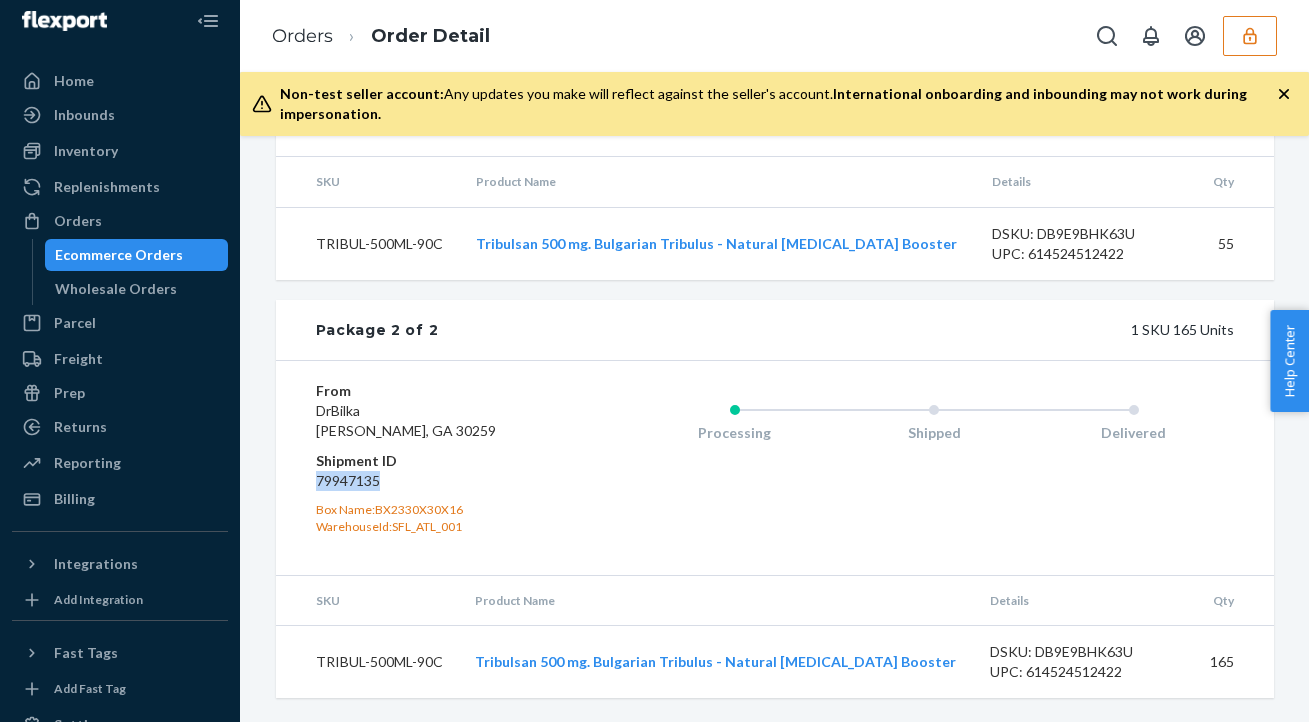 drag, startPoint x: 313, startPoint y: 473, endPoint x: 438, endPoint y: 477, distance: 125.06398 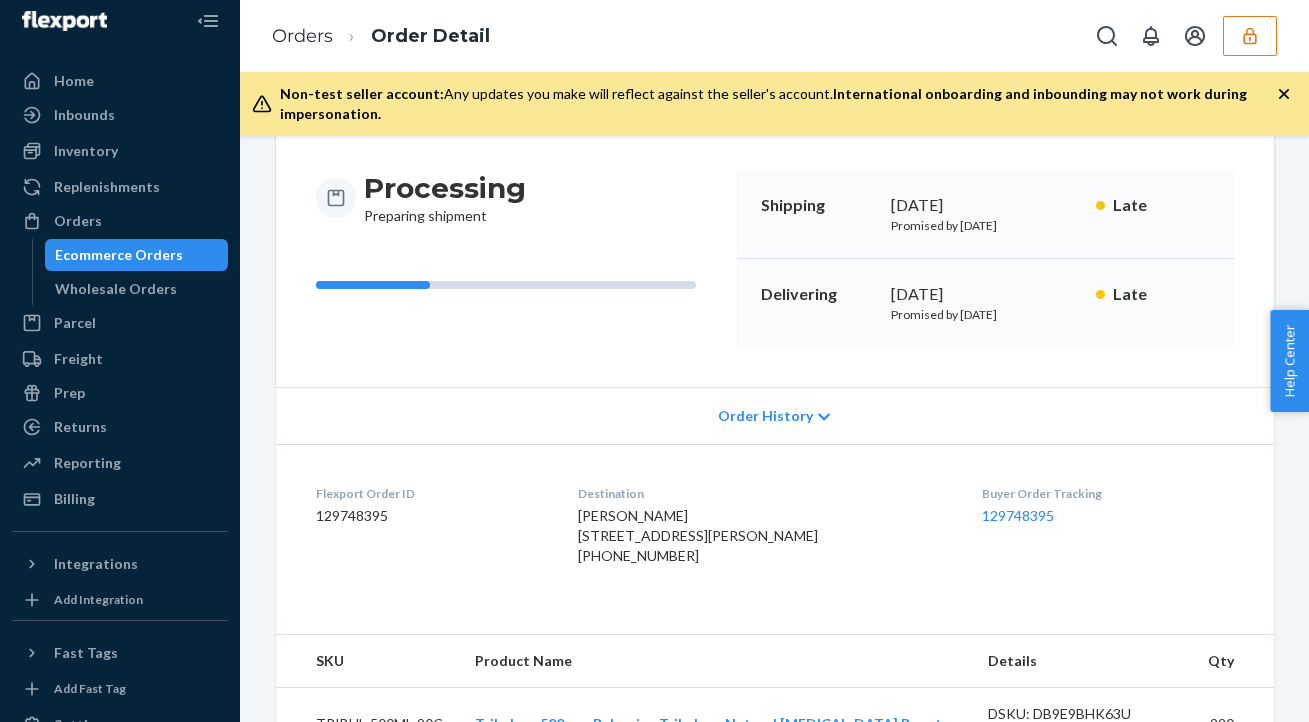 scroll, scrollTop: 184, scrollLeft: 0, axis: vertical 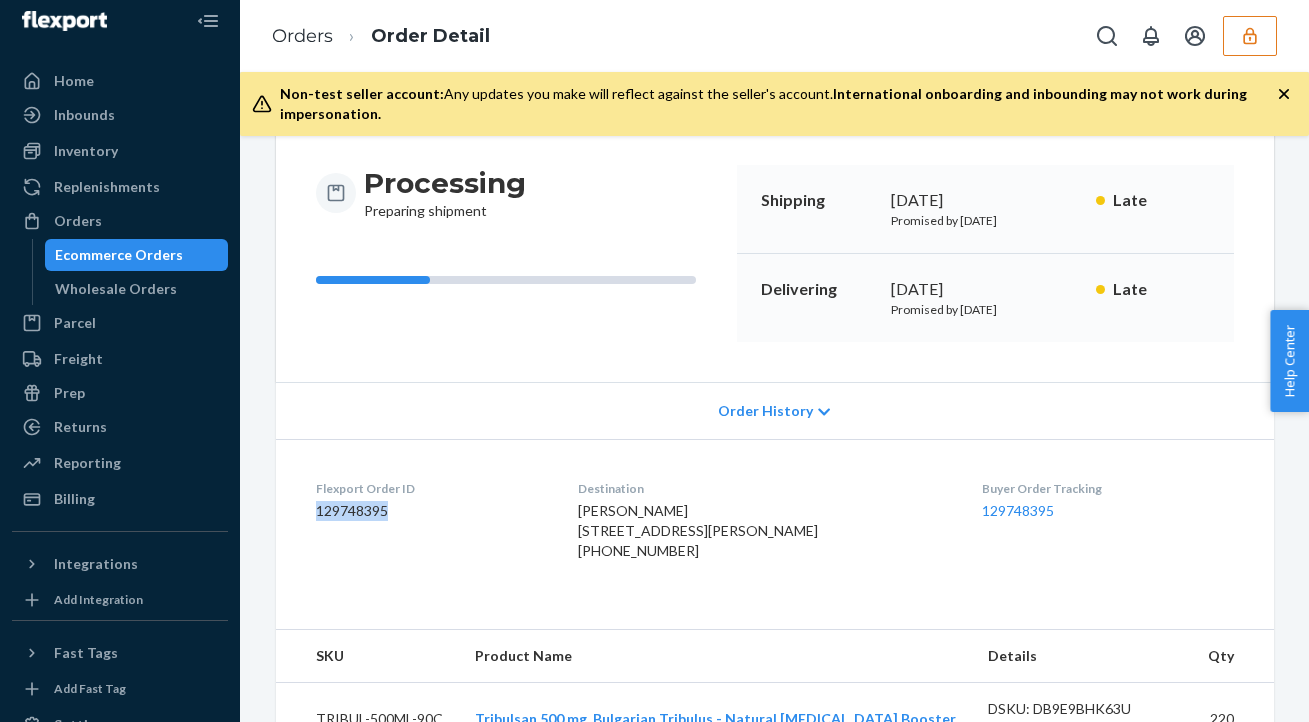 drag, startPoint x: 314, startPoint y: 516, endPoint x: 407, endPoint y: 520, distance: 93.08598 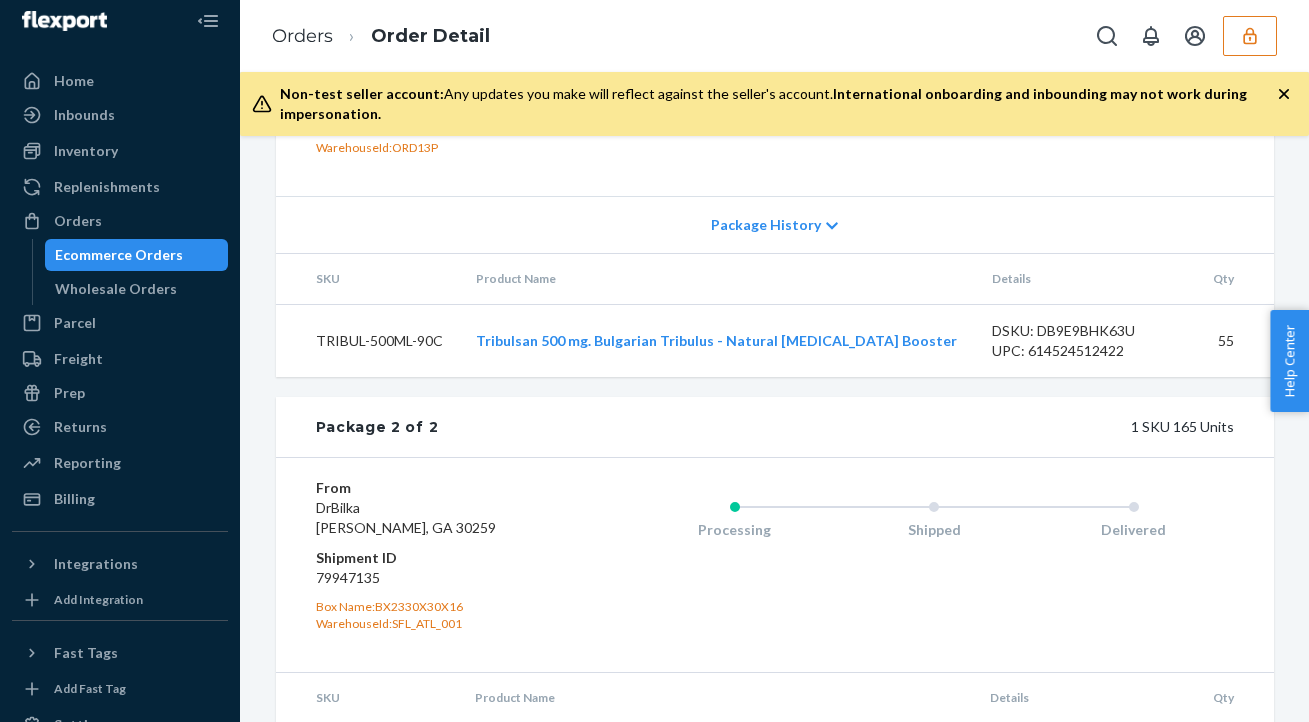 scroll, scrollTop: 1181, scrollLeft: 0, axis: vertical 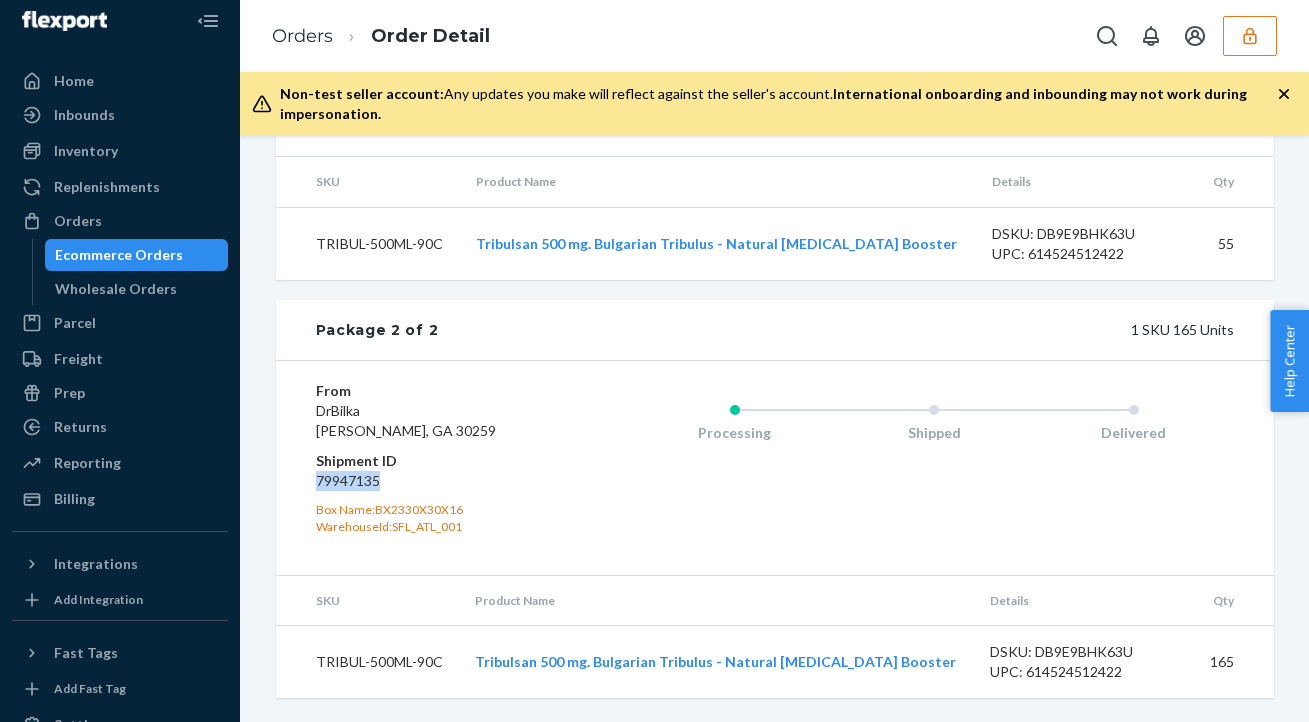 drag, startPoint x: 314, startPoint y: 478, endPoint x: 485, endPoint y: 478, distance: 171 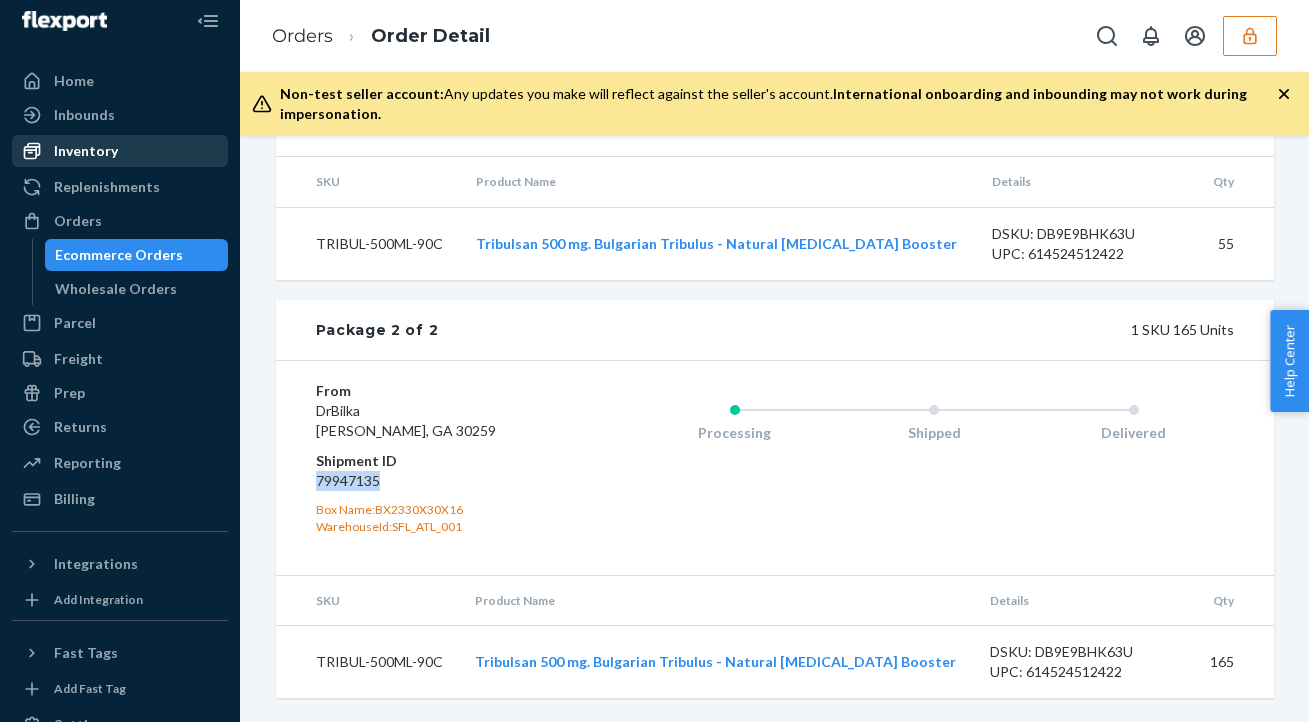 click on "Inventory" at bounding box center [86, 151] 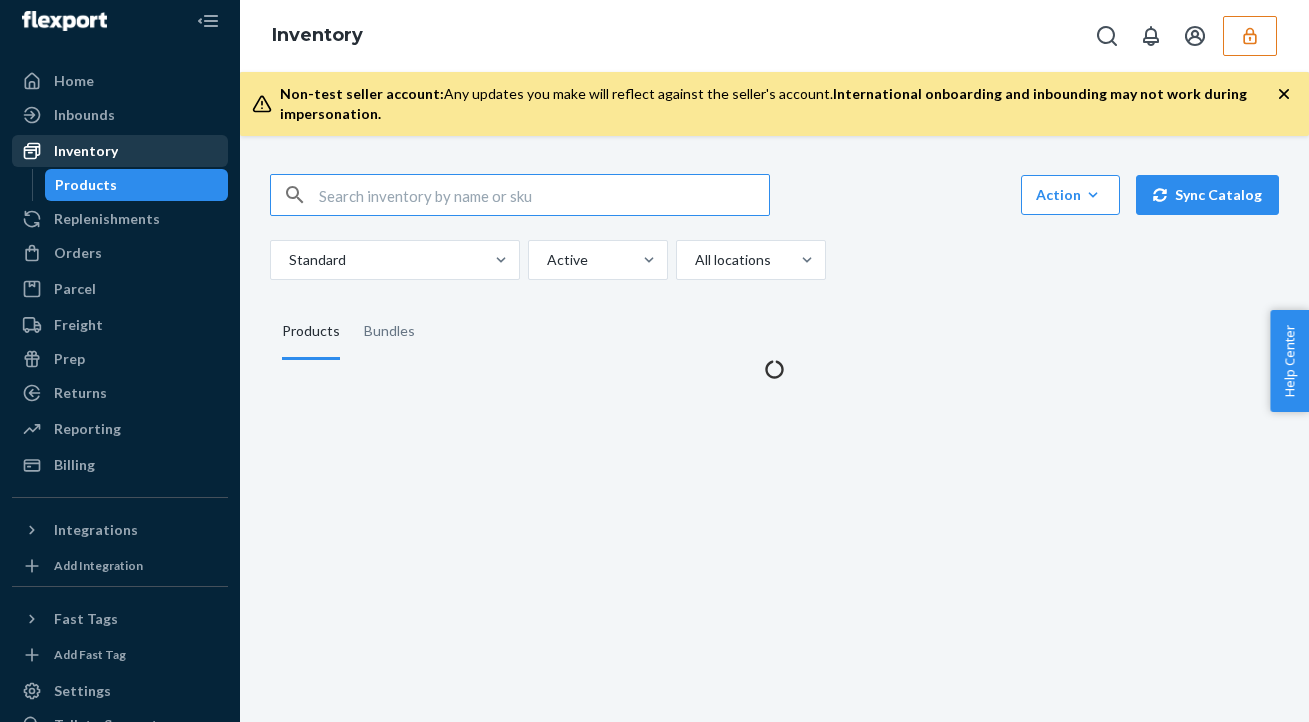 scroll, scrollTop: 0, scrollLeft: 0, axis: both 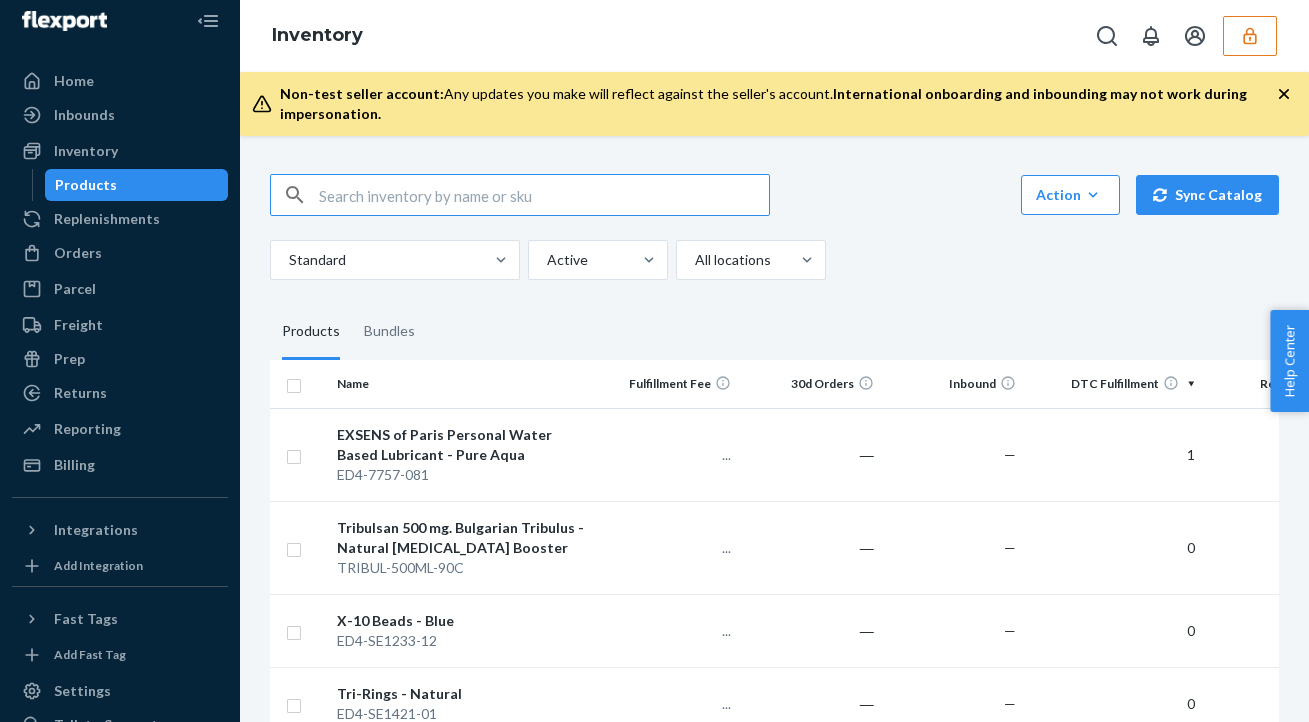 click at bounding box center [544, 195] 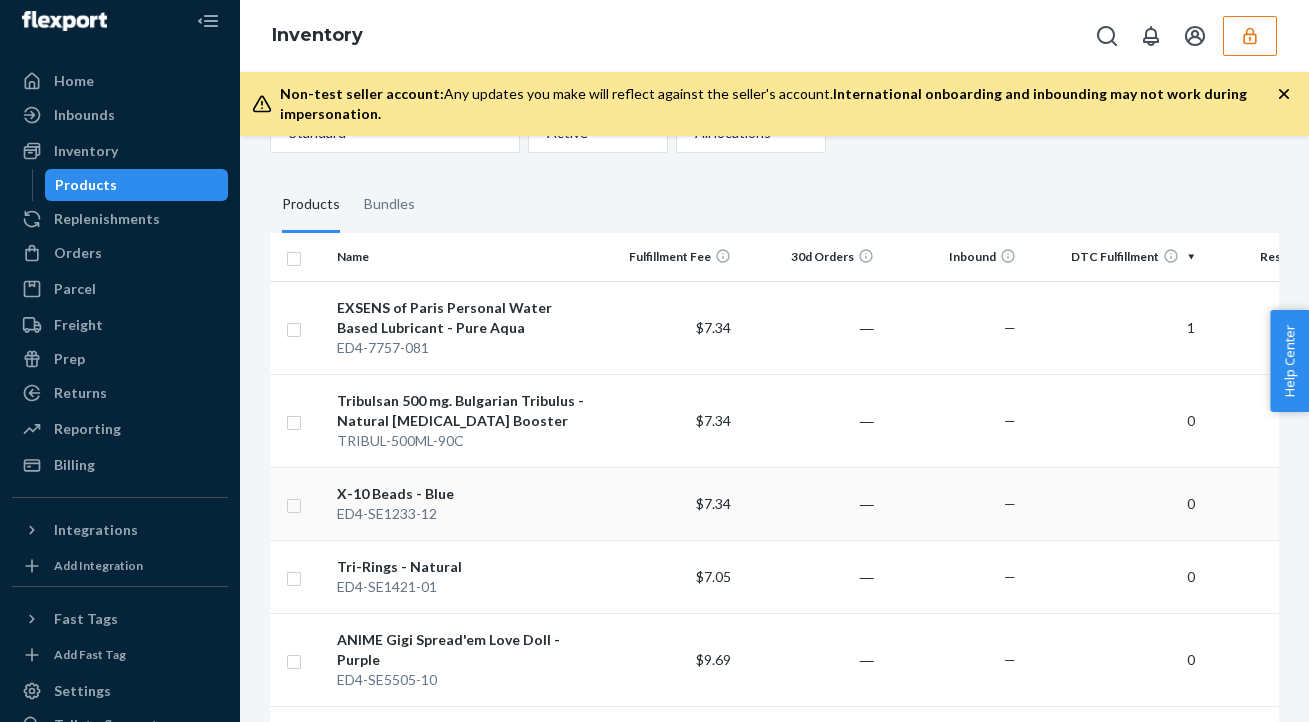 scroll, scrollTop: 49, scrollLeft: 0, axis: vertical 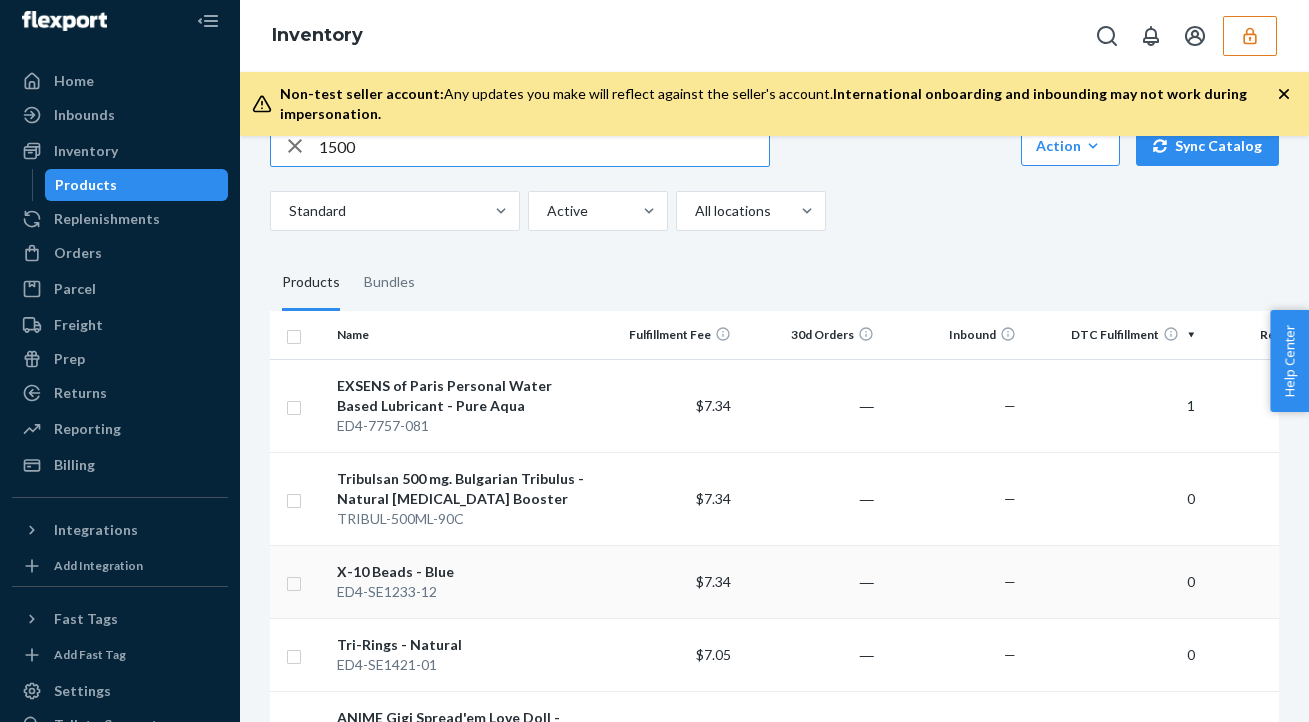 type on "1500" 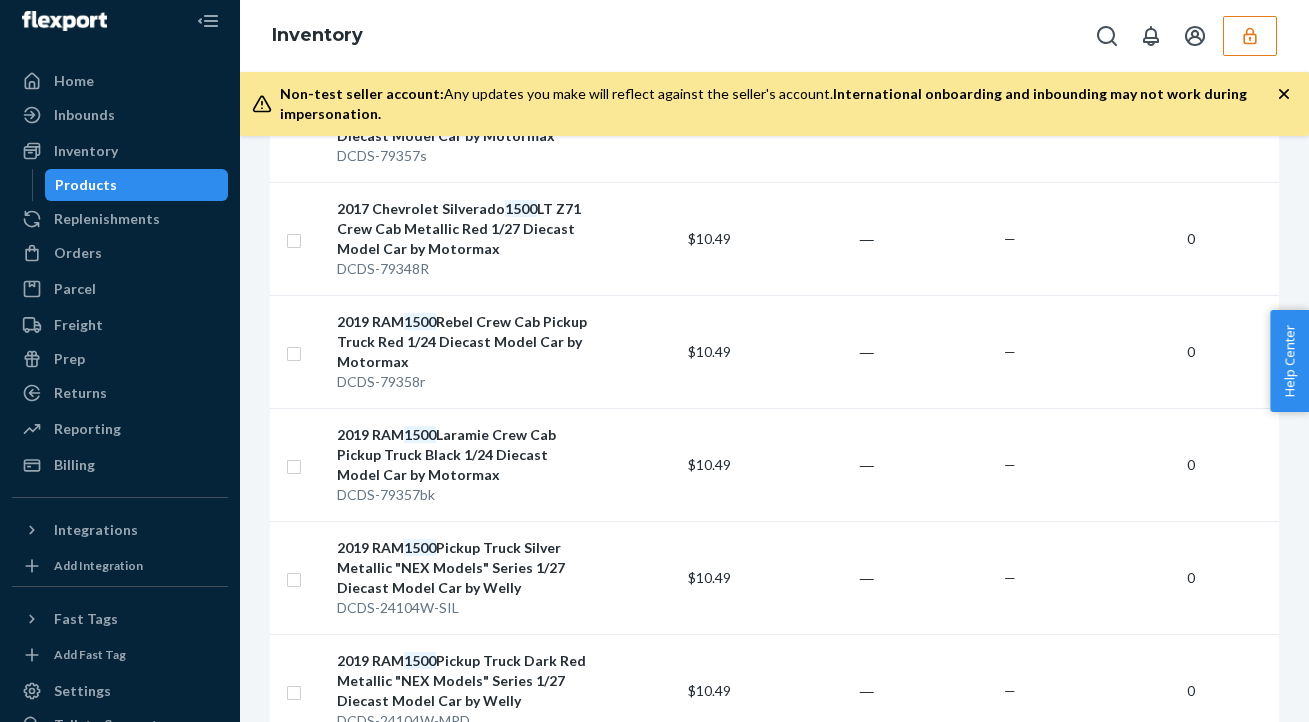 scroll, scrollTop: 0, scrollLeft: 0, axis: both 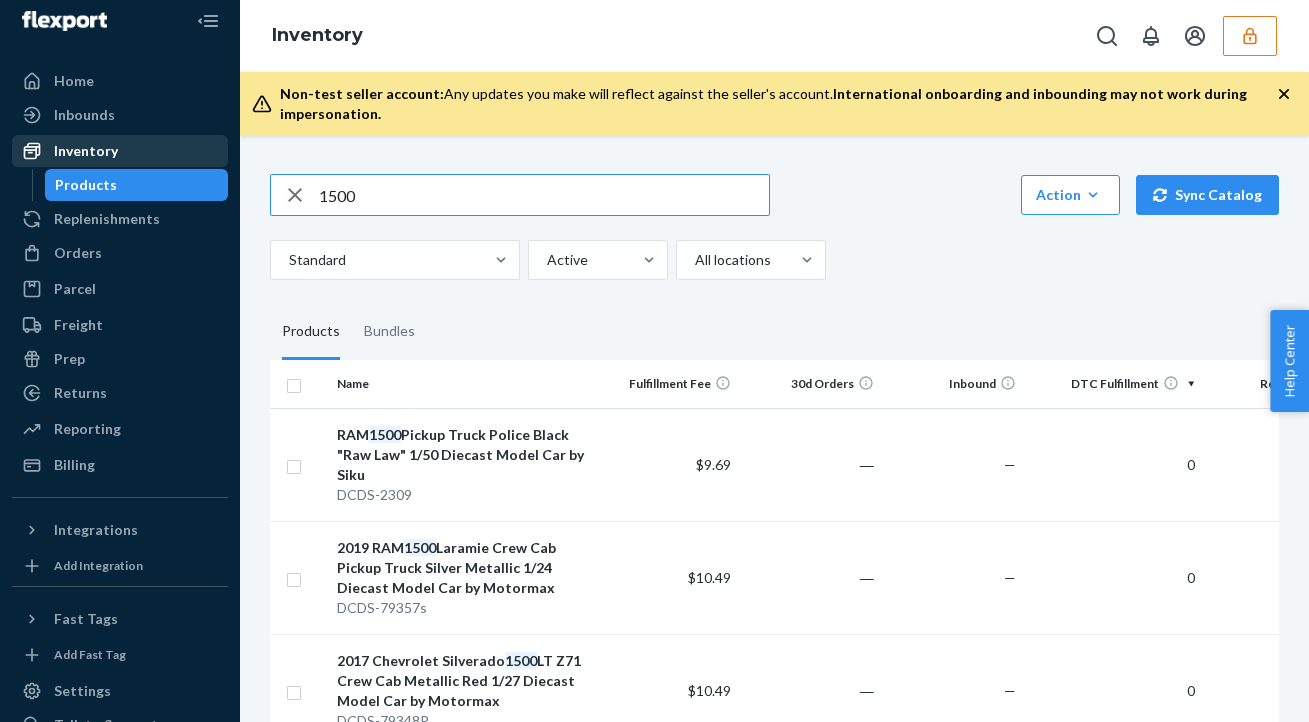 drag, startPoint x: 419, startPoint y: 206, endPoint x: 214, endPoint y: 140, distance: 215.36249 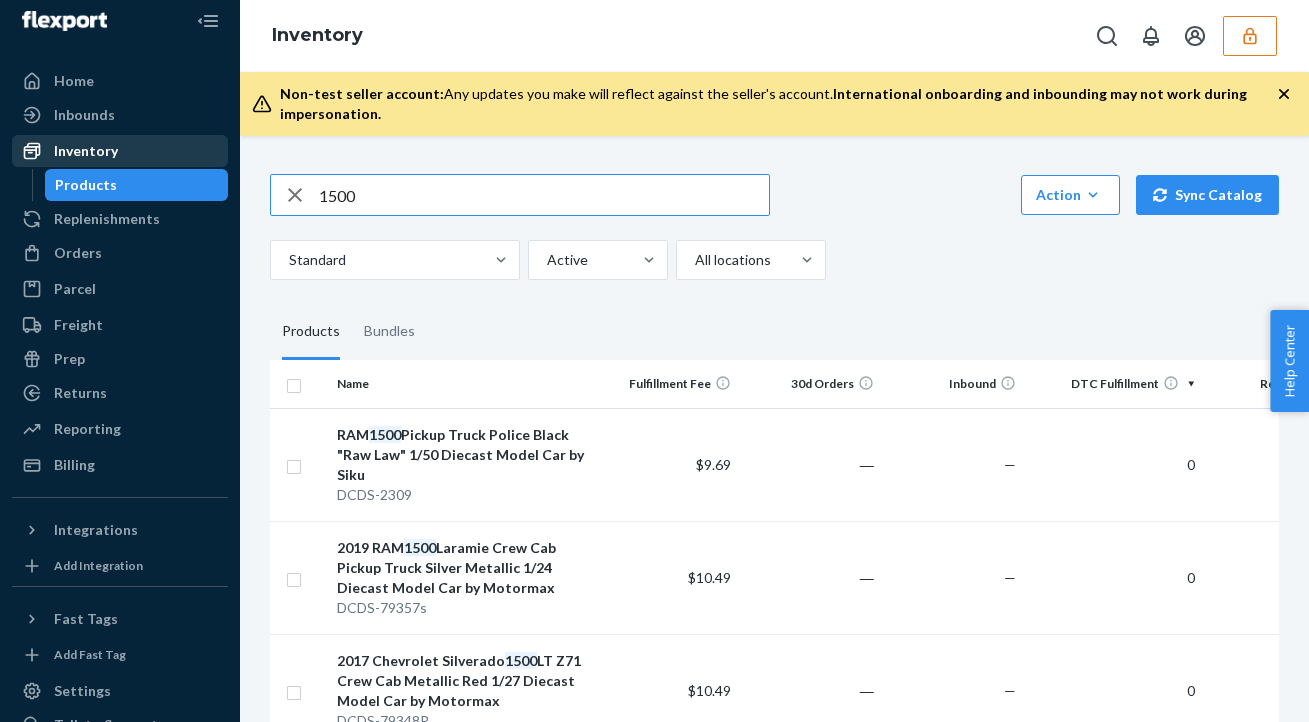 click on "Home Inbounds Shipping Plans Problems Inventory Products Replenishments Orders Ecommerce Orders Wholesale Orders Parcel Parcel orders Integrations Freight Prep Returns All Returns Get Onboarded Reporting Reports Analytics Billing Integrations Add Integration Fast Tags Add Fast Tag Settings Talk to Support Help Center Give Feedback Inventory Non-test seller account:  Any updates you make will reflect against the seller's account.  International onboarding and inbounding may not work during impersonation. 1500 Action Create product Create bundle Bulk create products Bulk update products Bulk update bundles Bulk update product alias attribute Sync Catalog Standard Active All locations Products Bundles Name Fulfillment Fee 30d Orders Inbound DTC Fulfillment Reserve Storage Unavailable RAM  1500  Pickup Truck Police Black "Raw Law" 1/50 Diecast Model Car by Siku DCDS-2309 $9.69 ― — 0 — — 2019 RAM  1500  Laramie Crew Cab Pickup Truck Silver Metallic 1/24 Diecast Model Car by Motormax DCDS-79357s $10.49 ―" at bounding box center [654, 361] 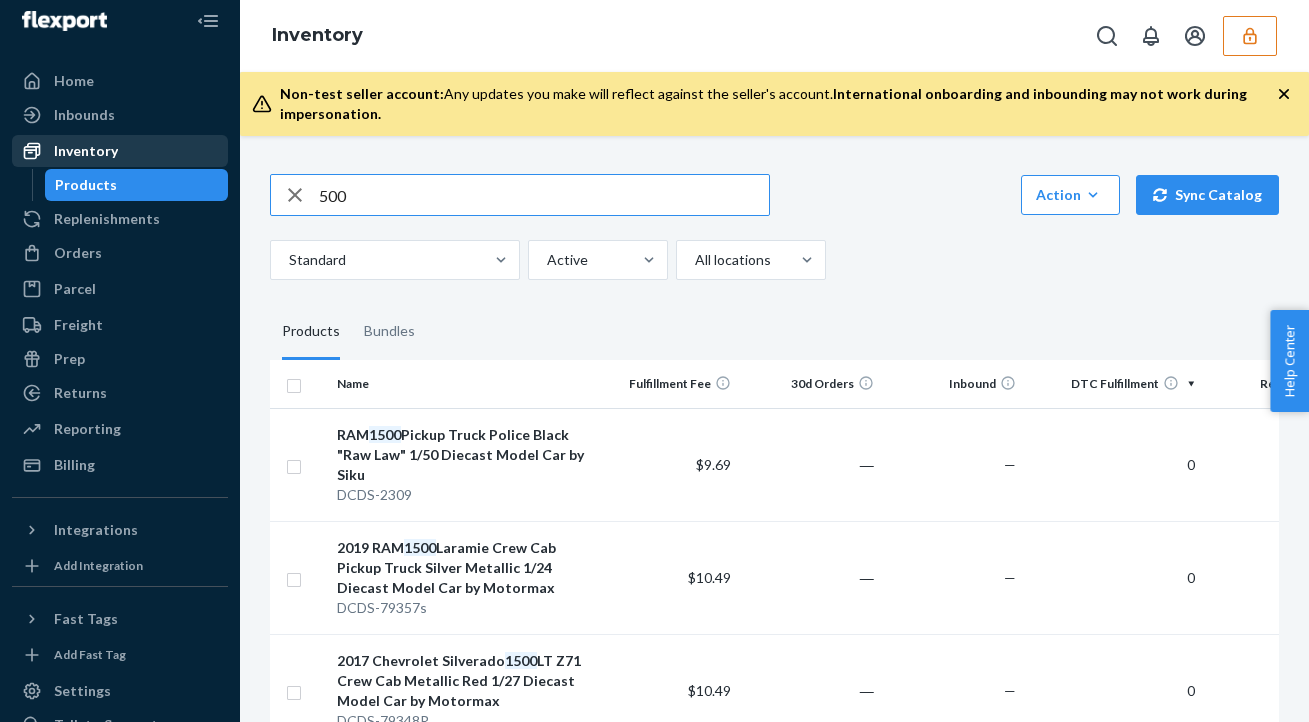 type on "500" 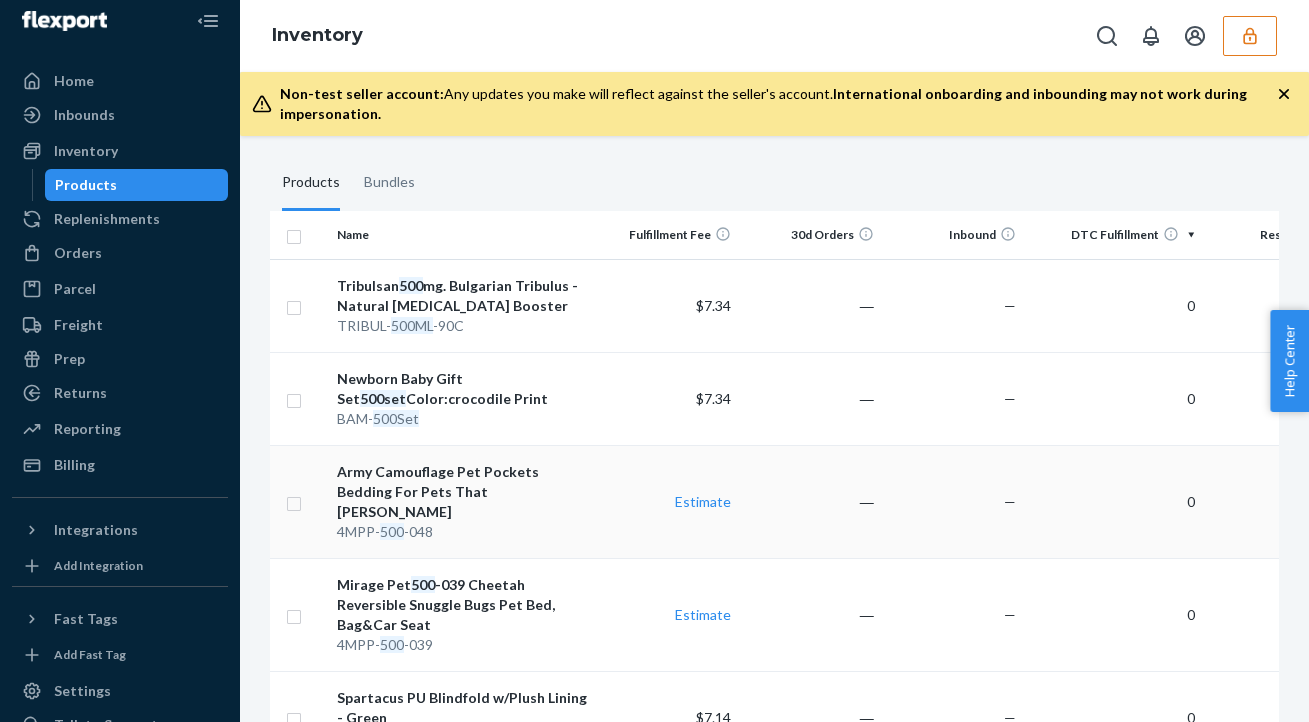scroll, scrollTop: 172, scrollLeft: 0, axis: vertical 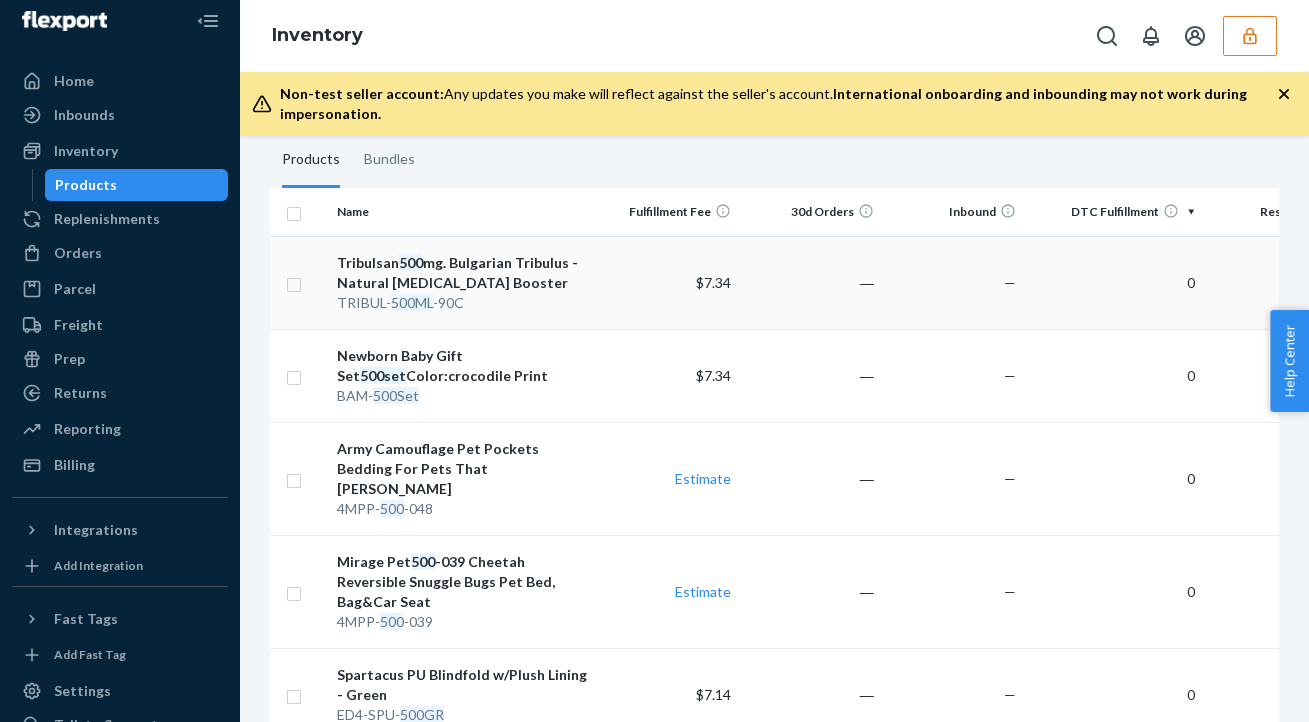 click on "Tribulsan  500  mg. Bulgarian Tribulus - Natural [MEDICAL_DATA] Booster" at bounding box center (462, 273) 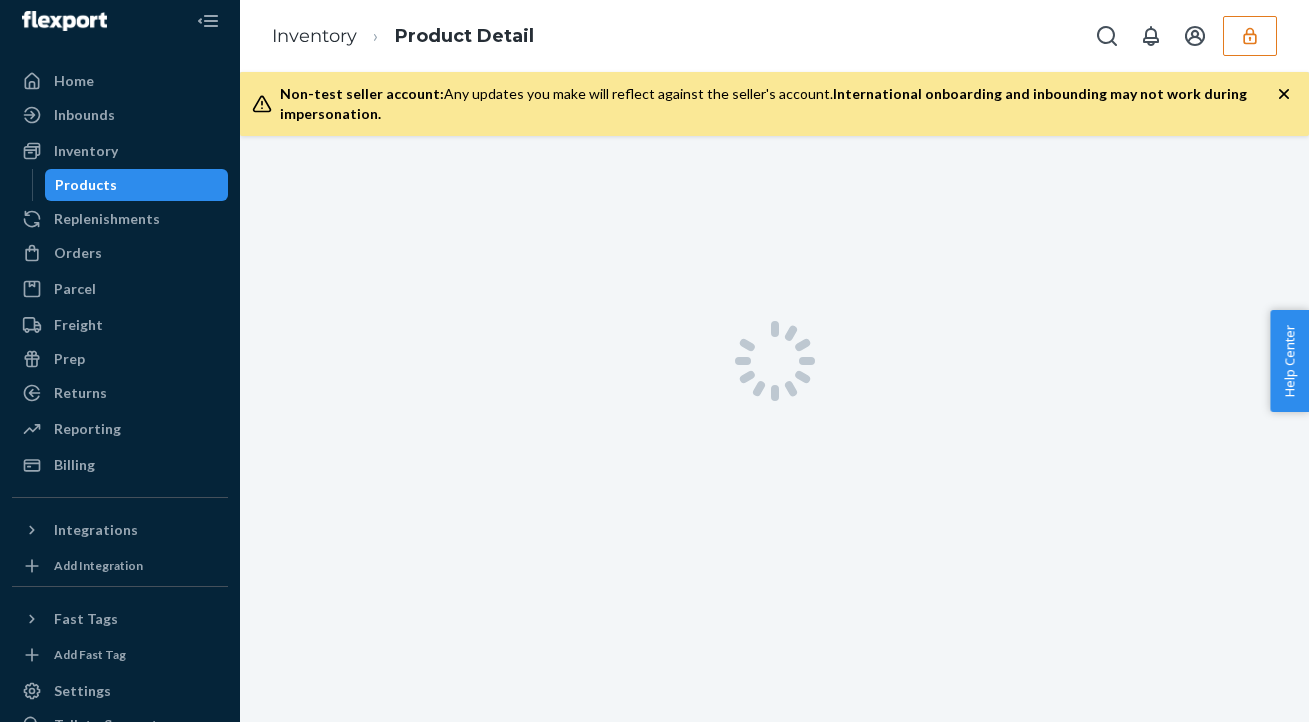 scroll, scrollTop: 0, scrollLeft: 0, axis: both 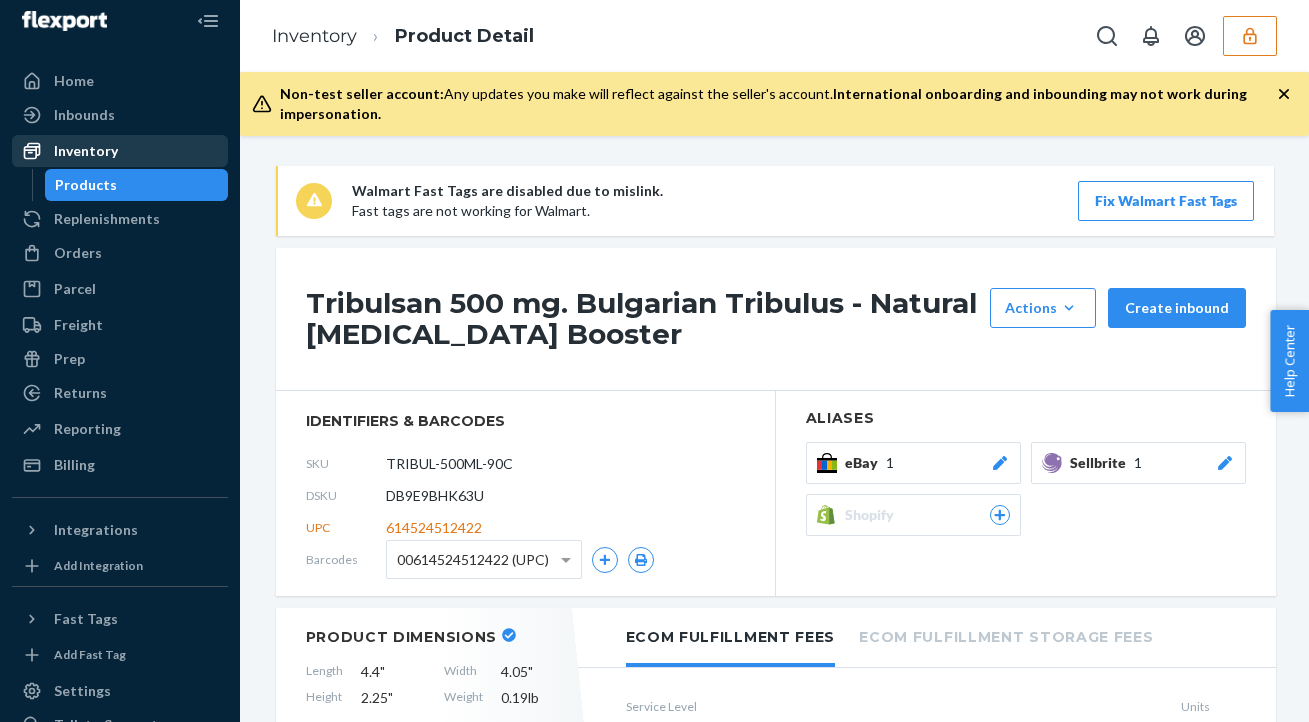 click on "Inventory" at bounding box center (120, 151) 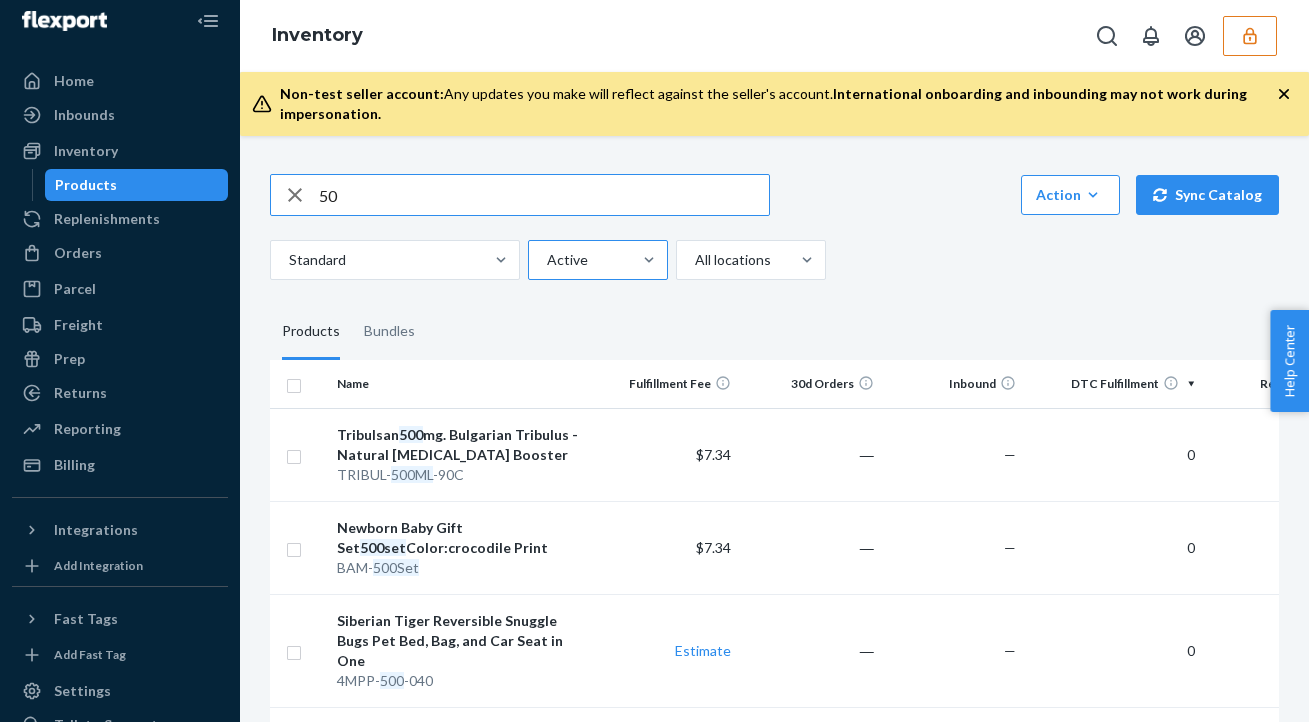 type on "5" 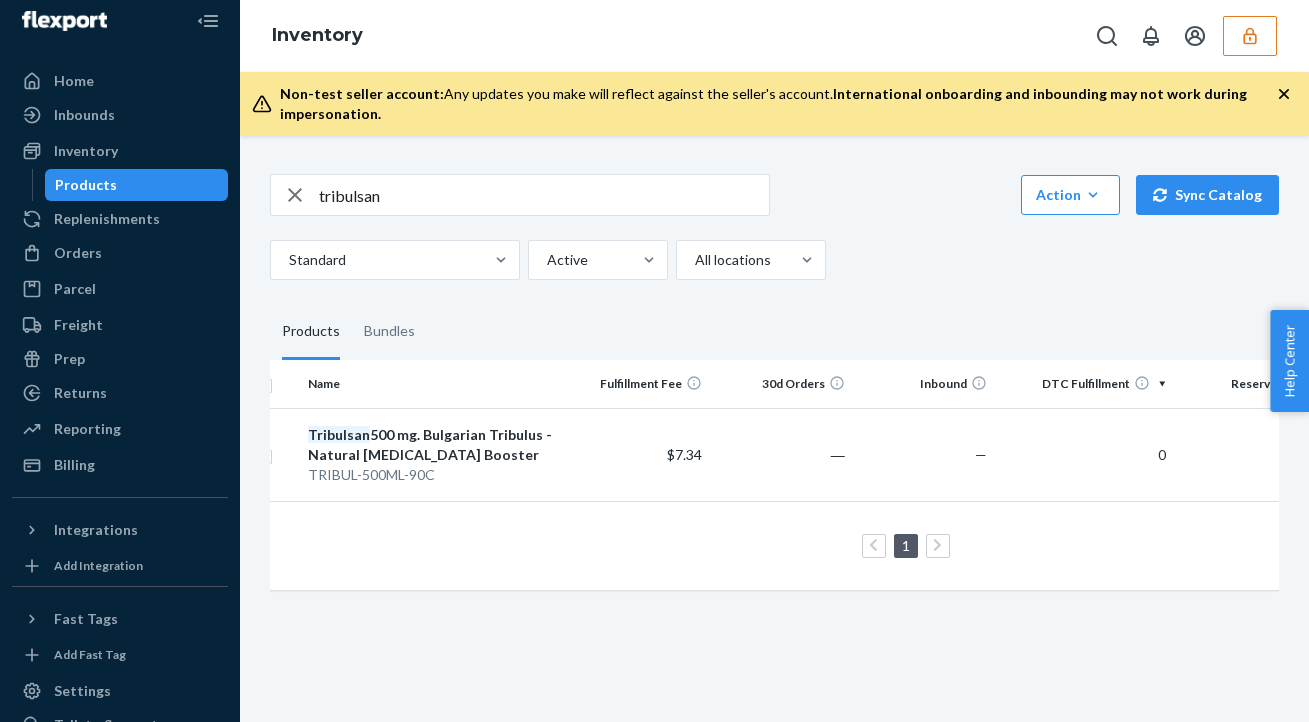 scroll, scrollTop: 0, scrollLeft: 26, axis: horizontal 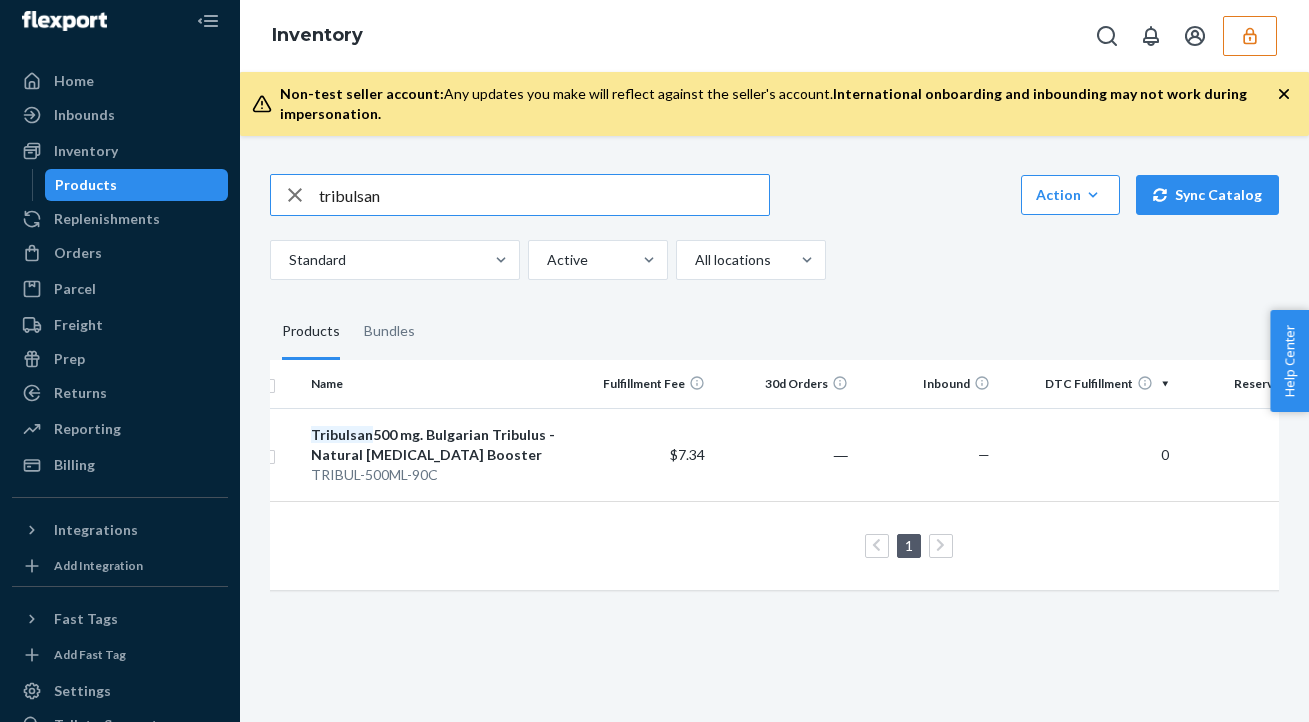 click on "tribulsan" at bounding box center (544, 195) 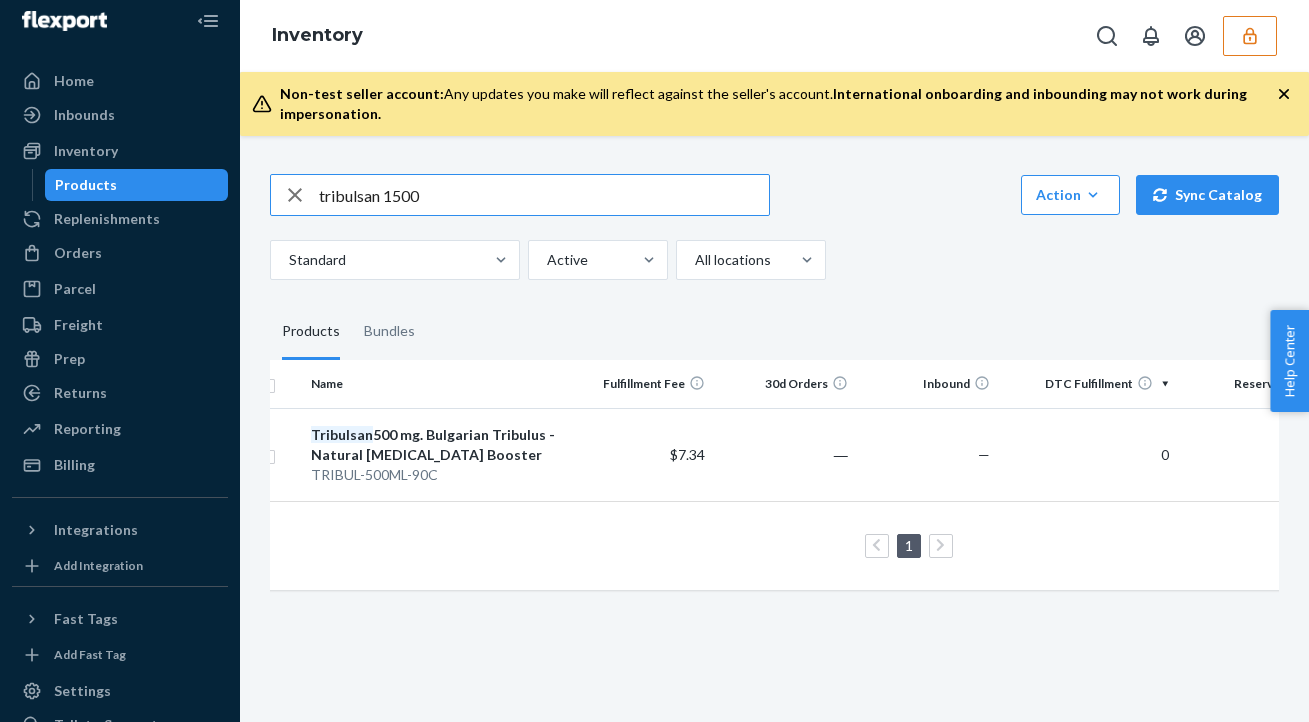 type on "tribulsan 1500" 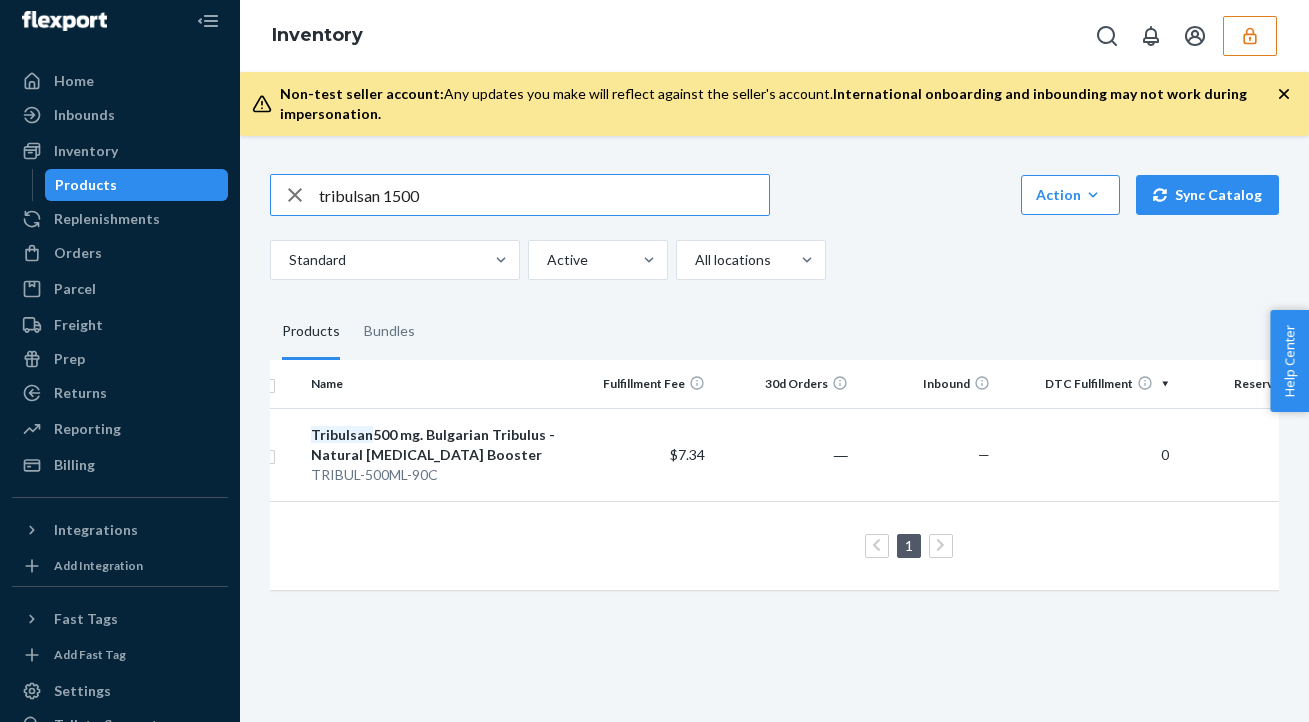 scroll, scrollTop: 0, scrollLeft: 0, axis: both 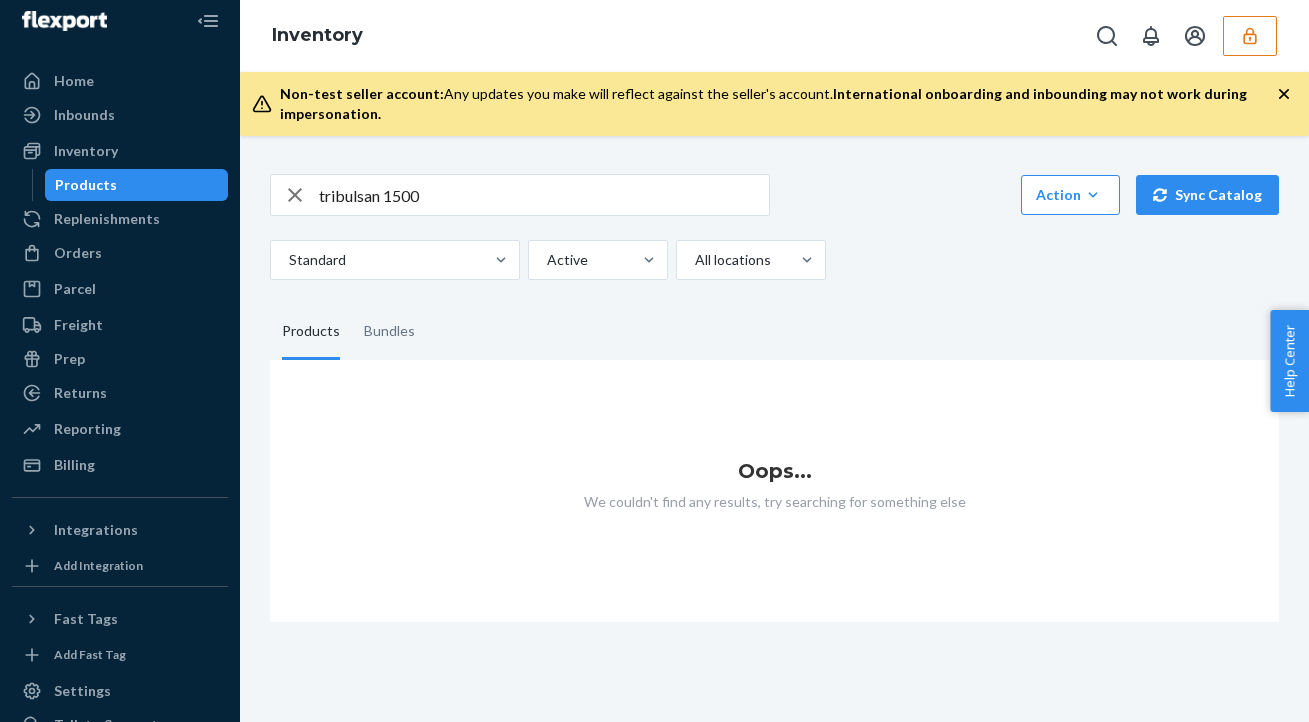click at bounding box center (1250, 36) 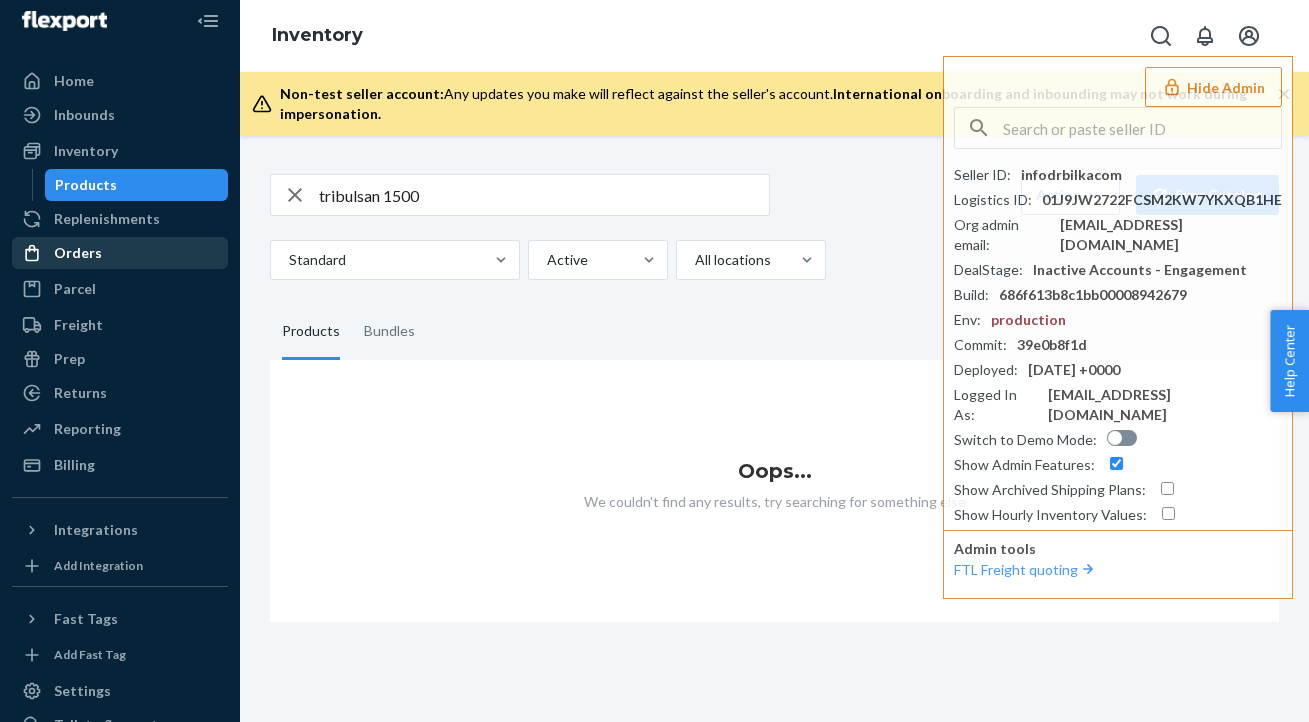 click on "Orders" at bounding box center [78, 253] 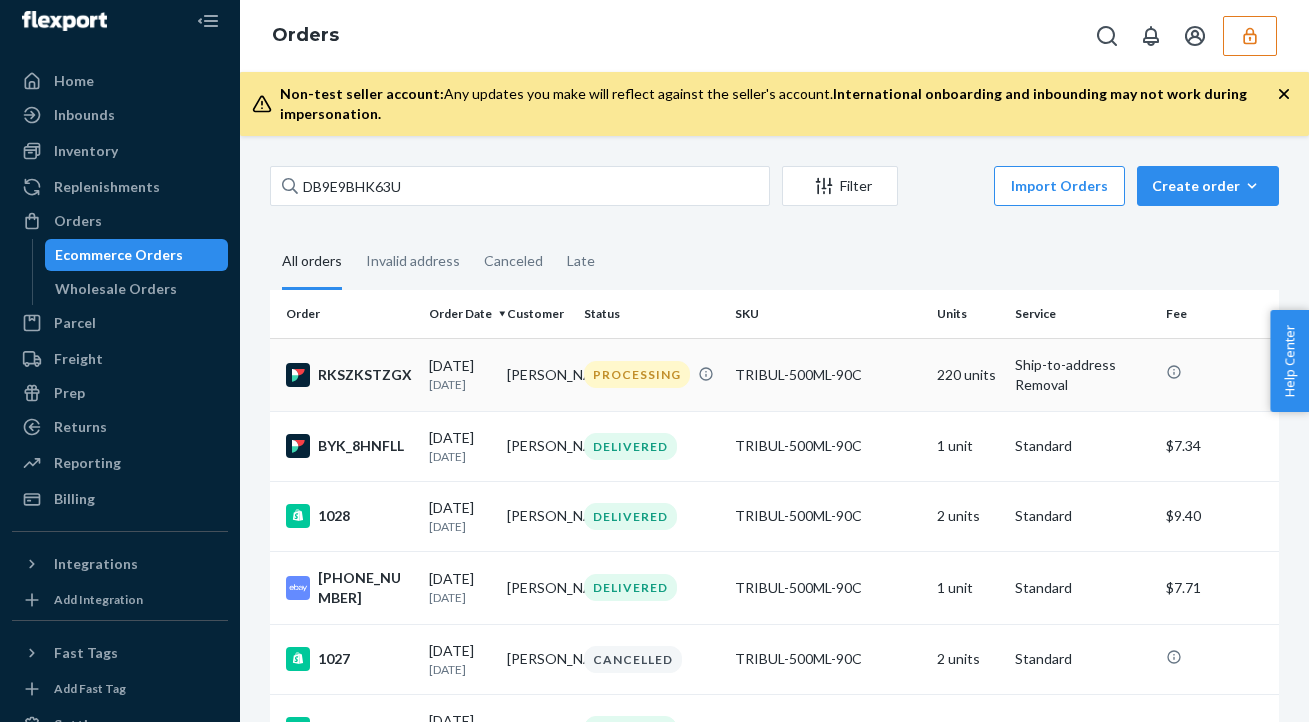 click on "TRIBUL-500ML-90C" at bounding box center (828, 374) 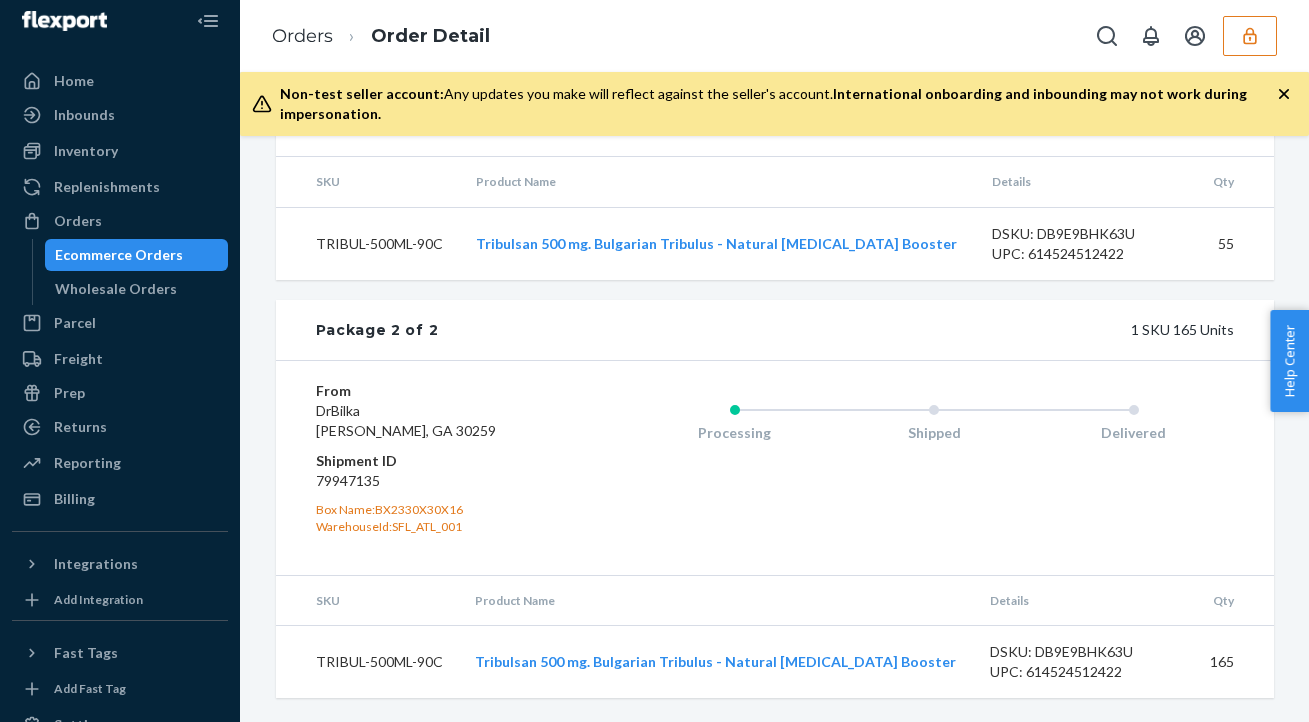 scroll, scrollTop: 1181, scrollLeft: 0, axis: vertical 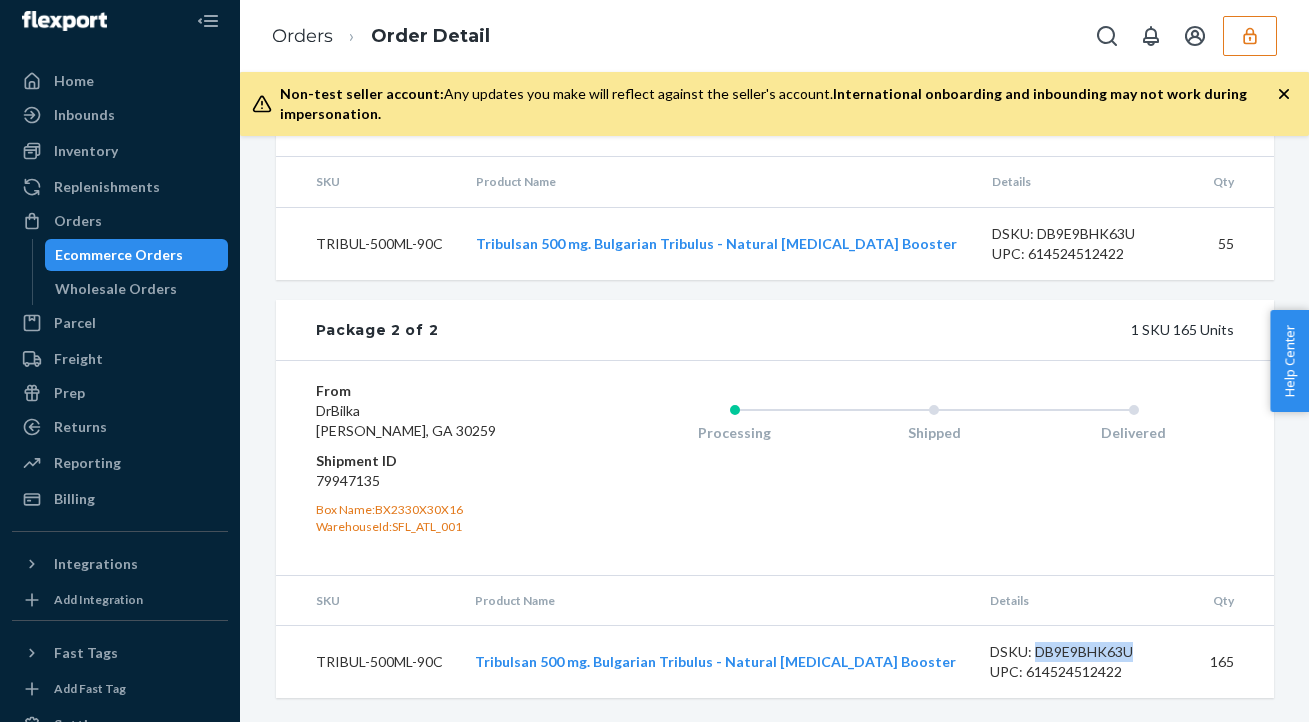 drag, startPoint x: 1125, startPoint y: 651, endPoint x: 1030, endPoint y: 653, distance: 95.02105 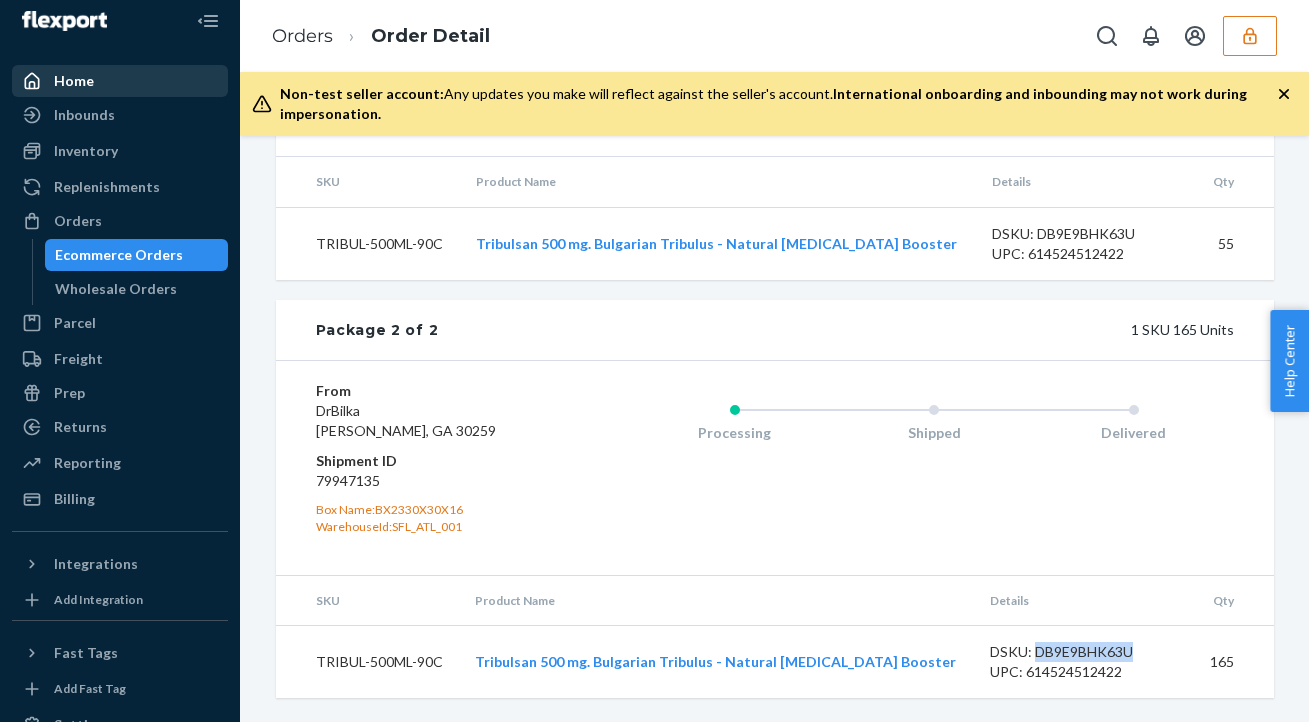 click on "Home" at bounding box center (120, 81) 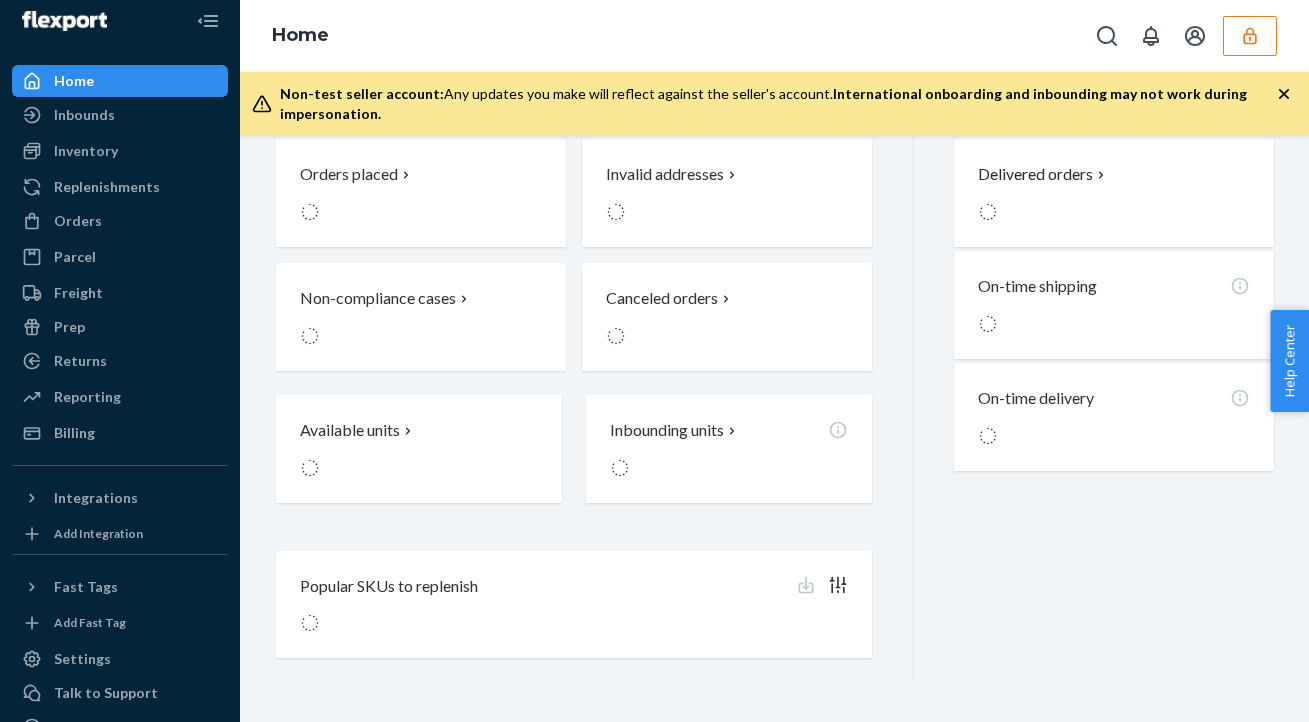 scroll, scrollTop: 0, scrollLeft: 0, axis: both 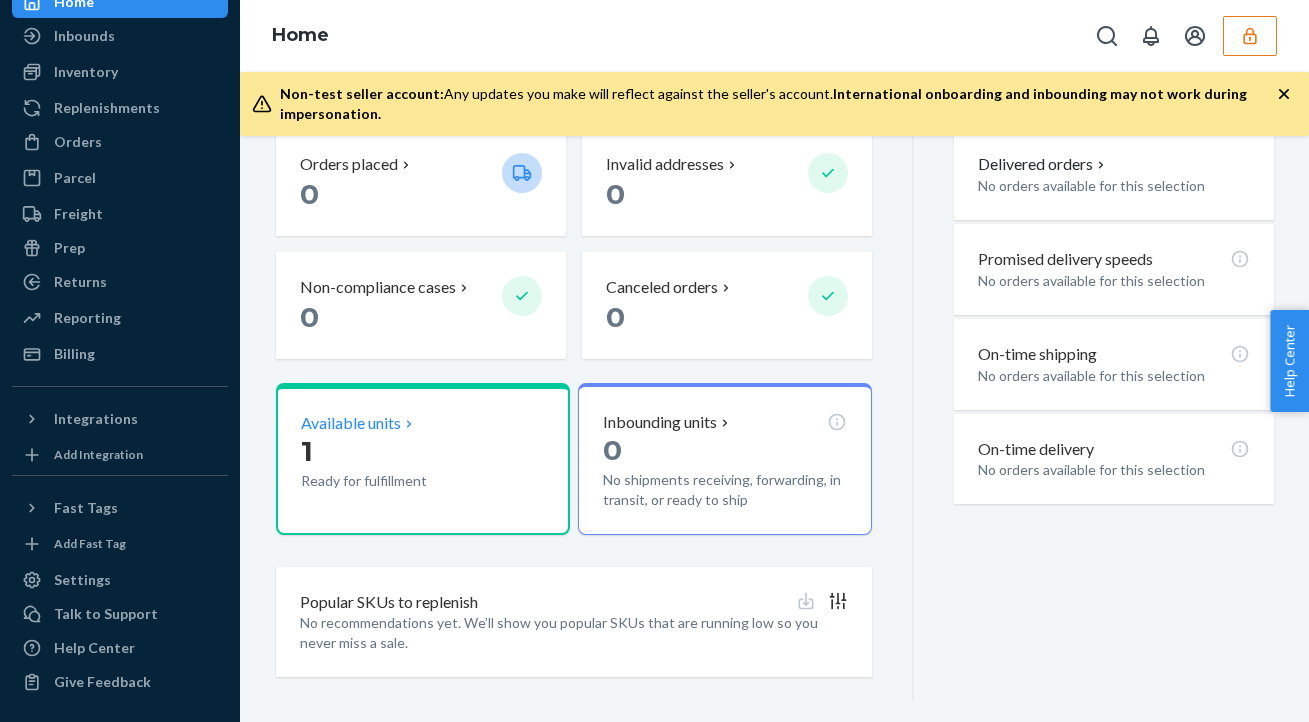 click on "1" at bounding box center [393, 451] 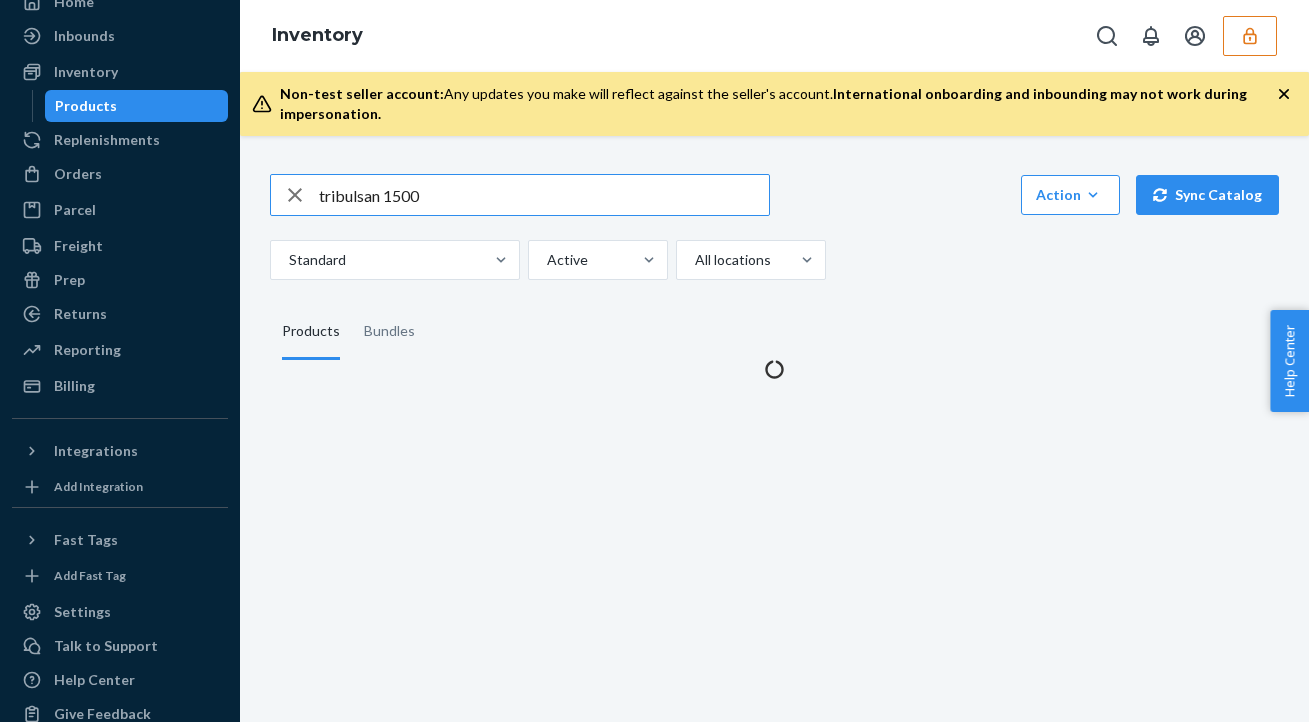 scroll, scrollTop: 0, scrollLeft: 0, axis: both 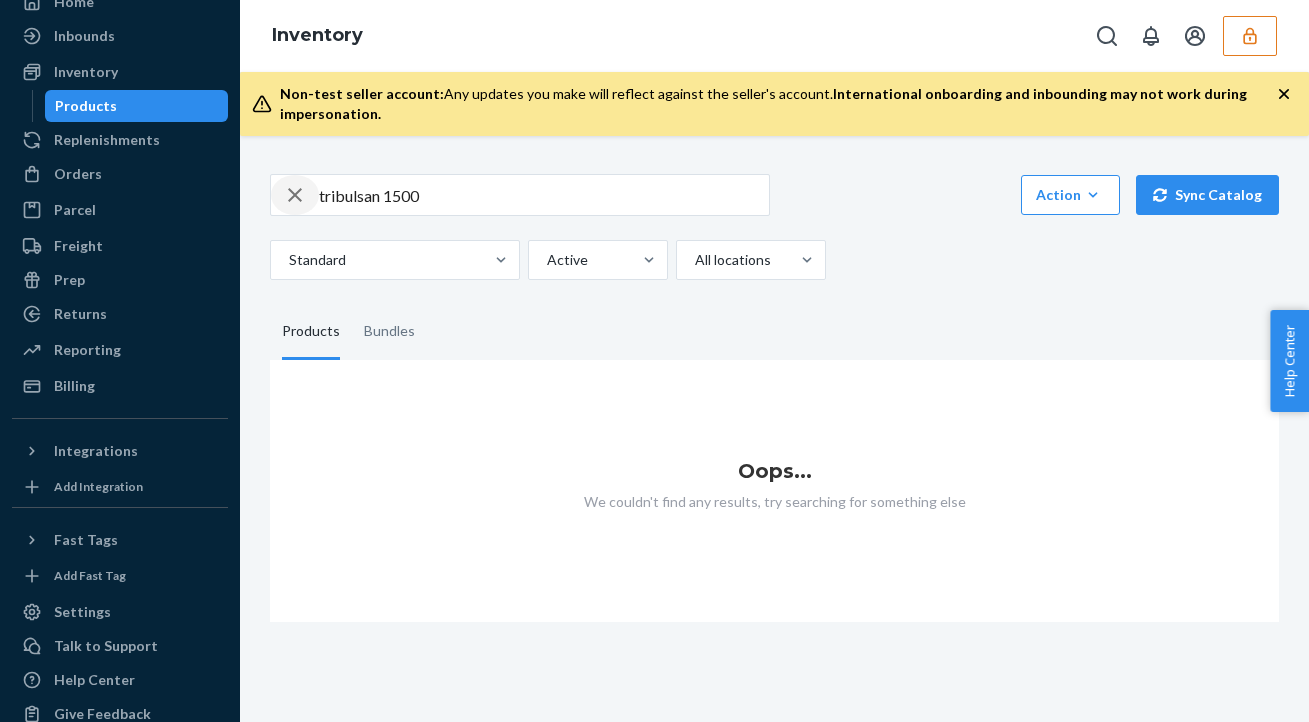 click 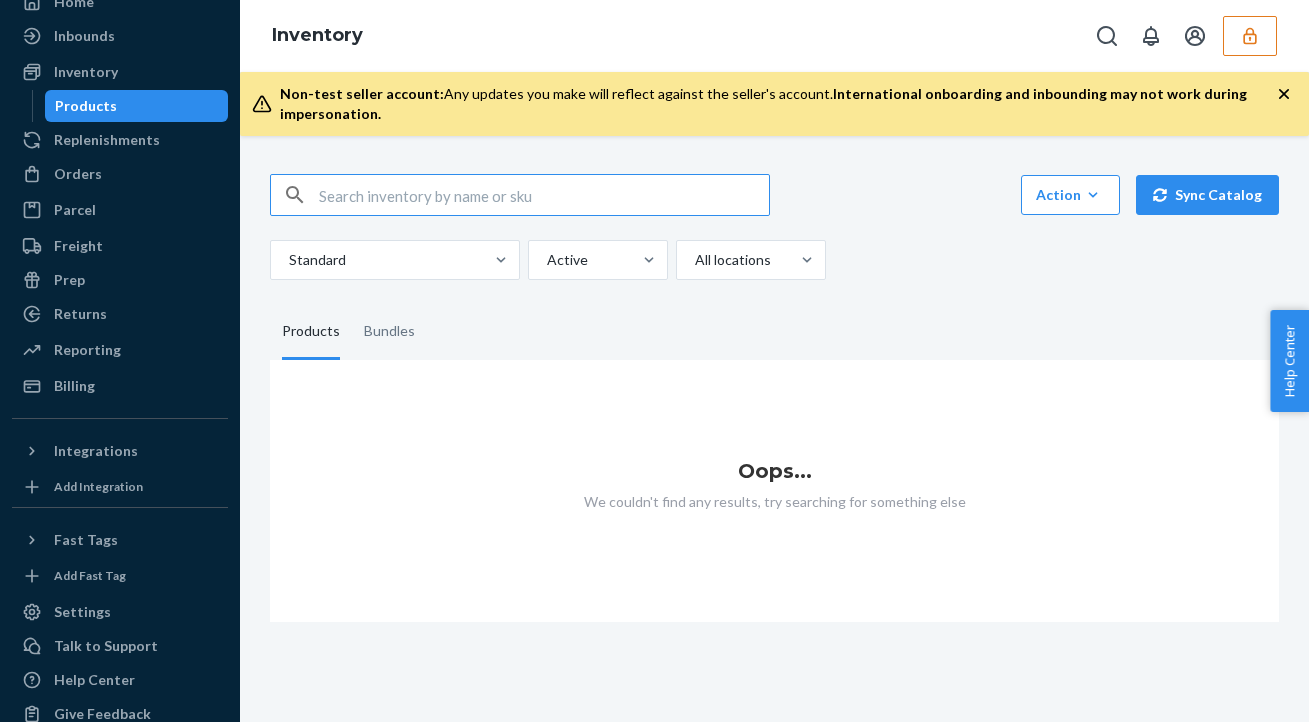 click at bounding box center [544, 195] 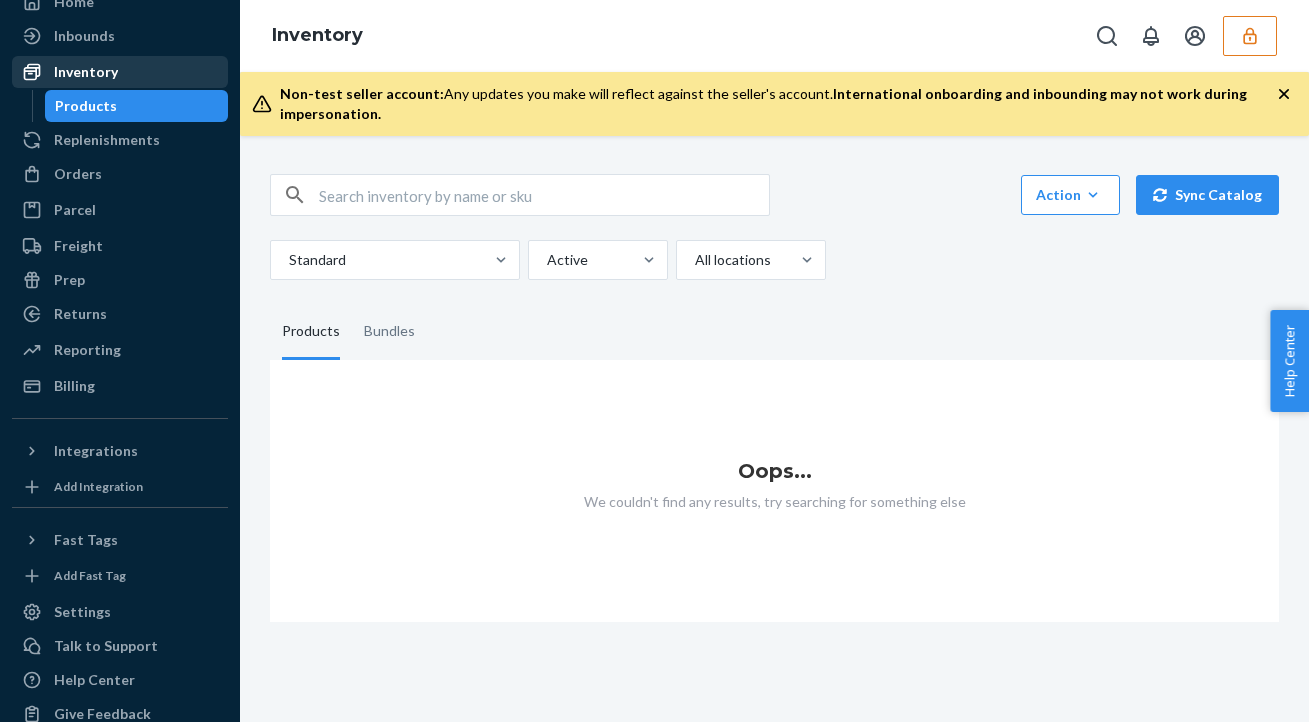 click on "Inventory" at bounding box center (86, 72) 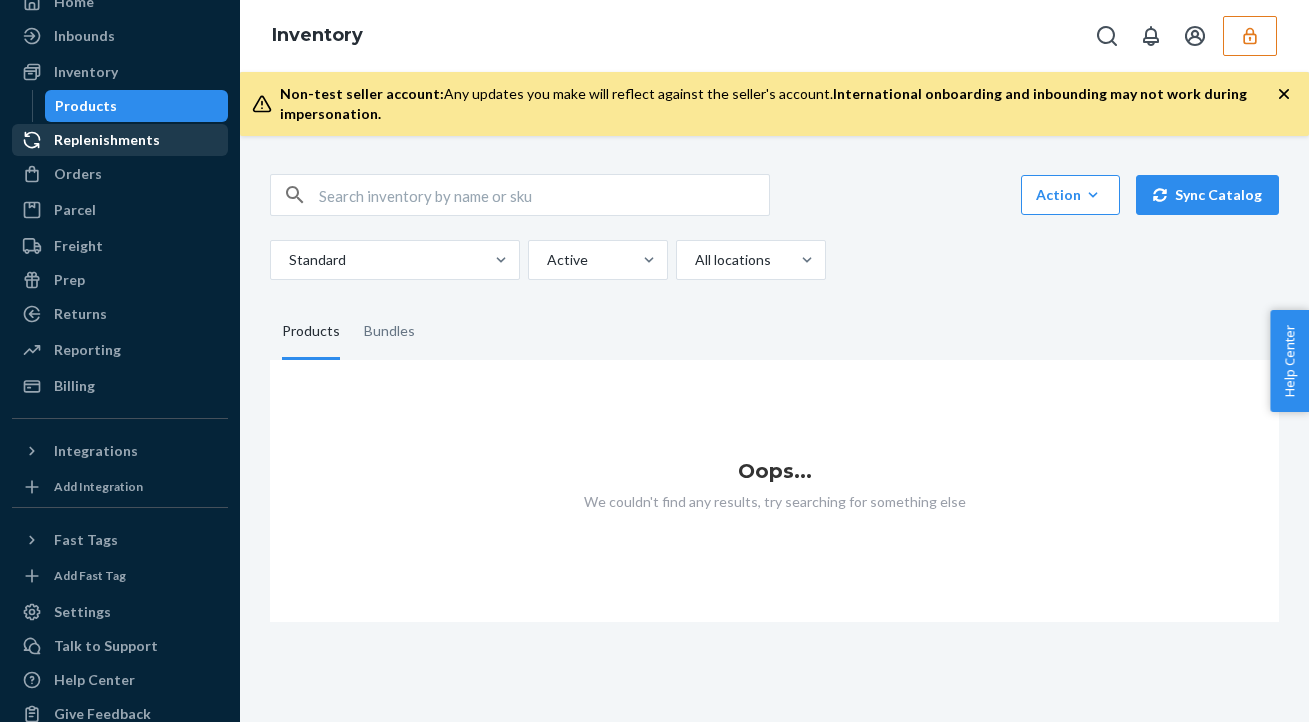 scroll, scrollTop: 0, scrollLeft: 0, axis: both 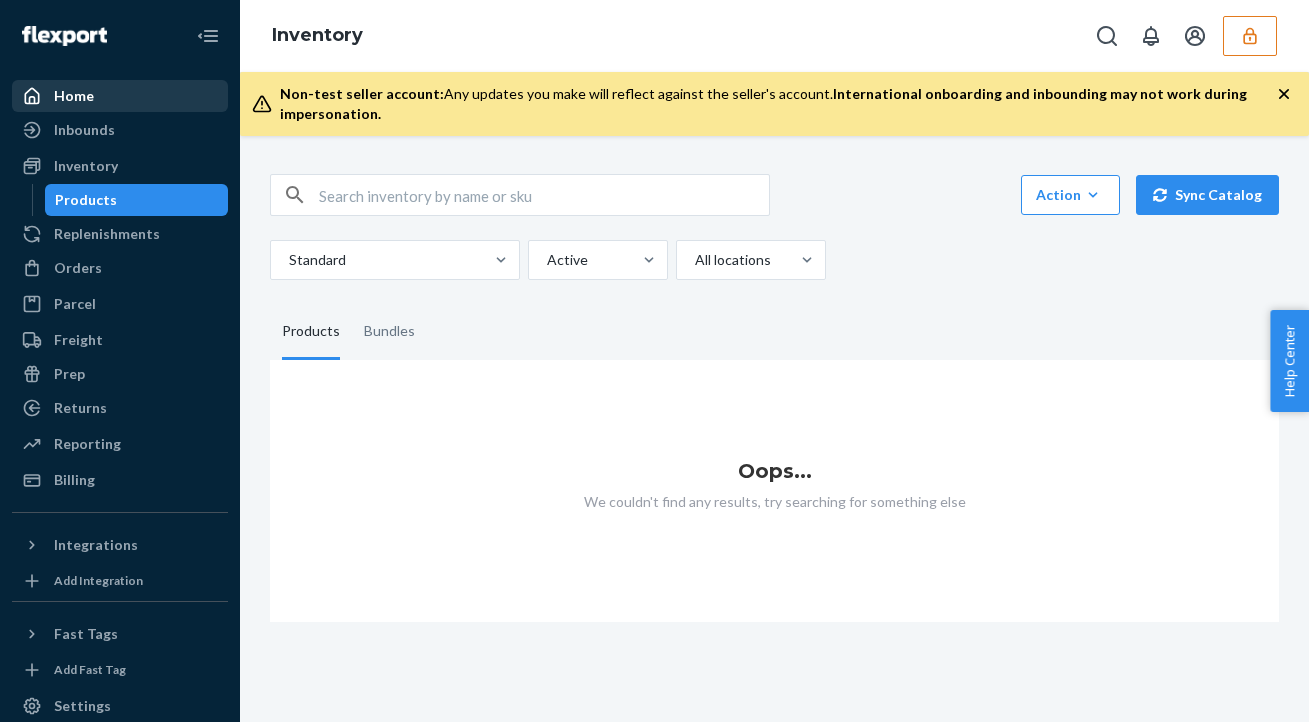 click on "Home" at bounding box center [120, 96] 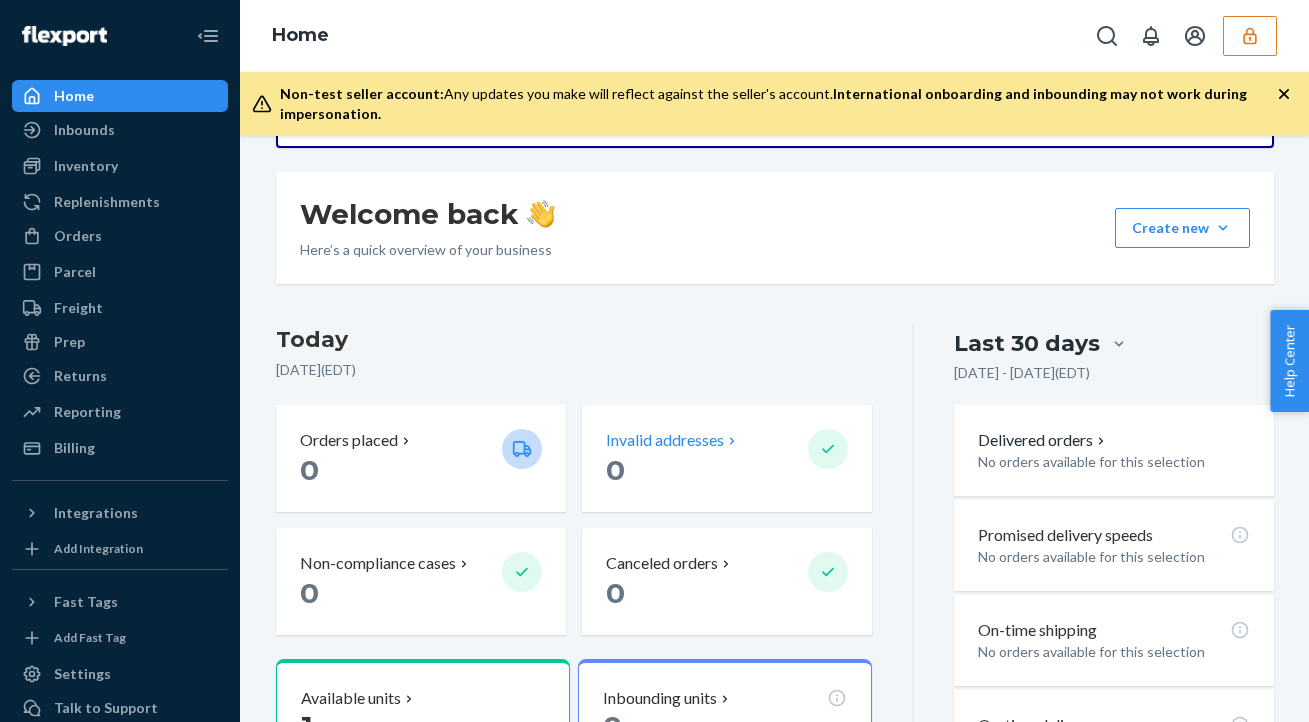 scroll, scrollTop: 421, scrollLeft: 0, axis: vertical 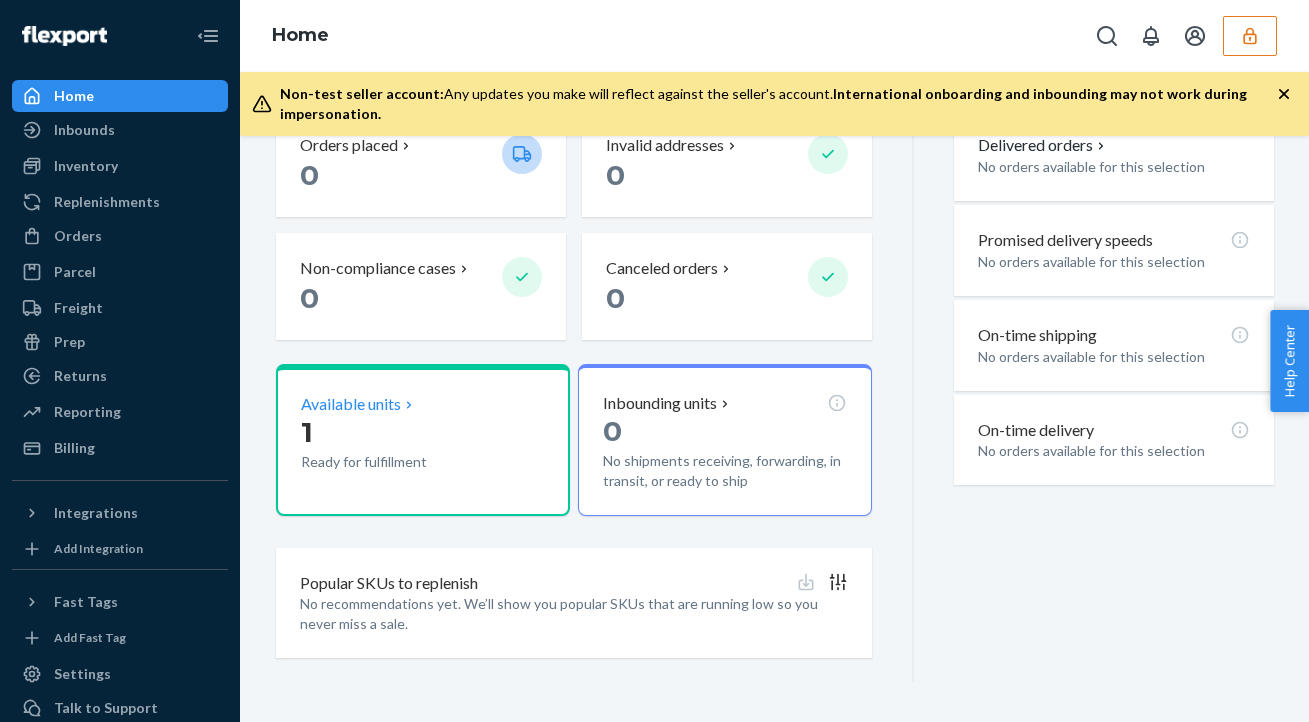 click on "1" at bounding box center [393, 432] 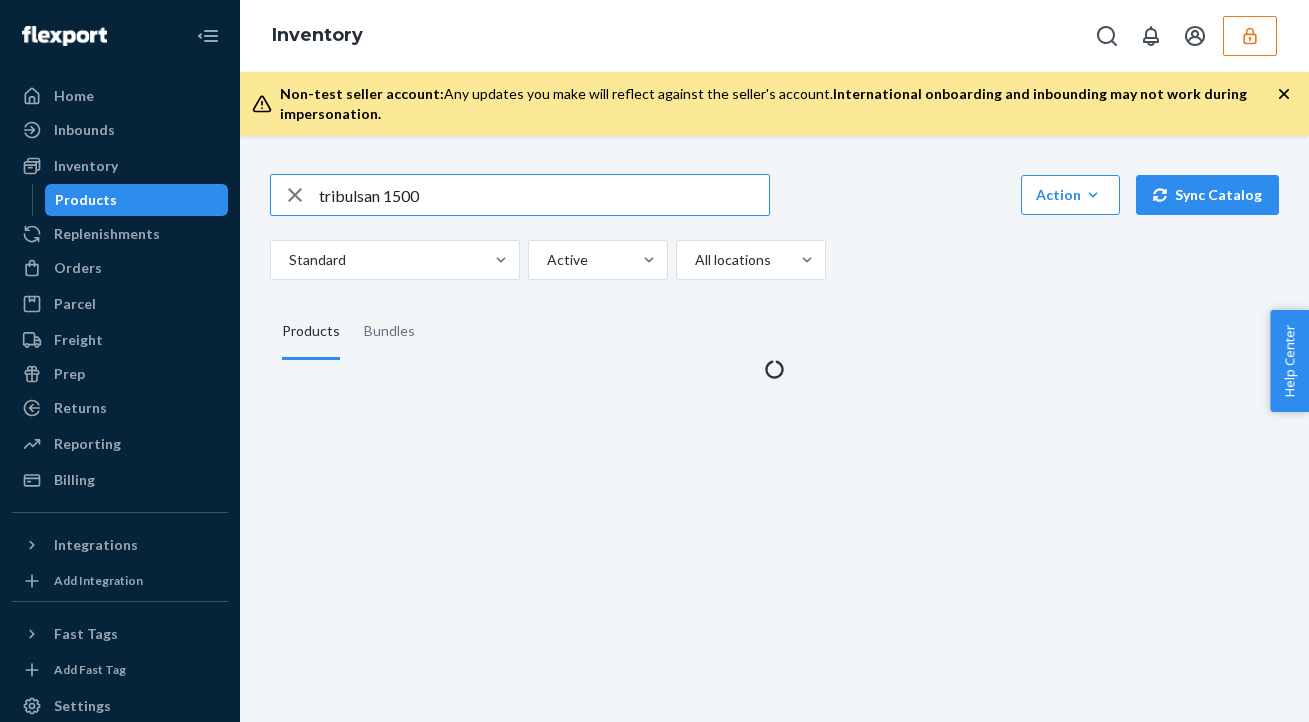 scroll, scrollTop: 0, scrollLeft: 0, axis: both 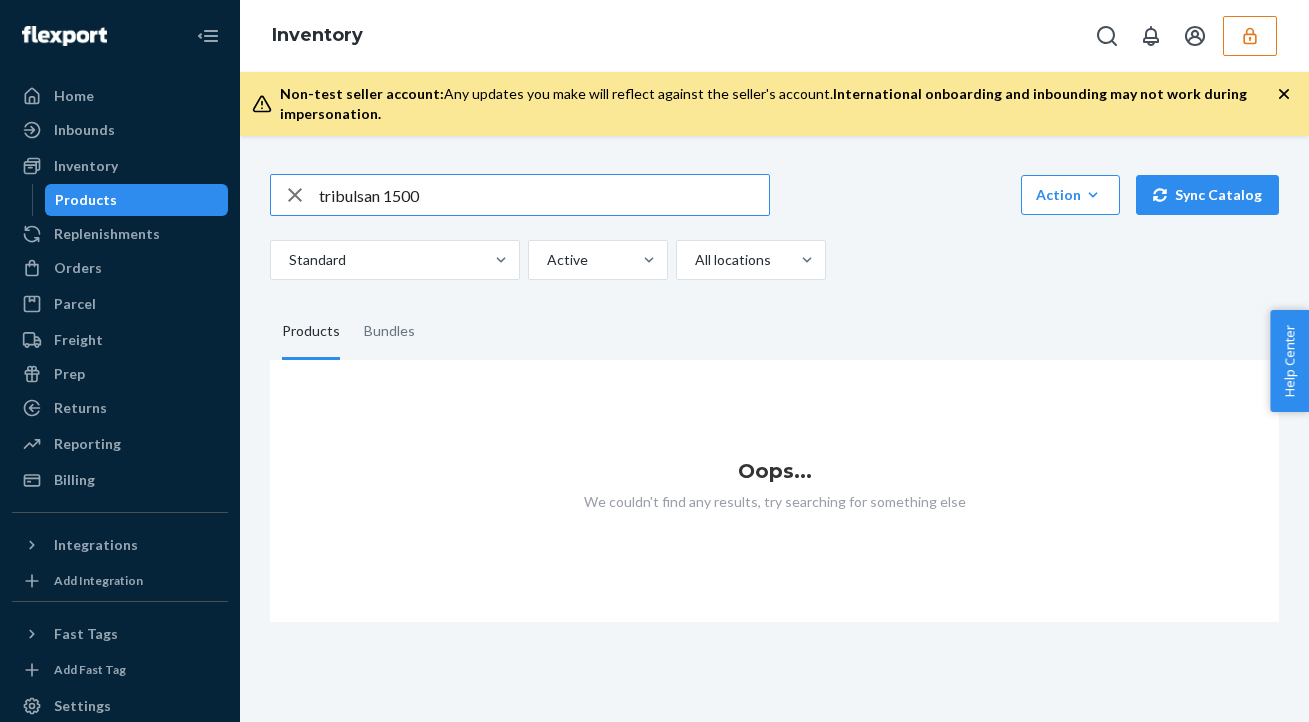 drag, startPoint x: 434, startPoint y: 189, endPoint x: 262, endPoint y: 127, distance: 182.83325 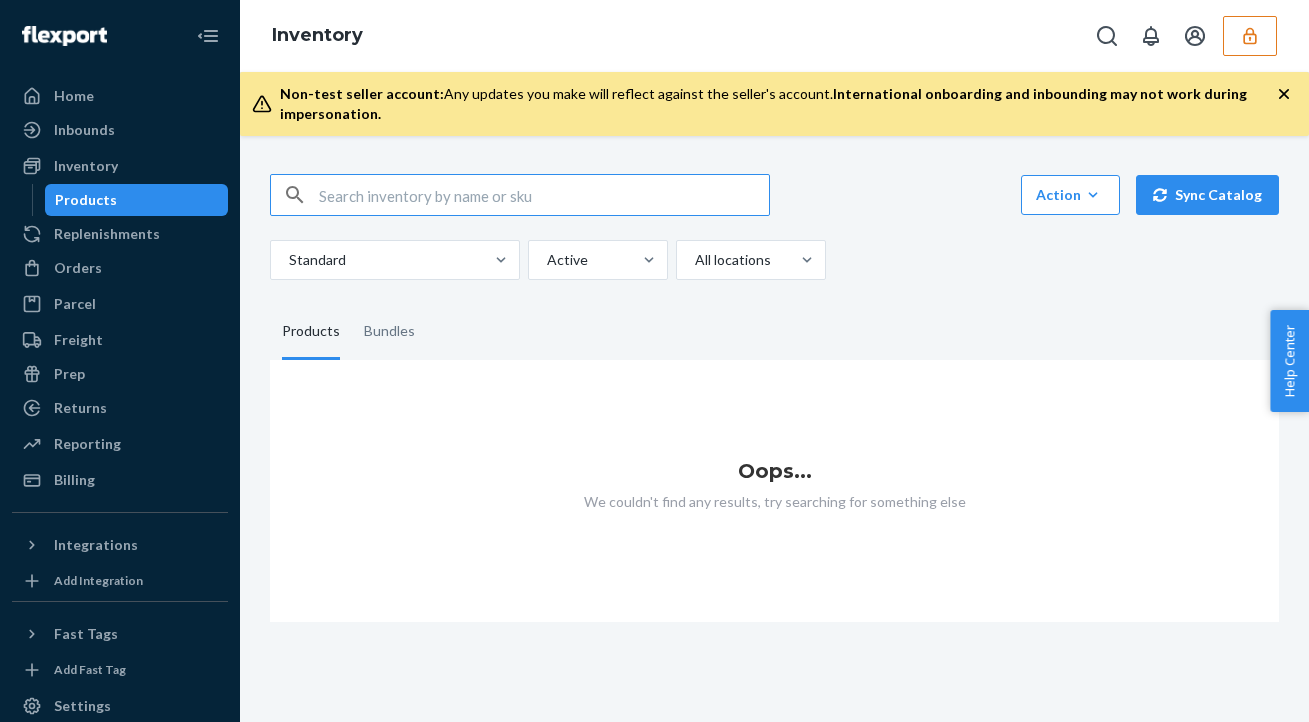 type 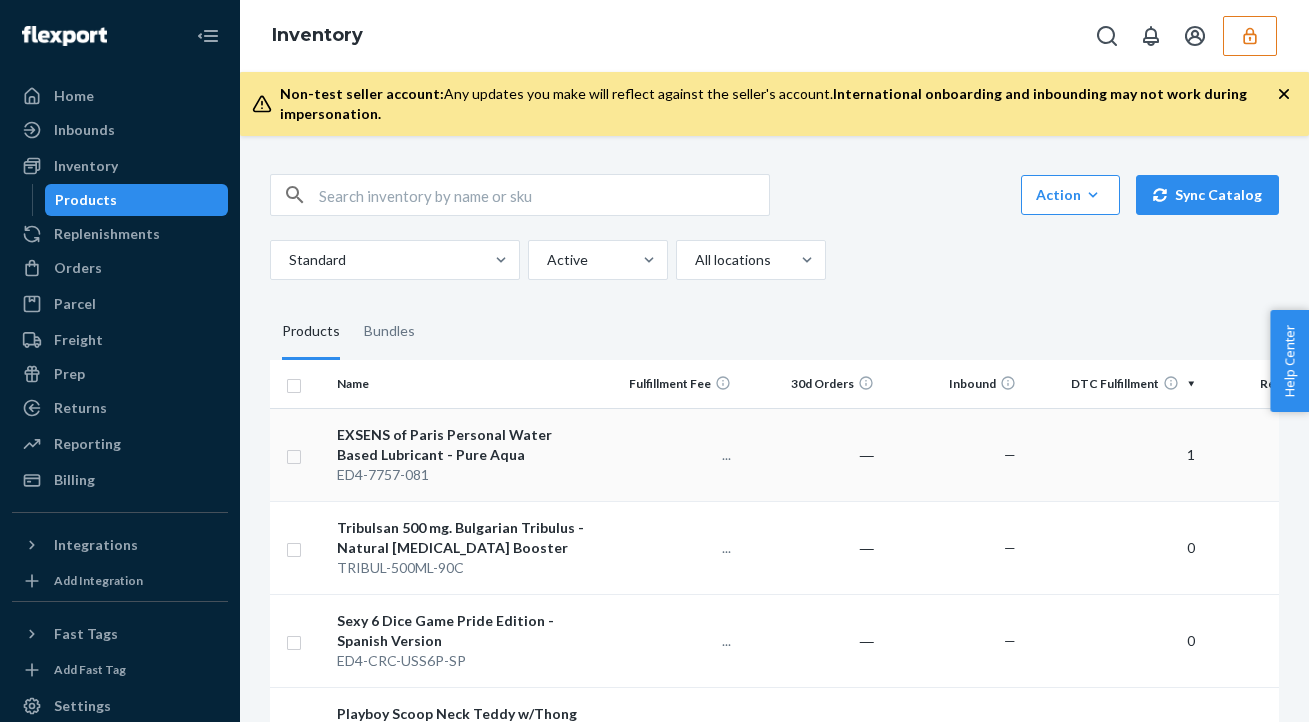 click on "1" at bounding box center [1113, 454] 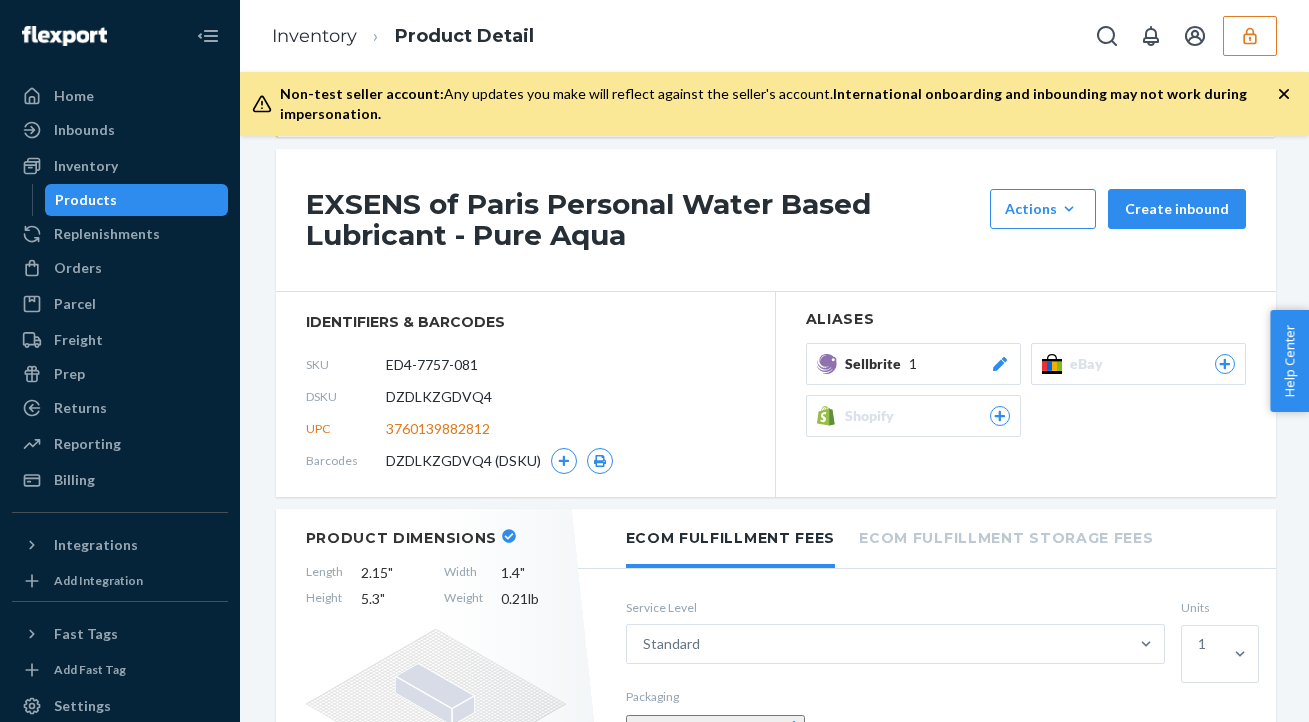 scroll, scrollTop: 180, scrollLeft: 0, axis: vertical 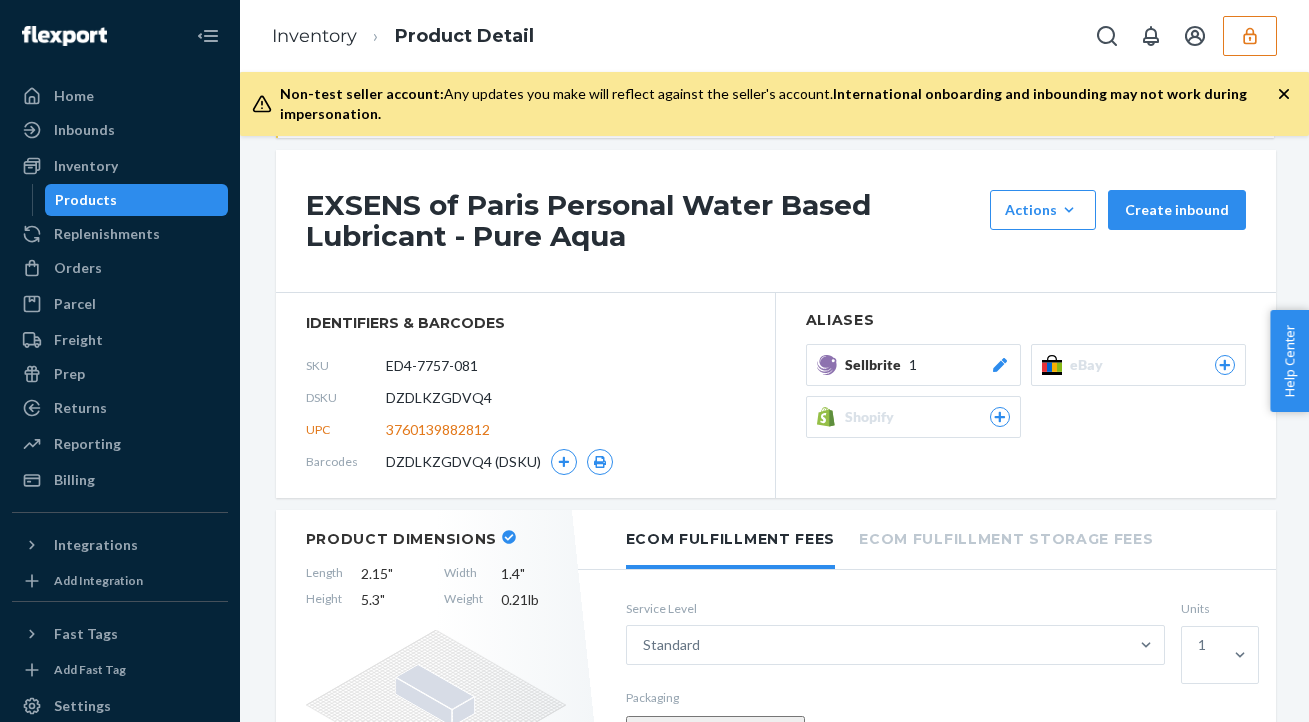 click on "DZDLKZGDVQ4" at bounding box center [439, 398] 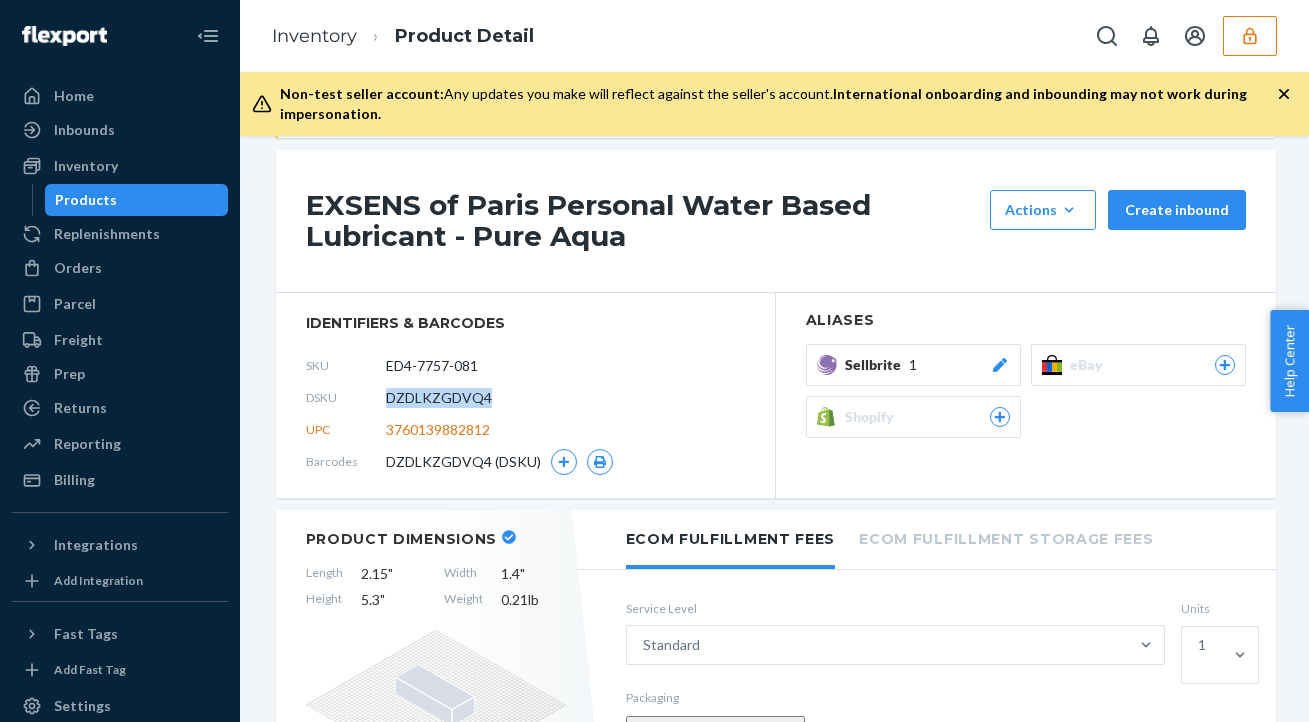 copy on "DZDLKZGDVQ4" 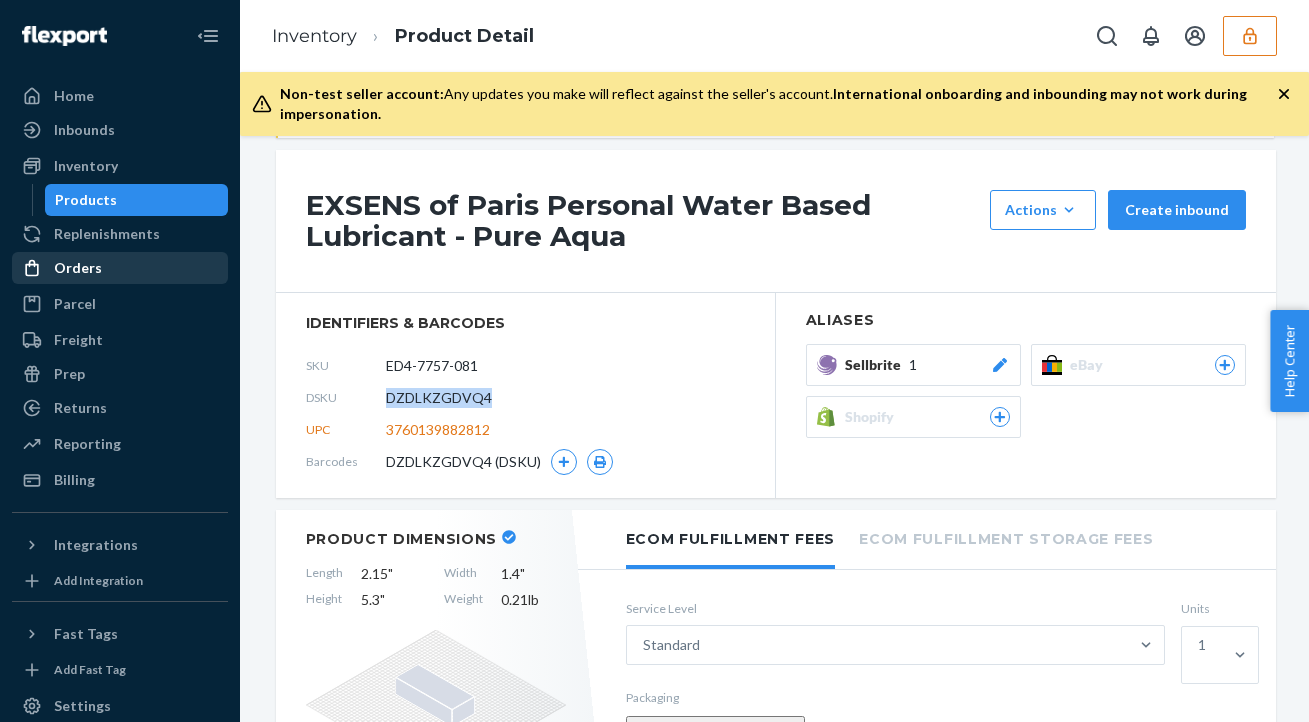click on "Orders" at bounding box center [120, 268] 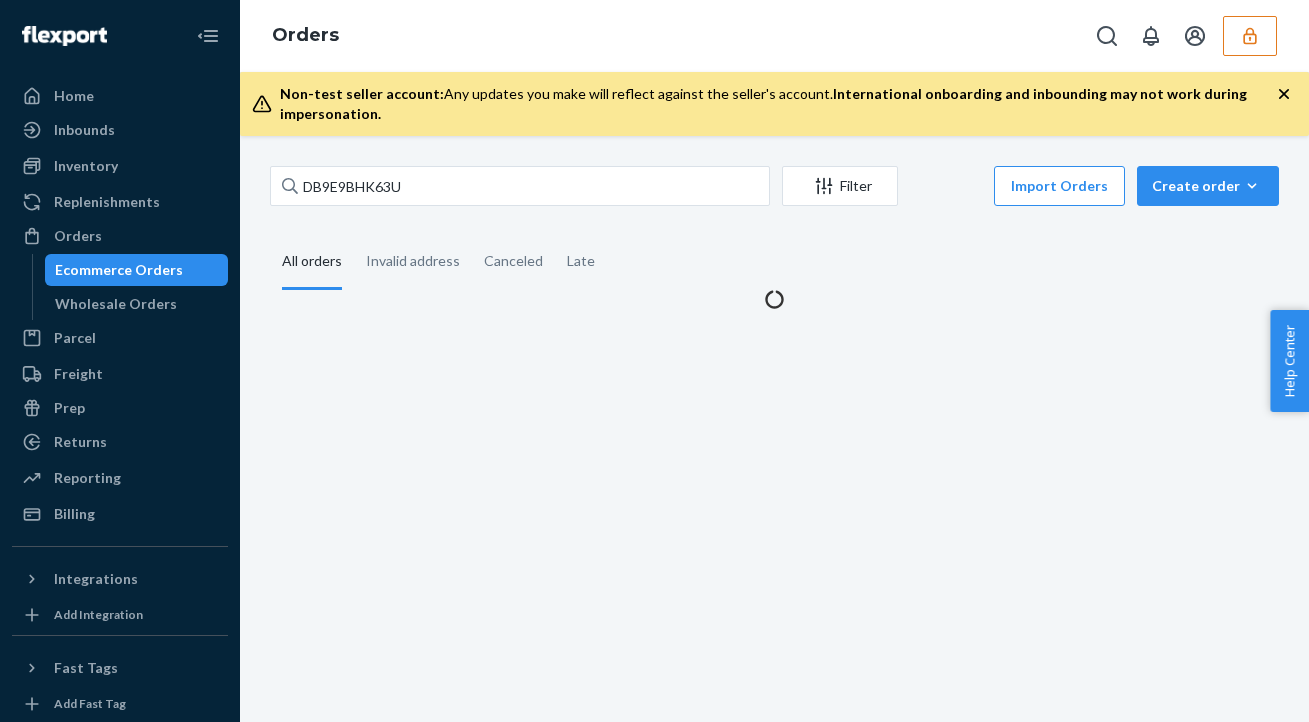 scroll, scrollTop: 0, scrollLeft: 0, axis: both 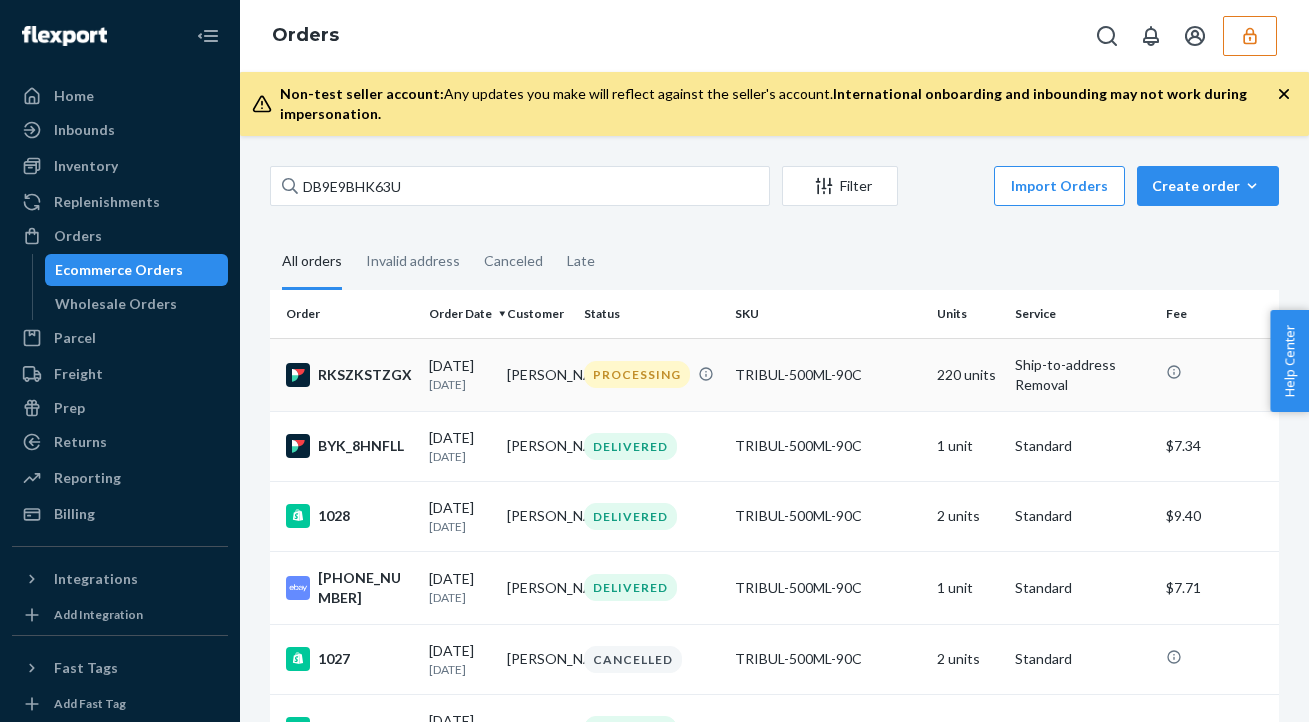 click on "PROCESSING" at bounding box center (651, 374) 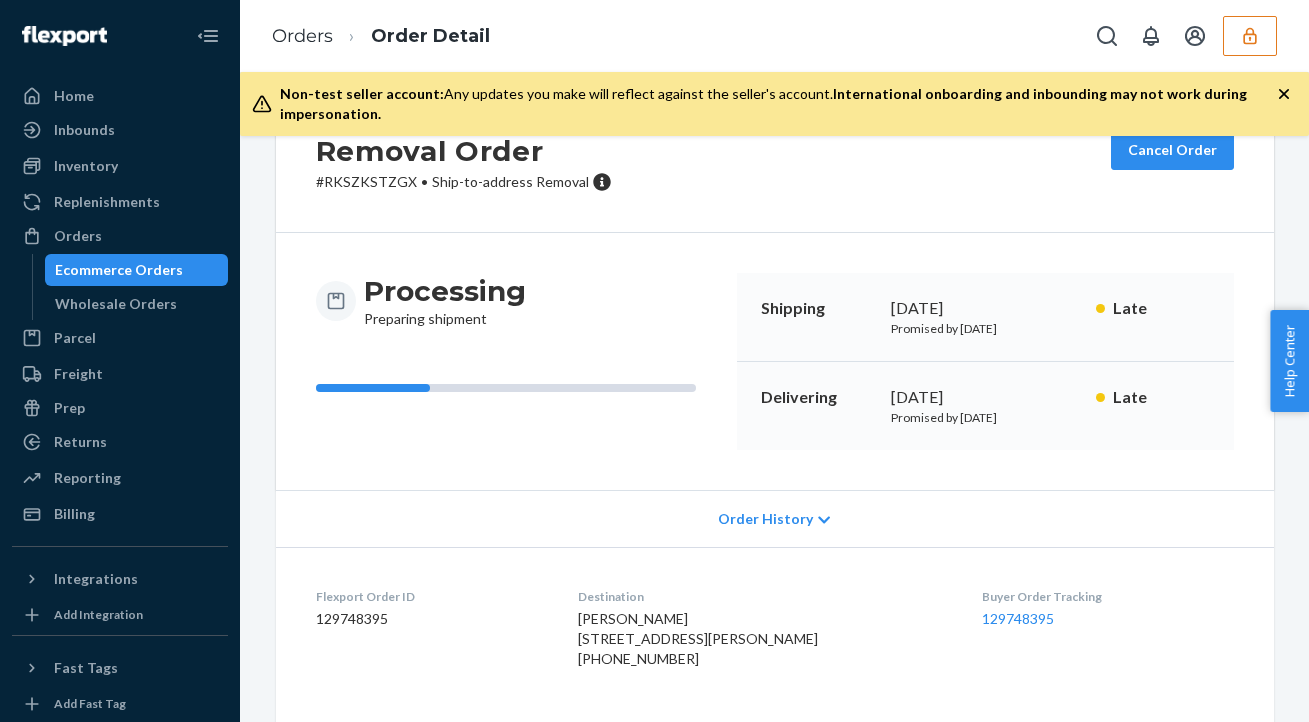 click on "Order History" at bounding box center (775, 518) 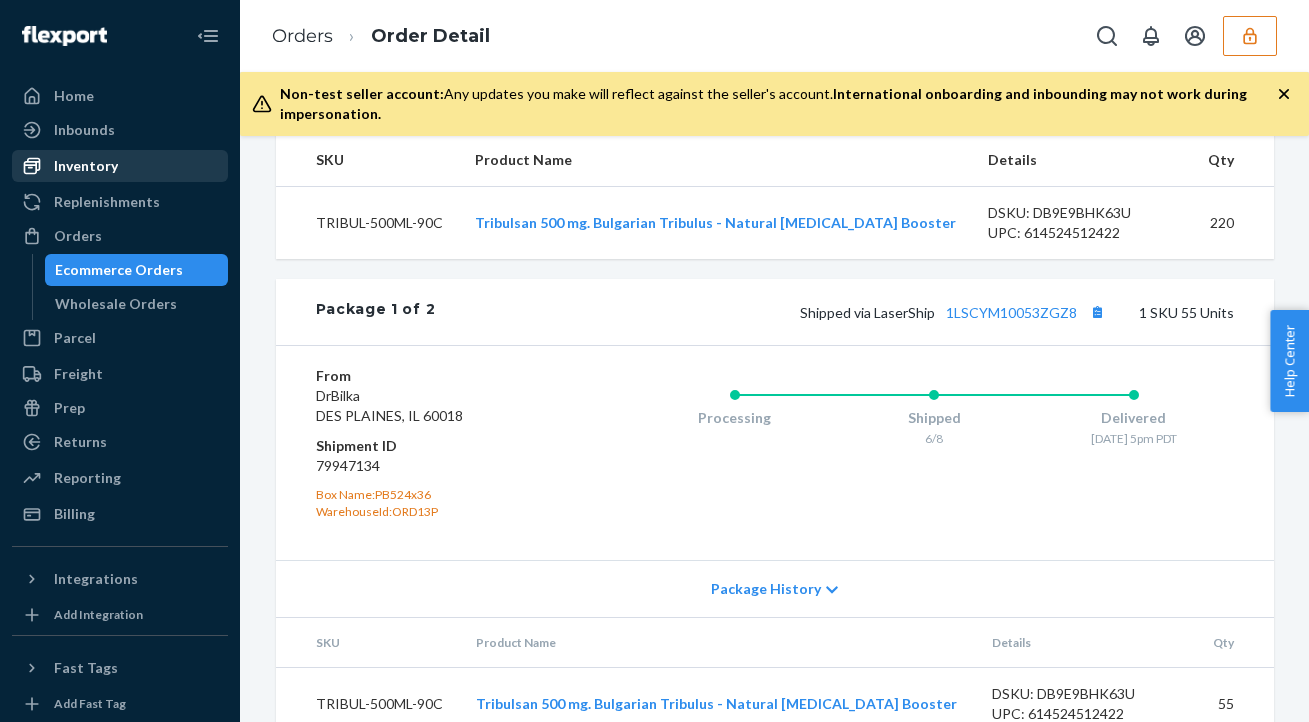 scroll, scrollTop: 702, scrollLeft: 0, axis: vertical 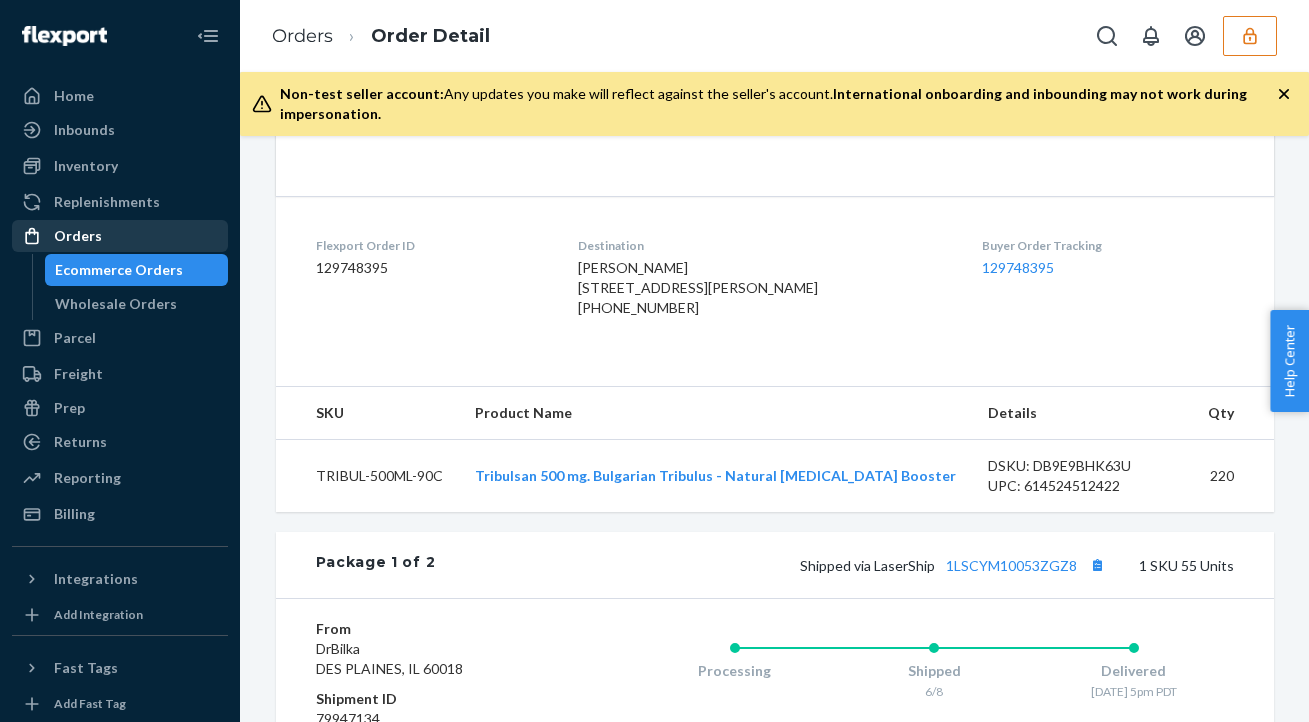 click on "Orders" at bounding box center (78, 236) 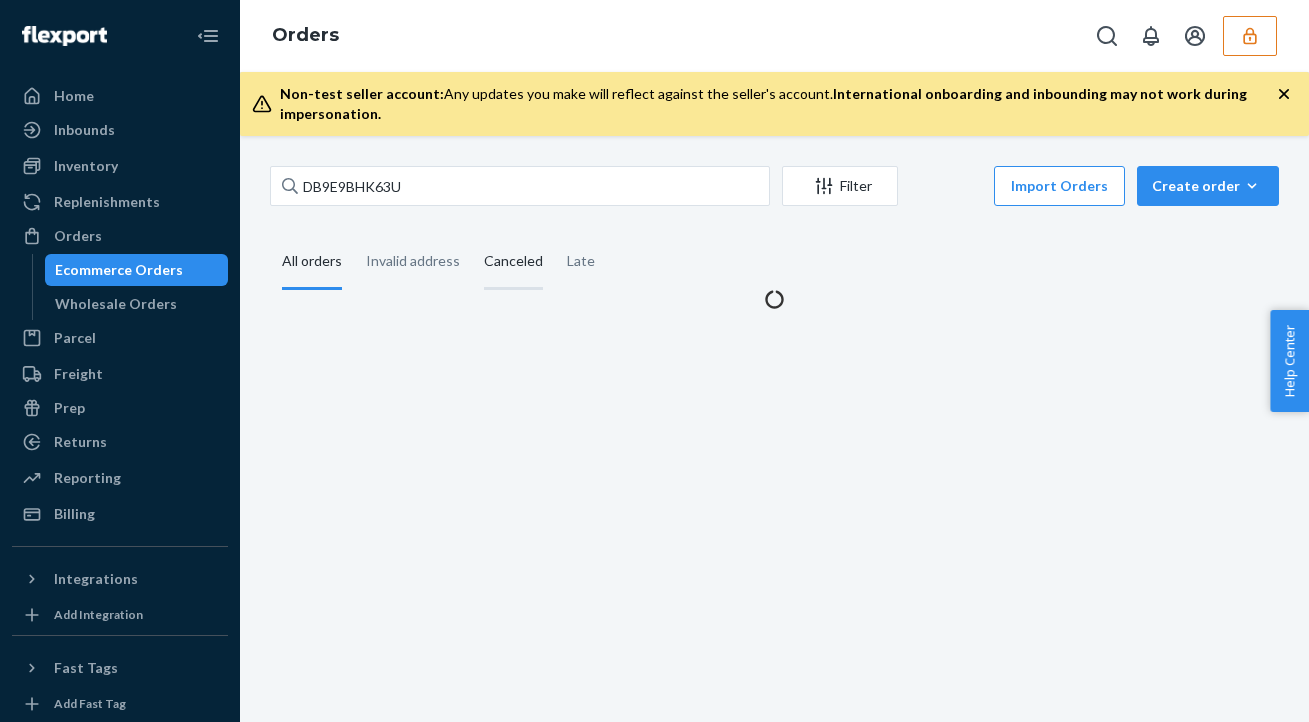 scroll, scrollTop: 0, scrollLeft: 0, axis: both 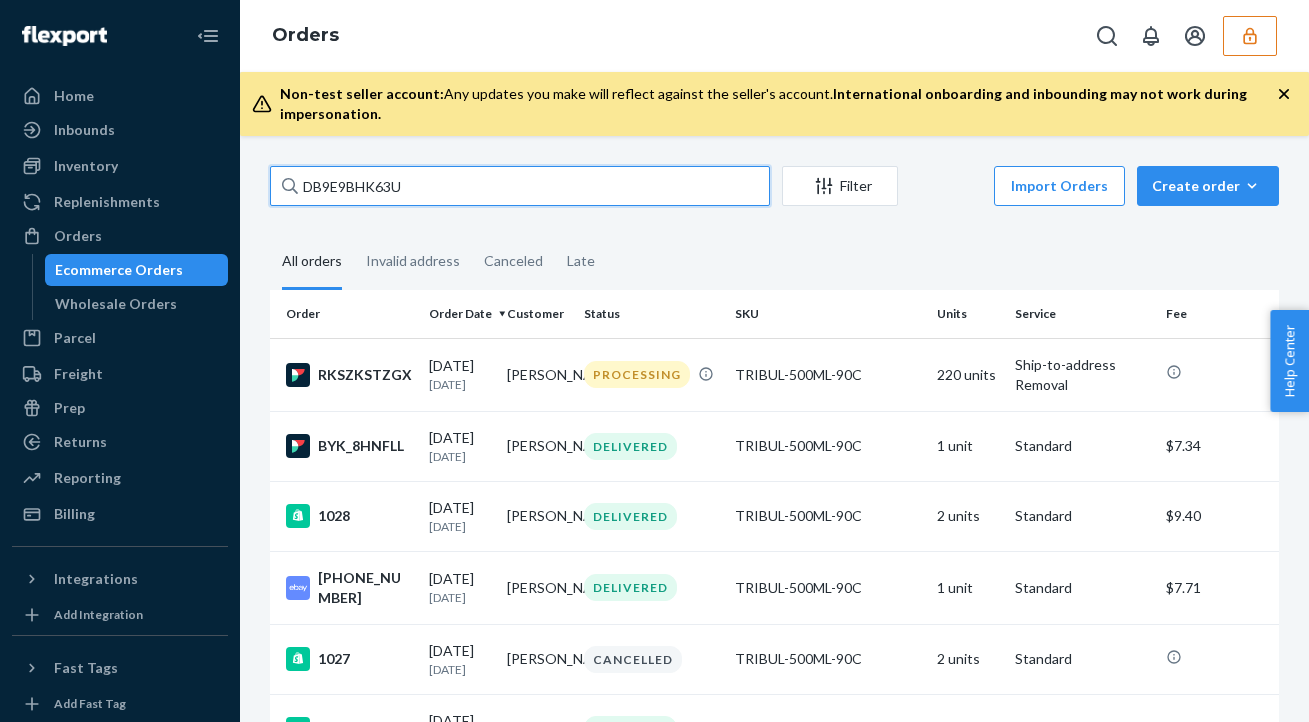 drag, startPoint x: 455, startPoint y: 199, endPoint x: 240, endPoint y: 115, distance: 230.82678 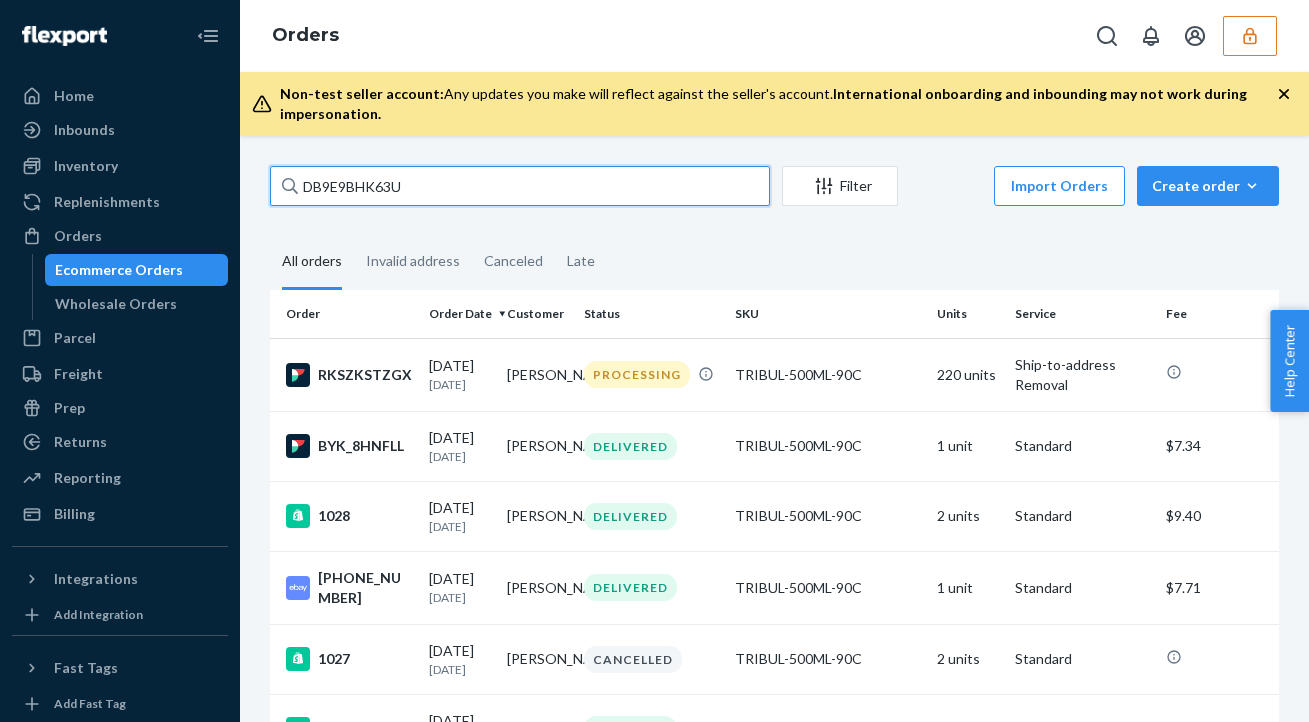 click on "Orders Non-test seller account:  Any updates you make will reflect against the seller's account.  International onboarding and inbounding may not work during impersonation. DB9E9BHK63U Filter Import Orders Create order Ecommerce order Removal order All orders Invalid address Canceled Late Order Order Date Customer Status SKU Units Service Fee RKSZKSTZGX 06/04/2025 1 month ago Irena Alexandrova PROCESSING TRIBUL-500ML-90C 220 units Ship-to-address Removal BYK_8HNFLL 06/03/2025 1 month ago Angela Hope DELIVERED TRIBUL-500ML-90C 1 unit Standard $7.34 1028 05/01/2025 2 months ago Leyla Osterhus DELIVERED TRIBUL-500ML-90C 2 units Standard $9.40 07-13010-30144 04/27/2025 2 months ago Aubrey Cadogan DELIVERED TRIBUL-500ML-90C 1 unit Standard $7.71 1027 04/25/2025 2 months ago Clyde Graham CANCELLED TRIBUL-500ML-90C 2 units Standard 1026 04/04/2025 3 months ago Leyla Osterhus DELIVERED TRIBUL-500ML-90C 1 unit Standard $7.34 24-12601-03889 01/19/2025 5 months ago Galina LaPlace DELIVERED TRIBUL-500ML-90C 1 unit $6.02" at bounding box center (774, 361) 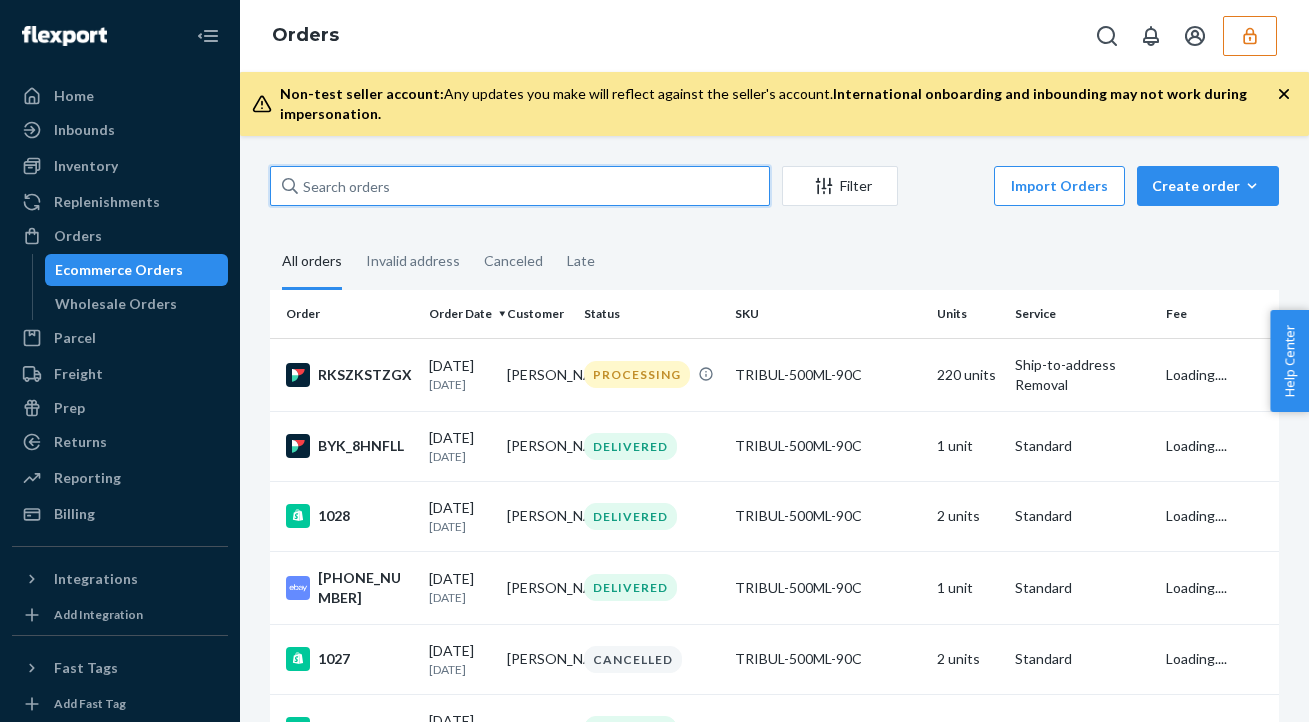 paste on "DZDLKZGDVQ4" 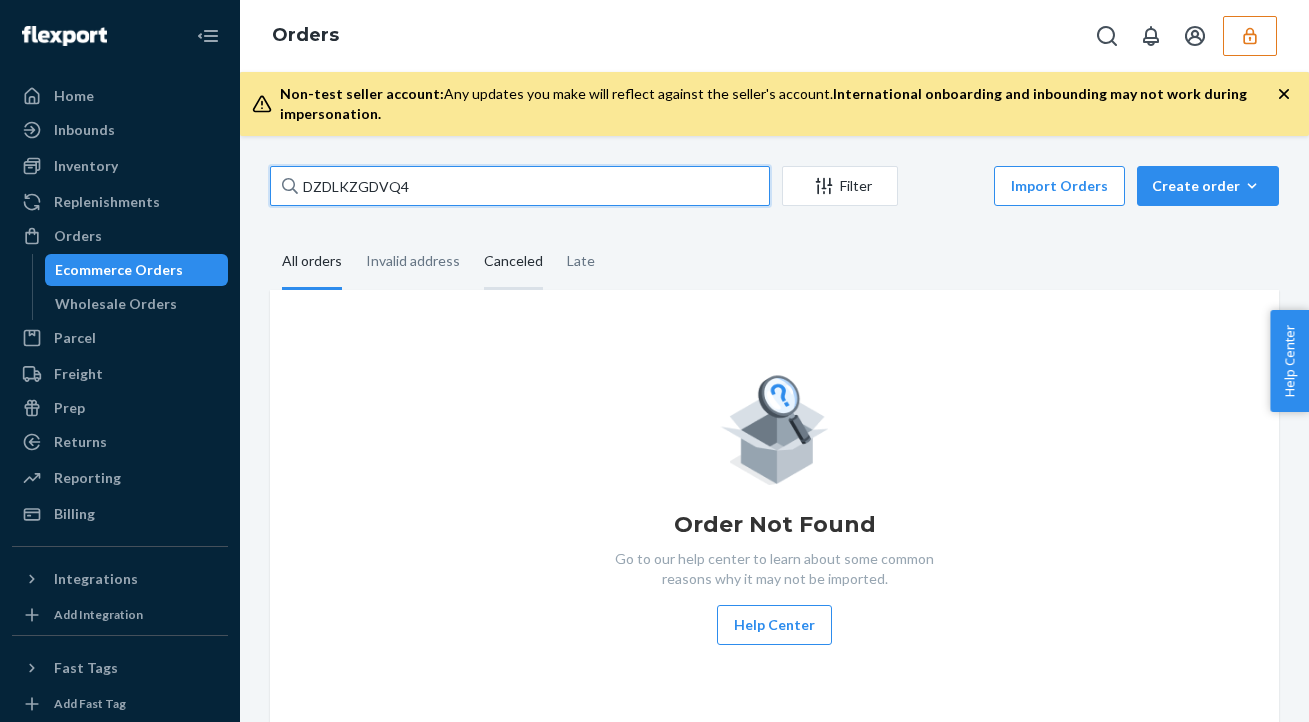 type on "DZDLKZGDVQ4" 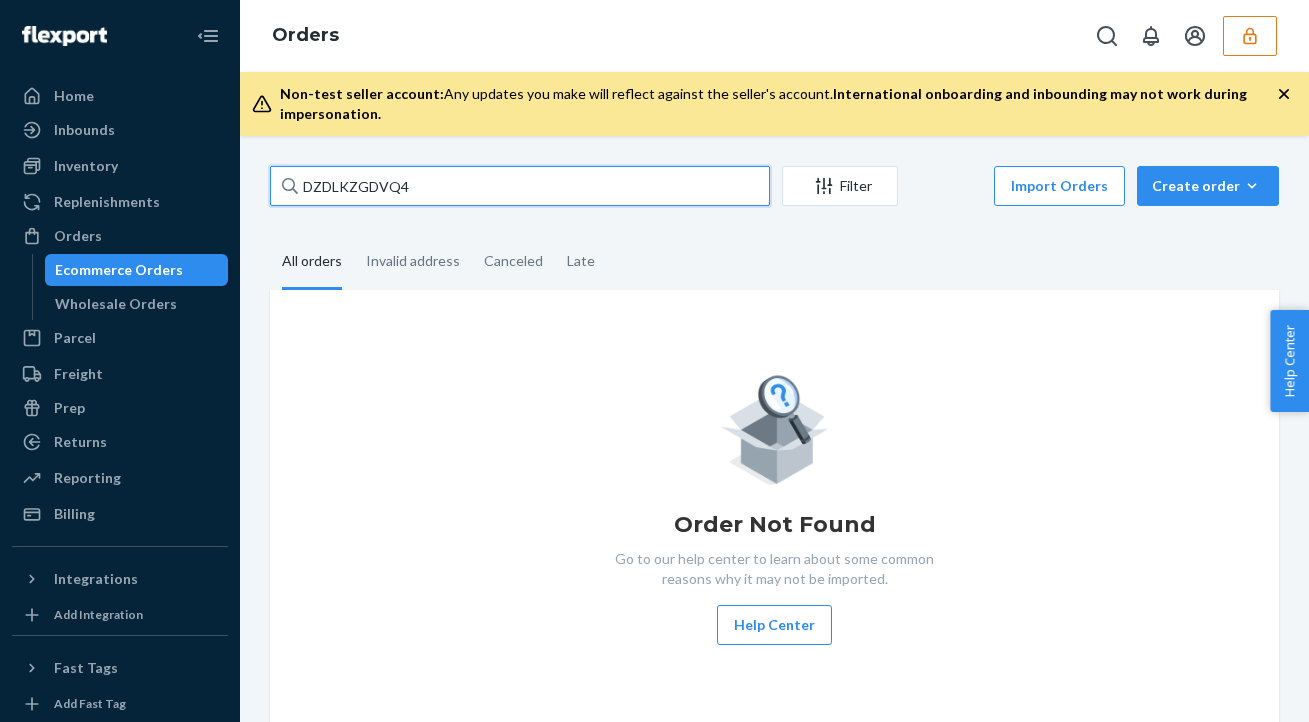 click on "DZDLKZGDVQ4" at bounding box center (520, 186) 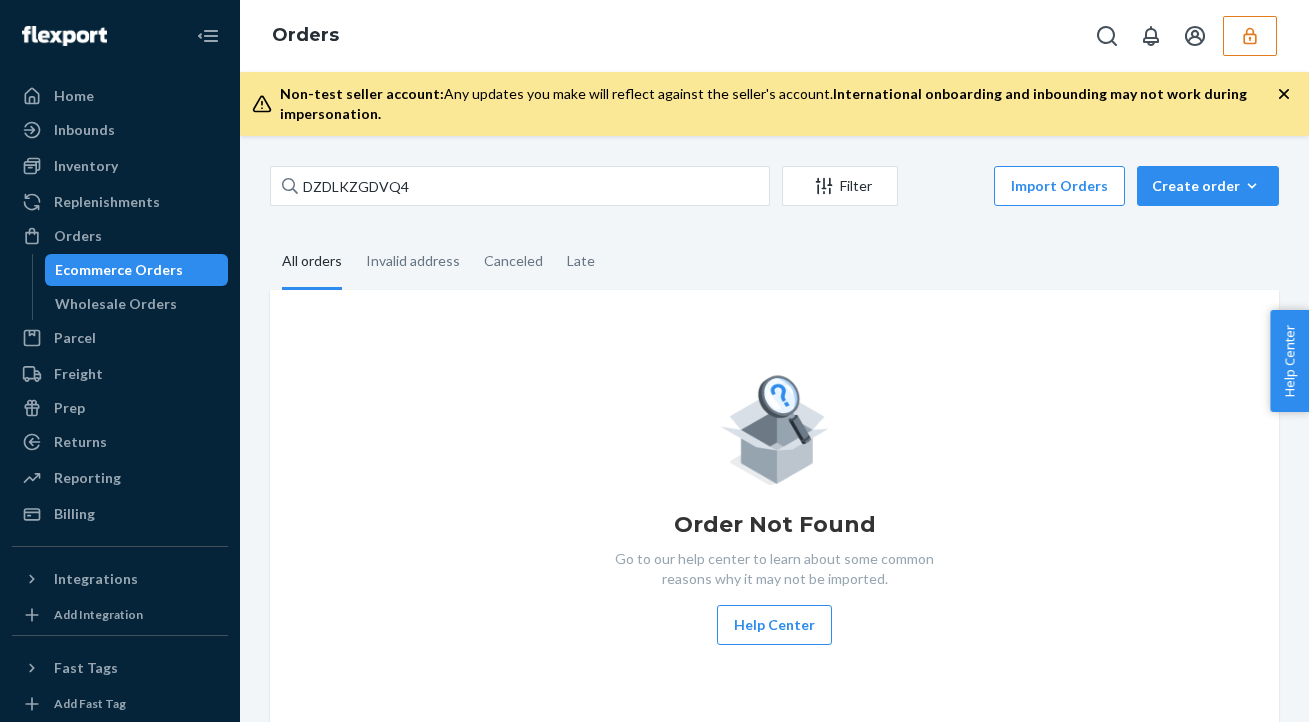 click at bounding box center (1250, 36) 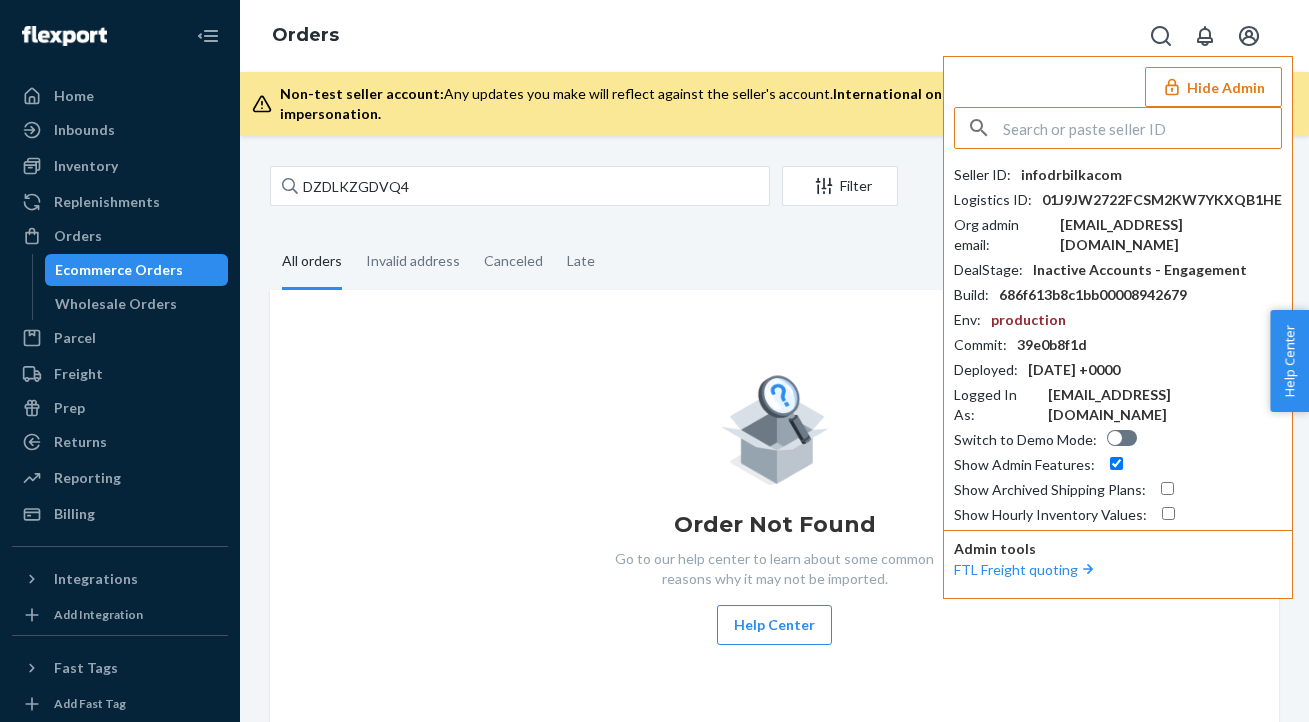 click on "infodrbilkacom" at bounding box center (1071, 175) 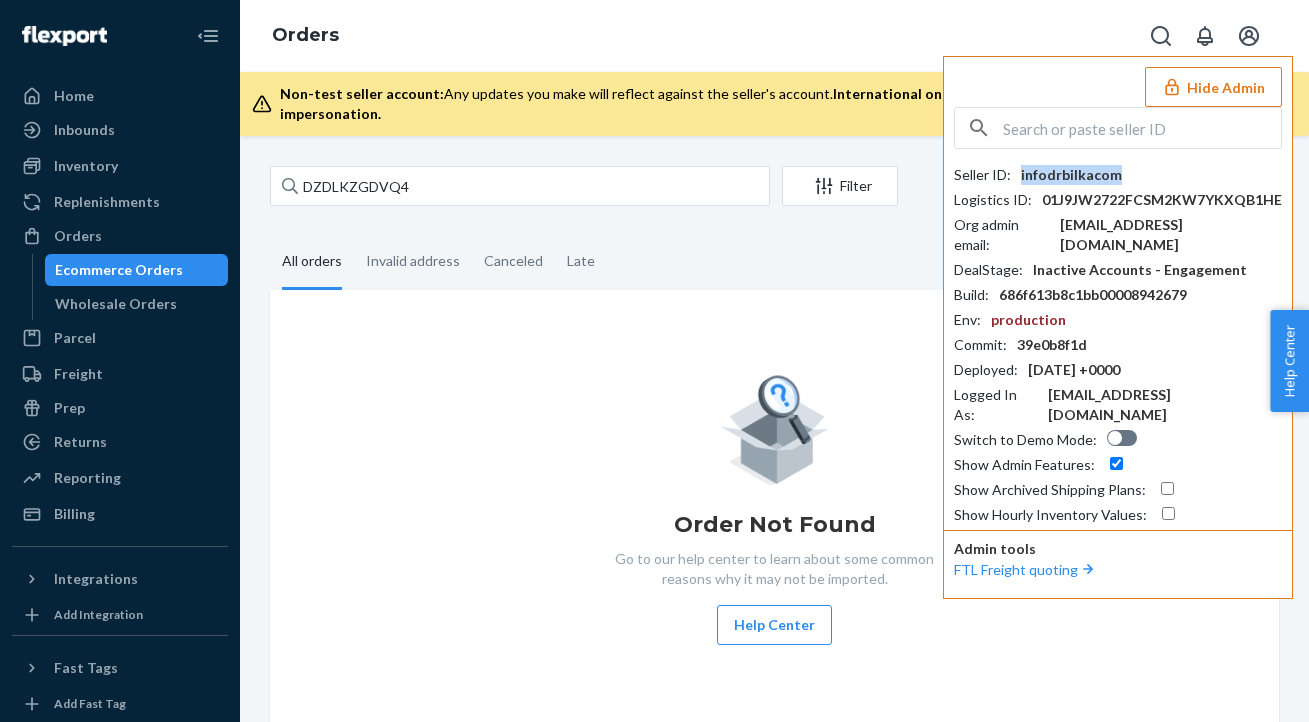 click on "infodrbilkacom" at bounding box center [1071, 175] 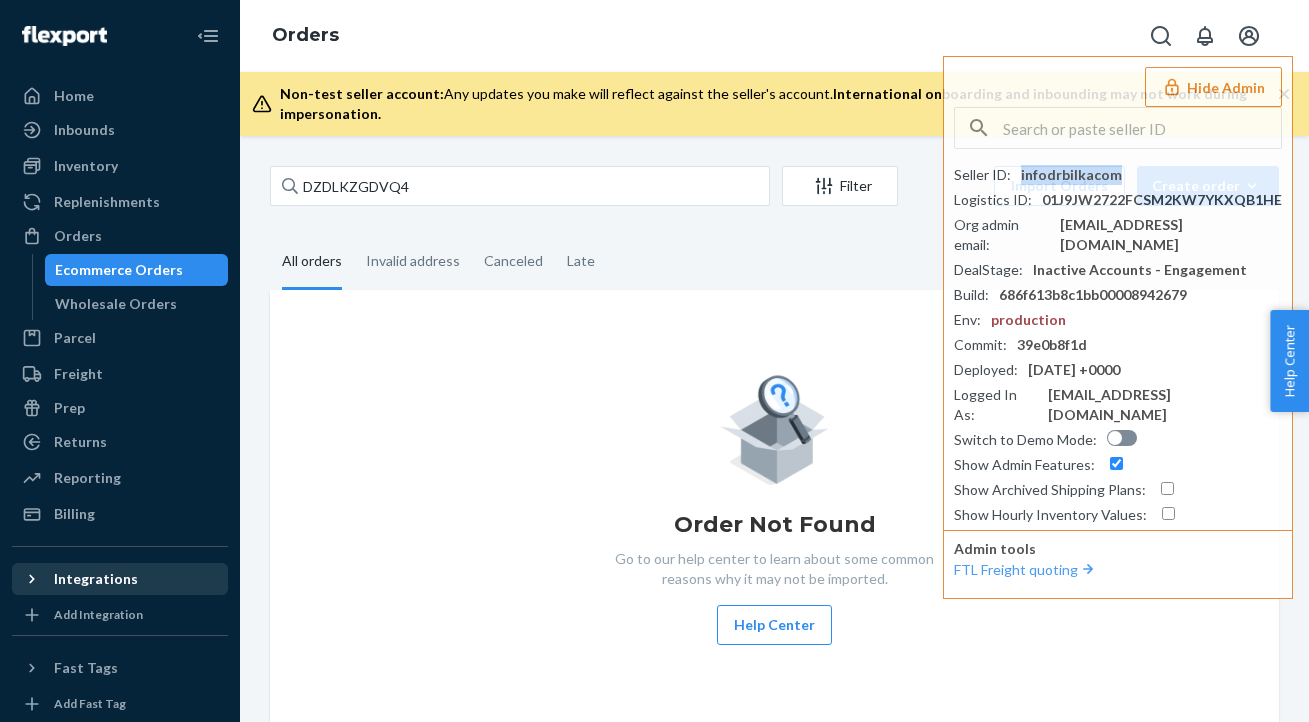 scroll, scrollTop: 160, scrollLeft: 0, axis: vertical 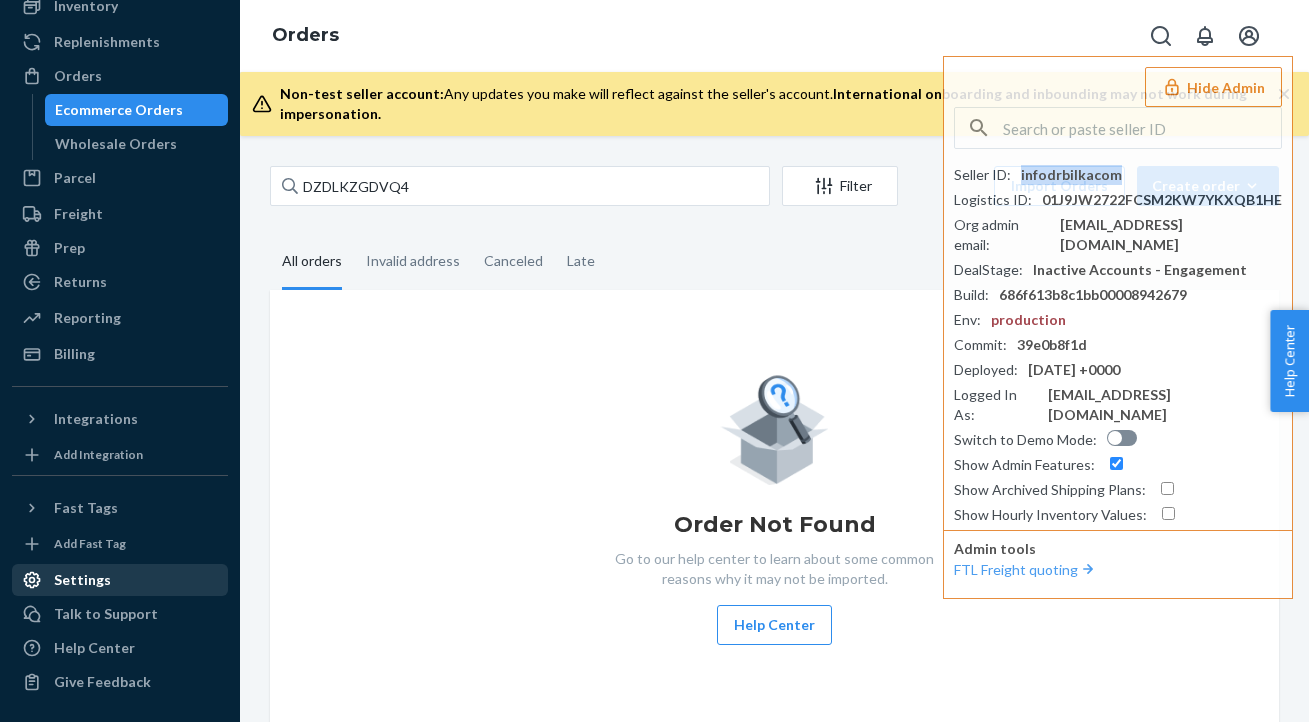 click on "Settings" at bounding box center [120, 580] 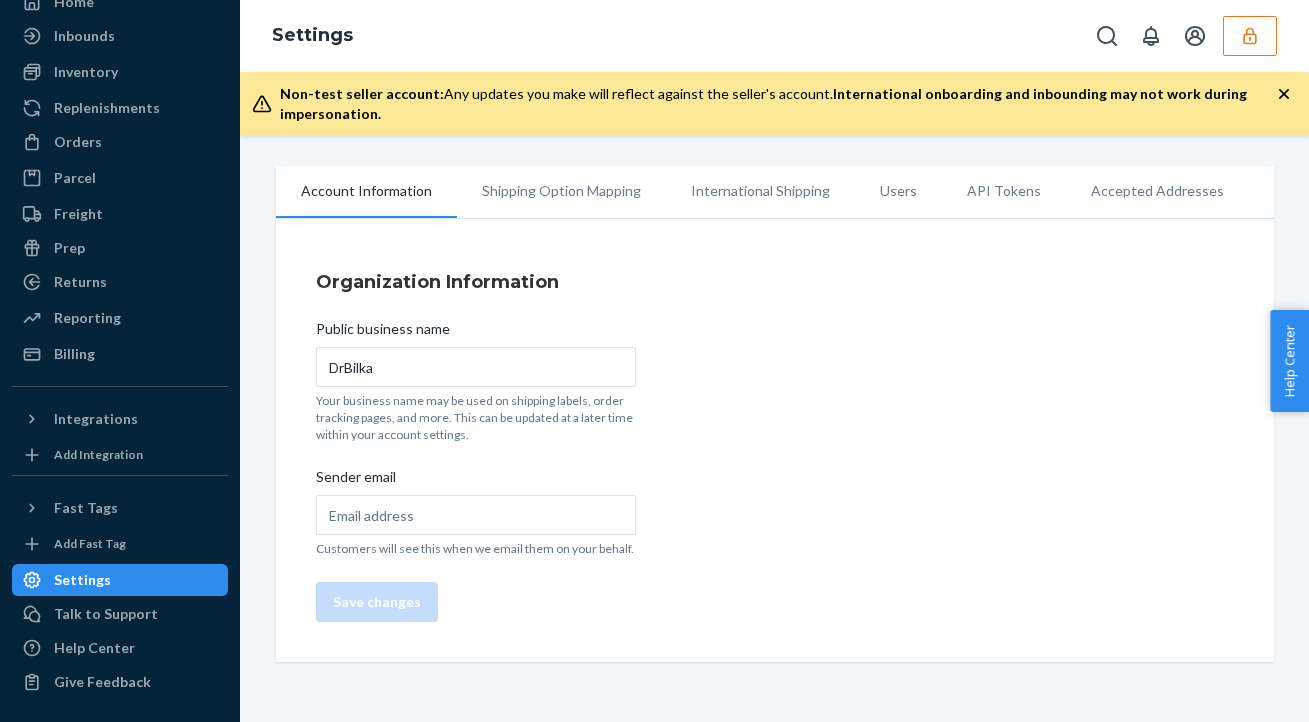 scroll, scrollTop: 94, scrollLeft: 0, axis: vertical 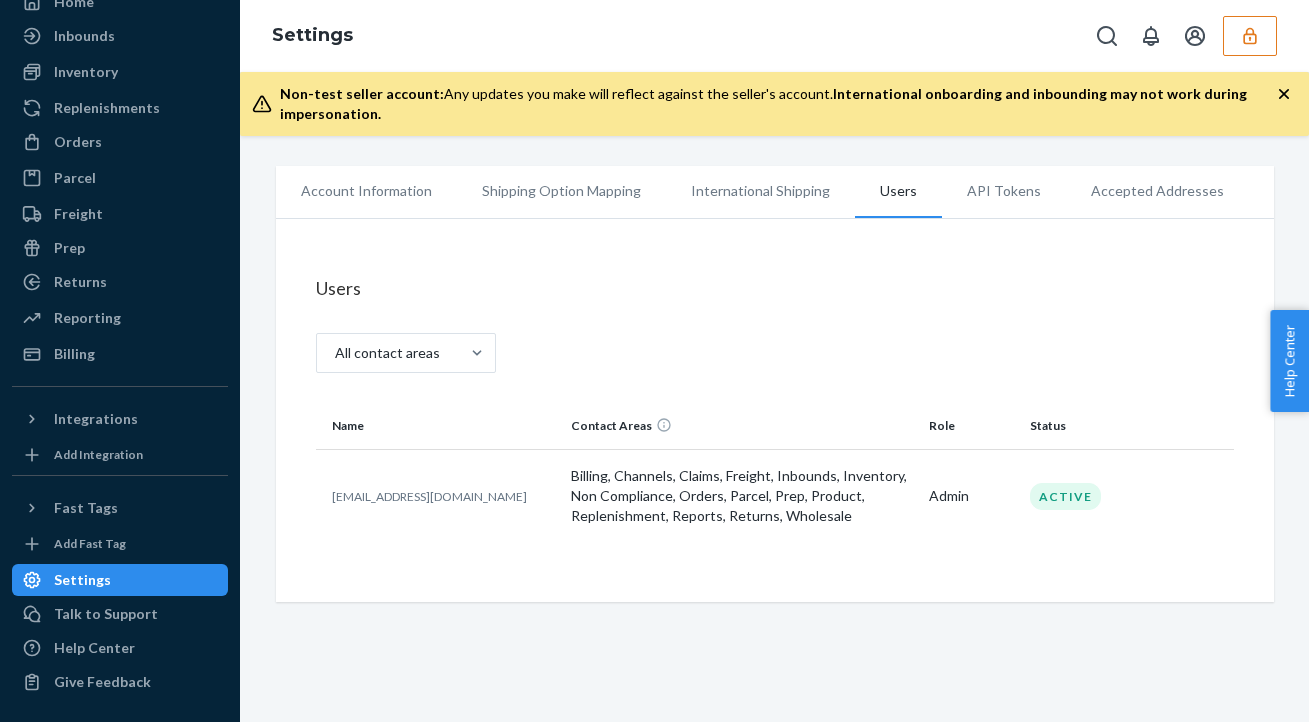 drag, startPoint x: 873, startPoint y: 212, endPoint x: 886, endPoint y: 268, distance: 57.48913 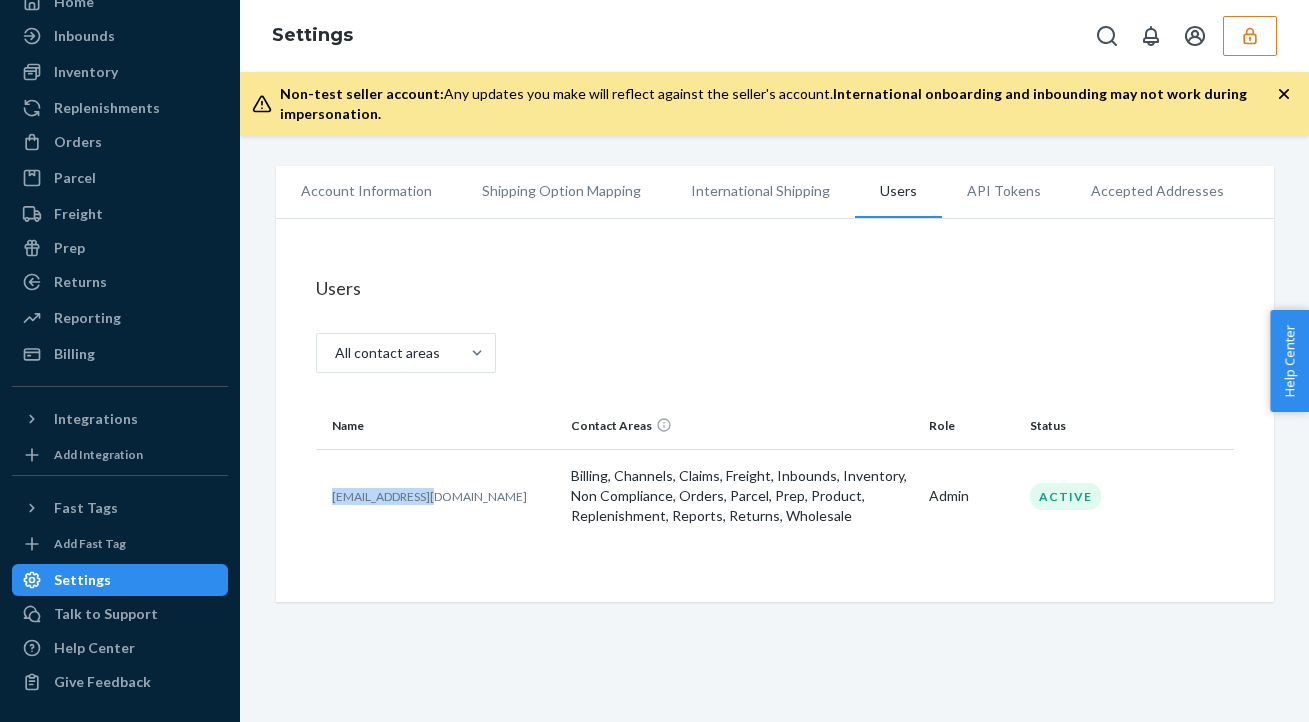 drag, startPoint x: 325, startPoint y: 481, endPoint x: 474, endPoint y: 512, distance: 152.19067 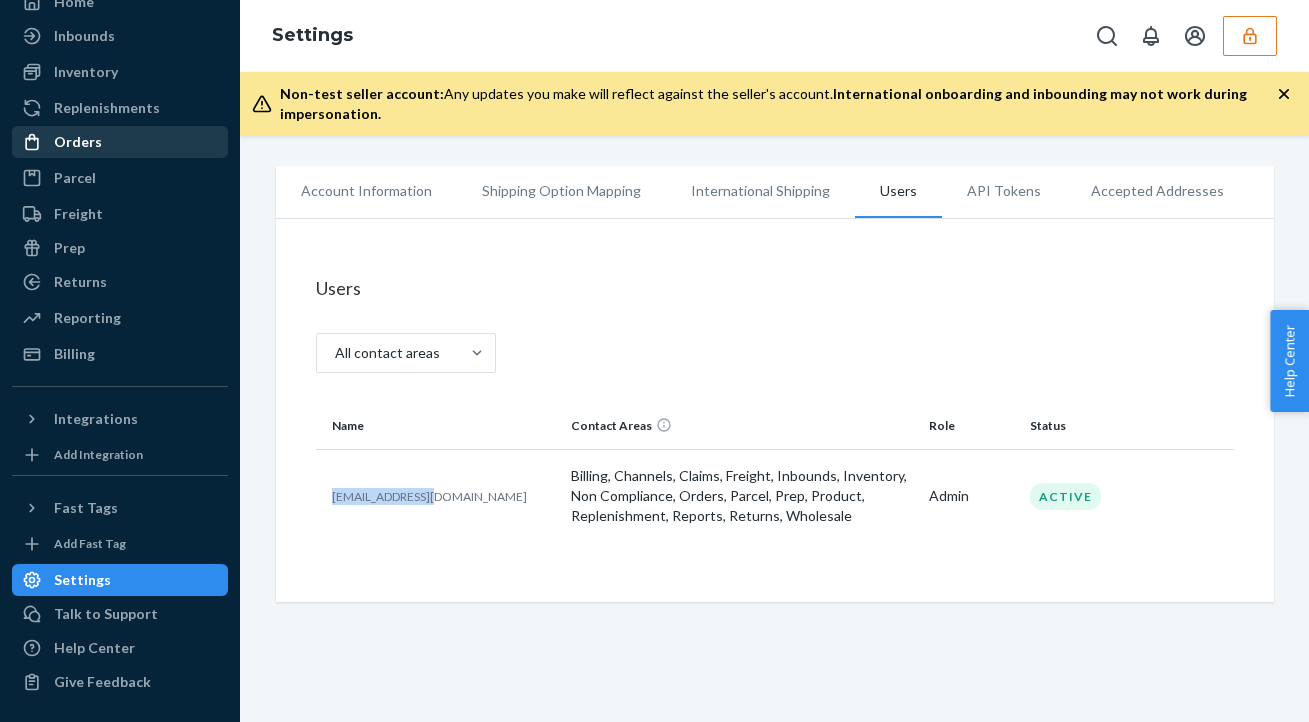click on "Orders" at bounding box center (78, 142) 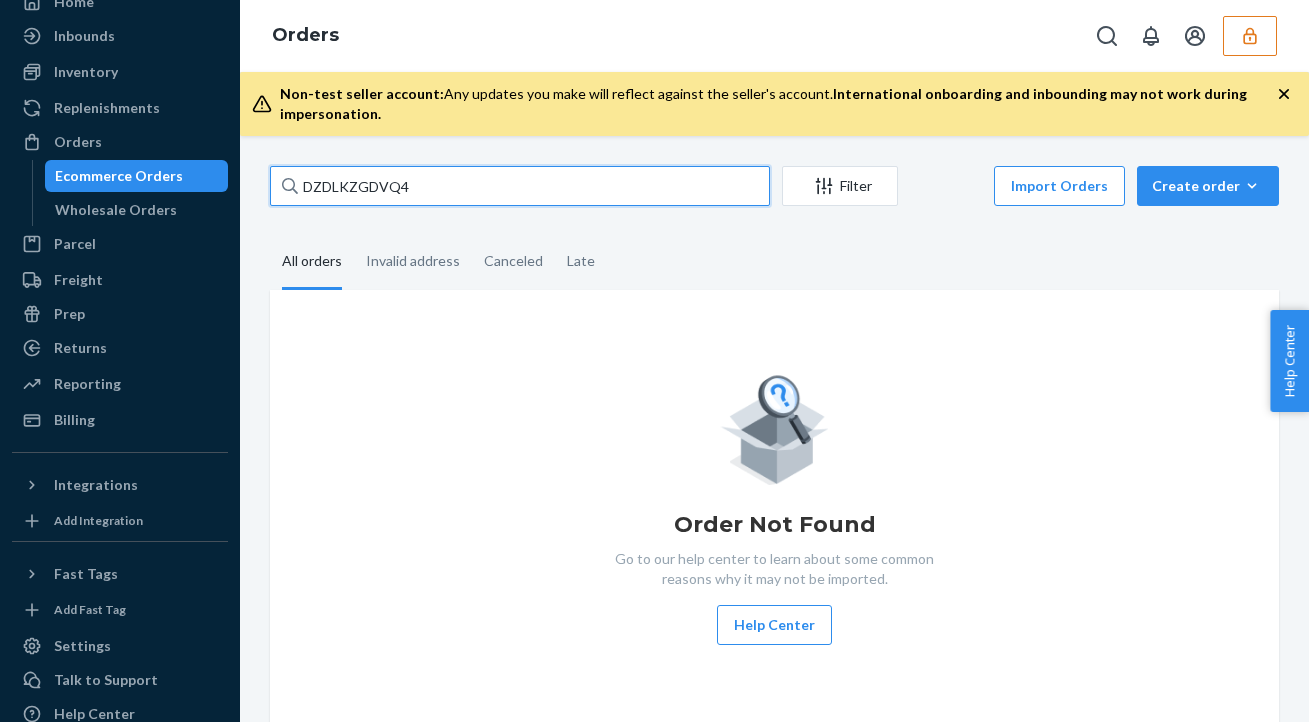 drag, startPoint x: 425, startPoint y: 182, endPoint x: 313, endPoint y: 158, distance: 114.54257 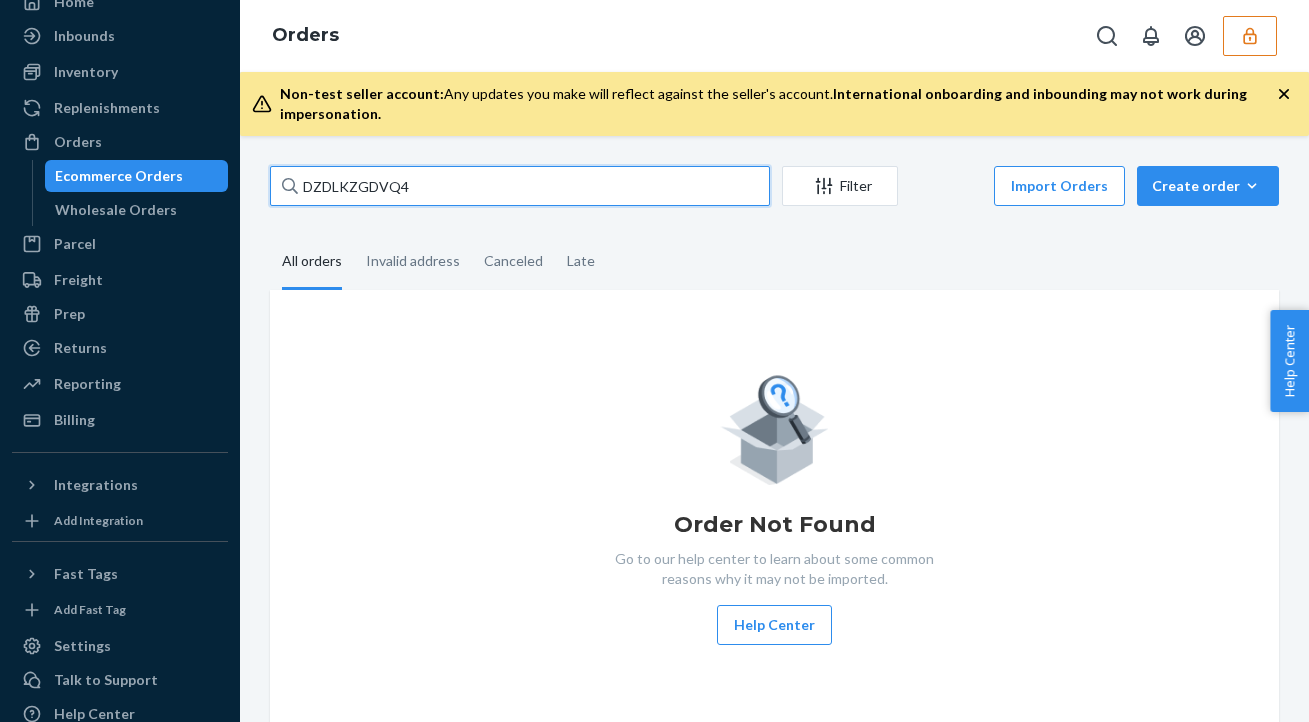 click on "DZDLKZGDVQ4 Filter Import Orders Create order Ecommerce order Removal order All orders Invalid address Canceled Late Order Not Found Go to our help center to learn about some common reasons why it may not be imported. Help Center" at bounding box center [774, 429] 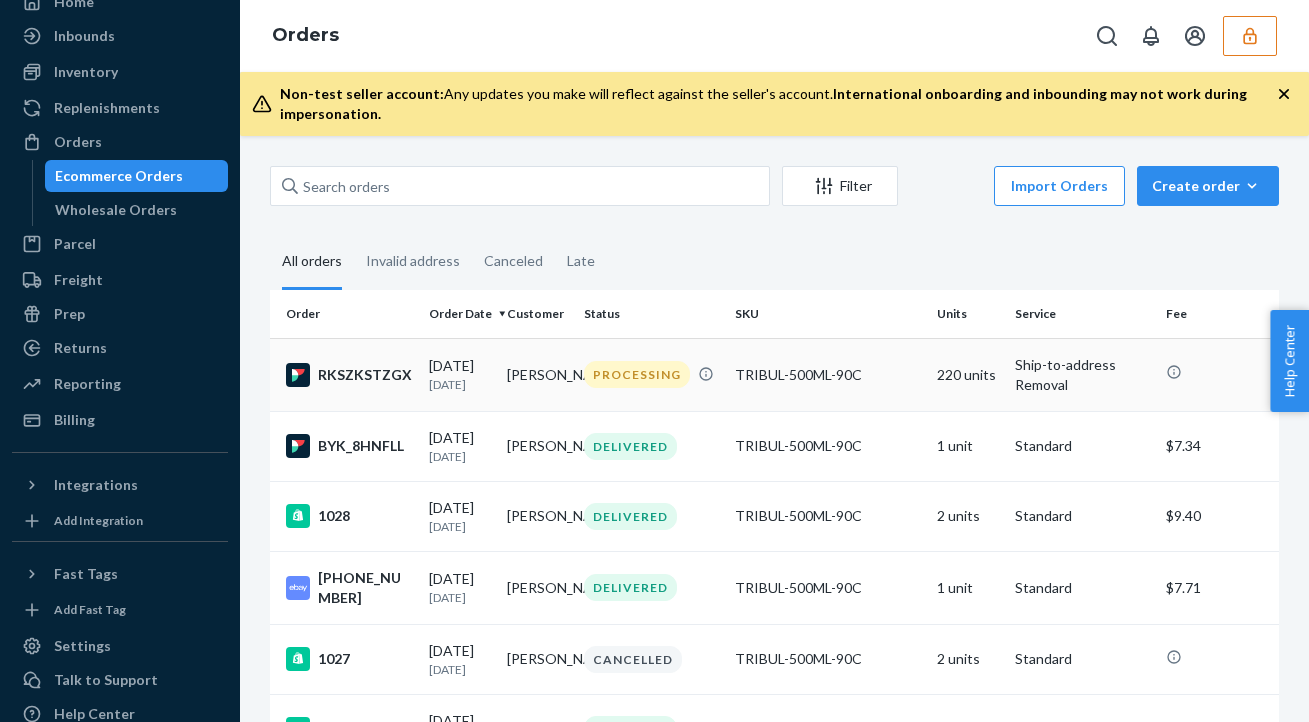 click on "PROCESSING" at bounding box center [637, 374] 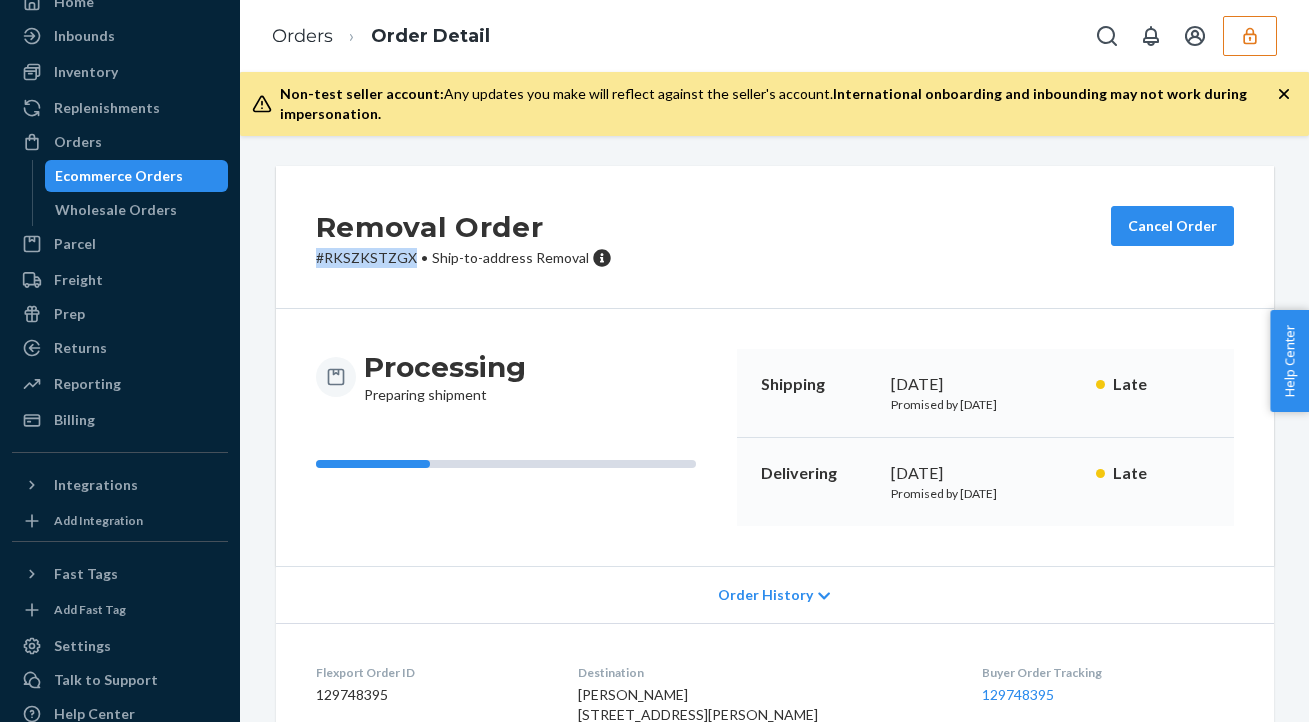 drag, startPoint x: 313, startPoint y: 259, endPoint x: 411, endPoint y: 260, distance: 98.005104 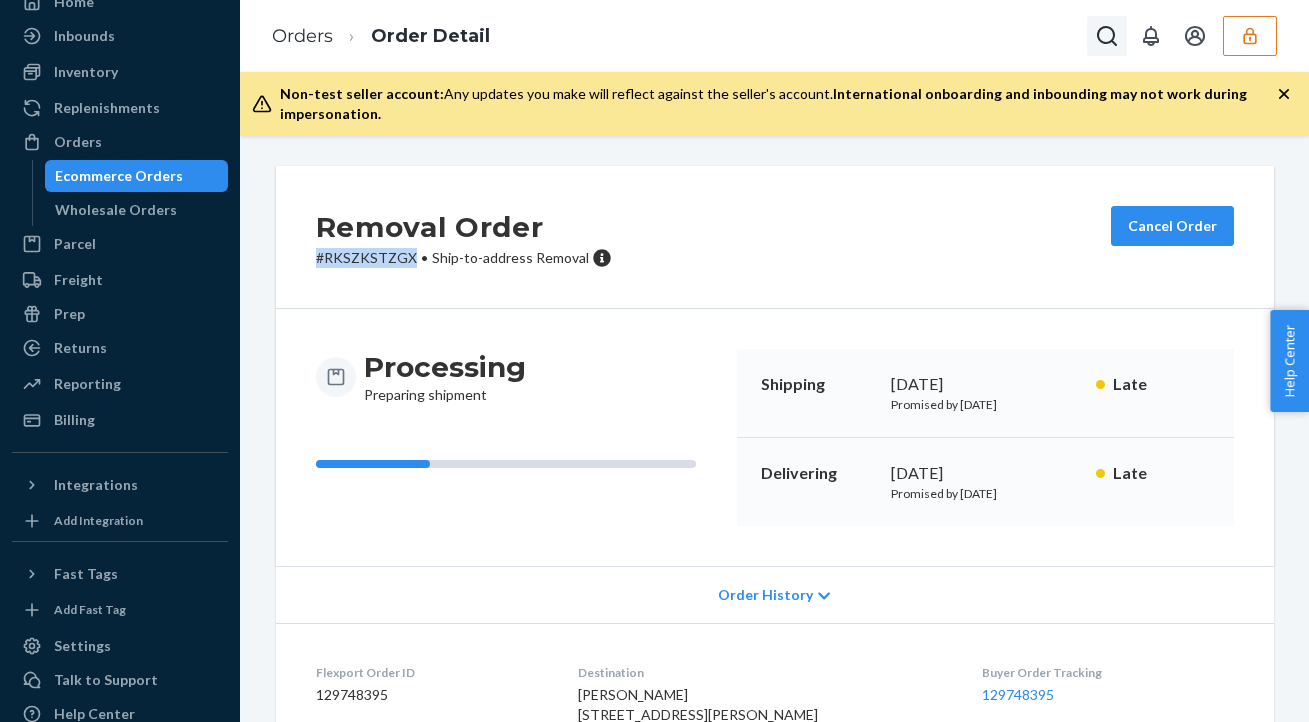 click 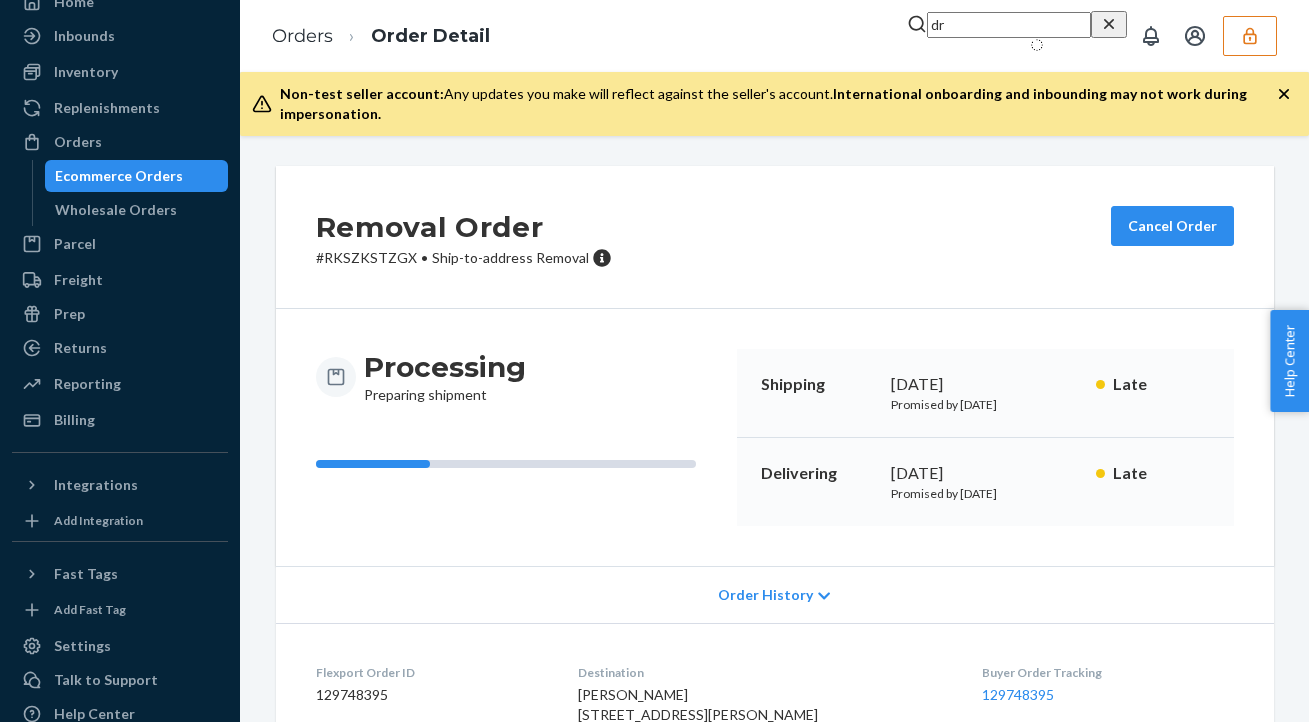 type on "d" 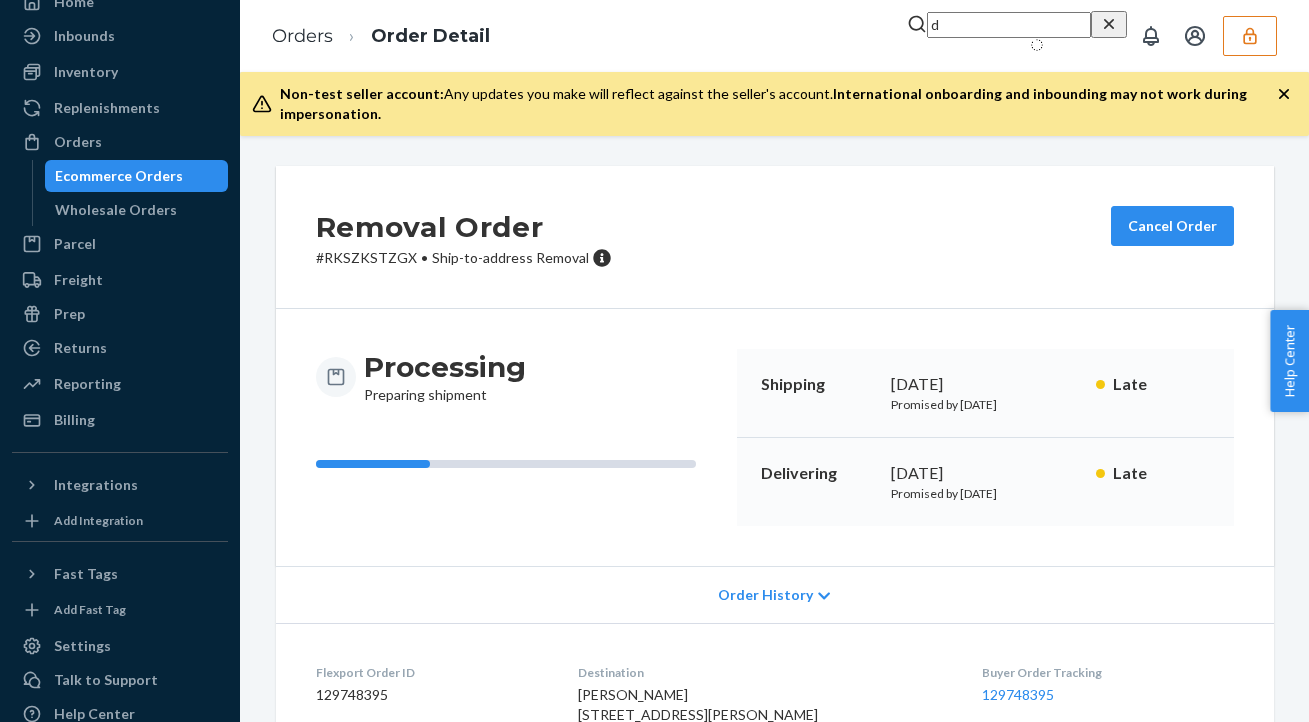 type 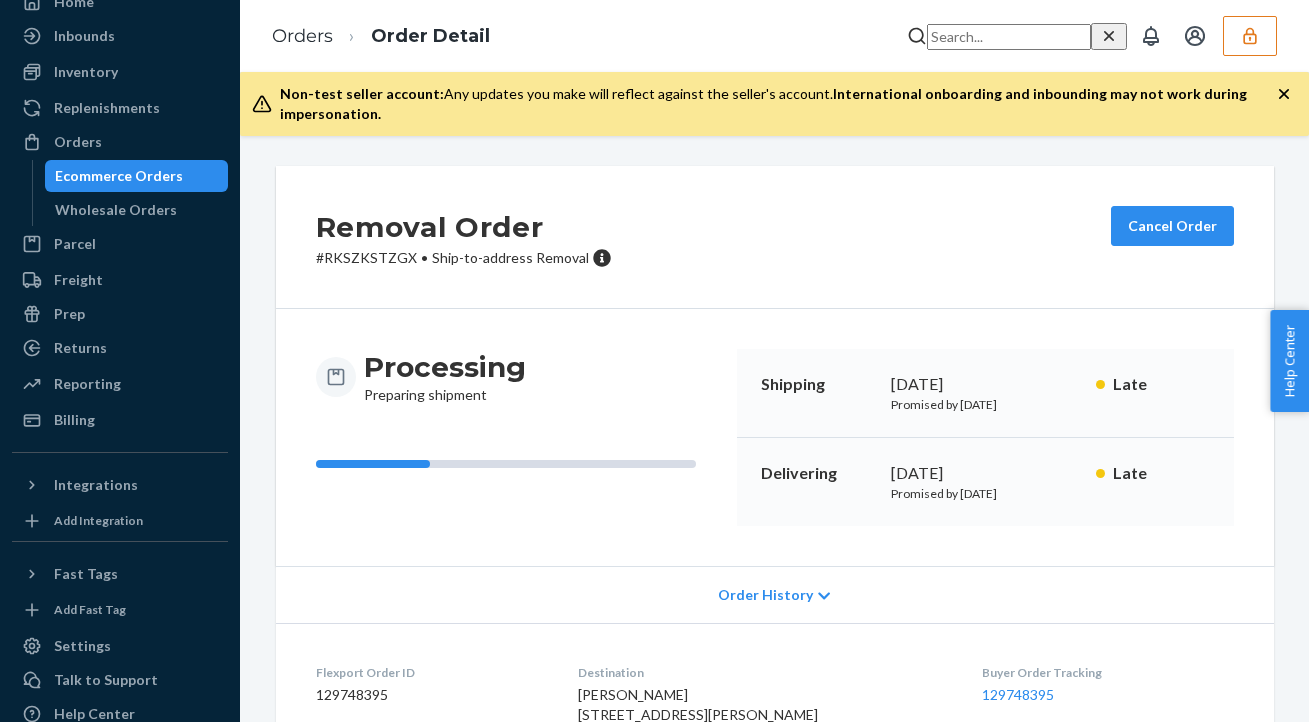 click 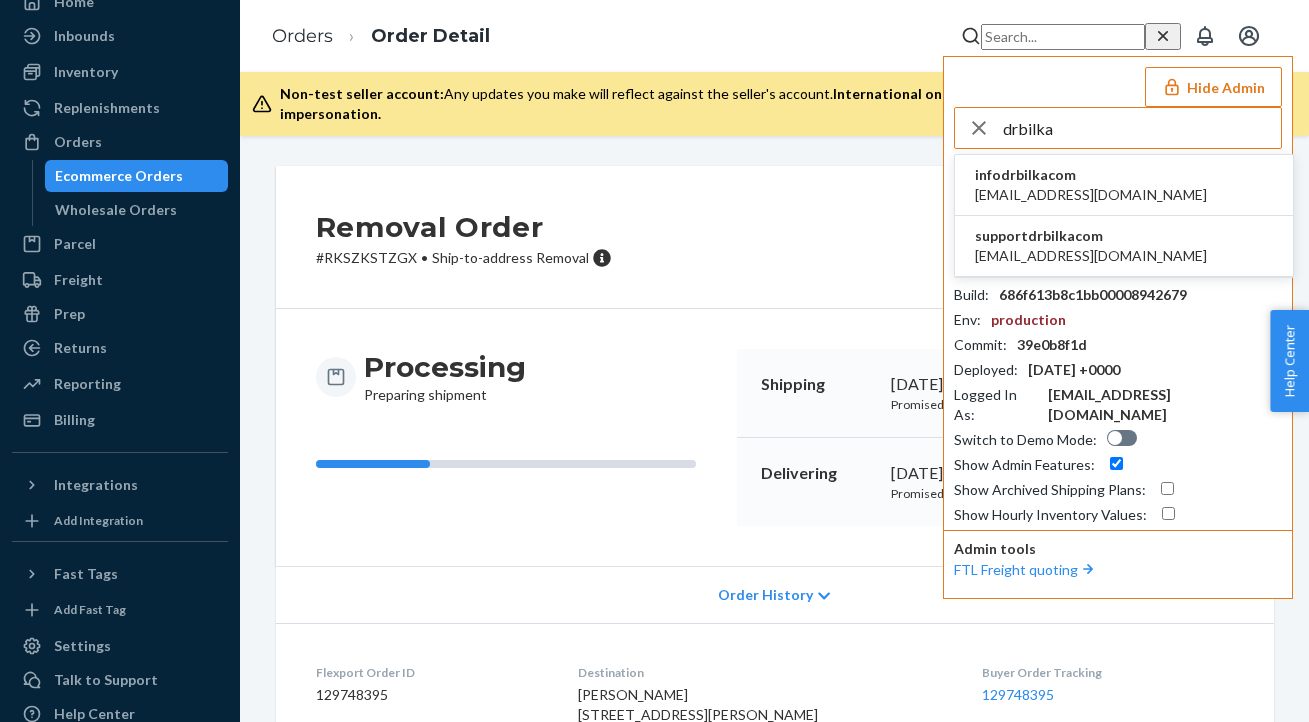 type on "drbilka" 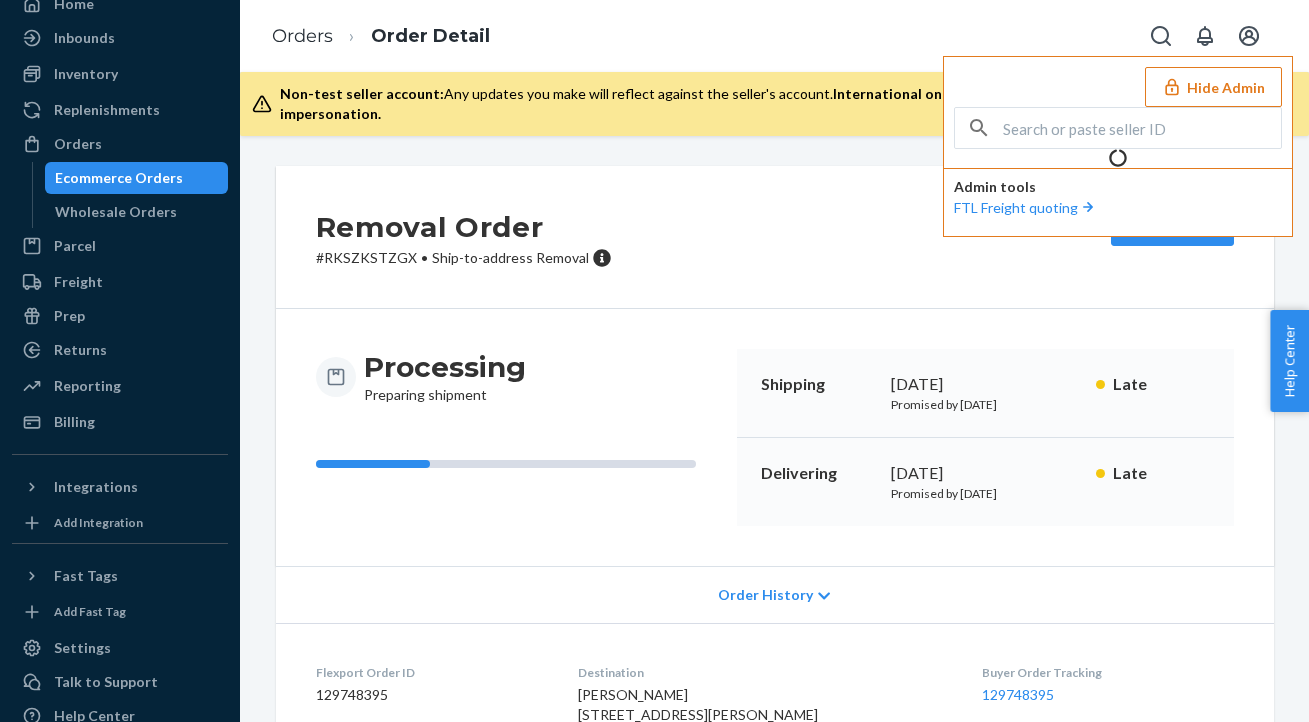 scroll, scrollTop: 94, scrollLeft: 0, axis: vertical 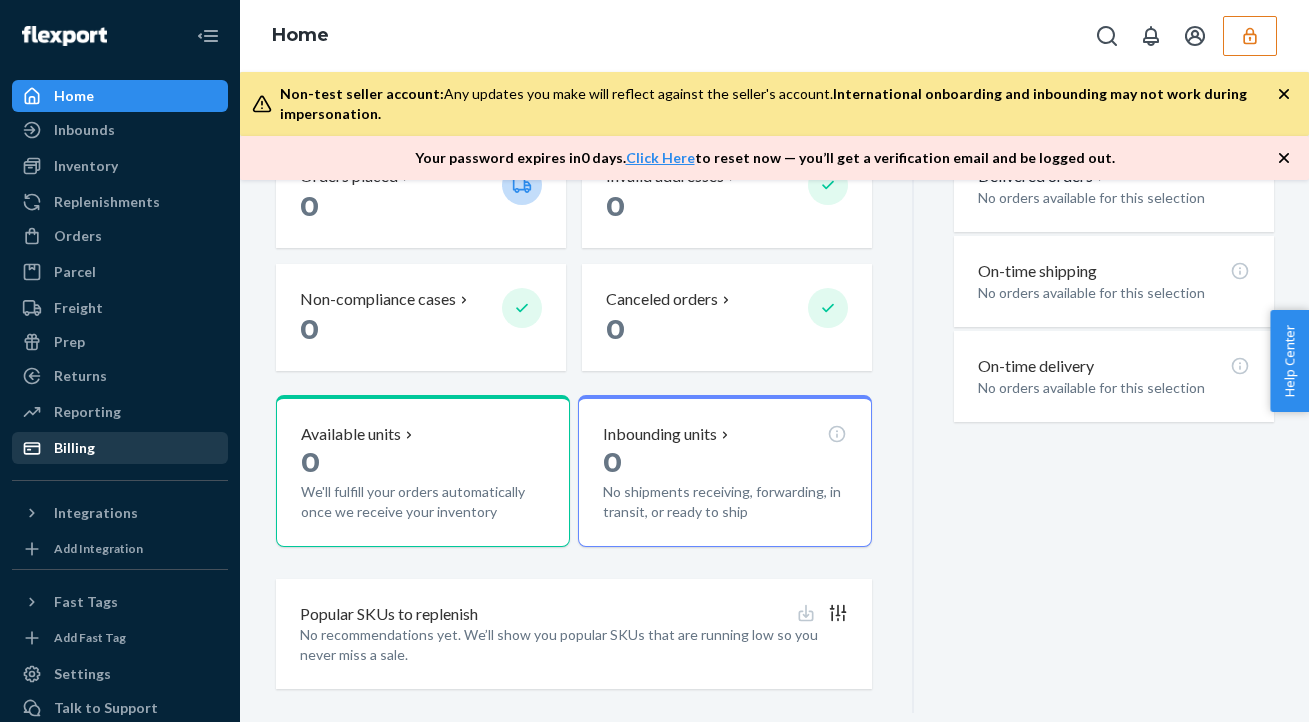 click on "Billing" at bounding box center (74, 448) 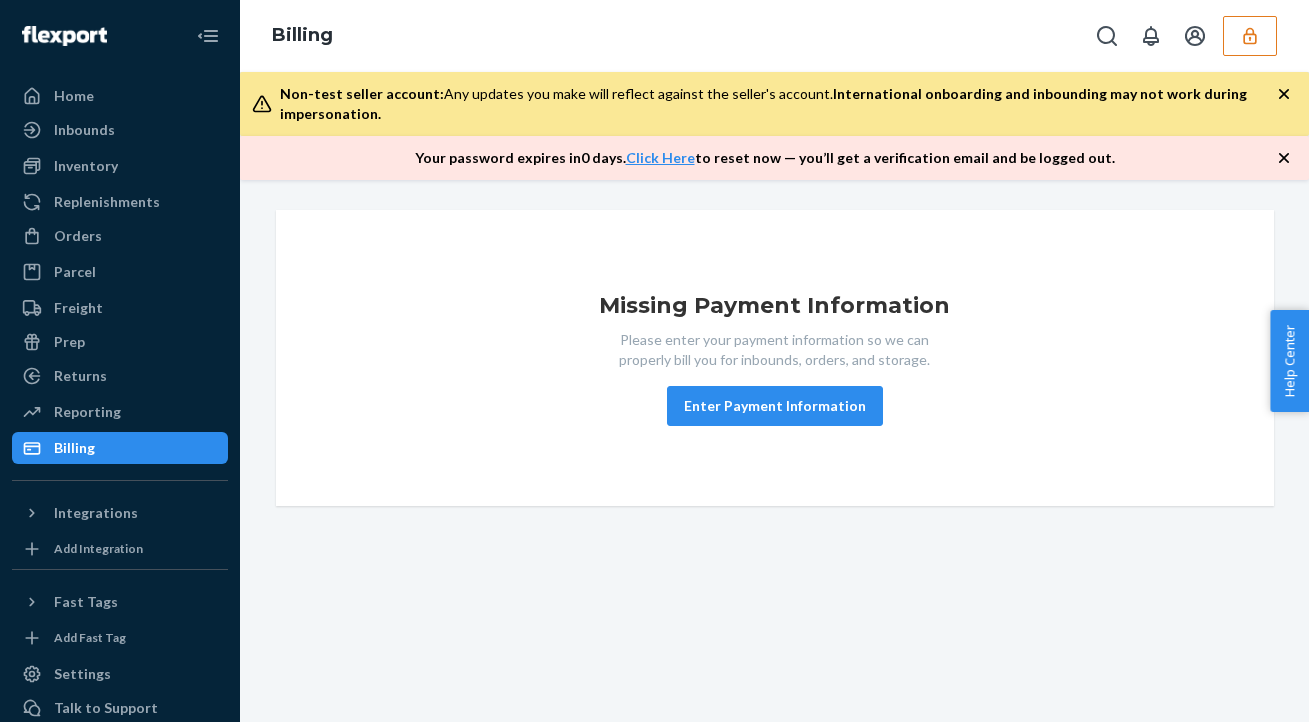 scroll, scrollTop: 0, scrollLeft: 0, axis: both 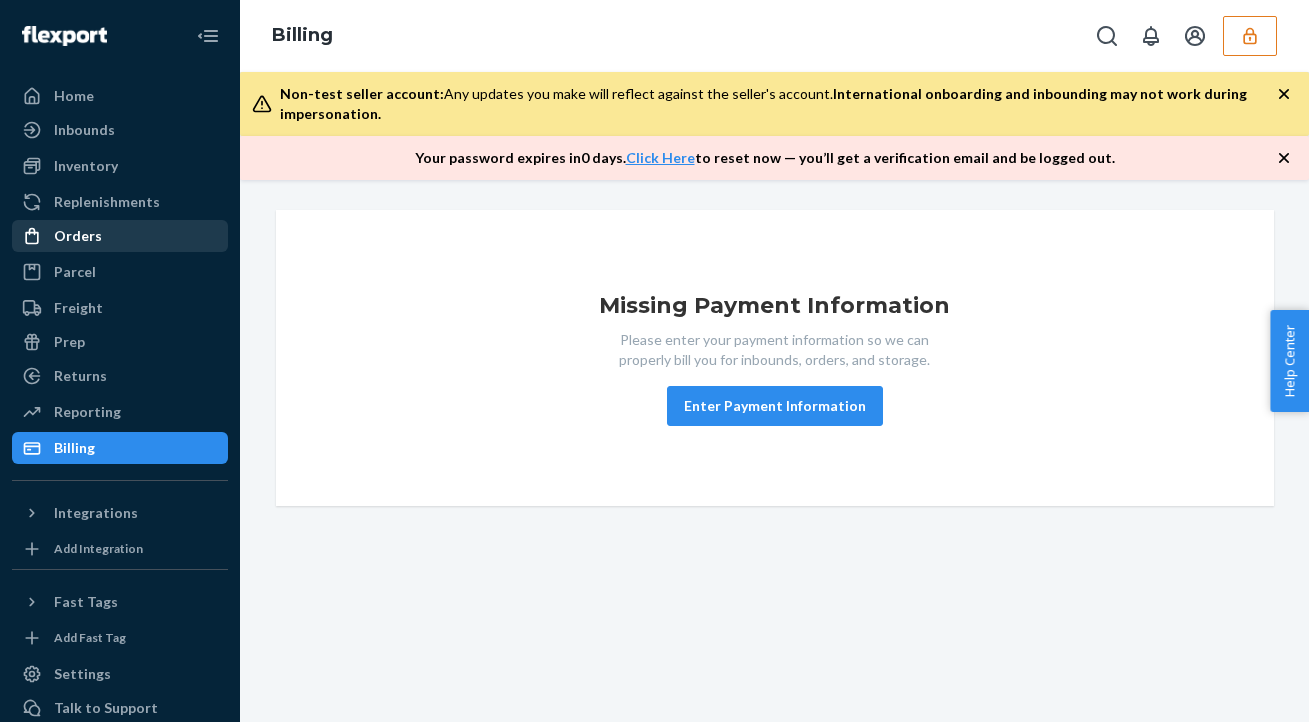 click on "Orders" at bounding box center [78, 236] 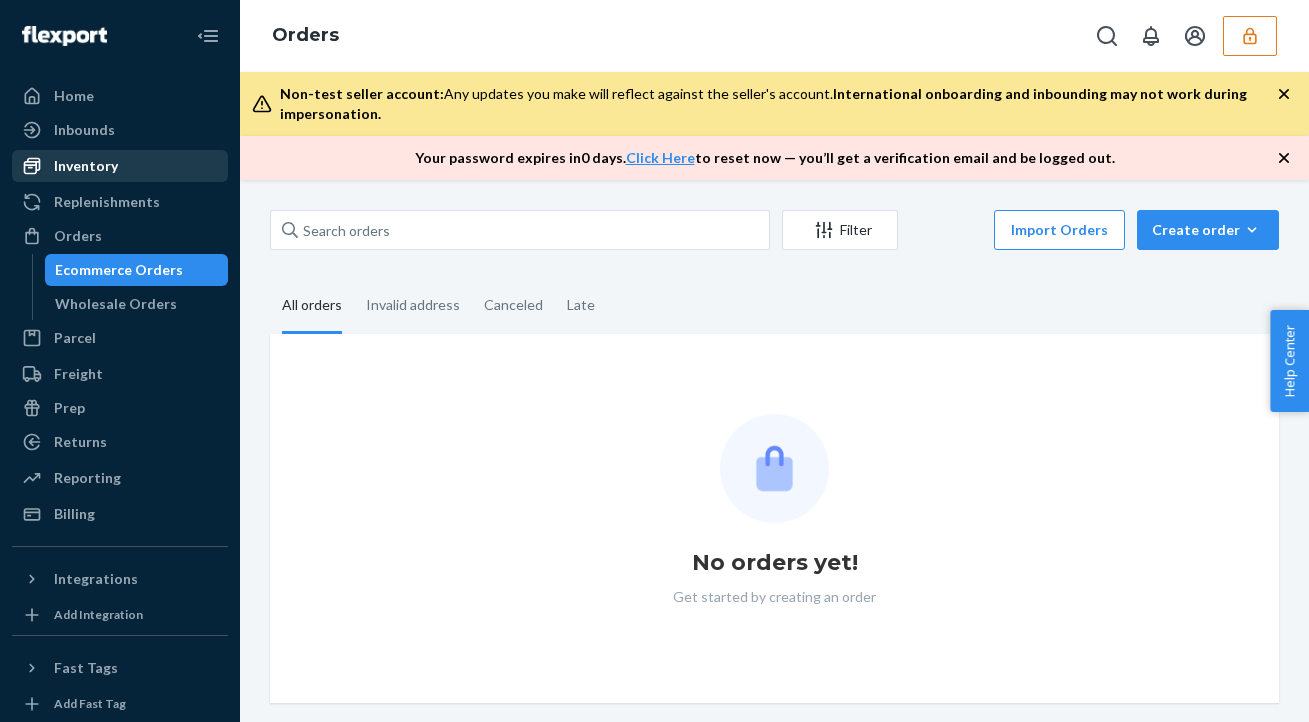 click on "Inventory" at bounding box center (86, 166) 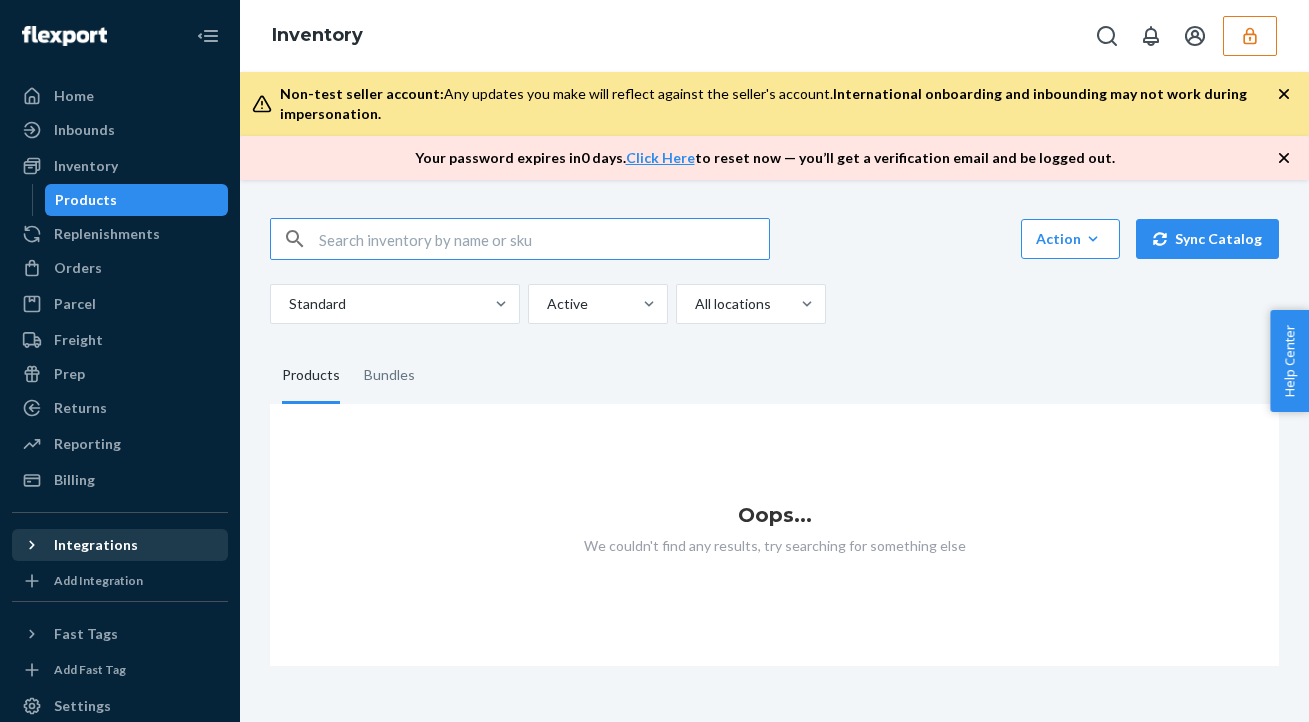 scroll, scrollTop: 126, scrollLeft: 0, axis: vertical 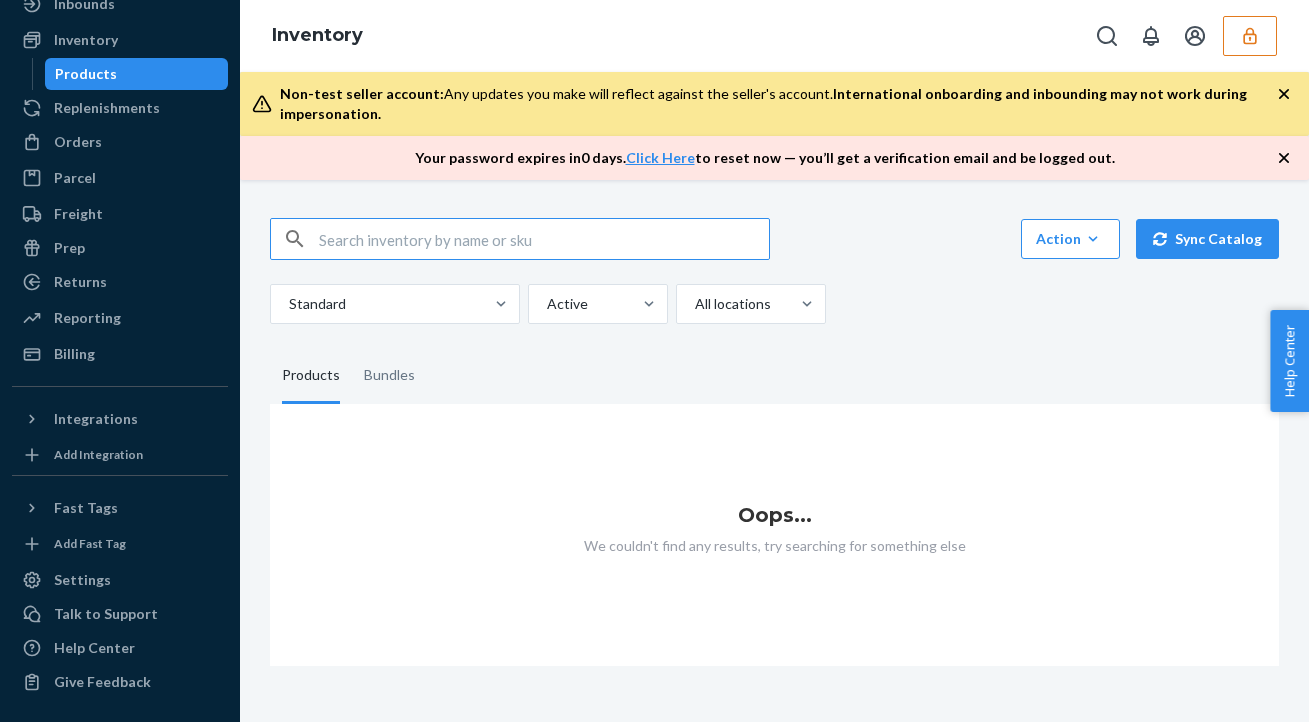 click at bounding box center (1250, 36) 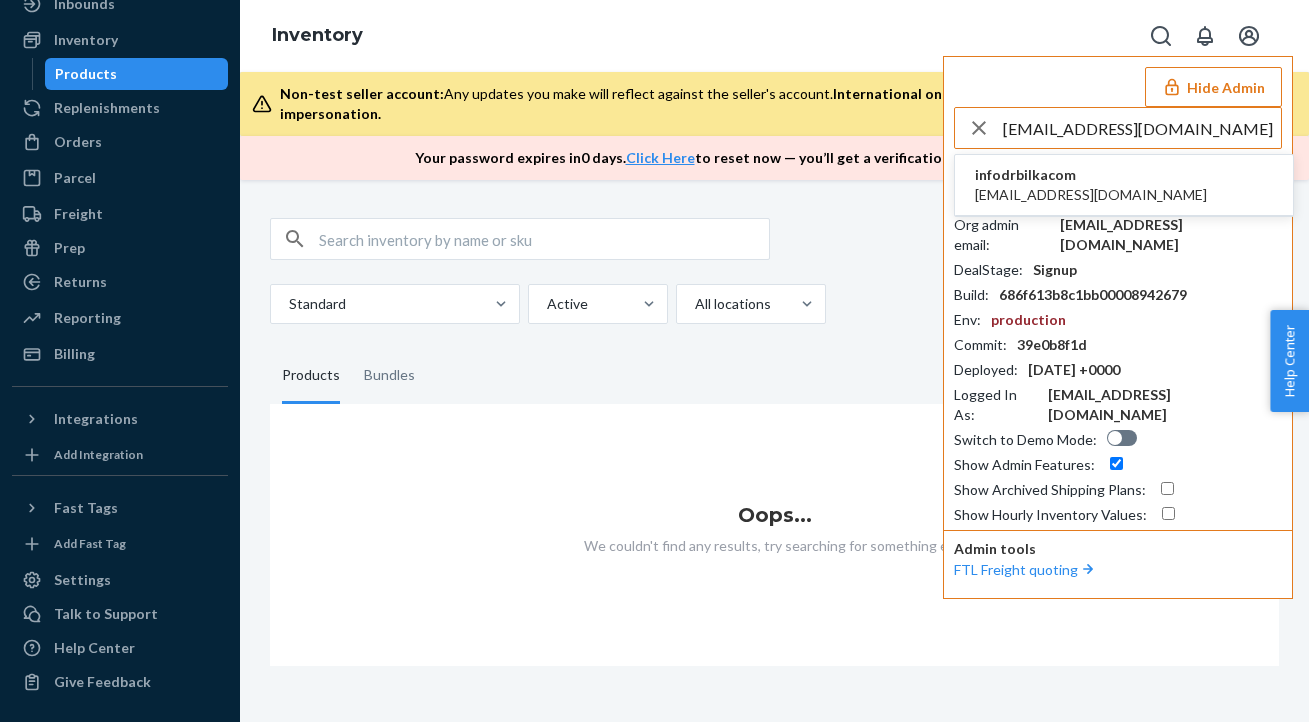 type on "[EMAIL_ADDRESS][DOMAIN_NAME]" 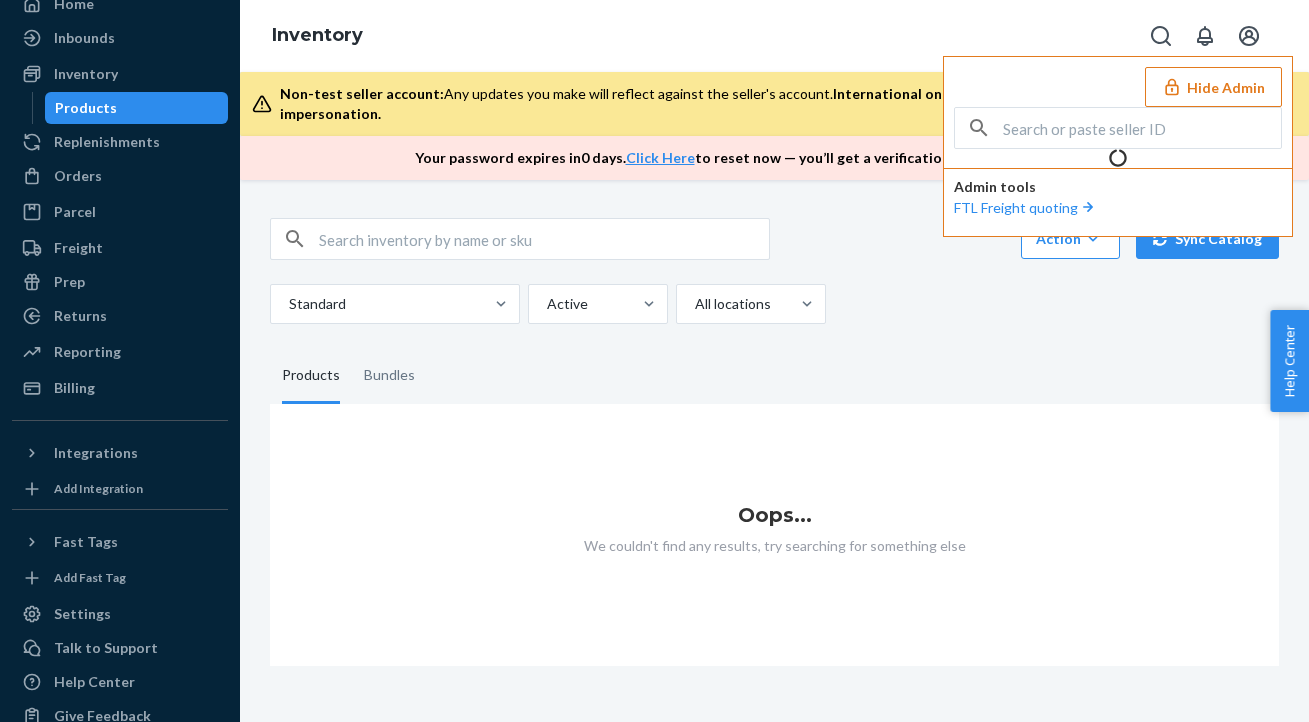 scroll, scrollTop: 126, scrollLeft: 0, axis: vertical 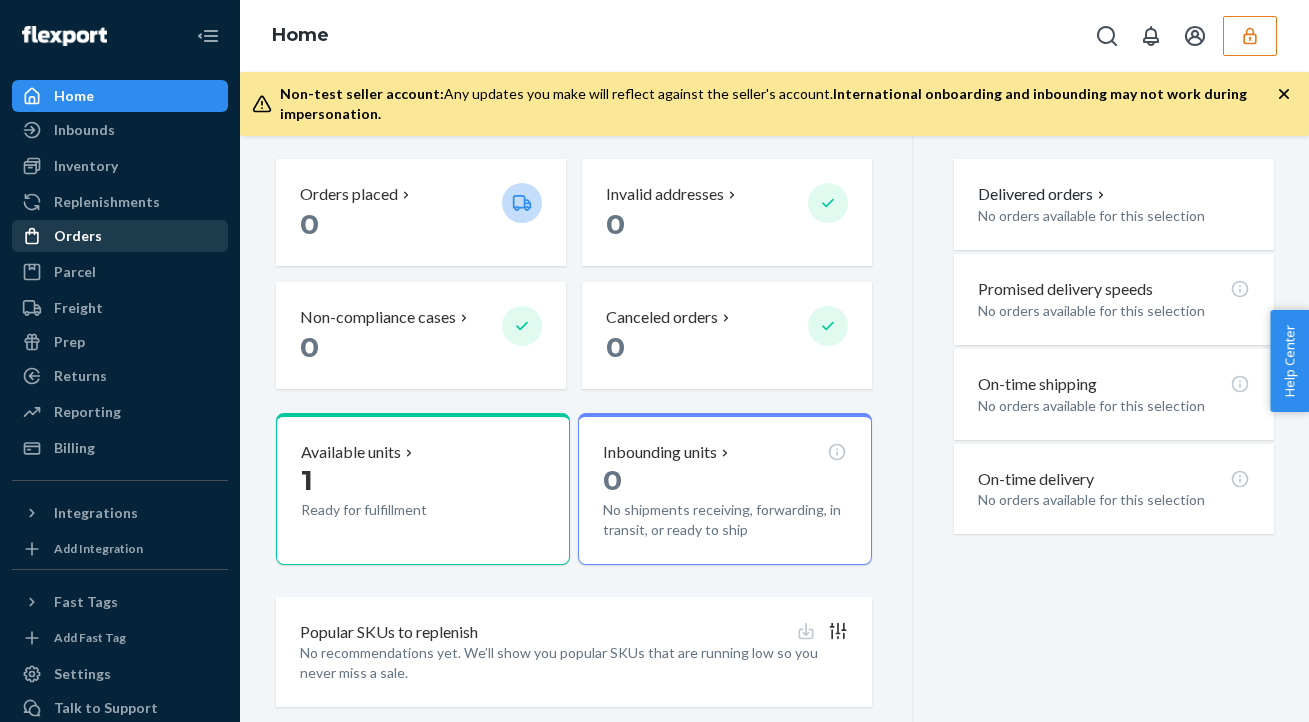 click on "Orders" at bounding box center [78, 236] 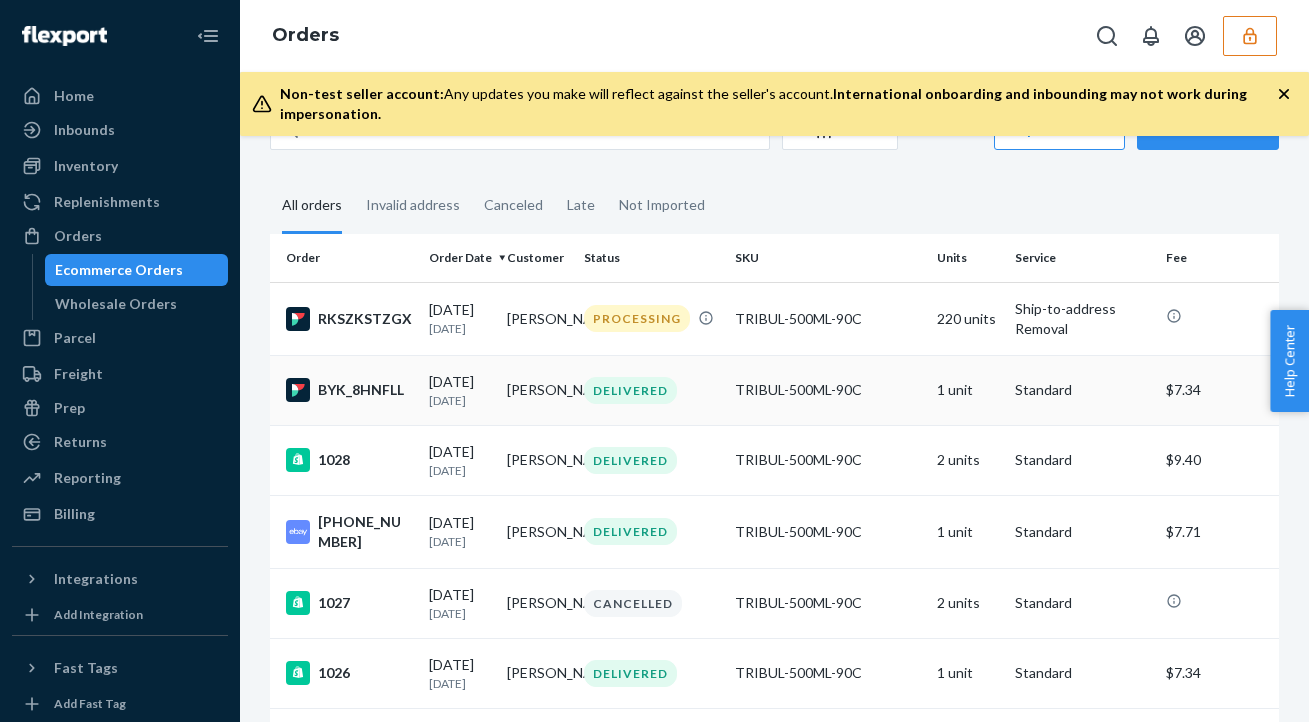scroll, scrollTop: 57, scrollLeft: 0, axis: vertical 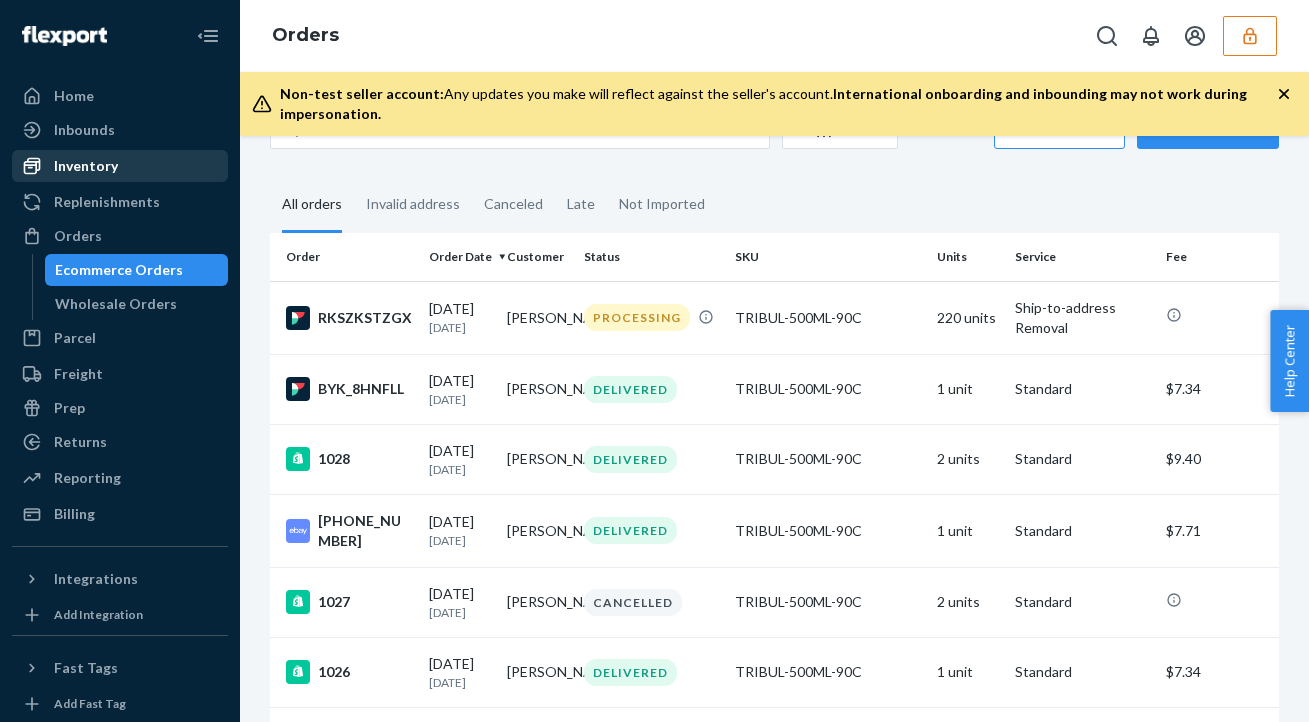 click on "Inventory" at bounding box center [86, 166] 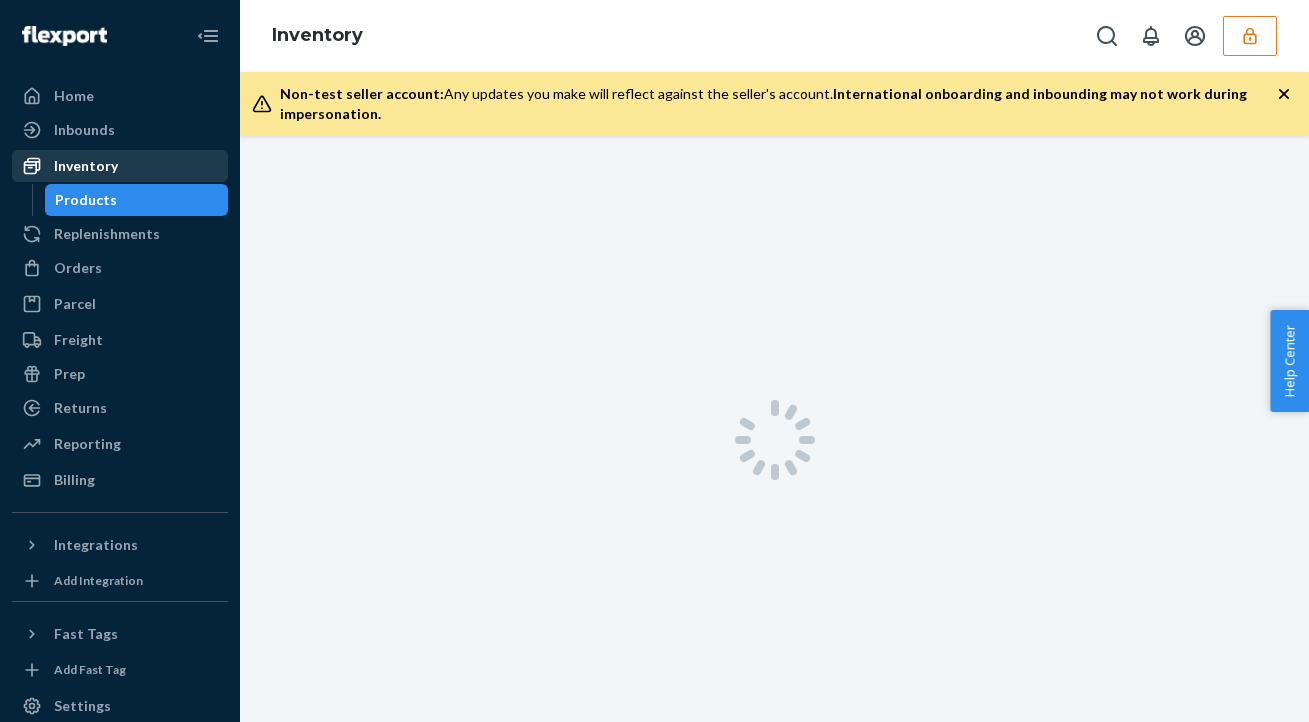 scroll, scrollTop: 0, scrollLeft: 0, axis: both 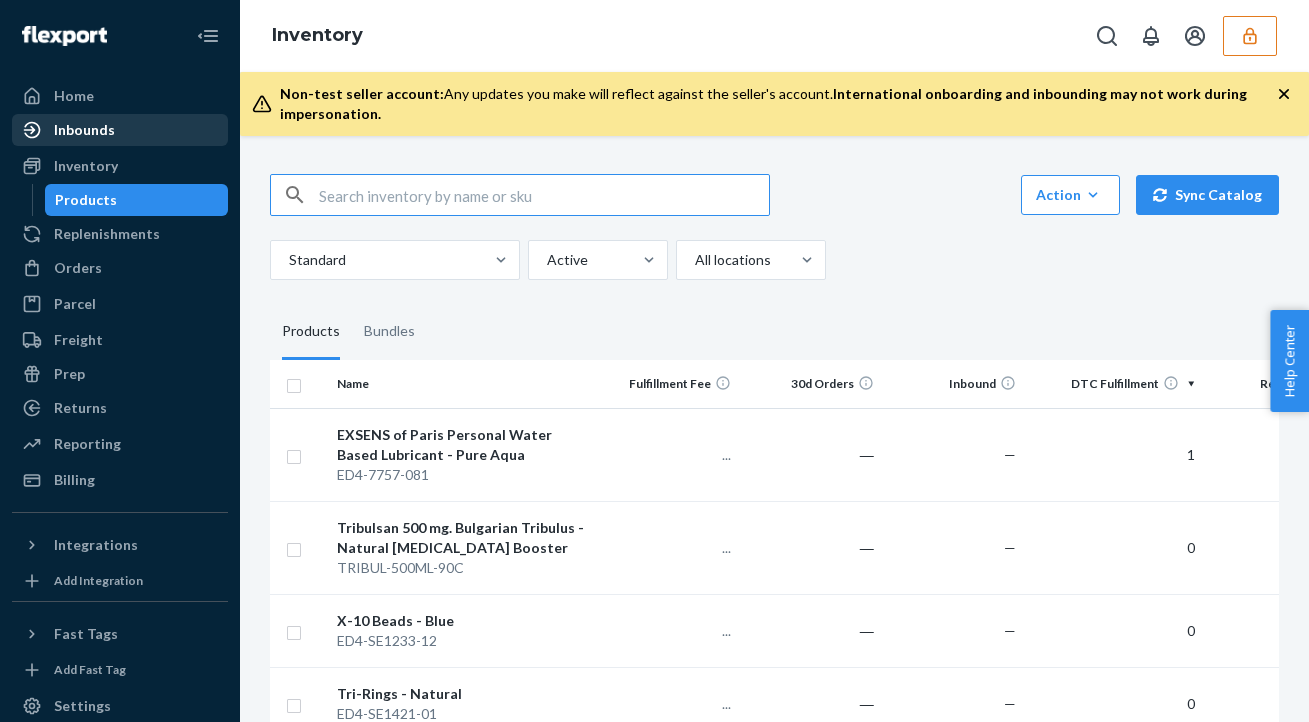 click on "Inbounds" at bounding box center (84, 130) 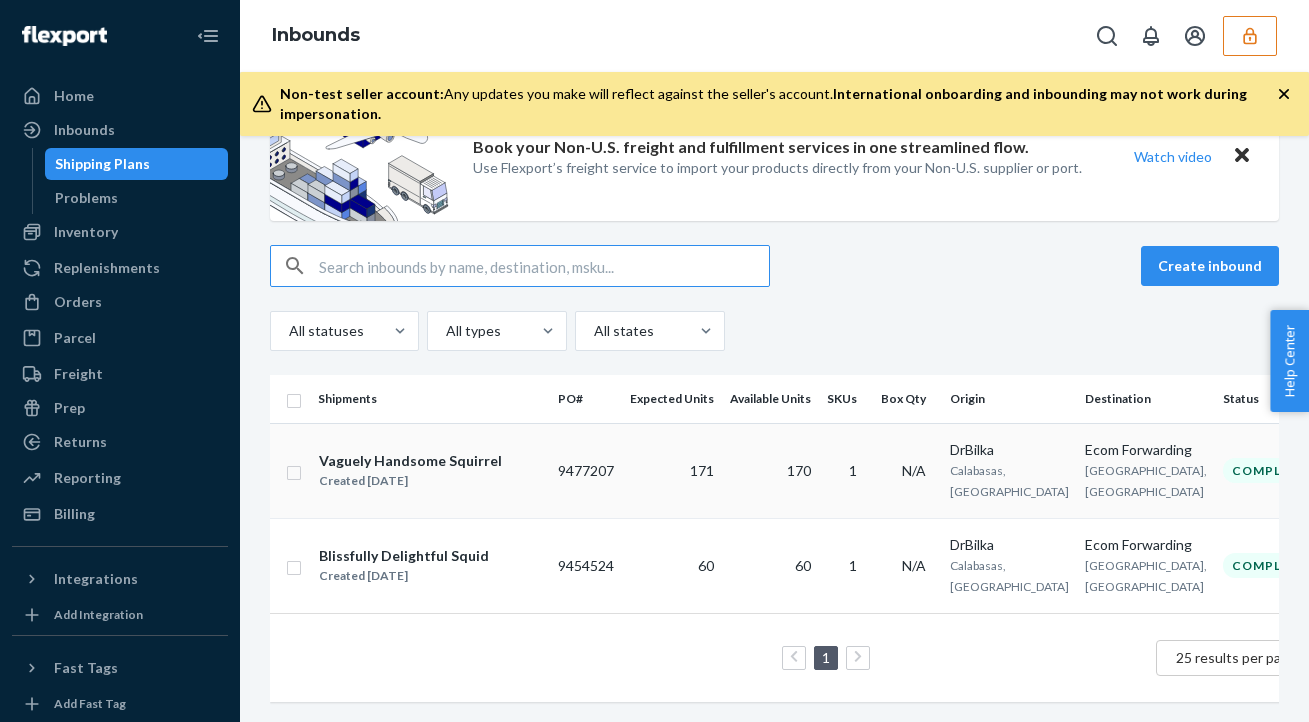 scroll, scrollTop: 112, scrollLeft: 0, axis: vertical 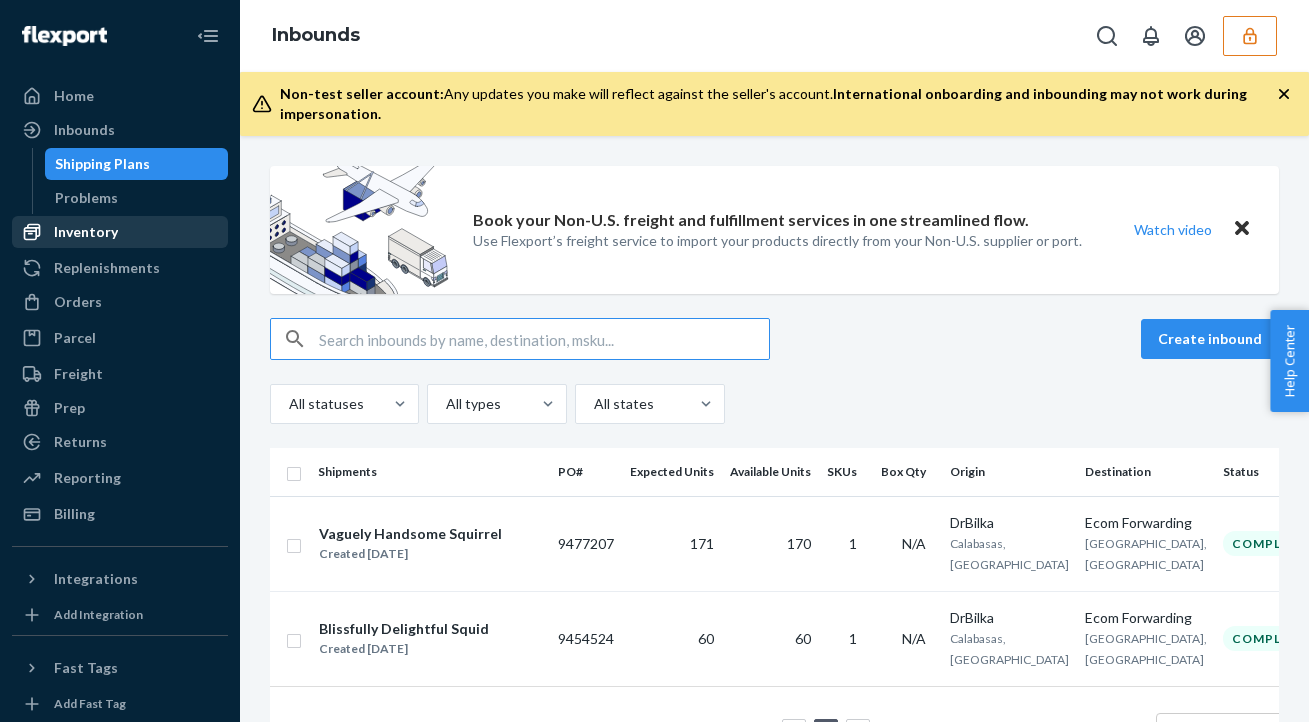 click on "Inventory" at bounding box center (86, 232) 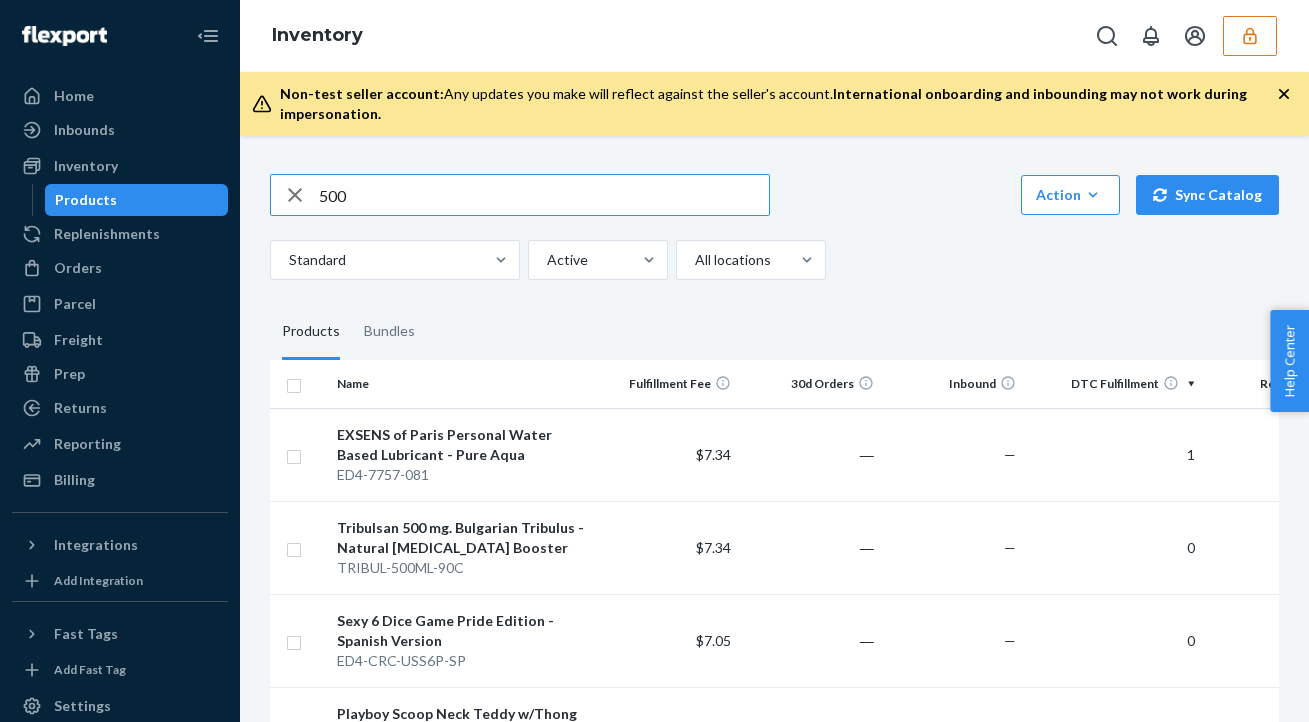 type on "500" 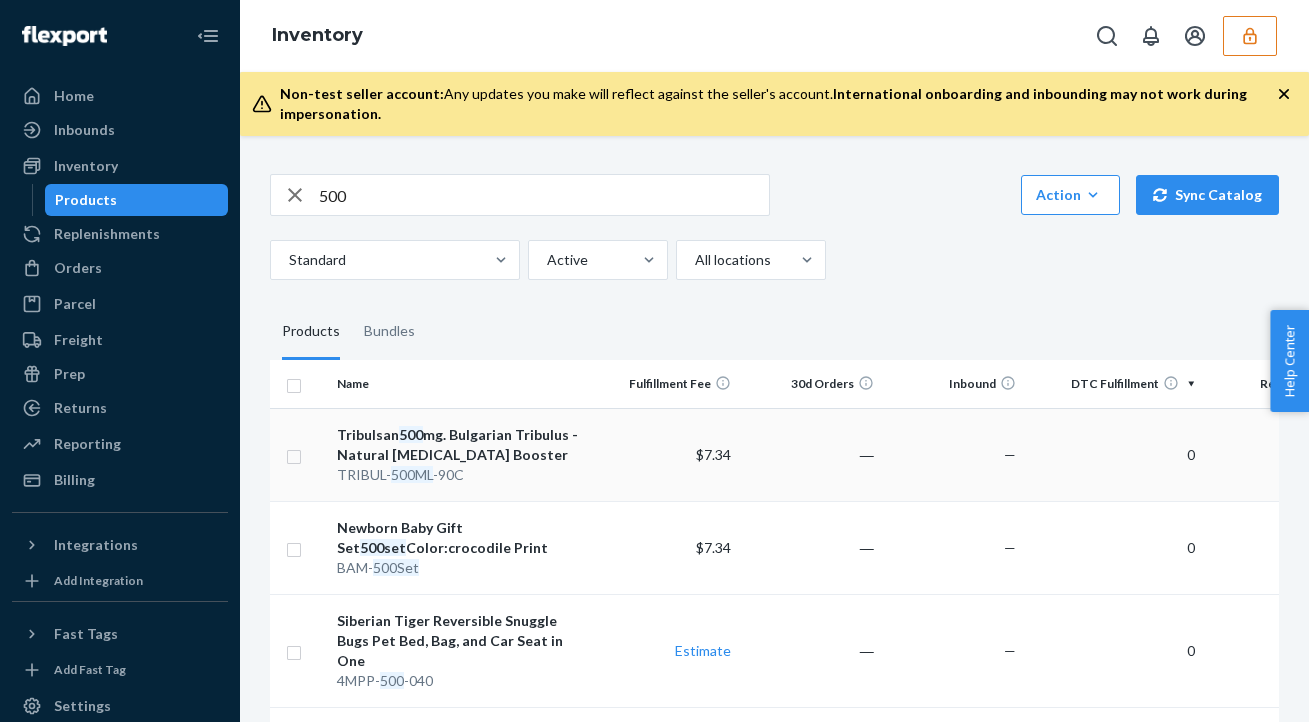 click on "Tribulsan  500  mg. Bulgarian Tribulus - Natural [MEDICAL_DATA] Booster" at bounding box center [462, 445] 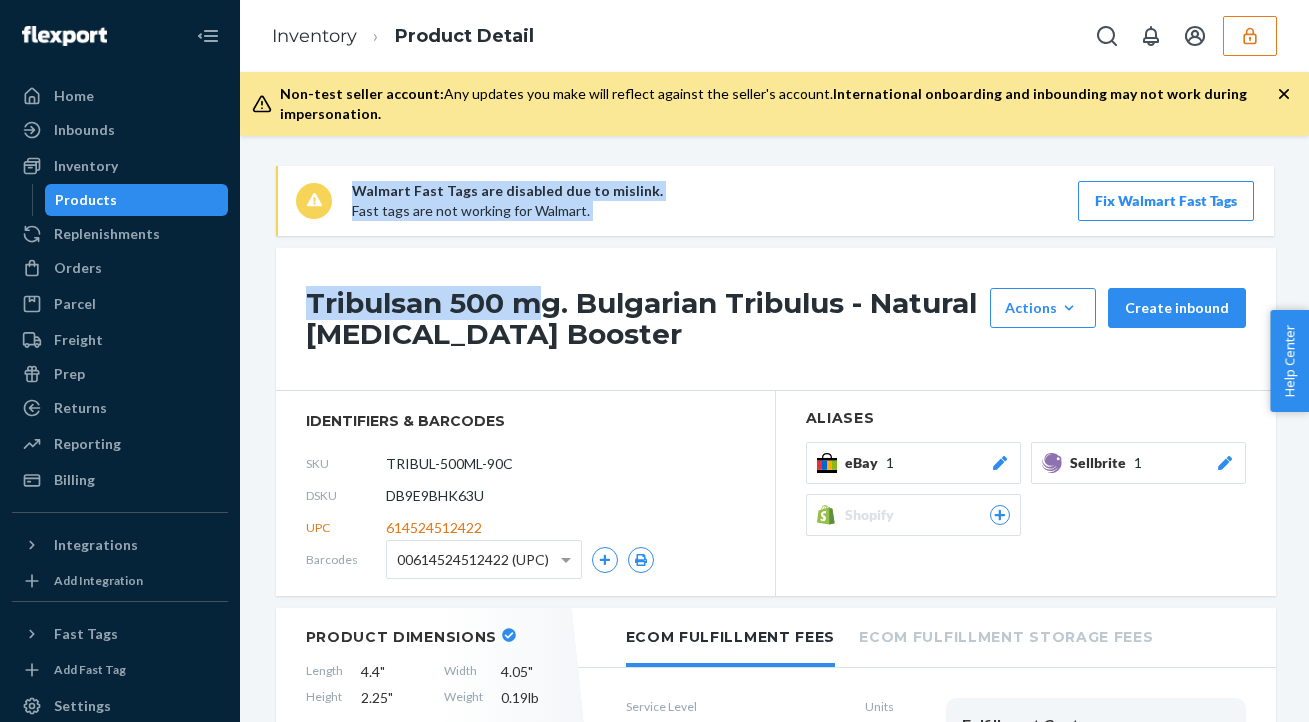 drag, startPoint x: 310, startPoint y: 217, endPoint x: 484, endPoint y: 299, distance: 192.35384 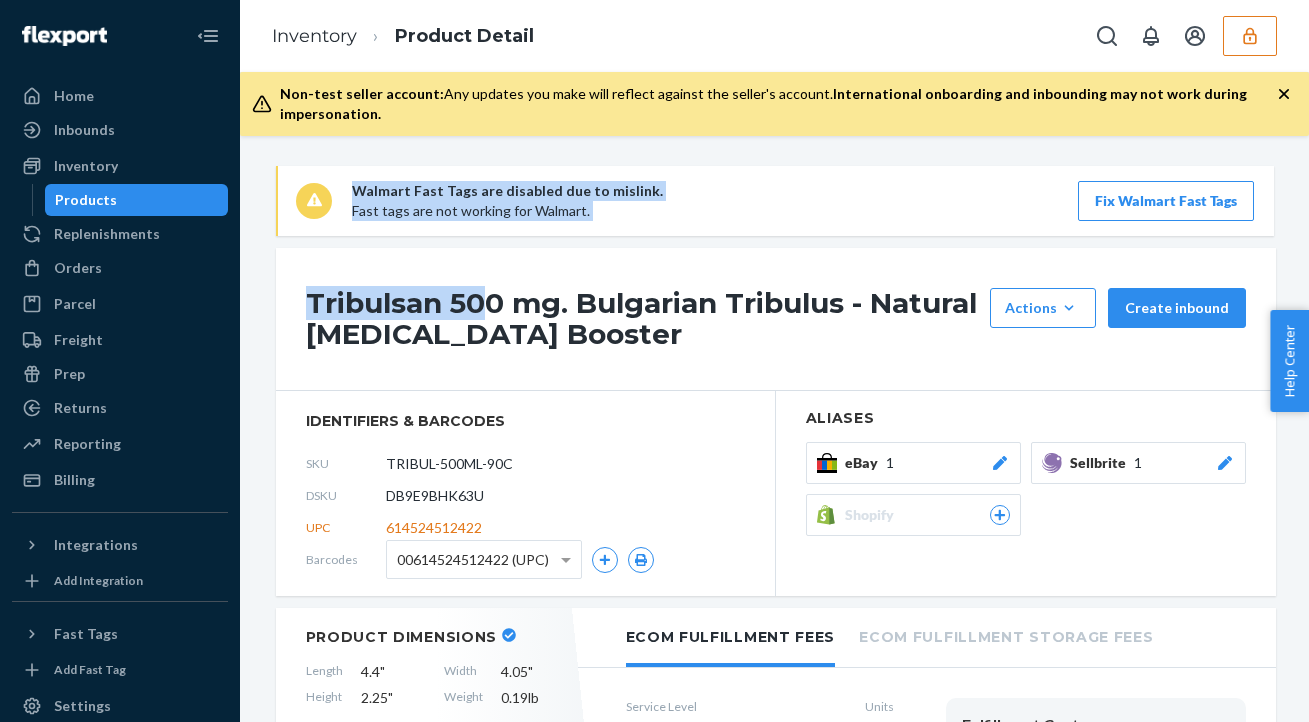 click on "Tribulsan 500 mg. Bulgarian Tribulus - Natural [MEDICAL_DATA] Booster" at bounding box center (643, 319) 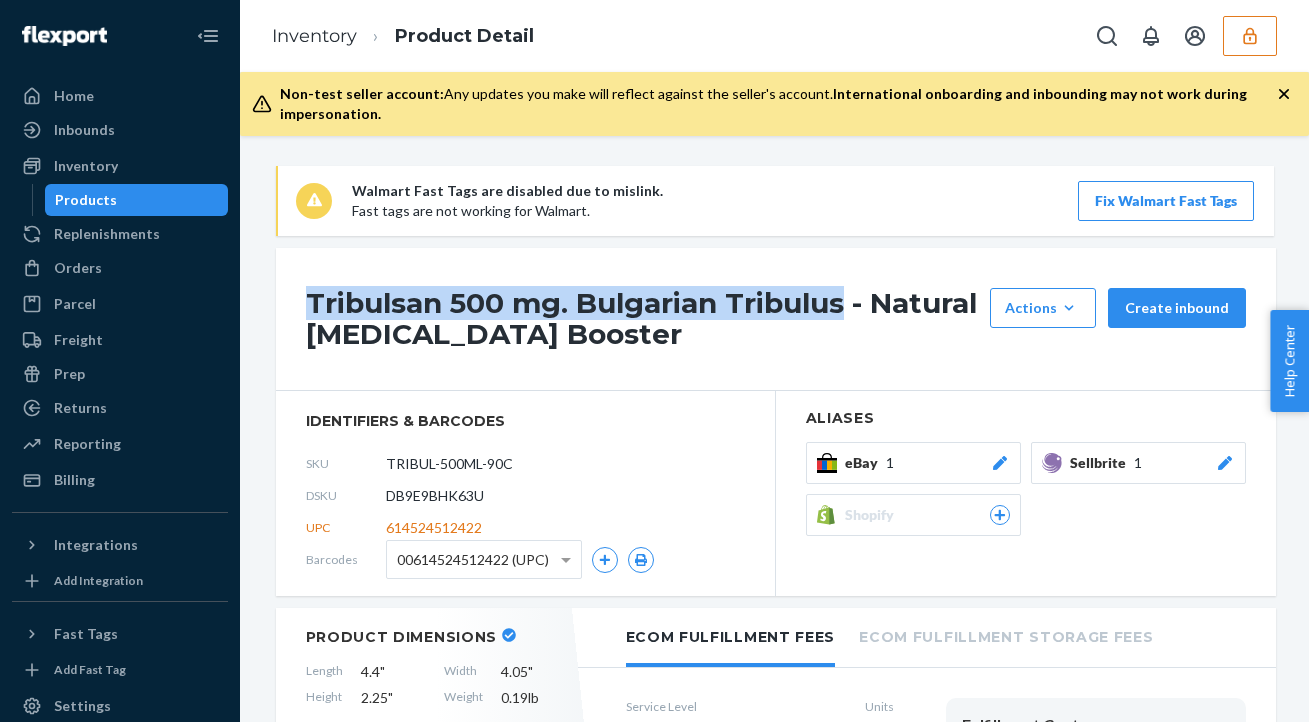 drag, startPoint x: 302, startPoint y: 294, endPoint x: 844, endPoint y: 293, distance: 542.0009 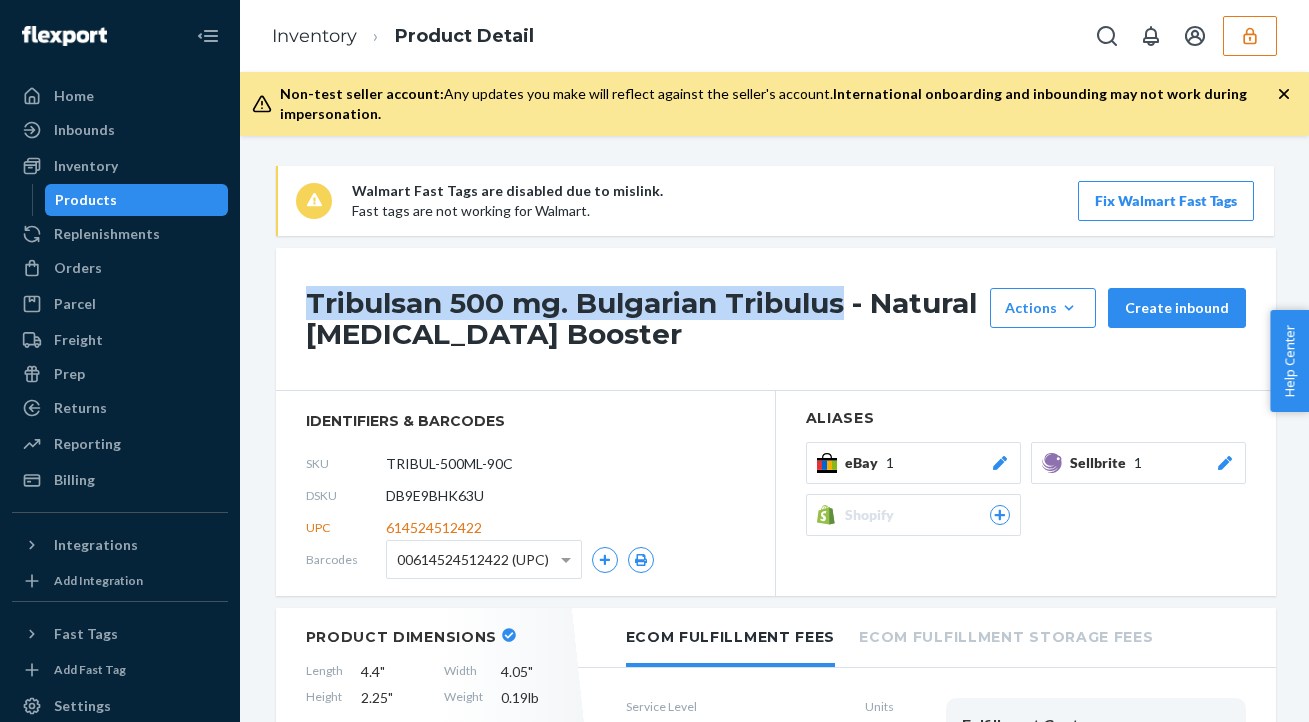 click on "Tribulsan 500 mg. Bulgarian Tribulus - Natural [MEDICAL_DATA] Booster Actions Hide Create inbound" at bounding box center (776, 319) 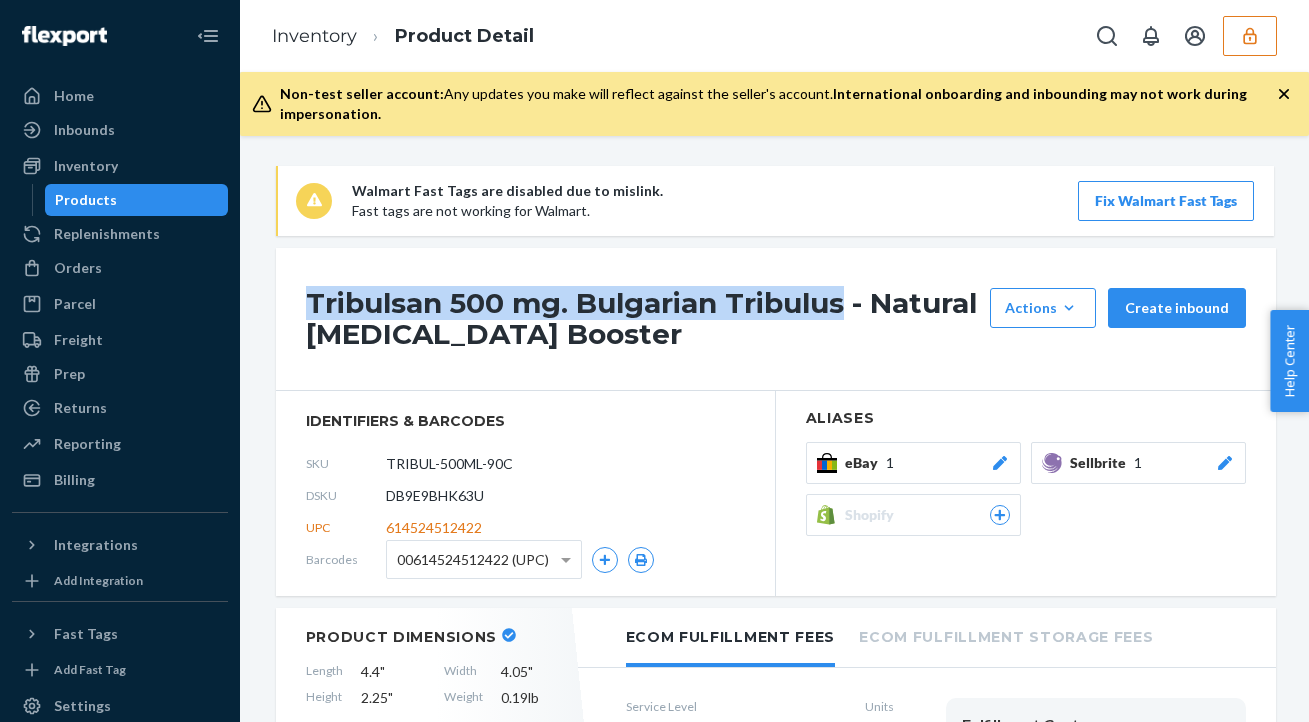 scroll, scrollTop: 25, scrollLeft: 0, axis: vertical 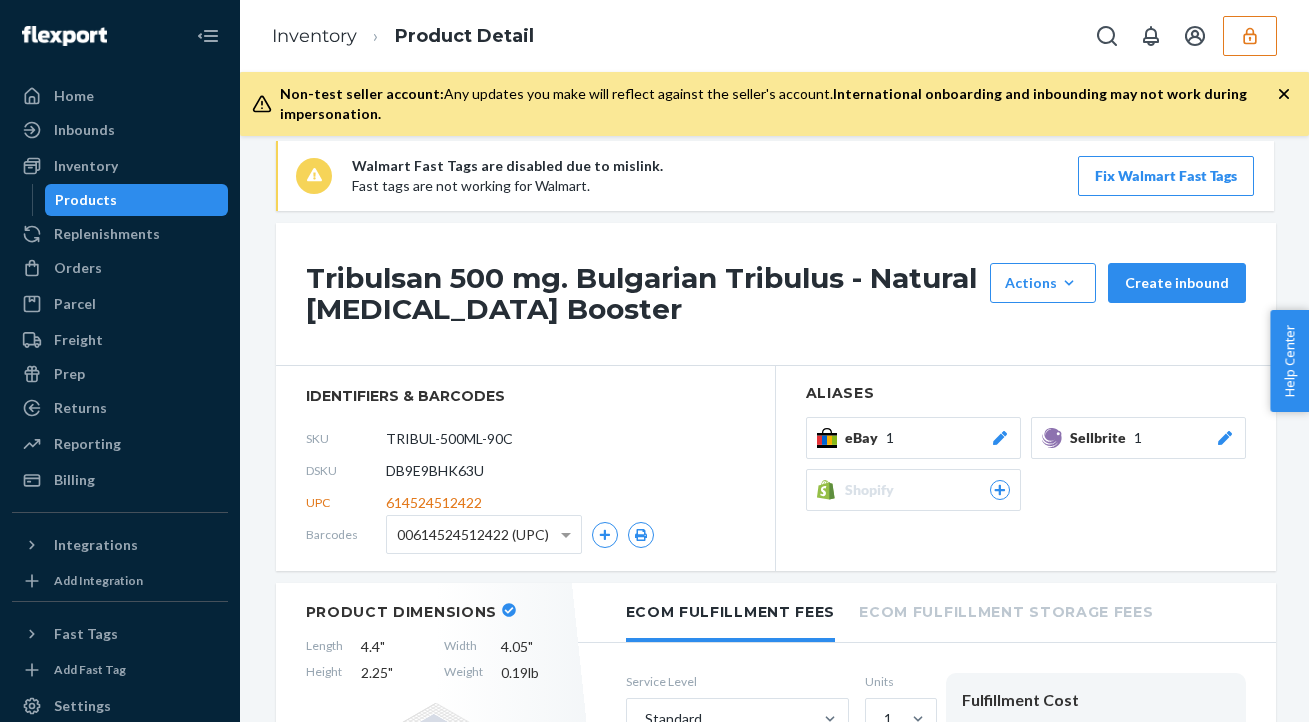 click on "identifiers & barcodes SKU TRIBUL-500ML-90C DSKU DB9E9BHK63U UPC 614524512422 Barcodes 00614524512422 (UPC)" at bounding box center (526, 468) 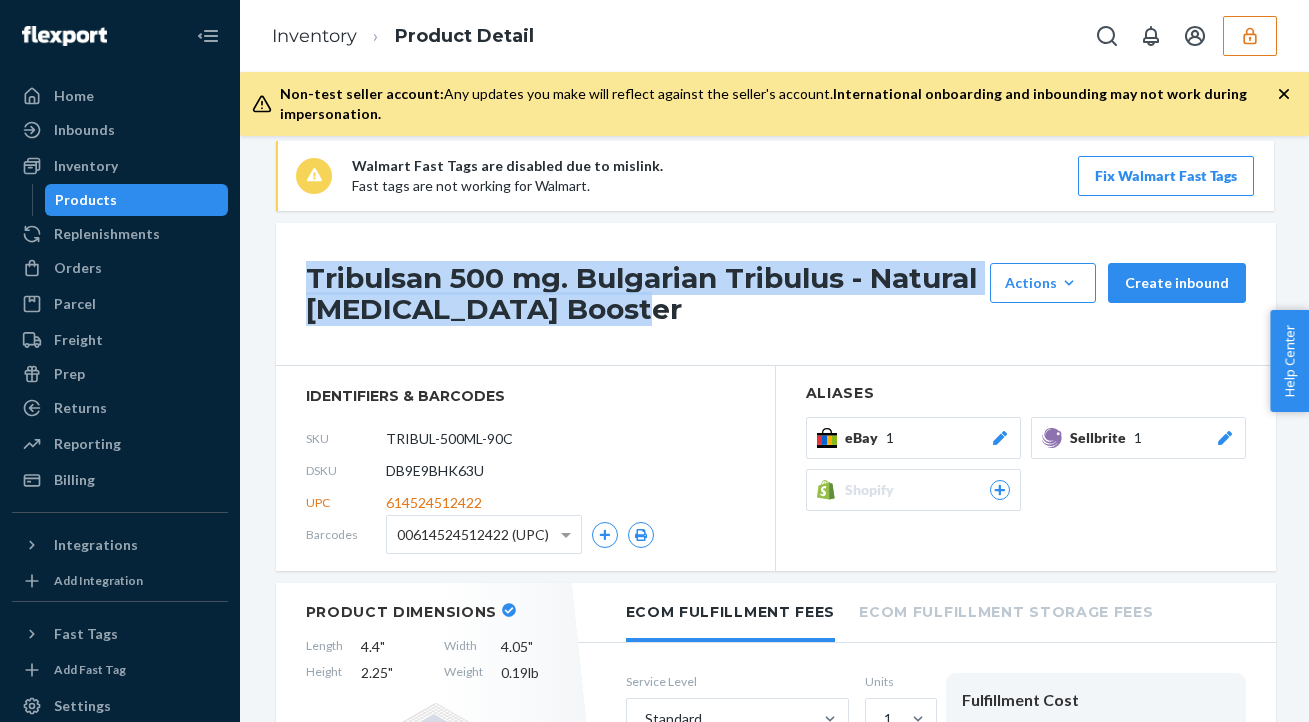 drag, startPoint x: 290, startPoint y: 273, endPoint x: 770, endPoint y: 327, distance: 483.02795 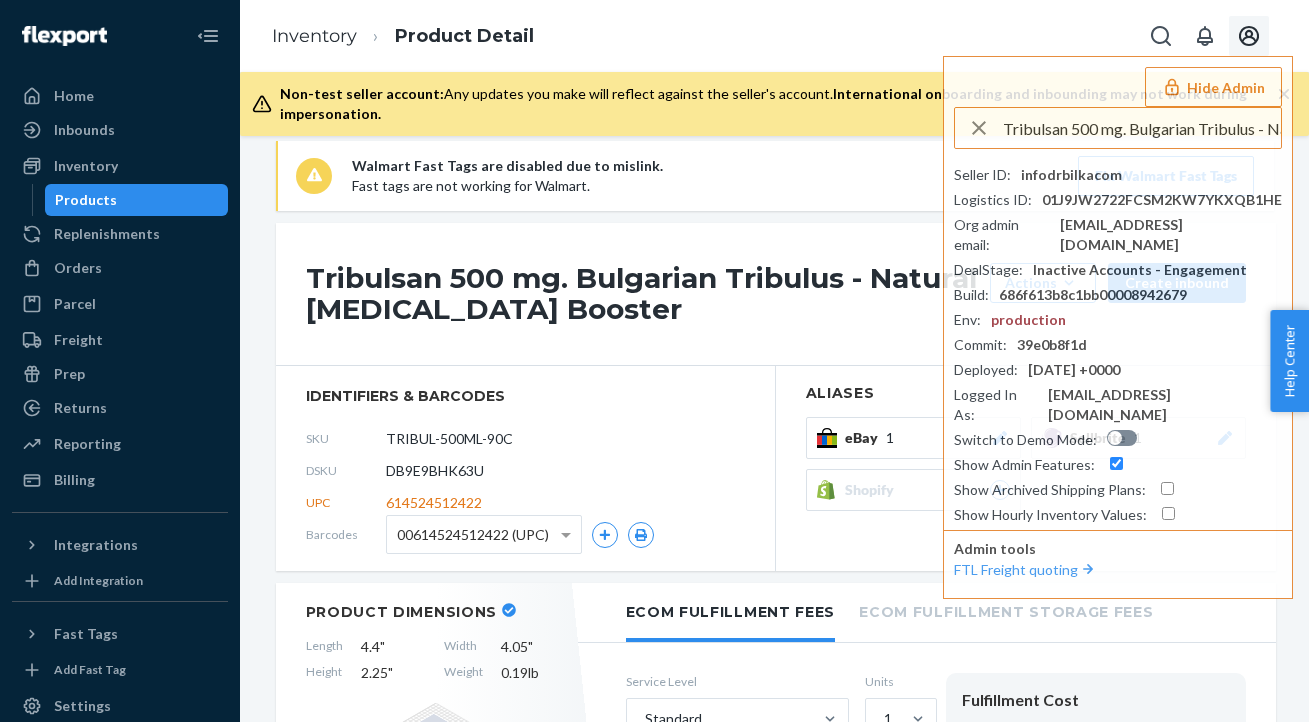 scroll, scrollTop: 0, scrollLeft: 194, axis: horizontal 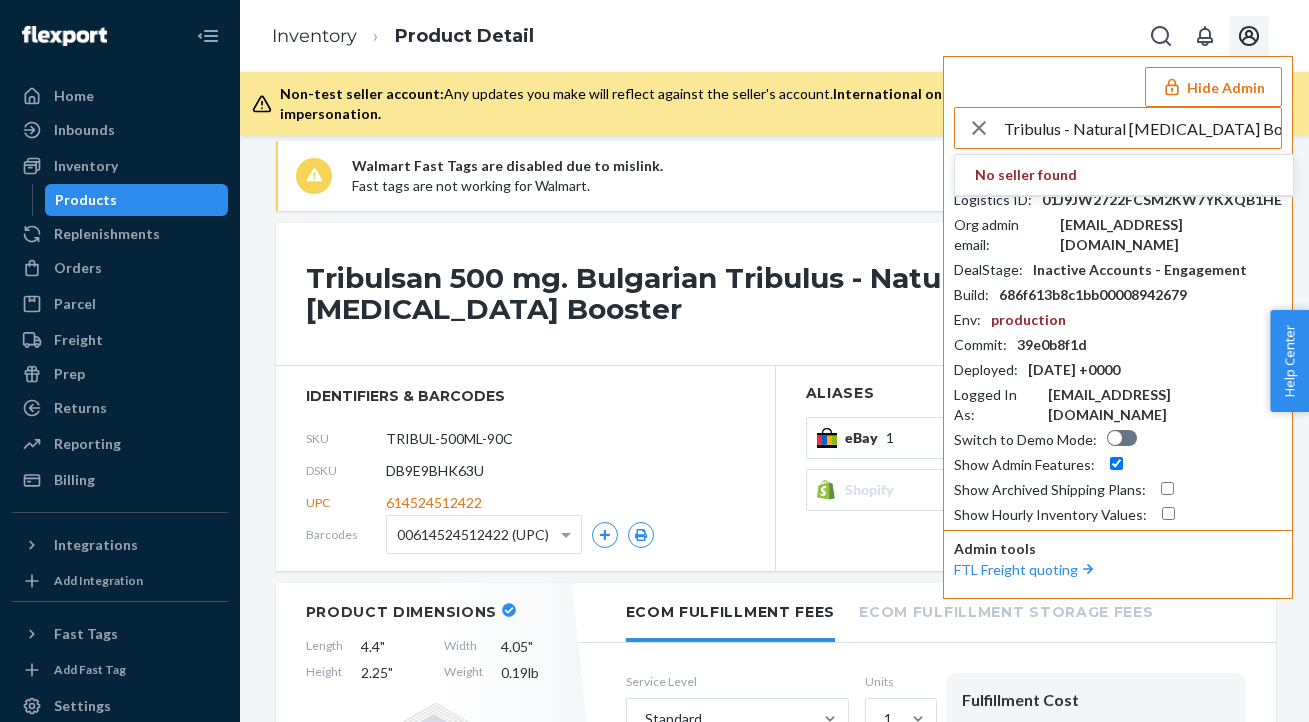 type on "Tribulsan 500 mg. Bulgarian Tribulus - Natural [MEDICAL_DATA] Booster" 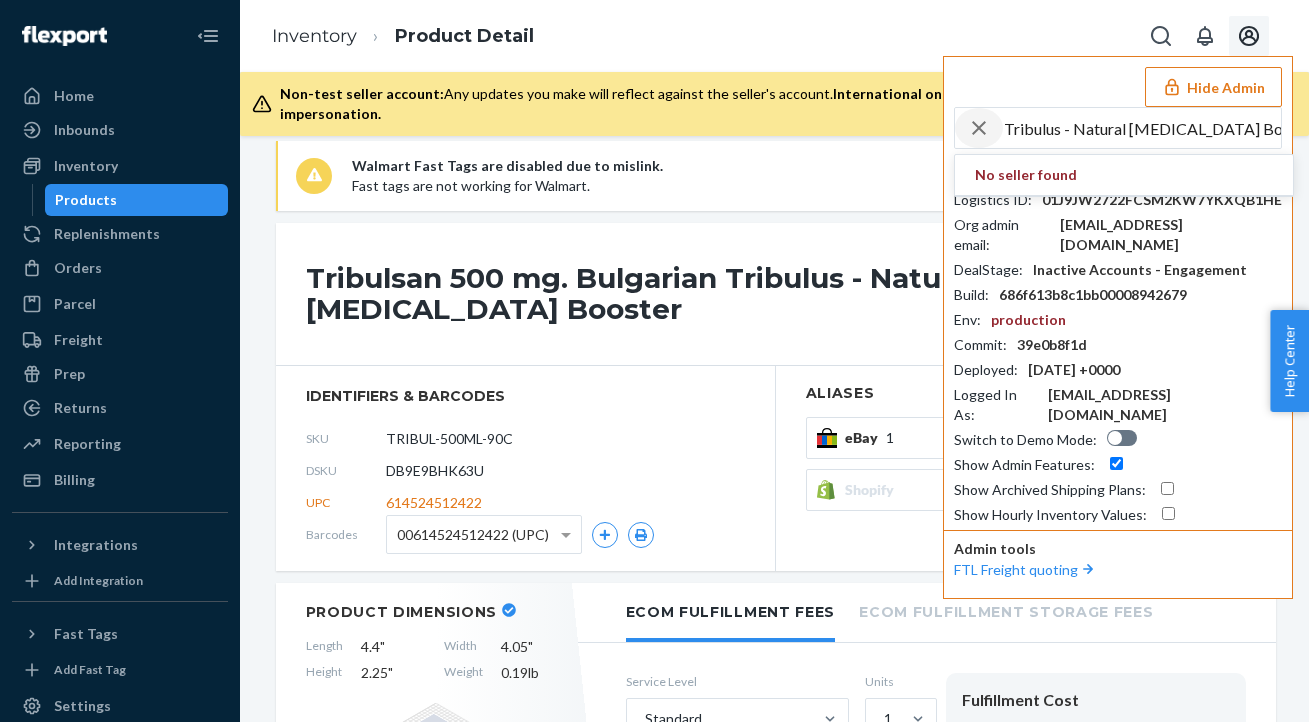 scroll, scrollTop: 0, scrollLeft: 0, axis: both 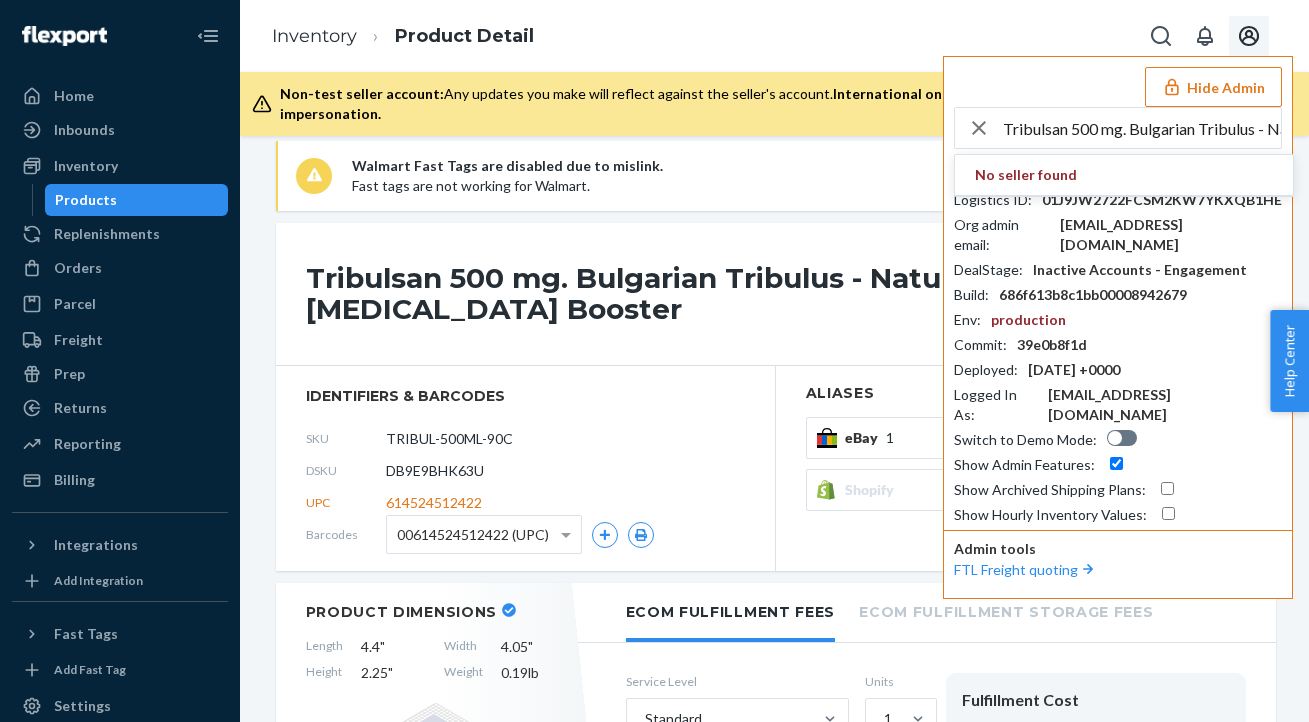 drag, startPoint x: 999, startPoint y: 130, endPoint x: 1242, endPoint y: 174, distance: 246.95142 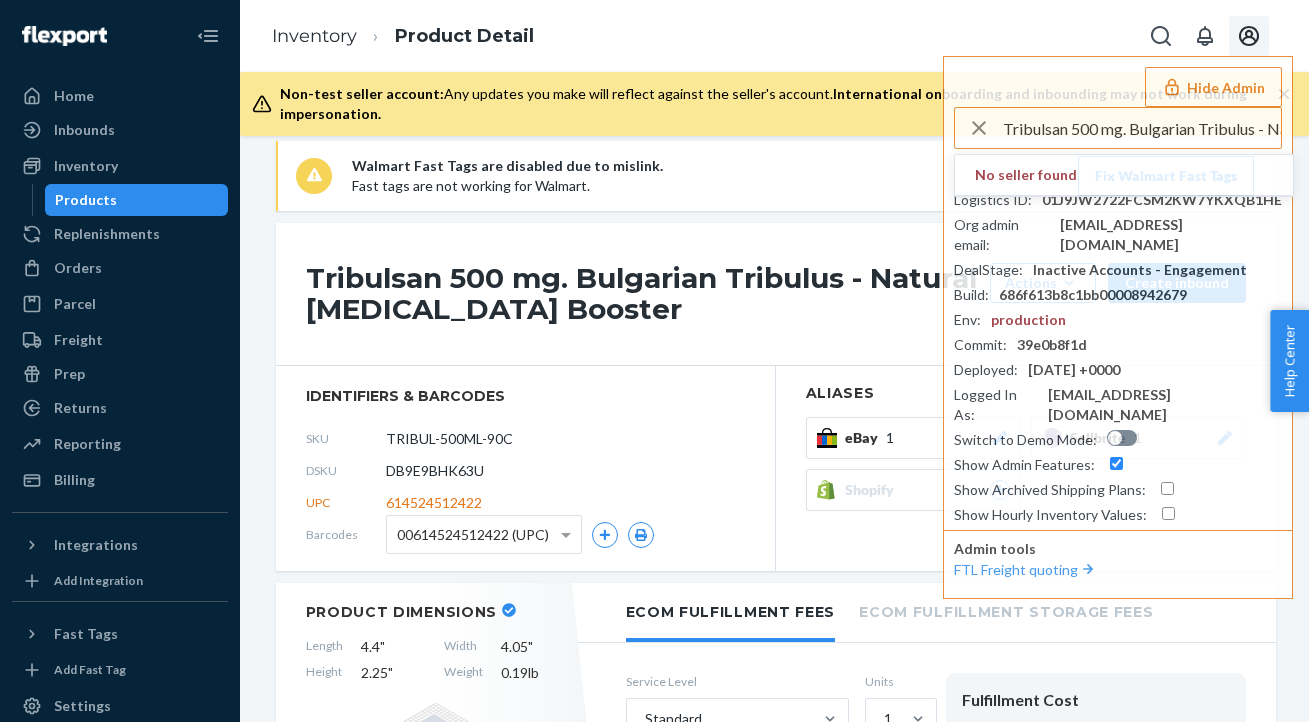 drag, startPoint x: 1007, startPoint y: 126, endPoint x: 1369, endPoint y: 147, distance: 362.6086 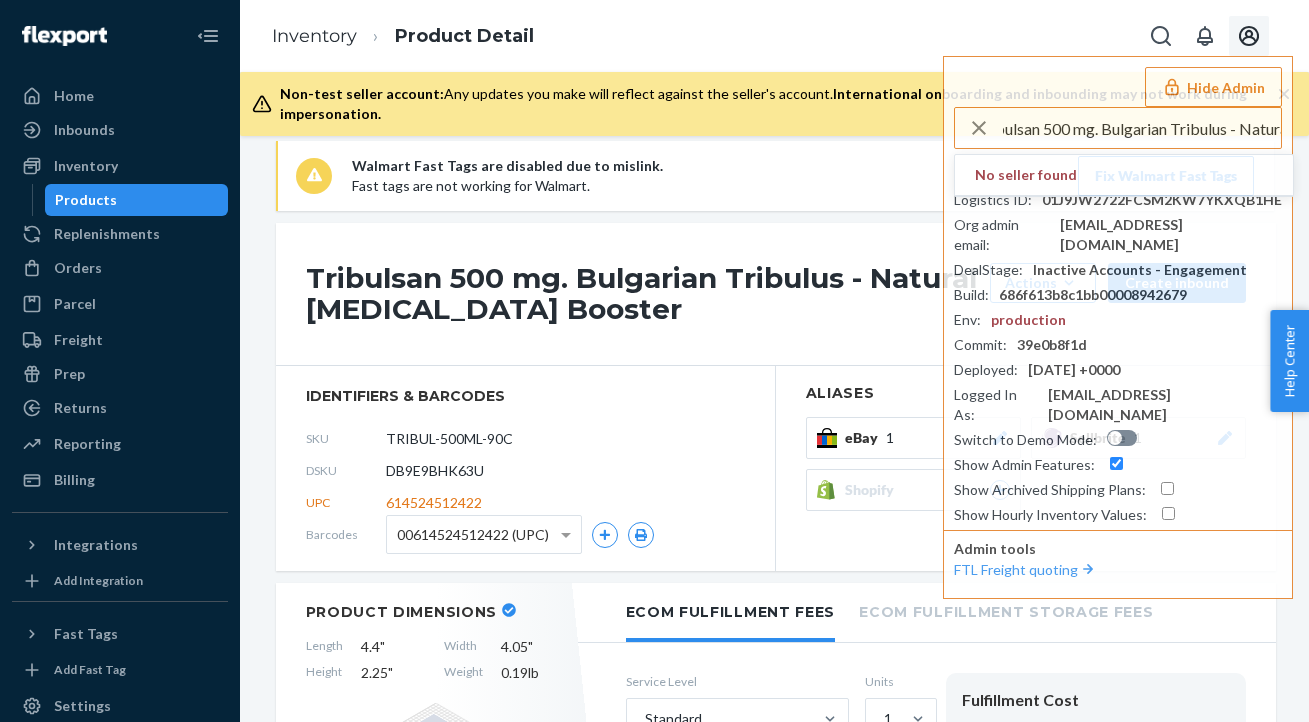 drag, startPoint x: 1006, startPoint y: 130, endPoint x: 1295, endPoint y: 162, distance: 290.76624 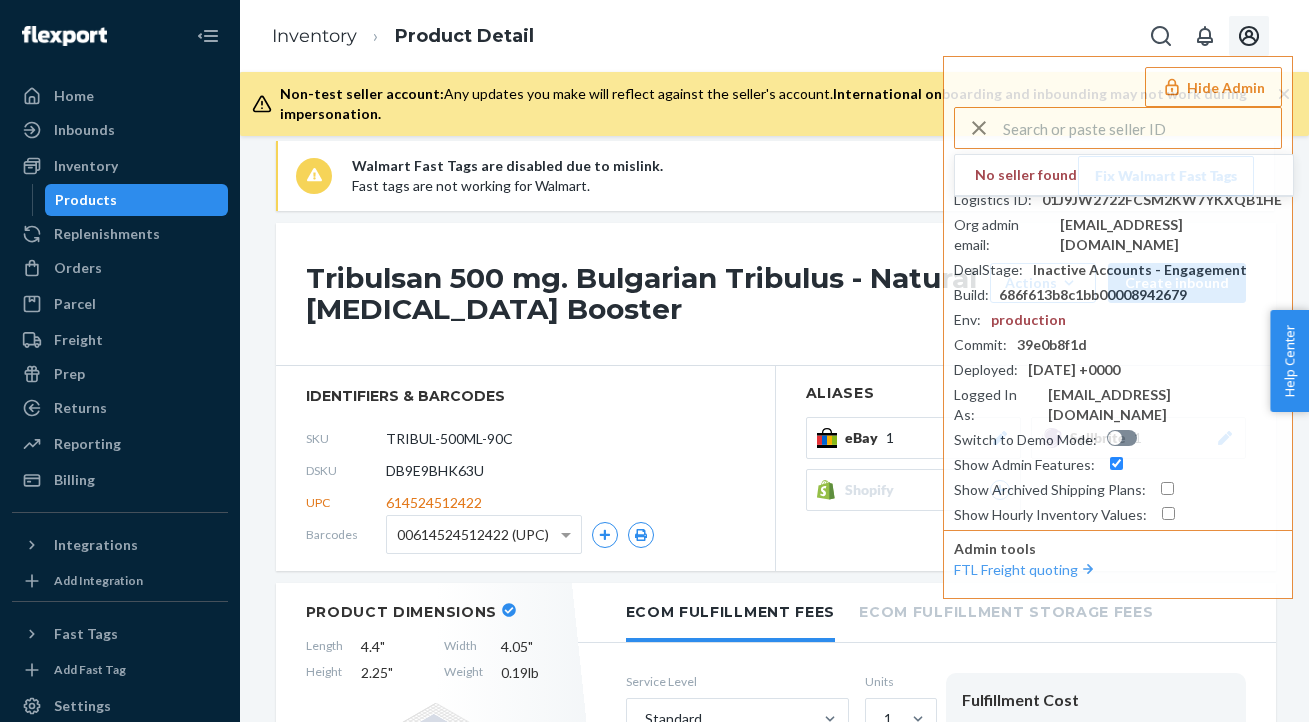 scroll, scrollTop: 0, scrollLeft: 0, axis: both 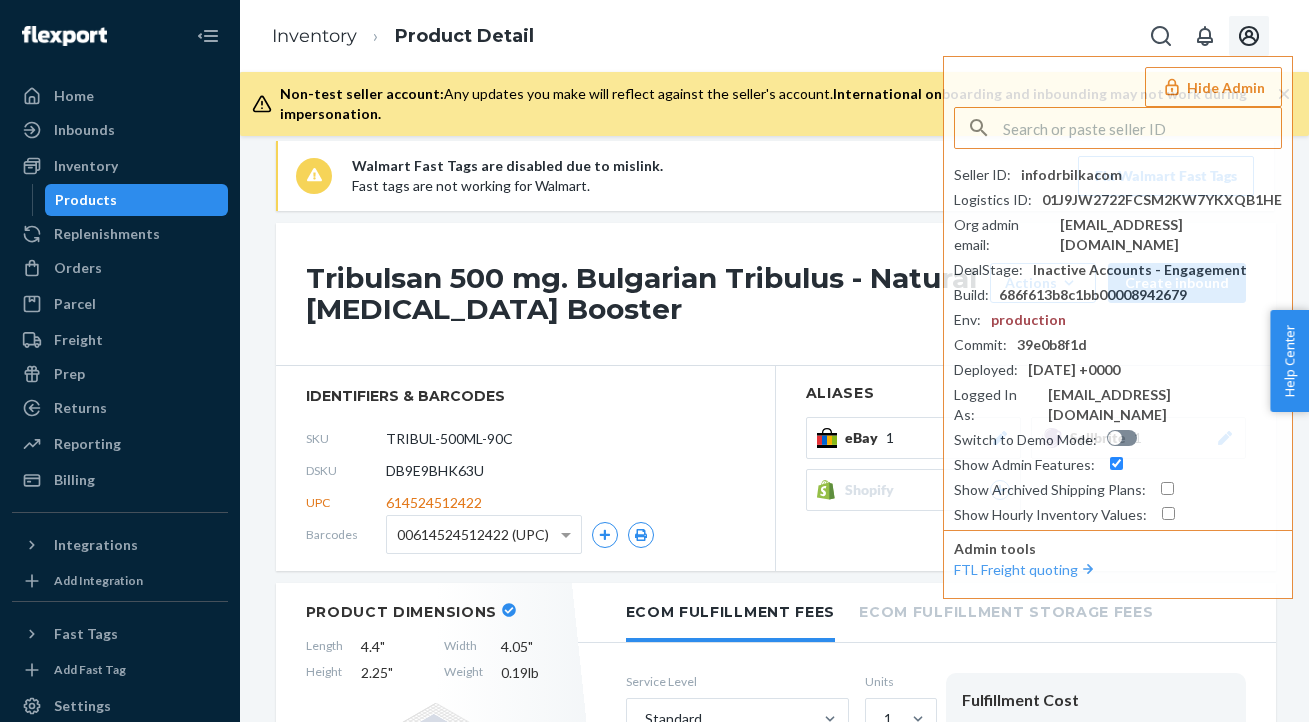 type on "n" 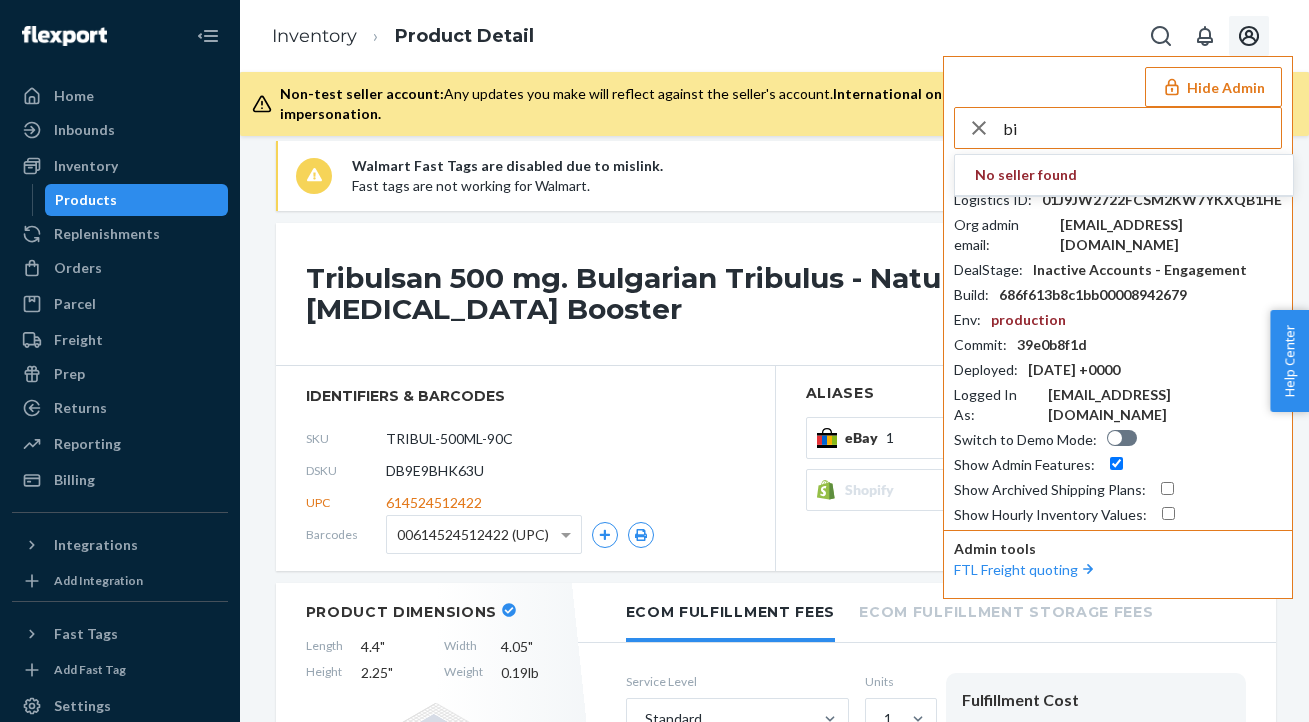 type on "b" 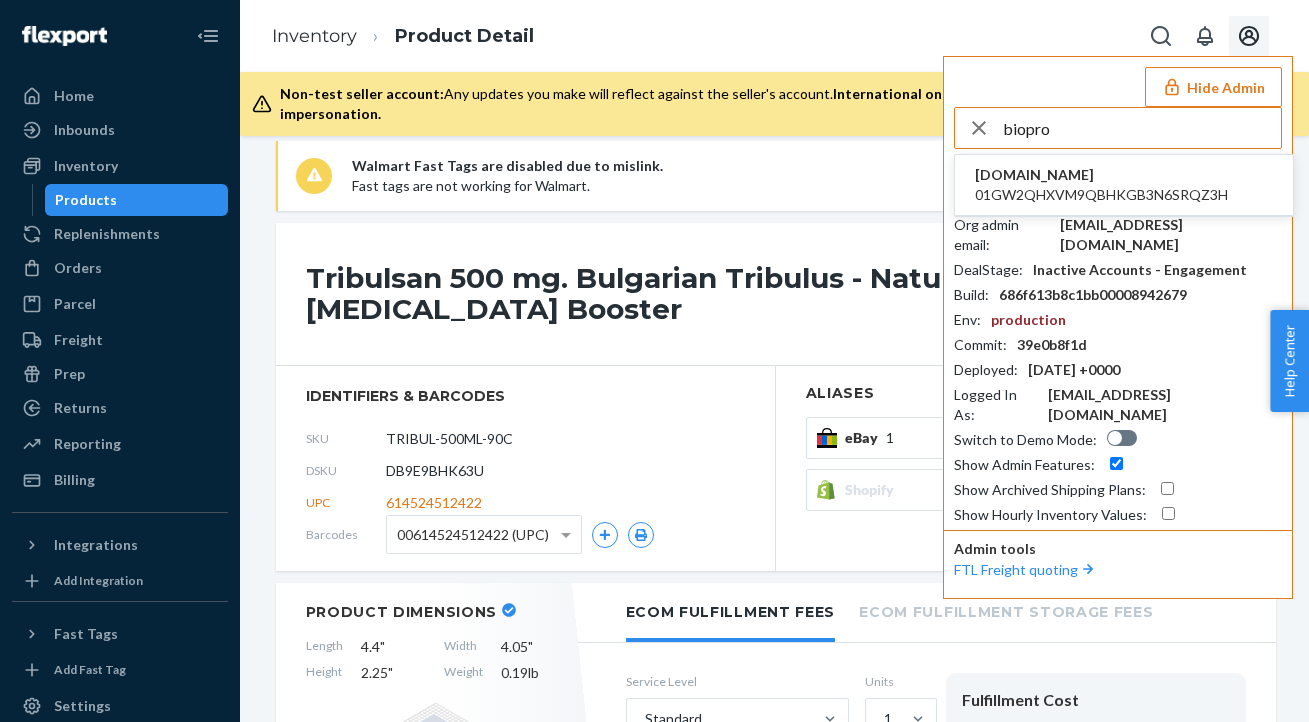 type on "biopro" 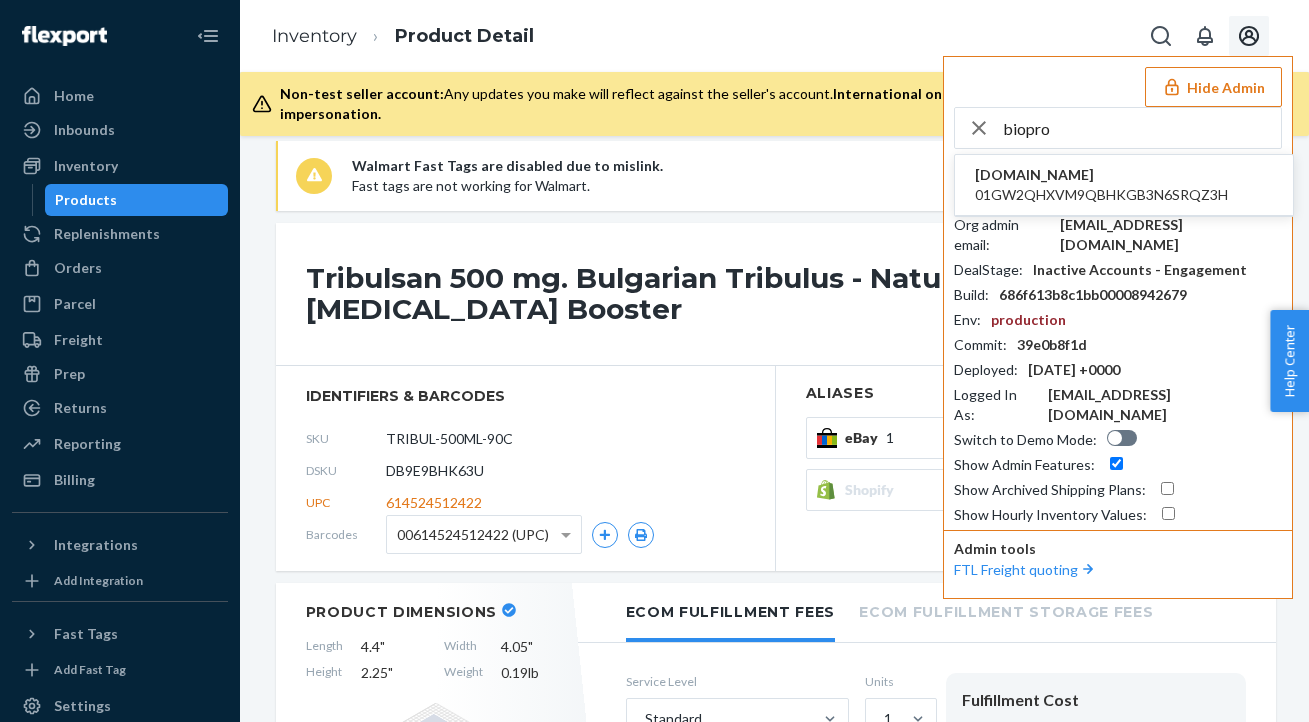 click on "01GW2QHXVM9QBHKGB3N6SRQZ3H" at bounding box center (1101, 195) 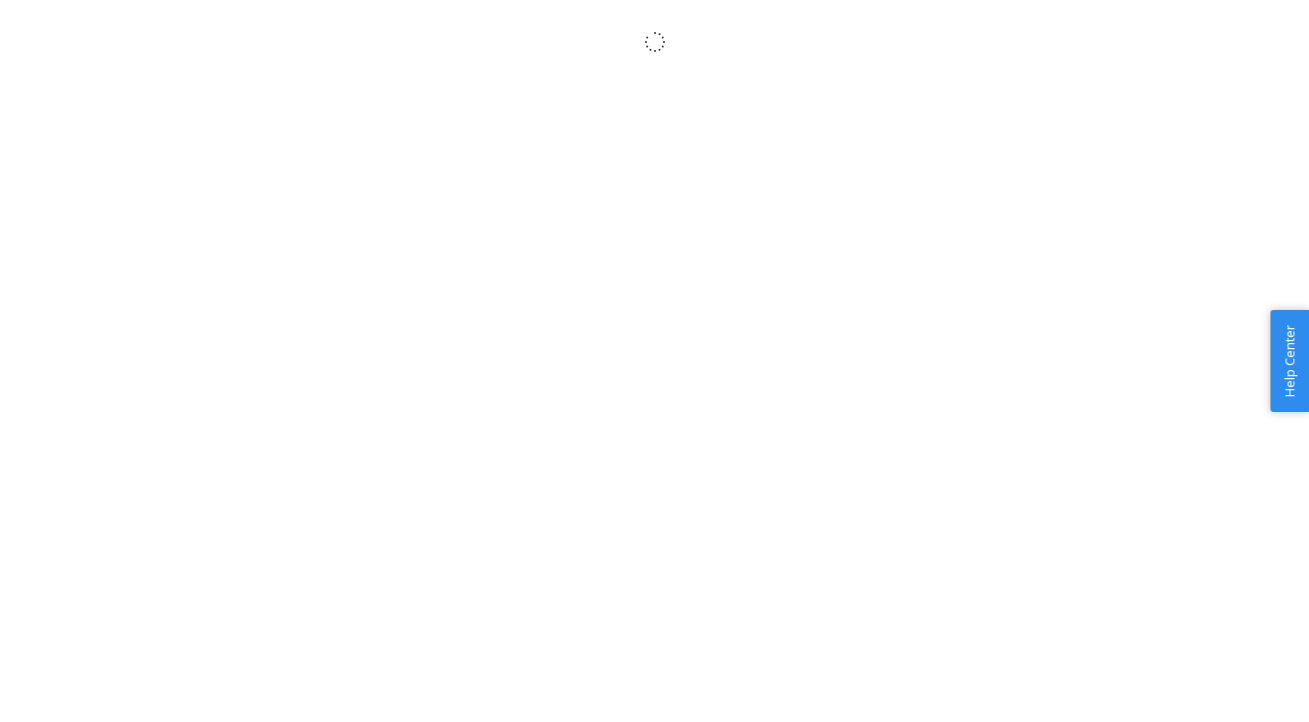 scroll, scrollTop: 0, scrollLeft: 0, axis: both 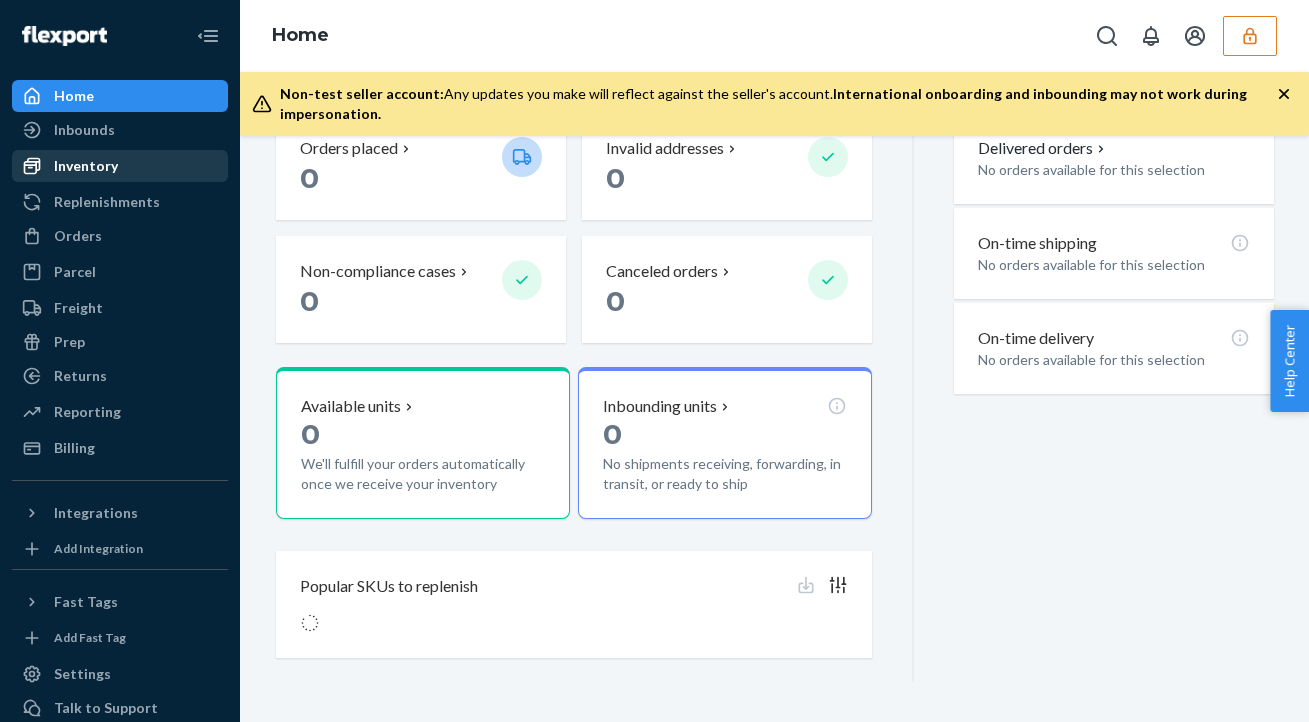 click on "Inventory" at bounding box center (86, 166) 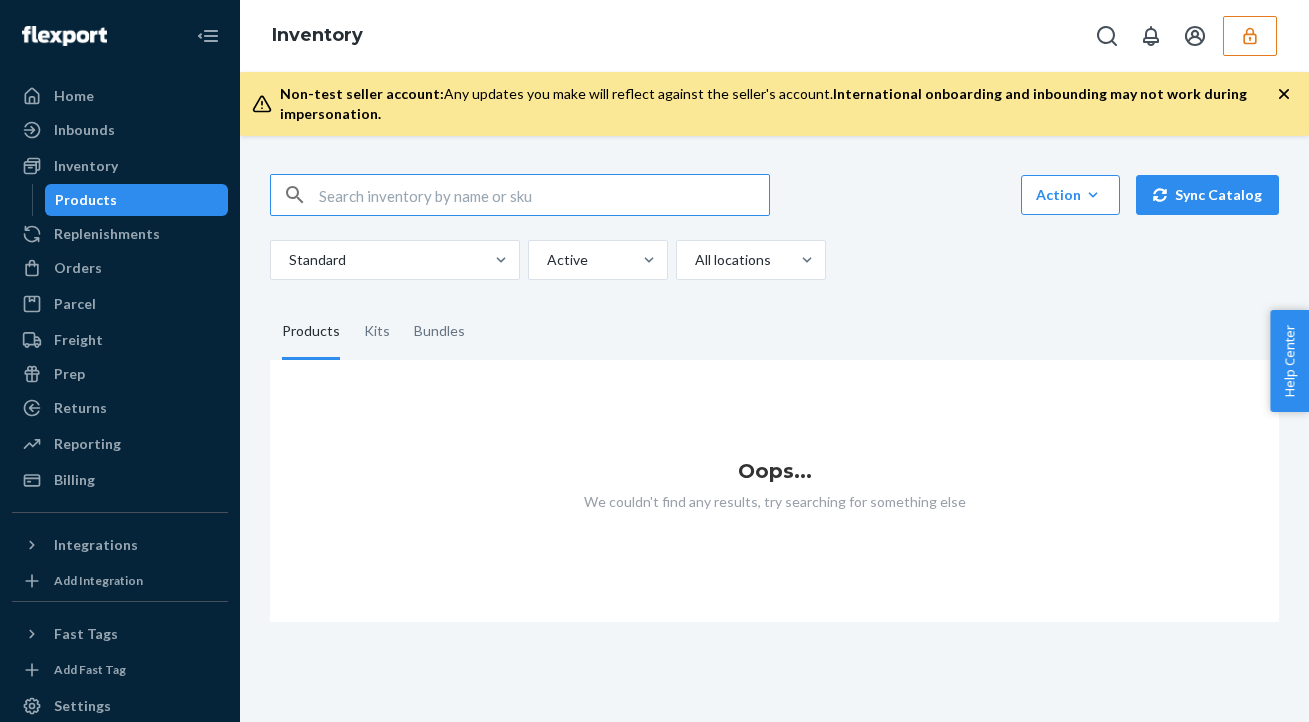 click on "Inventory" at bounding box center (774, 36) 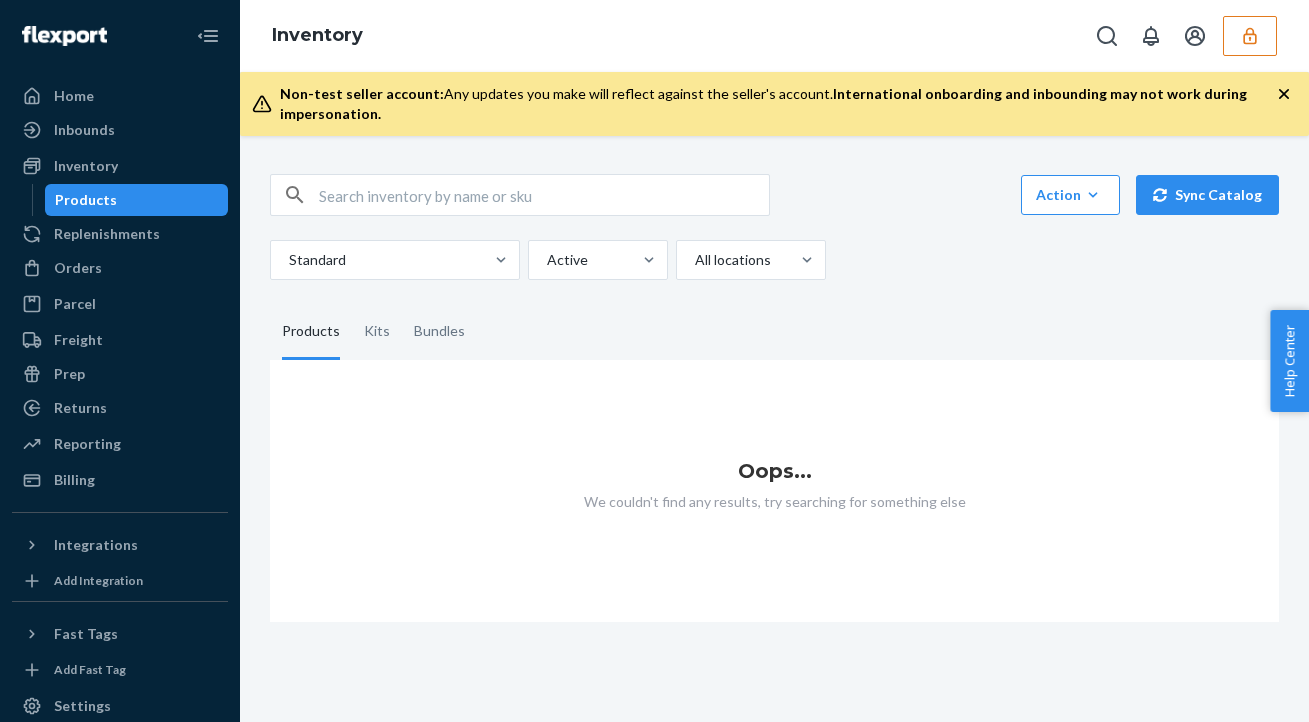 click at bounding box center [1250, 36] 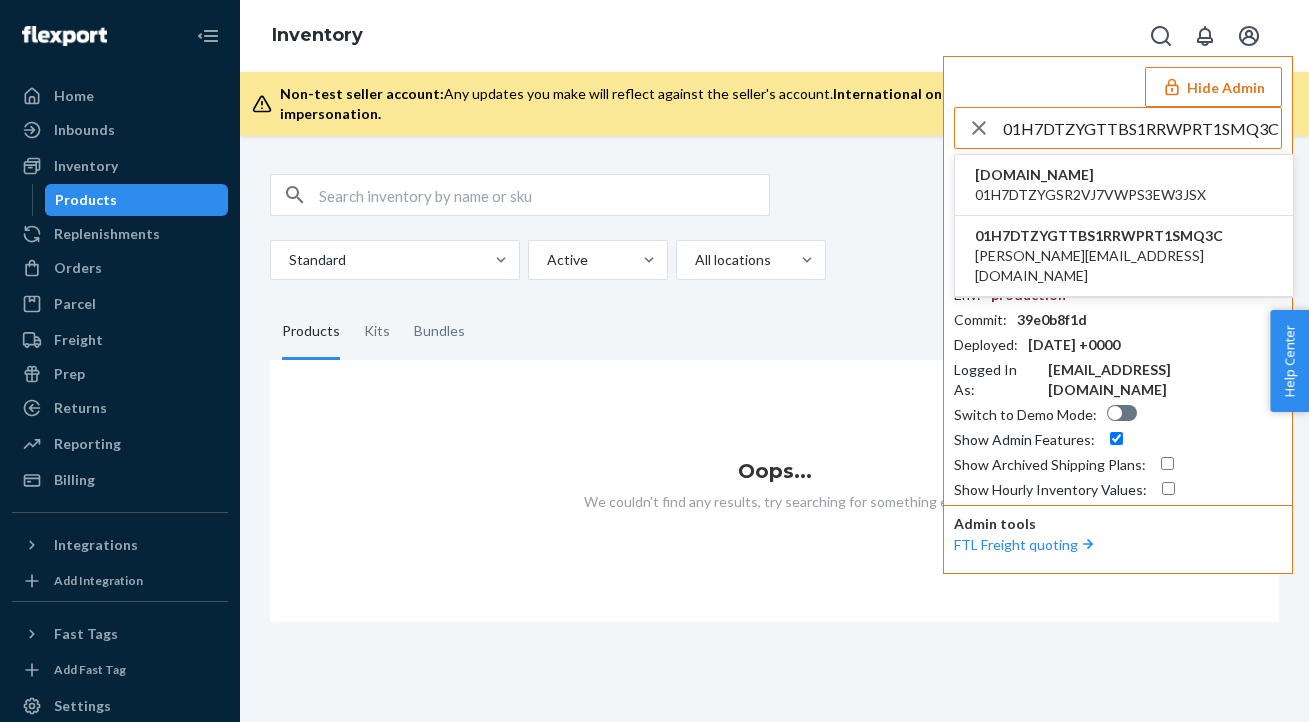 type on "01H7DTZYGTTBS1RRWPRT1SMQ3C" 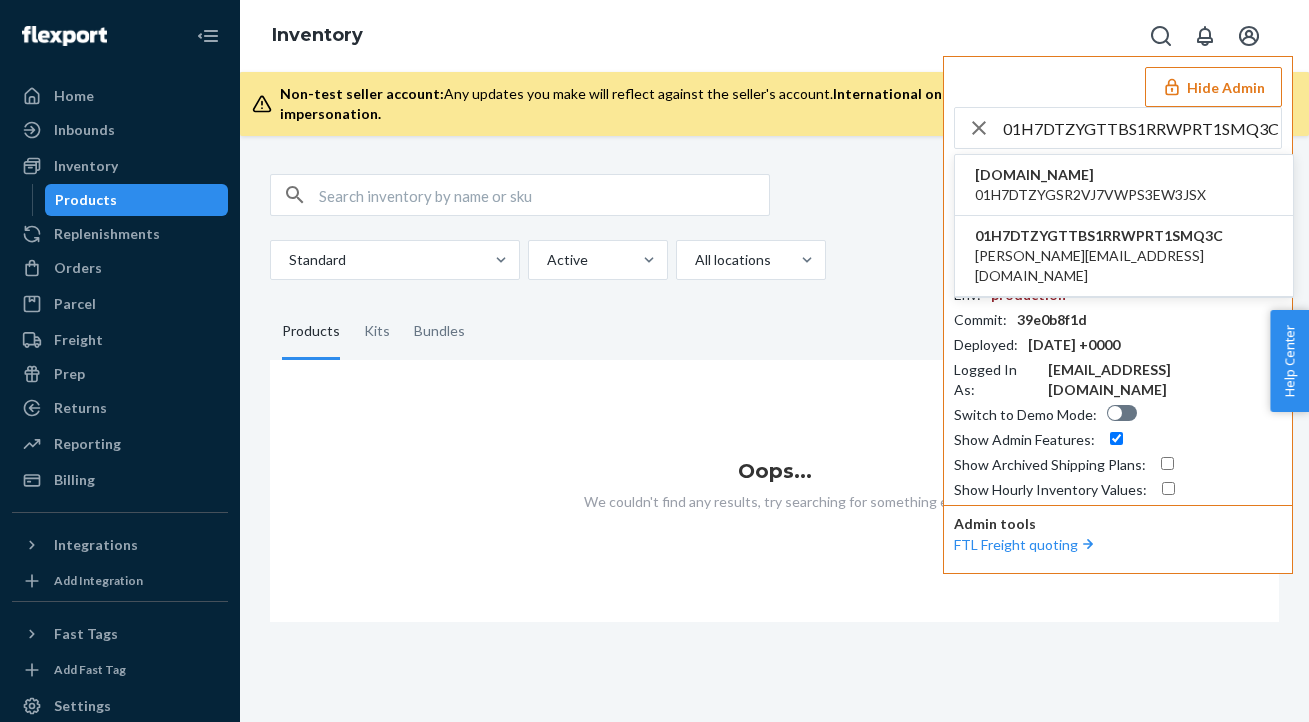 click on "[DOMAIN_NAME]" at bounding box center (1090, 175) 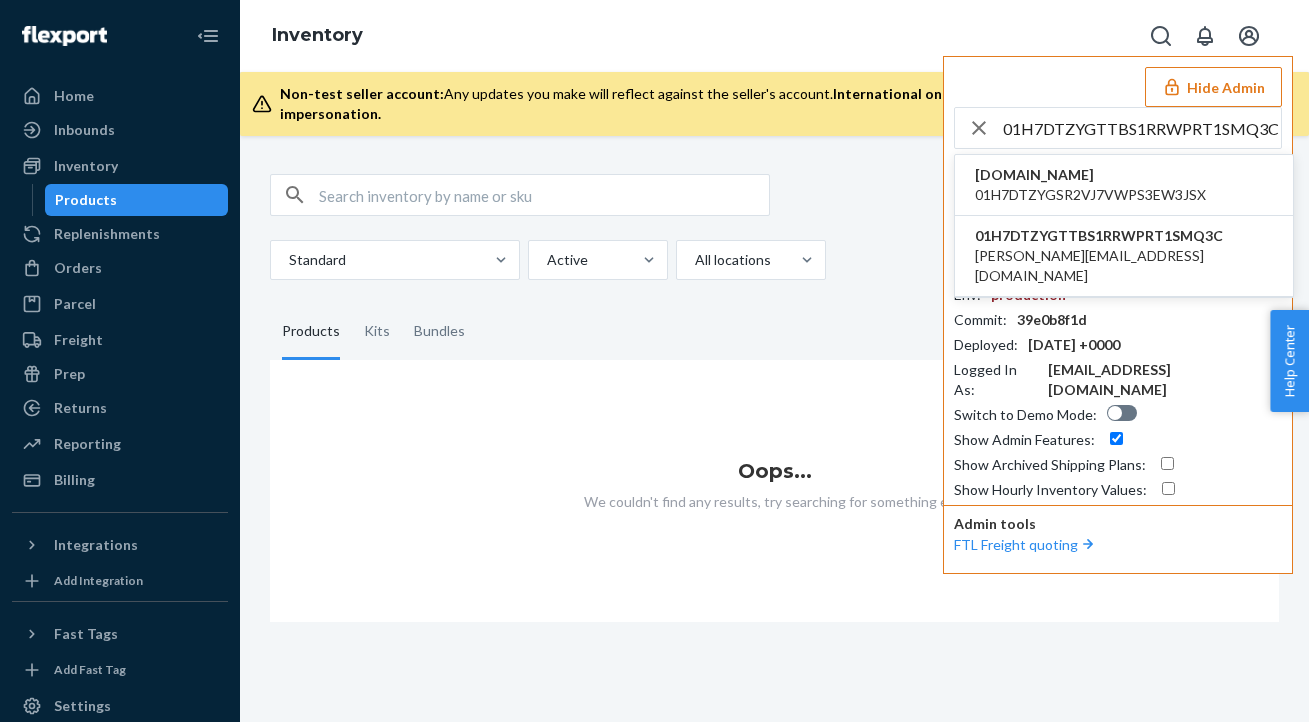 type 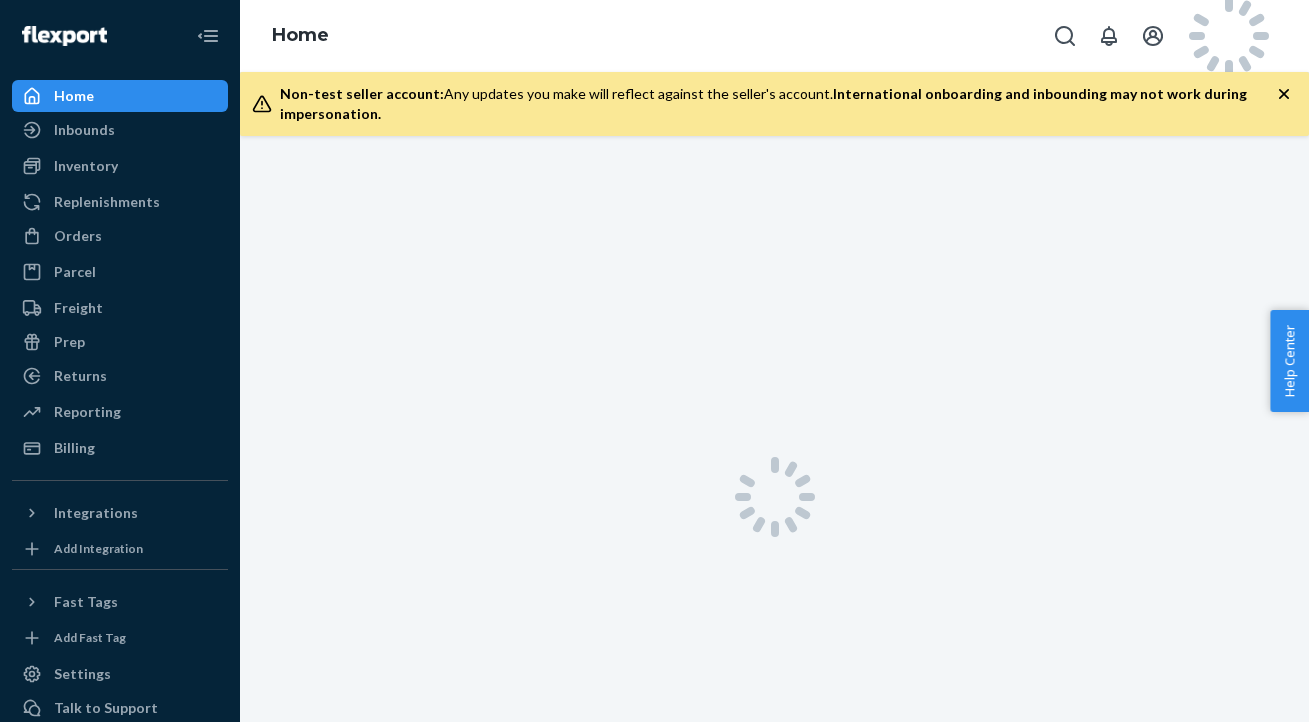 scroll, scrollTop: 0, scrollLeft: 0, axis: both 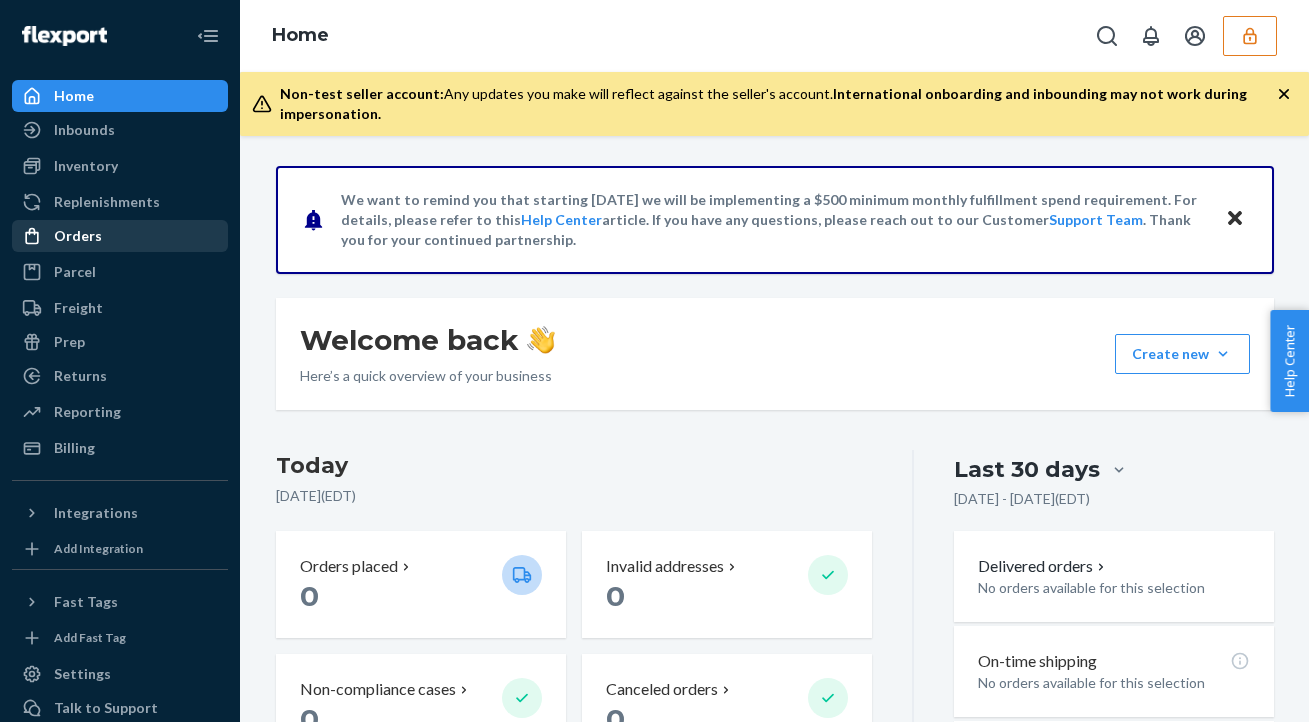 click on "Orders" at bounding box center [78, 236] 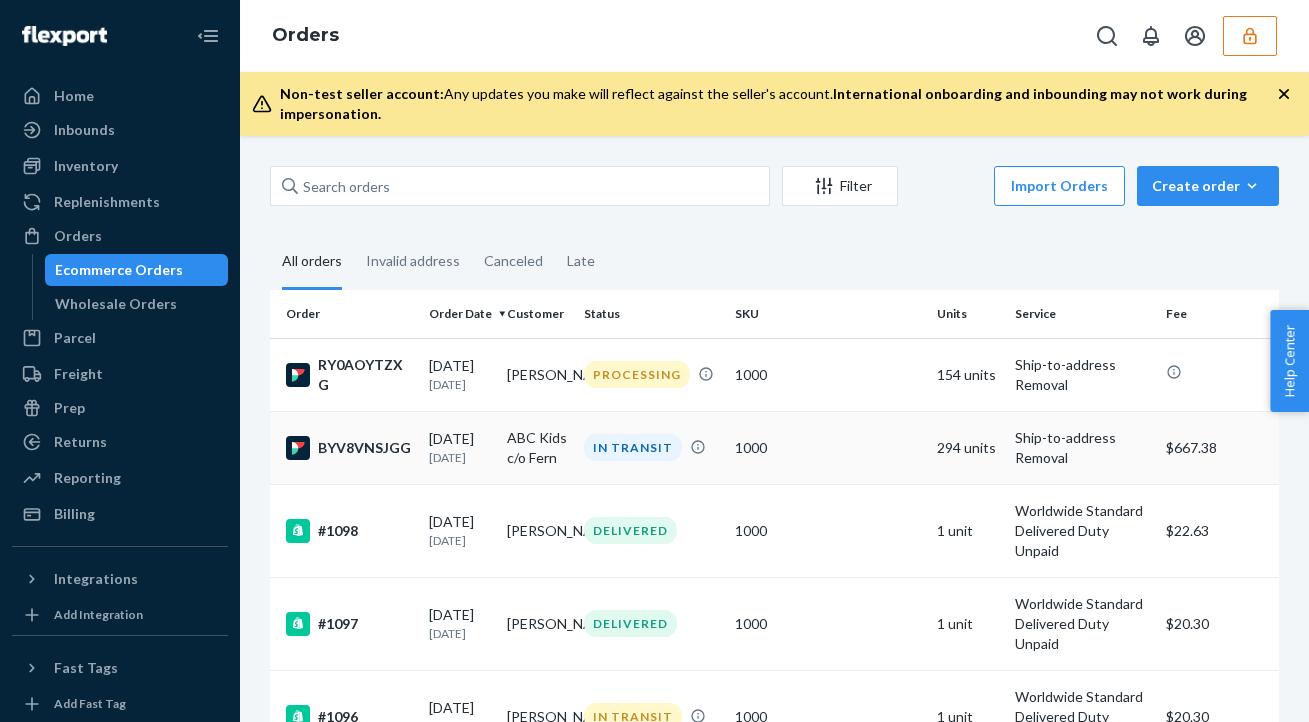 click on "1000" at bounding box center [828, 448] 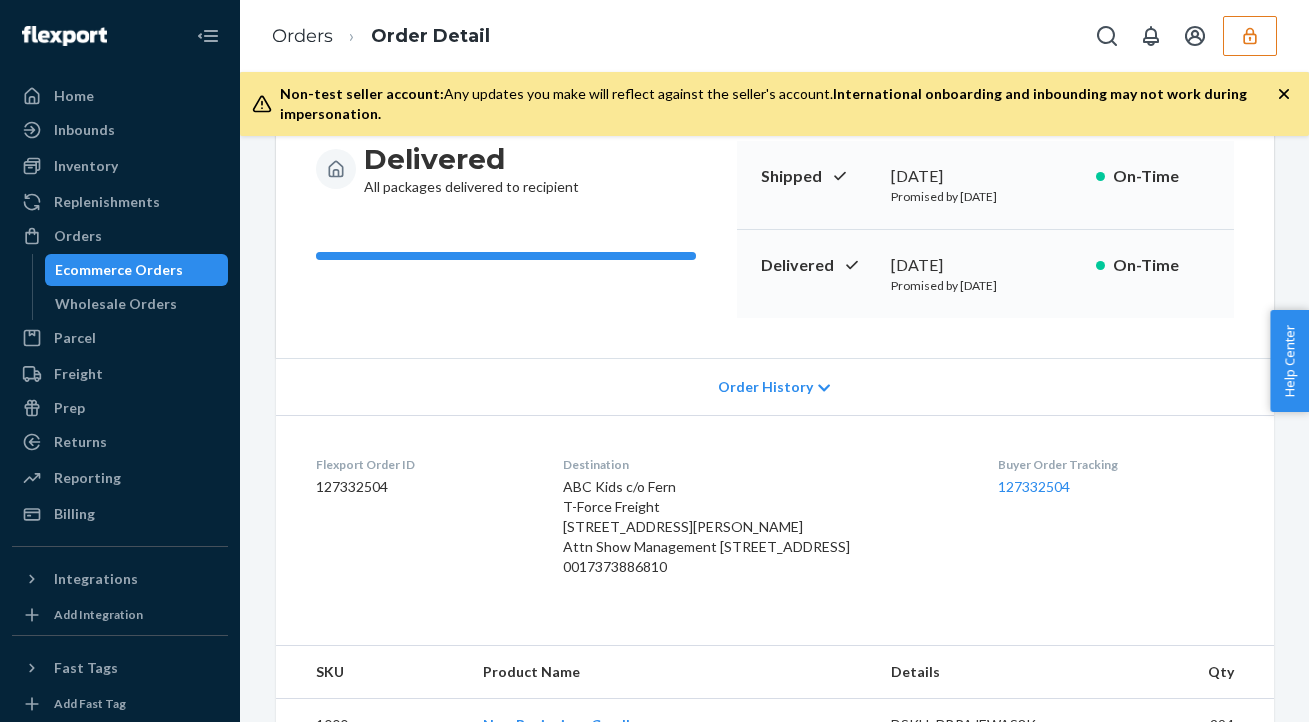 scroll, scrollTop: 207, scrollLeft: 0, axis: vertical 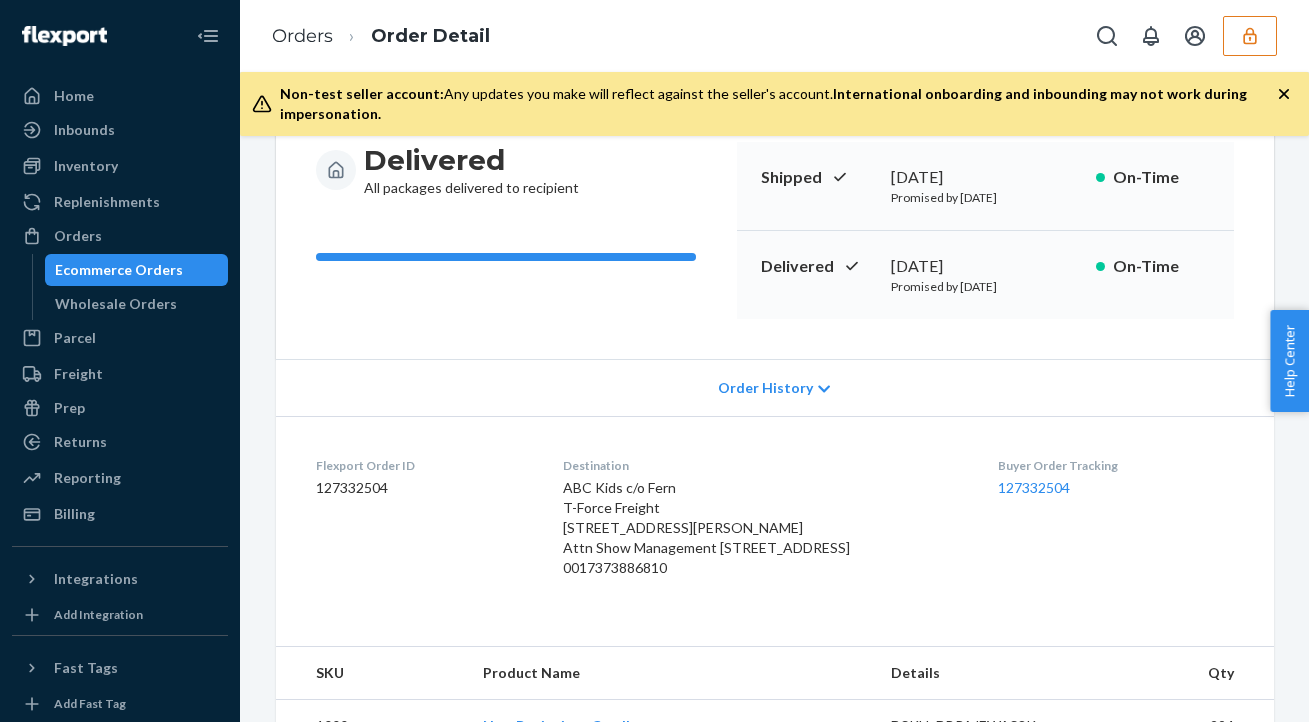 click on "Order History" at bounding box center [765, 388] 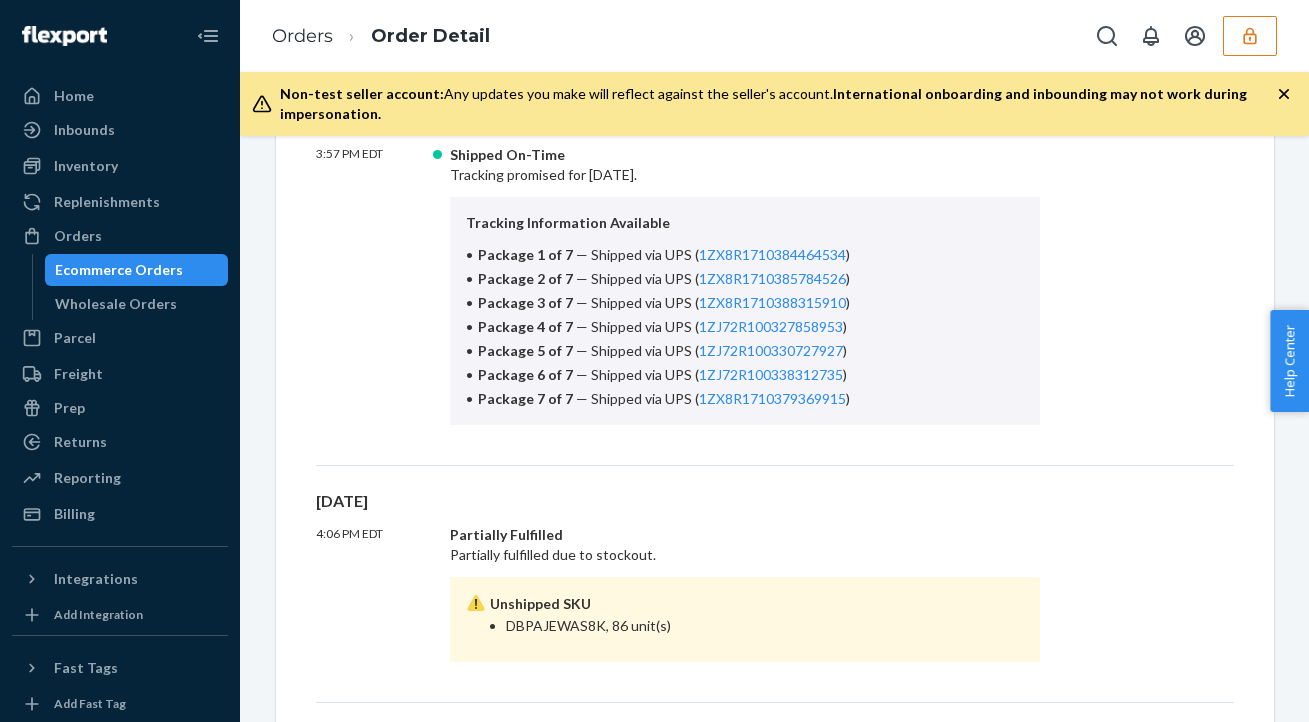 scroll, scrollTop: 854, scrollLeft: 0, axis: vertical 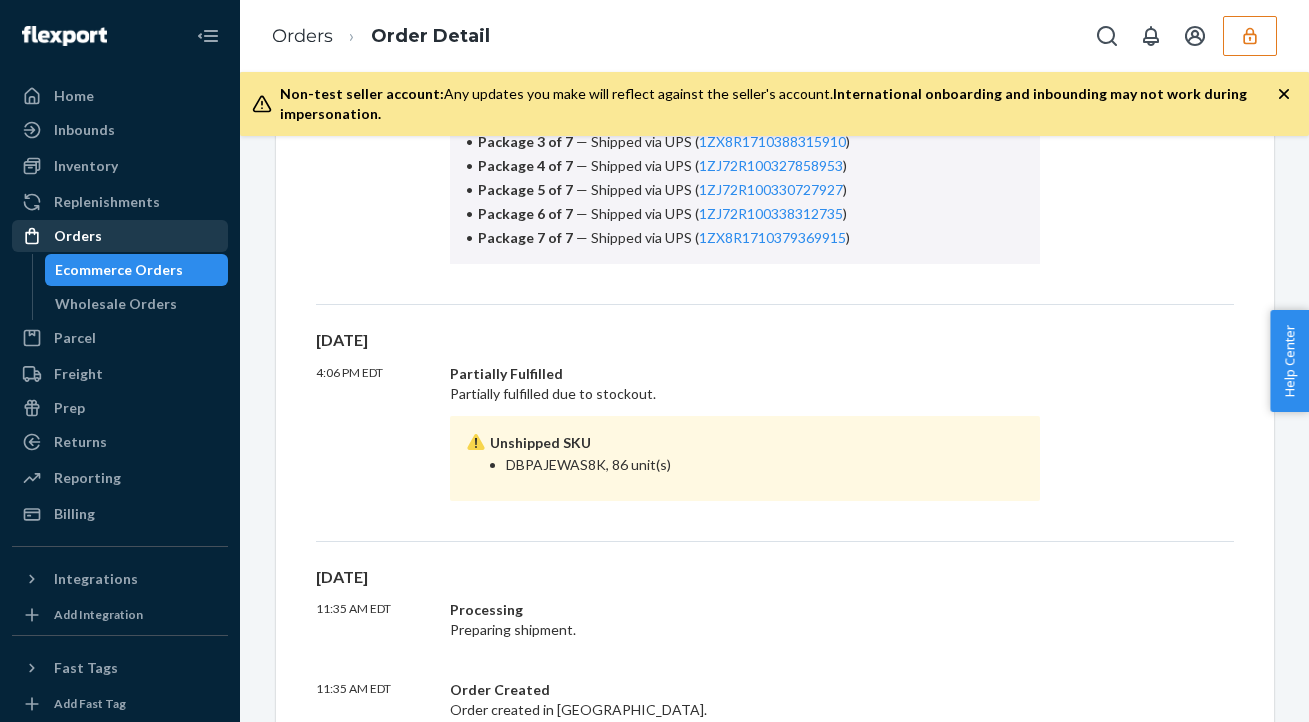 click on "Orders" at bounding box center [78, 236] 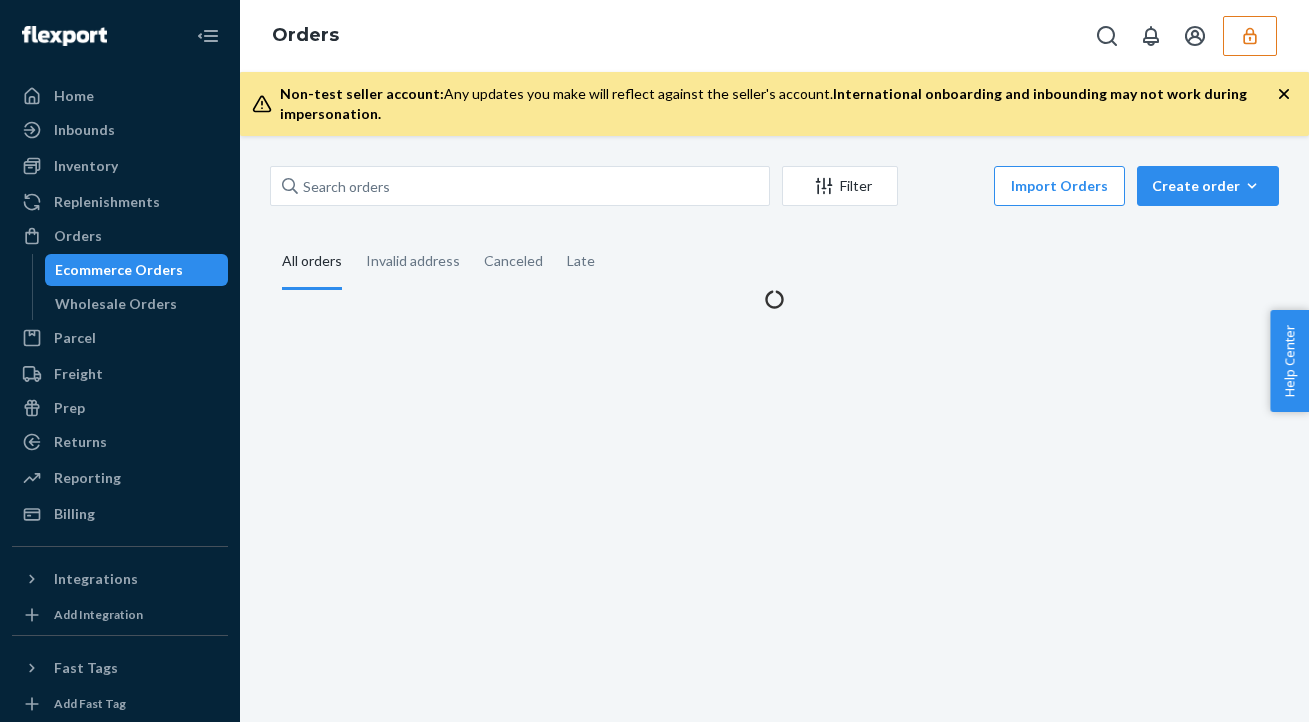scroll, scrollTop: 0, scrollLeft: 0, axis: both 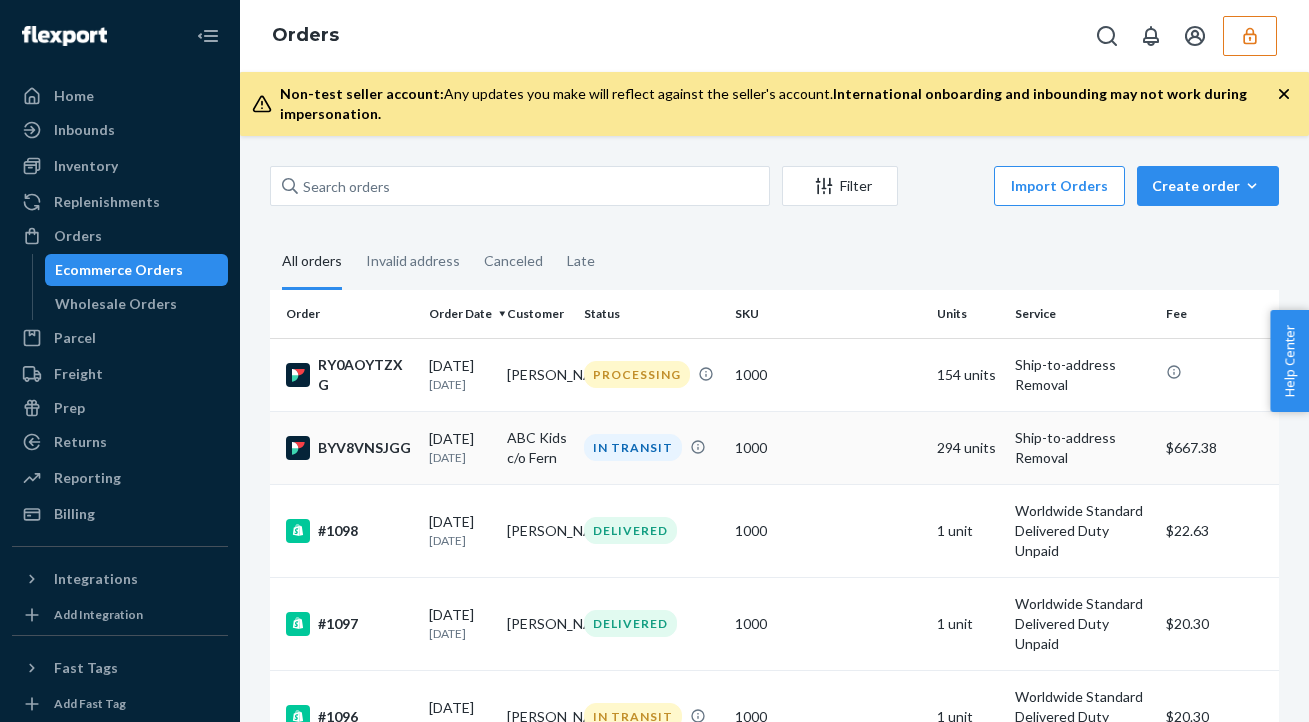 click on "294 units" at bounding box center (967, 447) 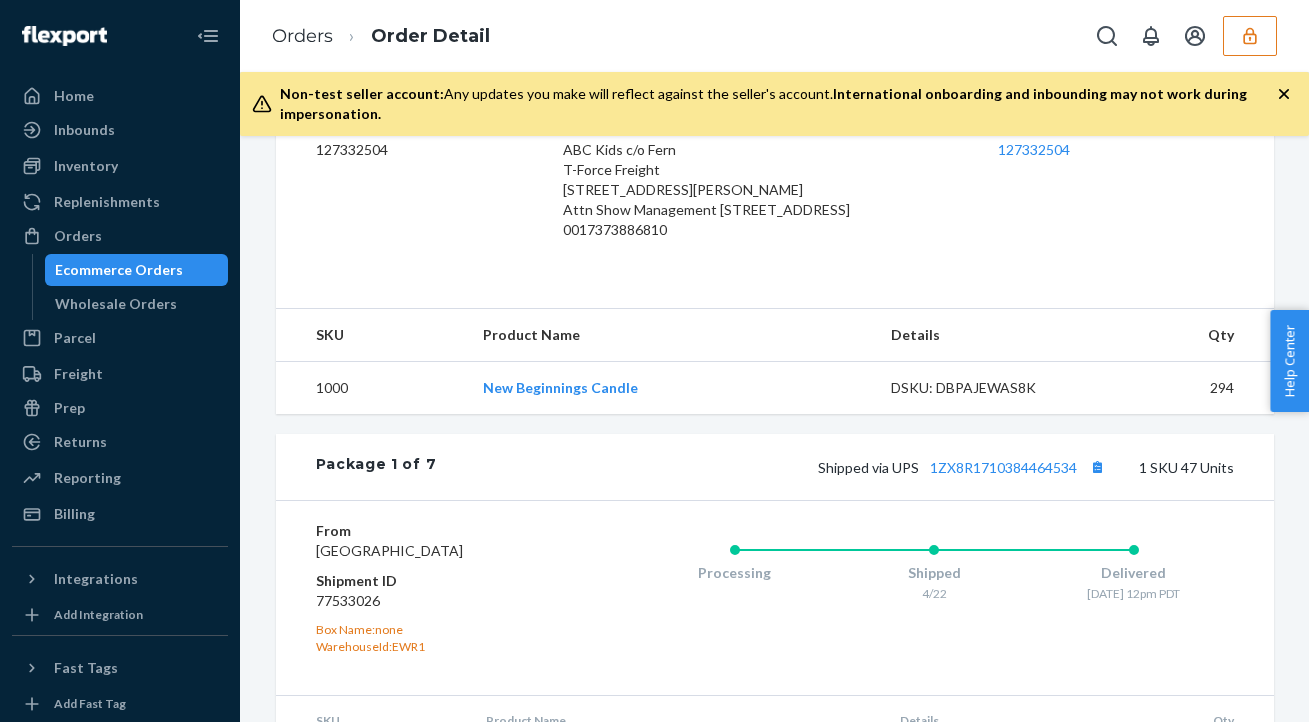 scroll, scrollTop: 0, scrollLeft: 0, axis: both 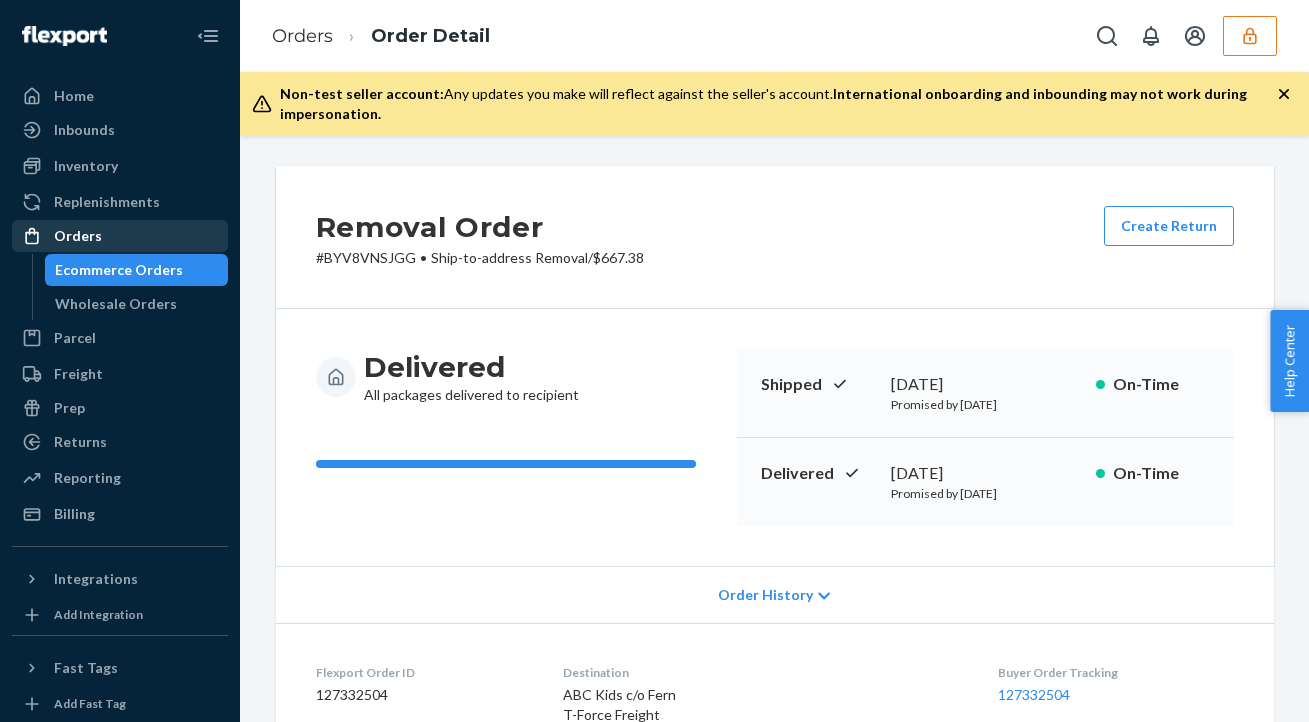 click on "Orders" at bounding box center [120, 236] 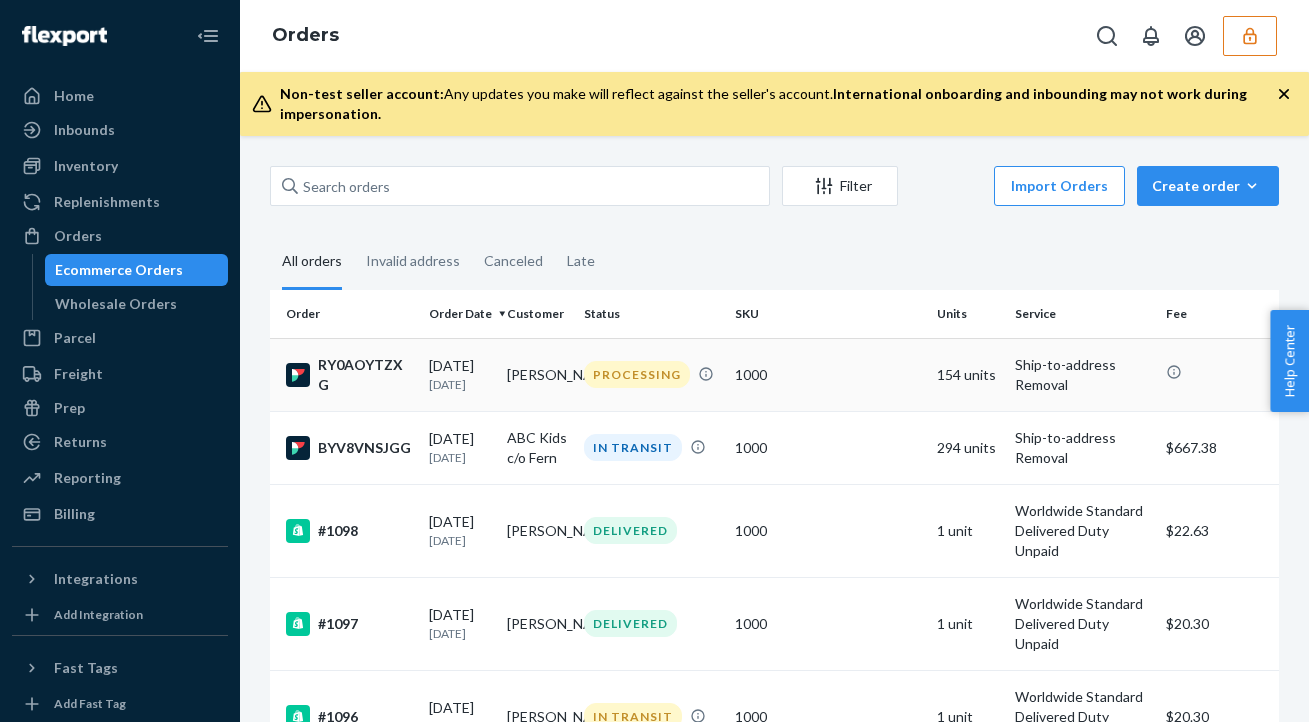 click on "1000" at bounding box center (828, 374) 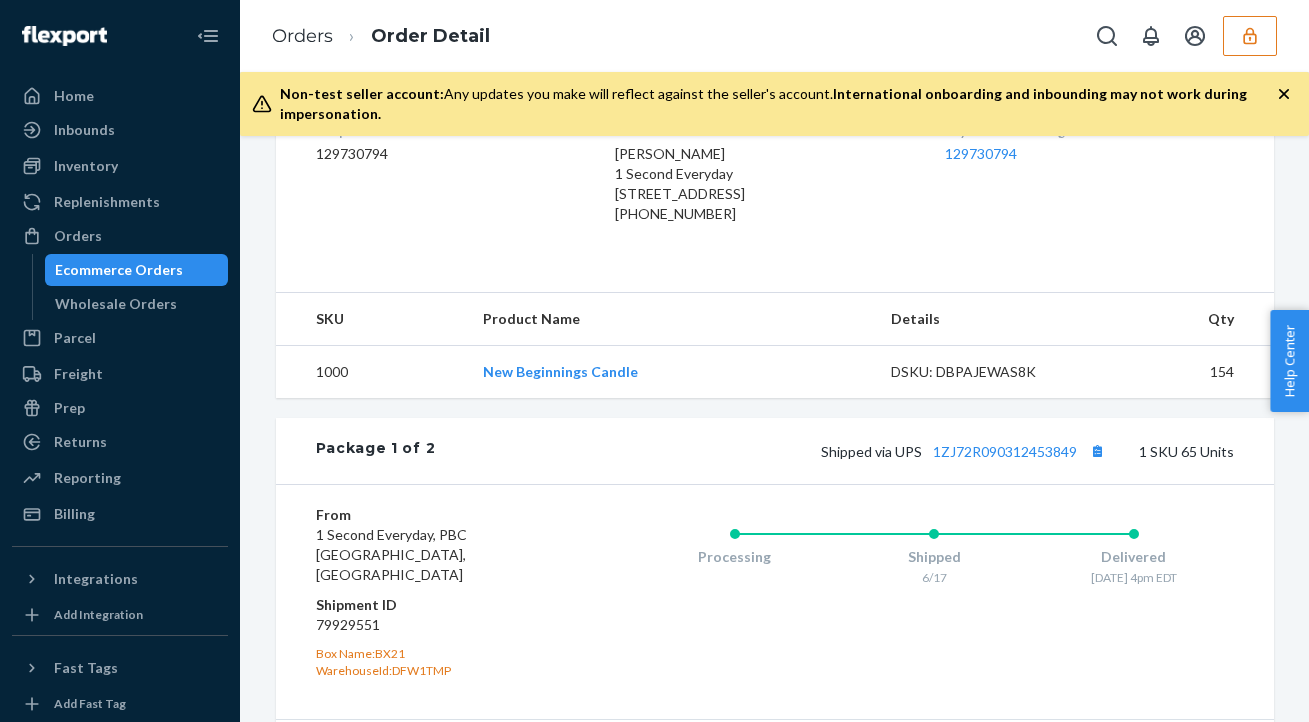 scroll, scrollTop: 0, scrollLeft: 0, axis: both 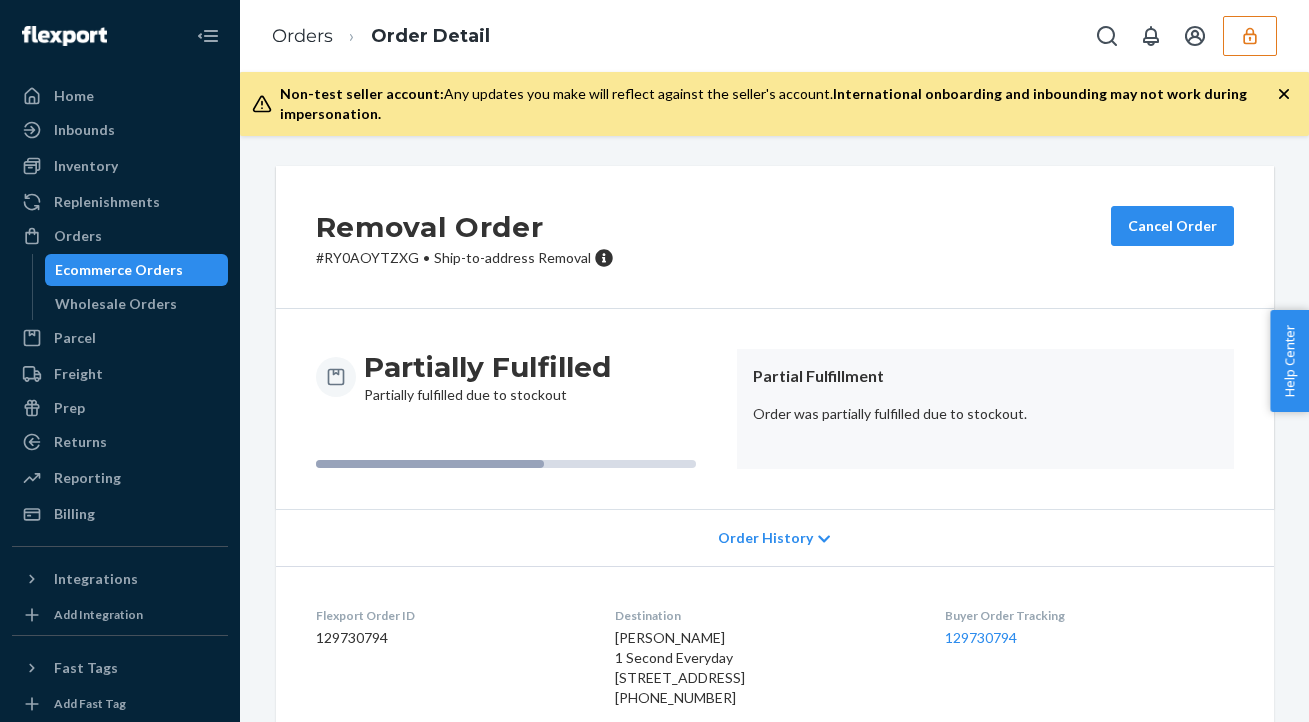 click on "Order History" at bounding box center [775, 537] 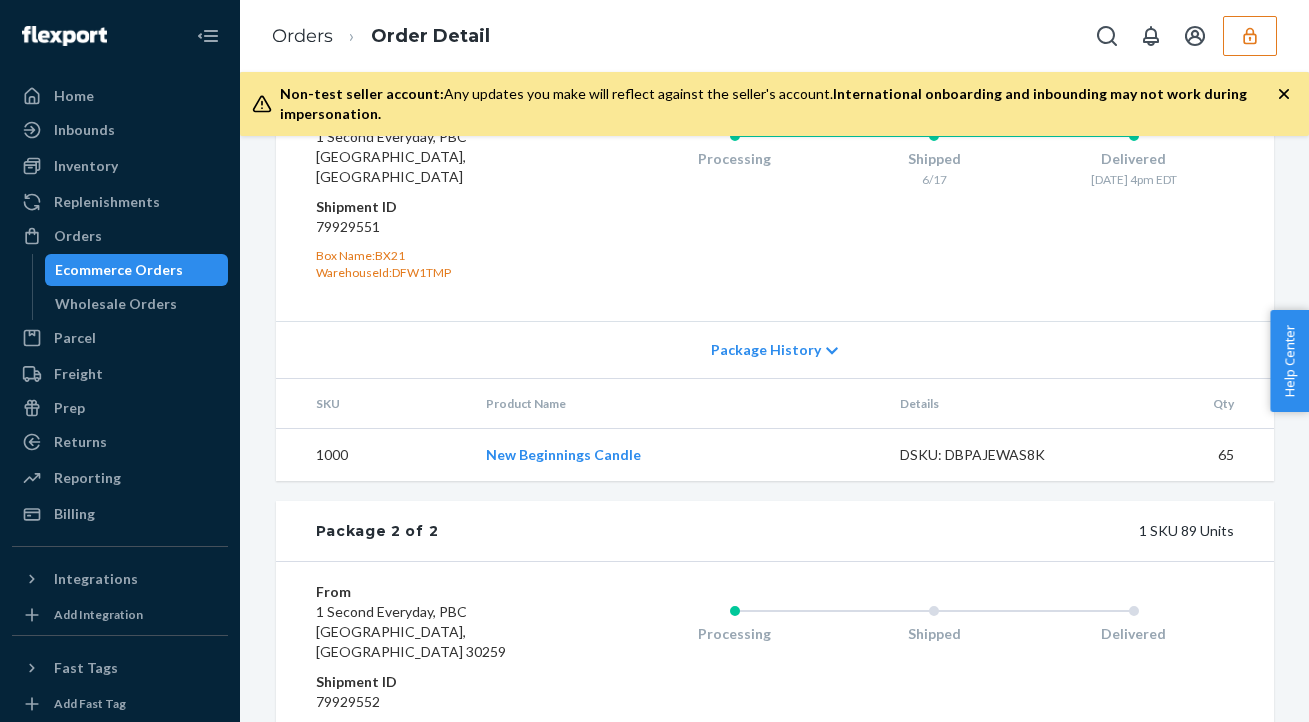 scroll, scrollTop: 1595, scrollLeft: 0, axis: vertical 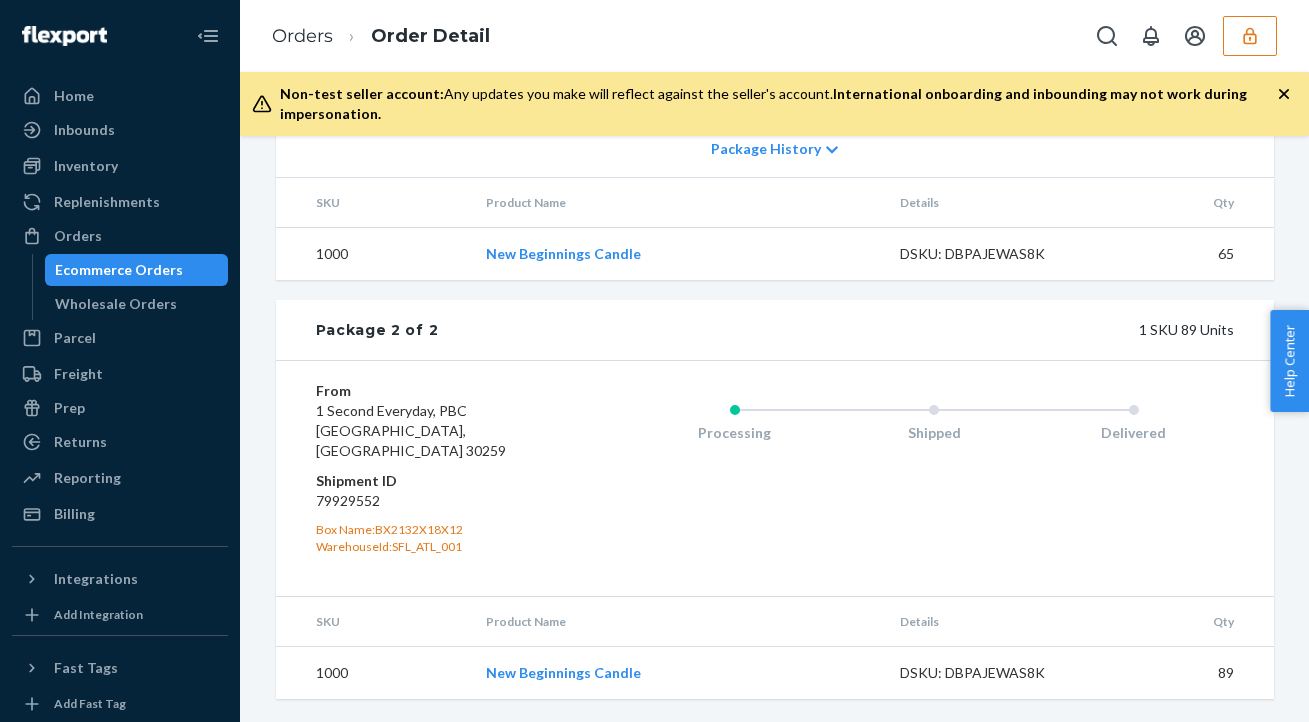 click on "SKU Product Name Details Qty" at bounding box center (775, 203) 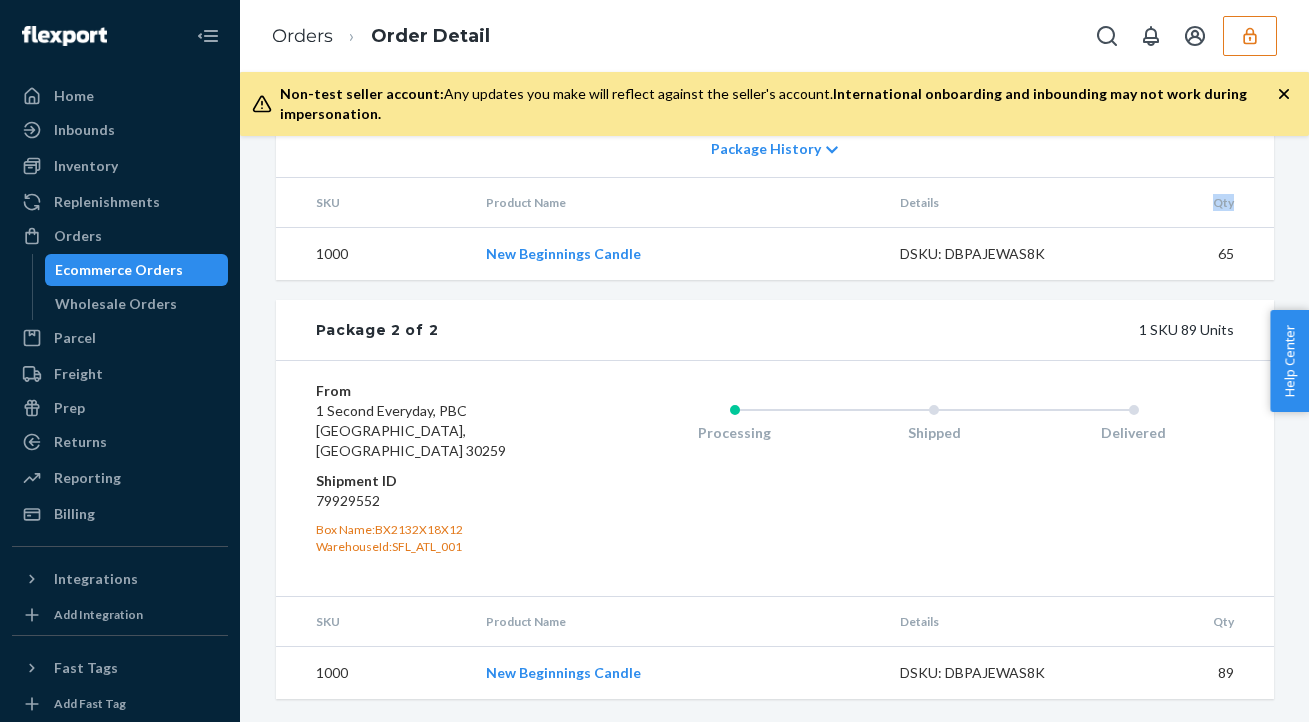 click 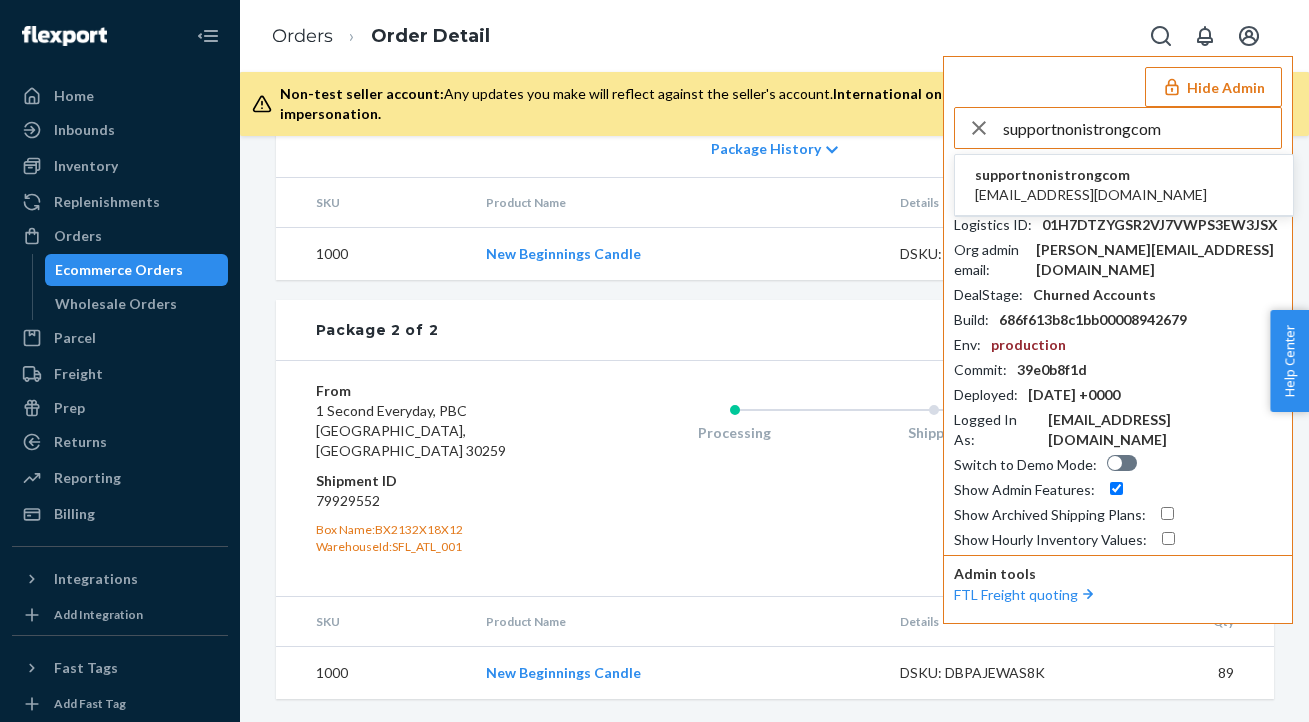 type on "supportnonistrongcom" 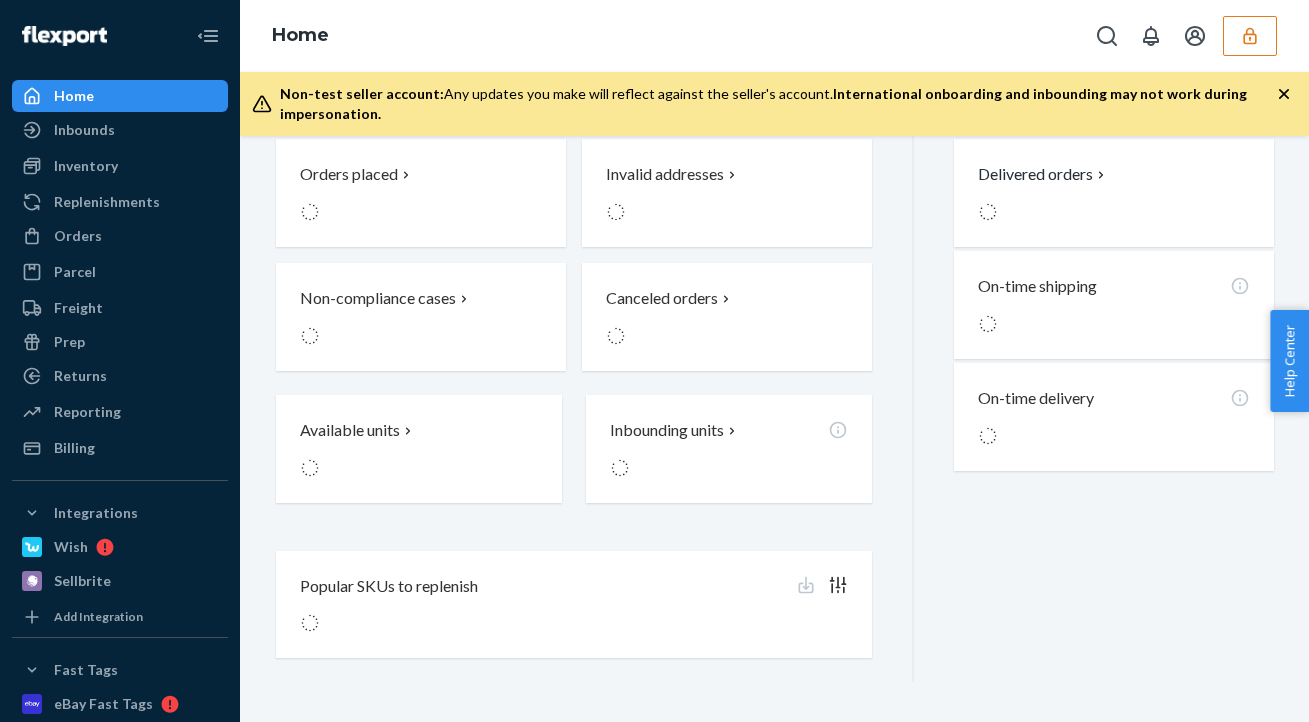 scroll, scrollTop: 0, scrollLeft: 0, axis: both 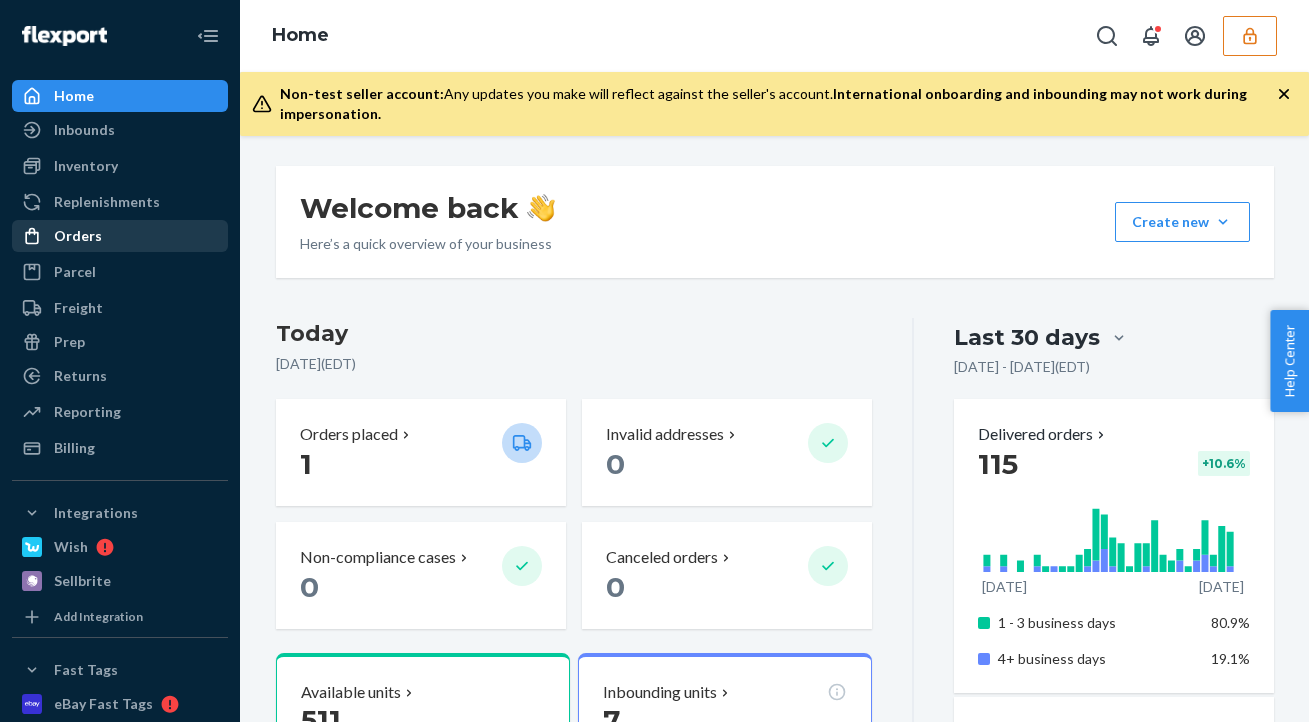 click on "Orders" at bounding box center (78, 236) 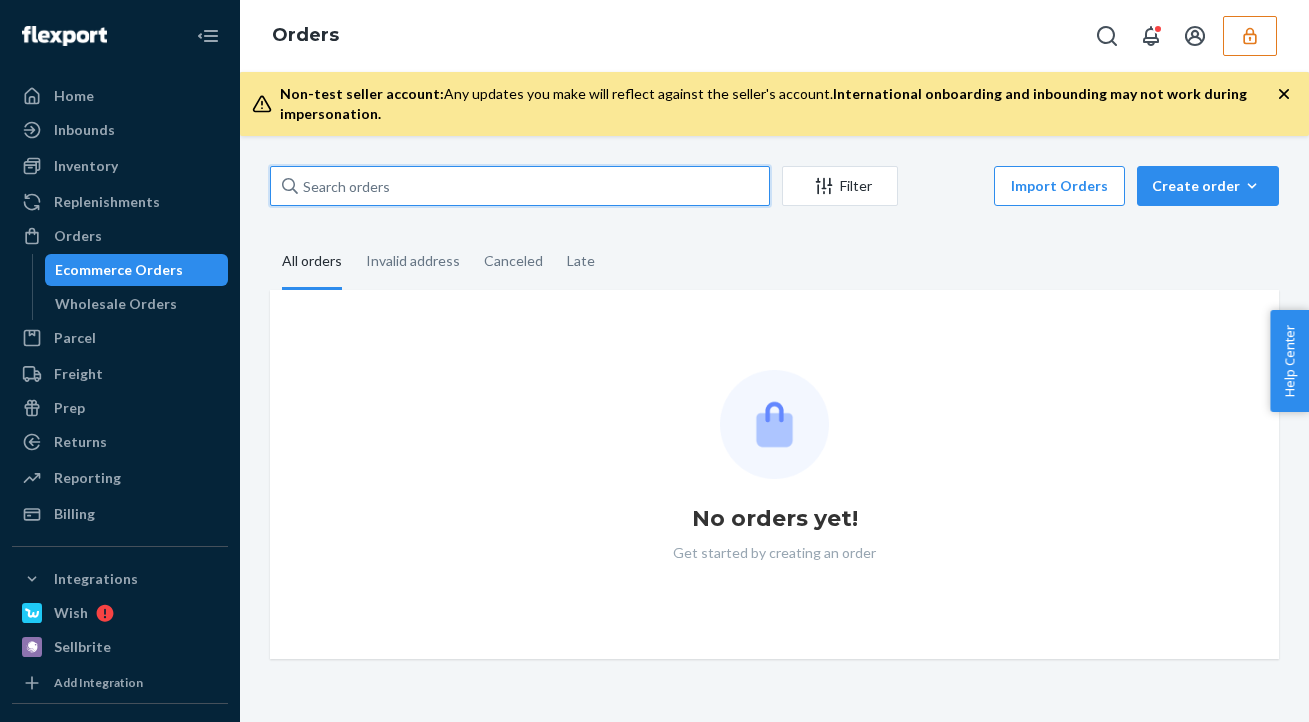 click at bounding box center (520, 186) 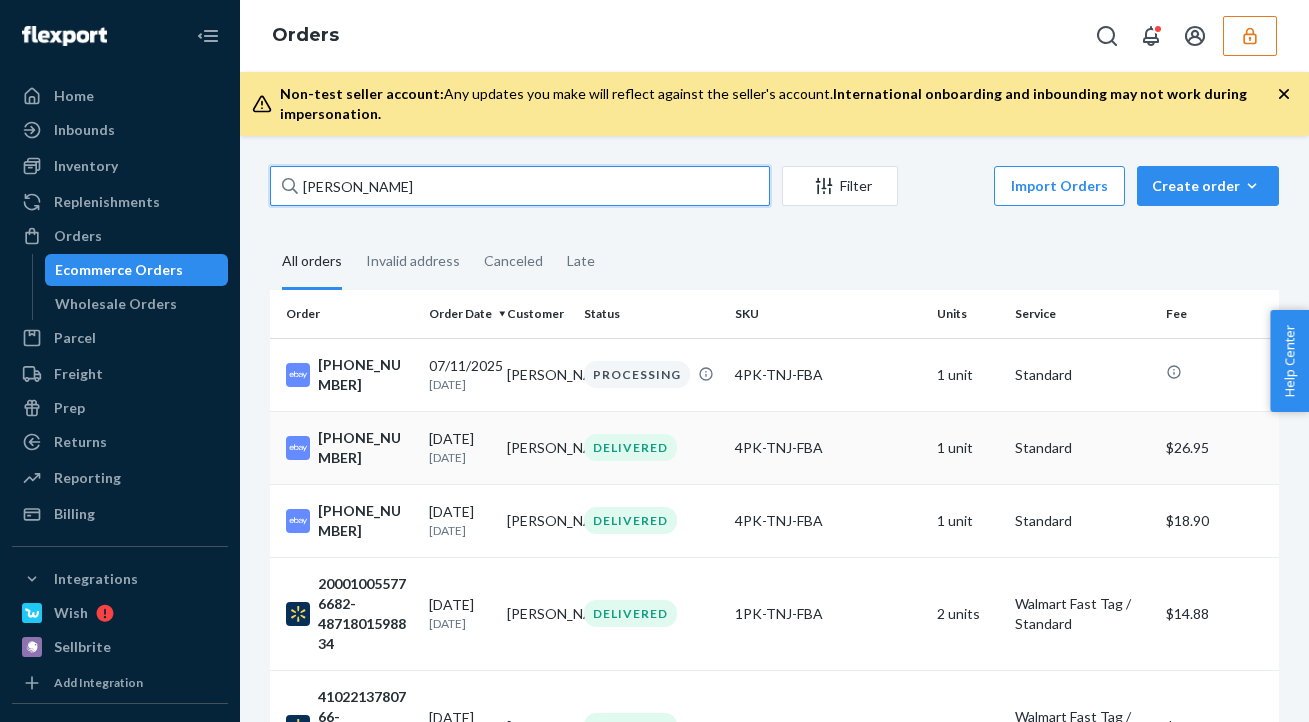 type on "[PERSON_NAME]" 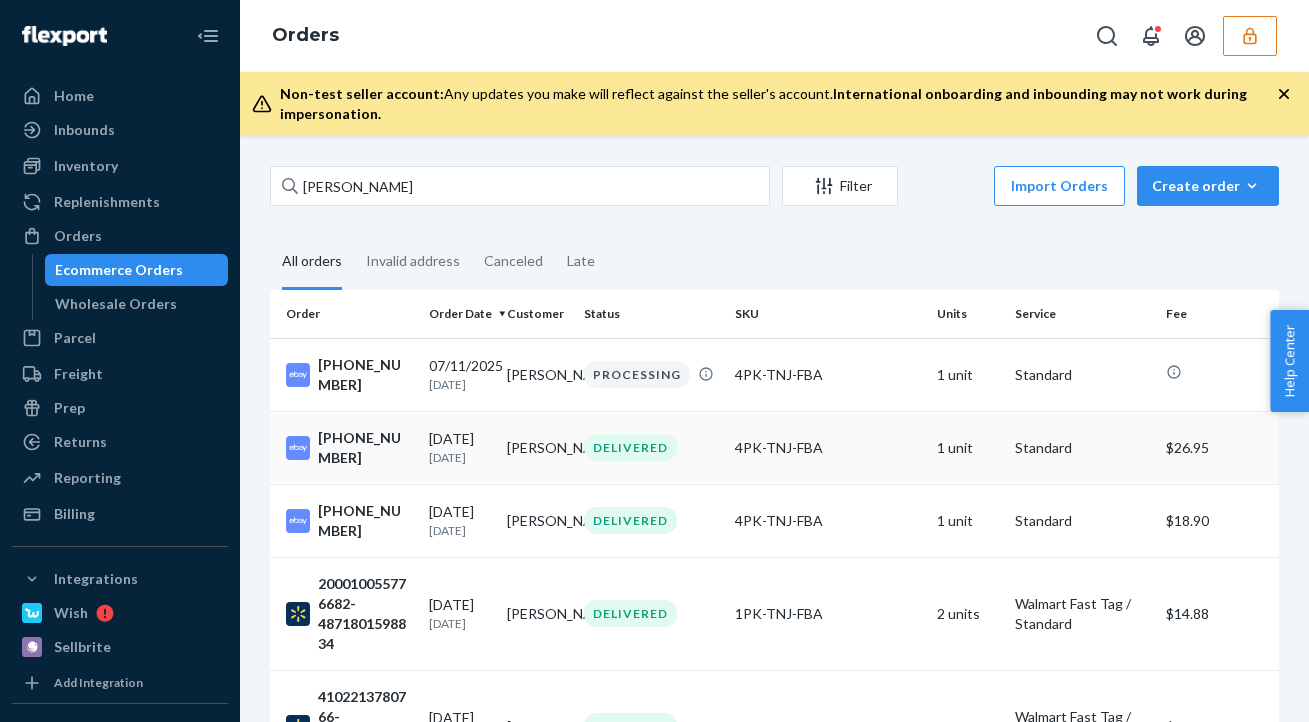 click on "[PERSON_NAME]" at bounding box center (537, 447) 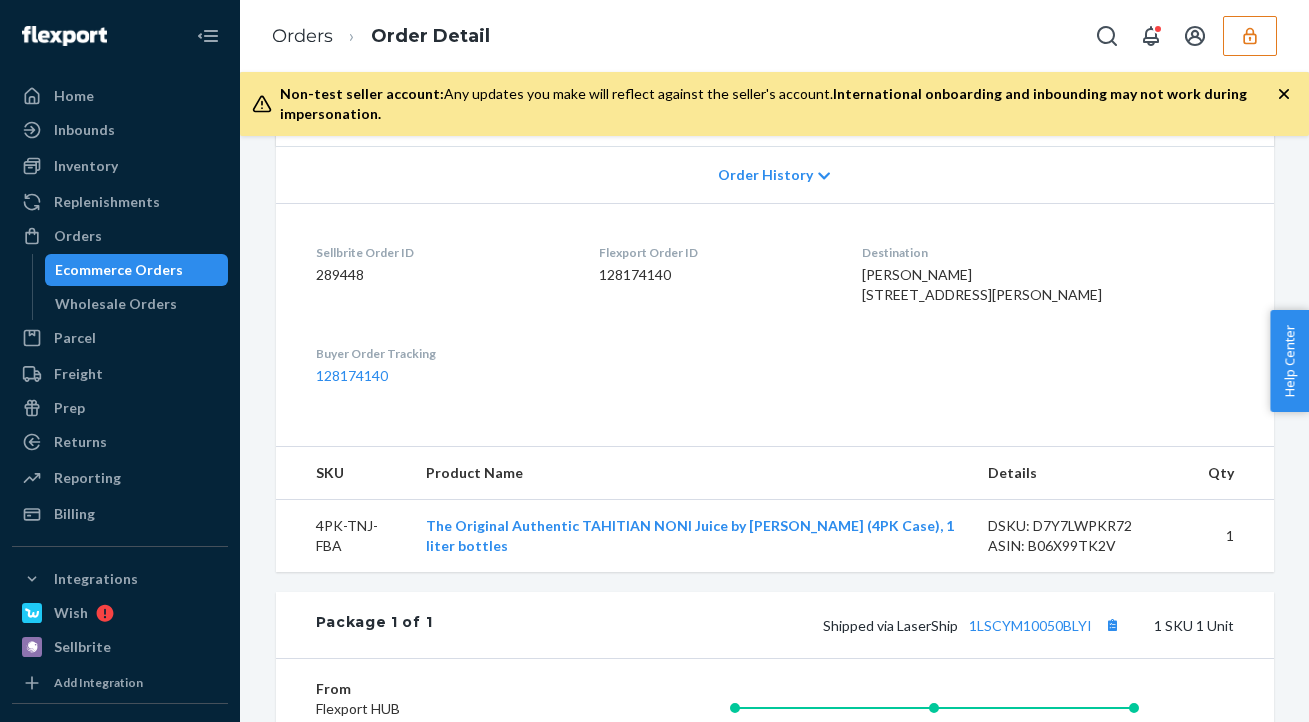 scroll, scrollTop: 384, scrollLeft: 0, axis: vertical 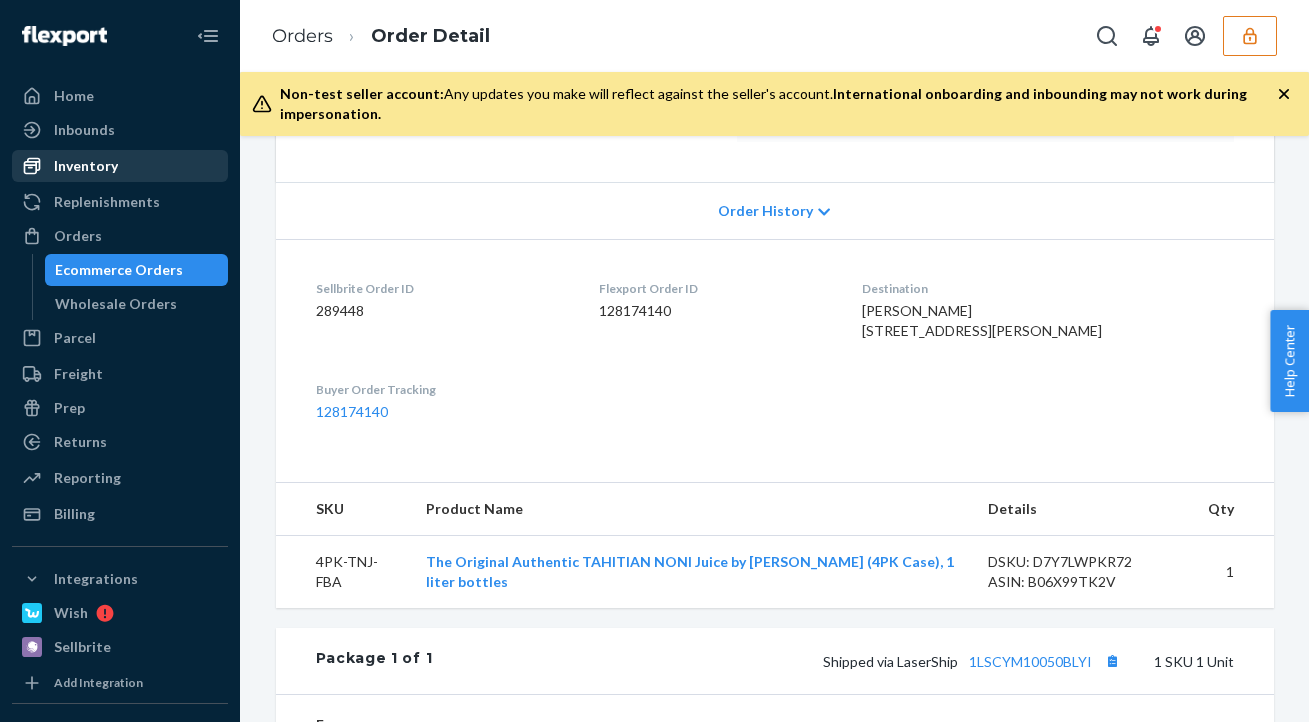 click on "Inventory" at bounding box center (120, 166) 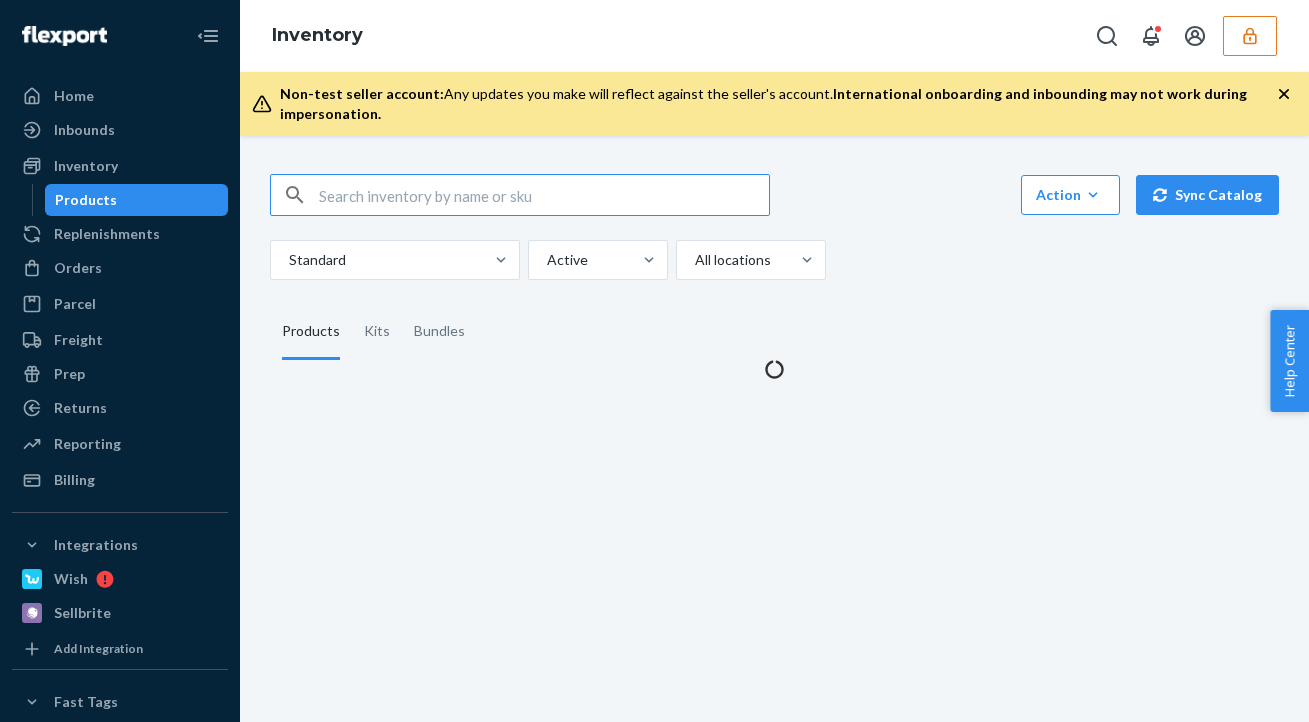 scroll, scrollTop: 0, scrollLeft: 0, axis: both 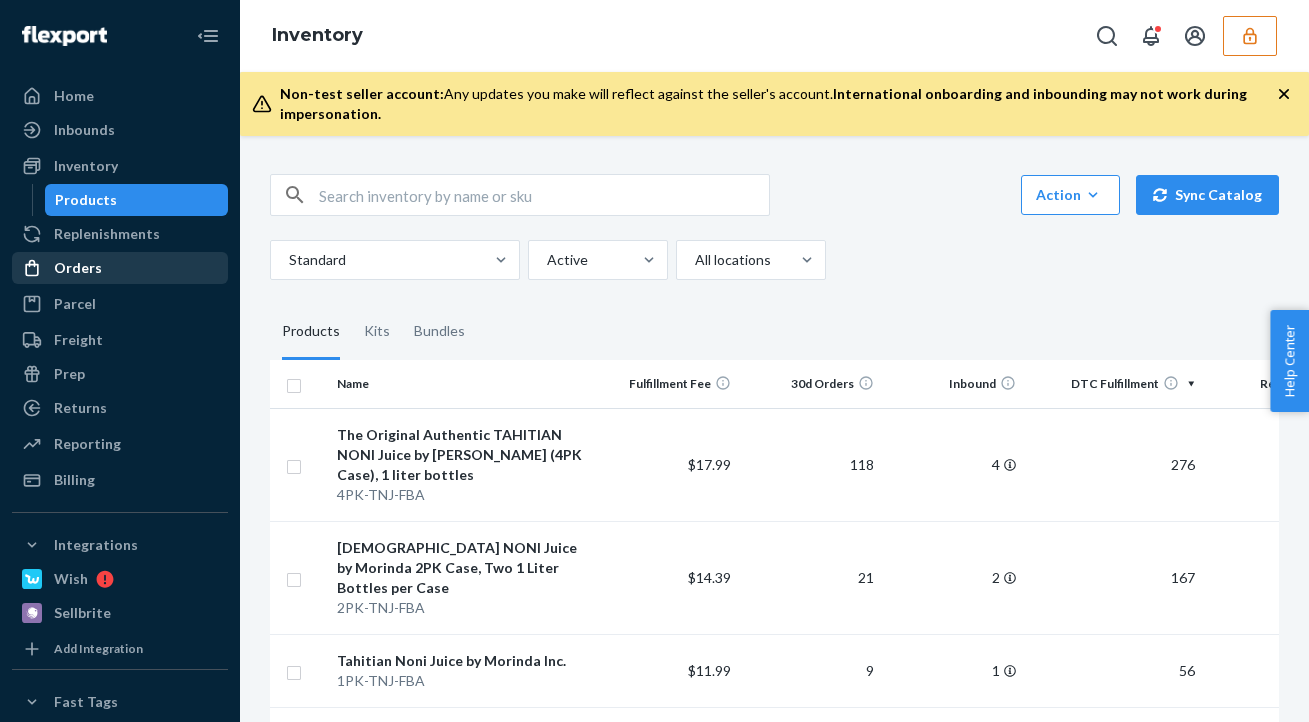 click on "Orders" at bounding box center [120, 268] 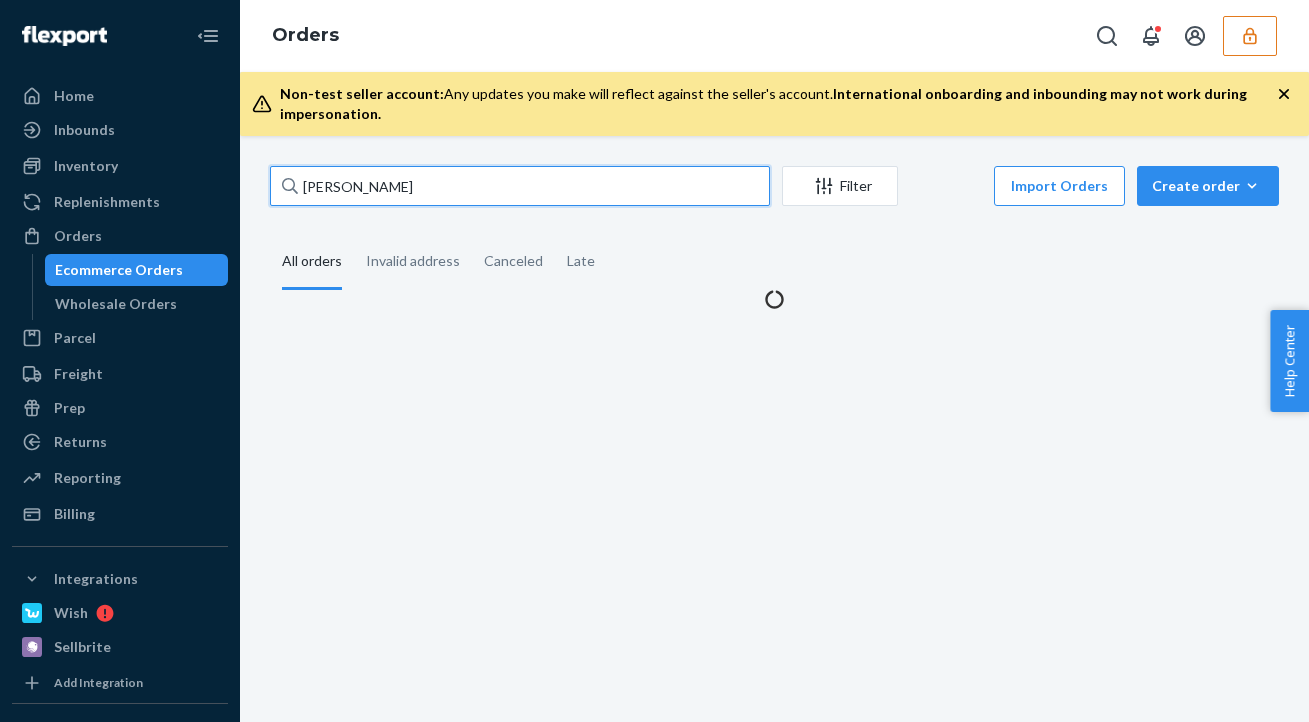 click on "[PERSON_NAME]" at bounding box center (520, 186) 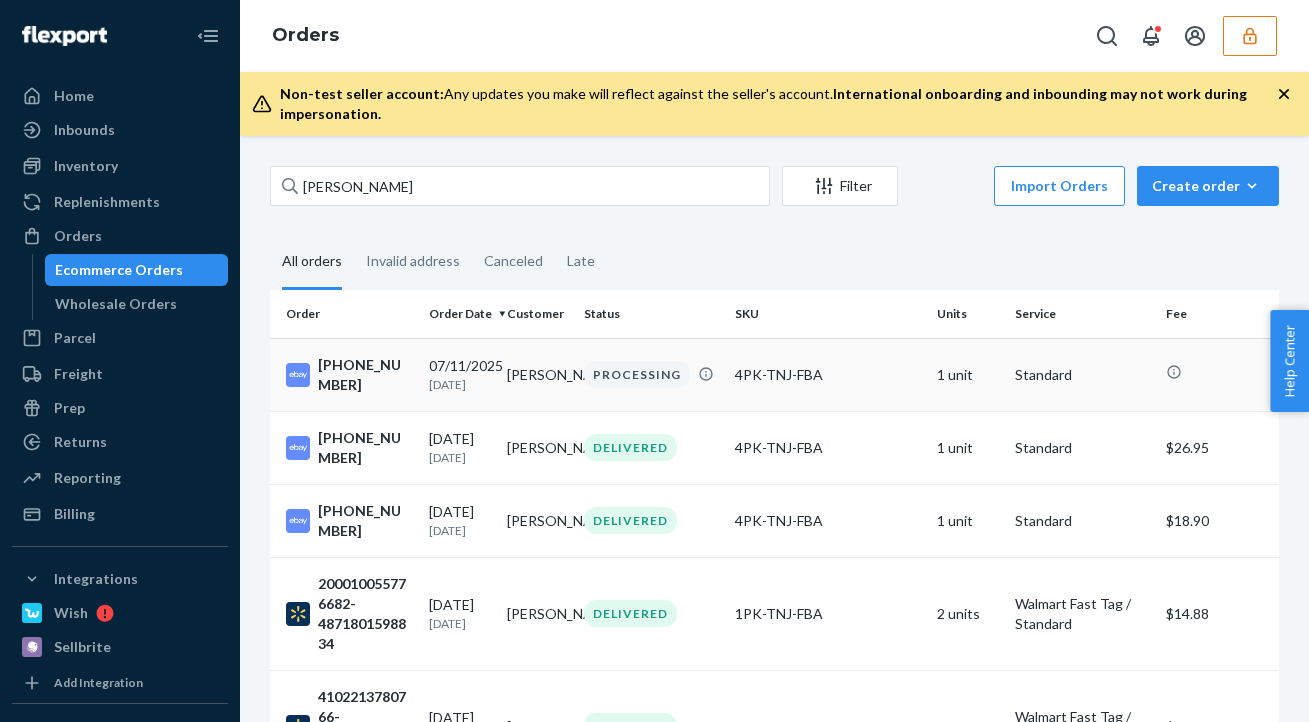 click on "[PERSON_NAME]" at bounding box center [537, 374] 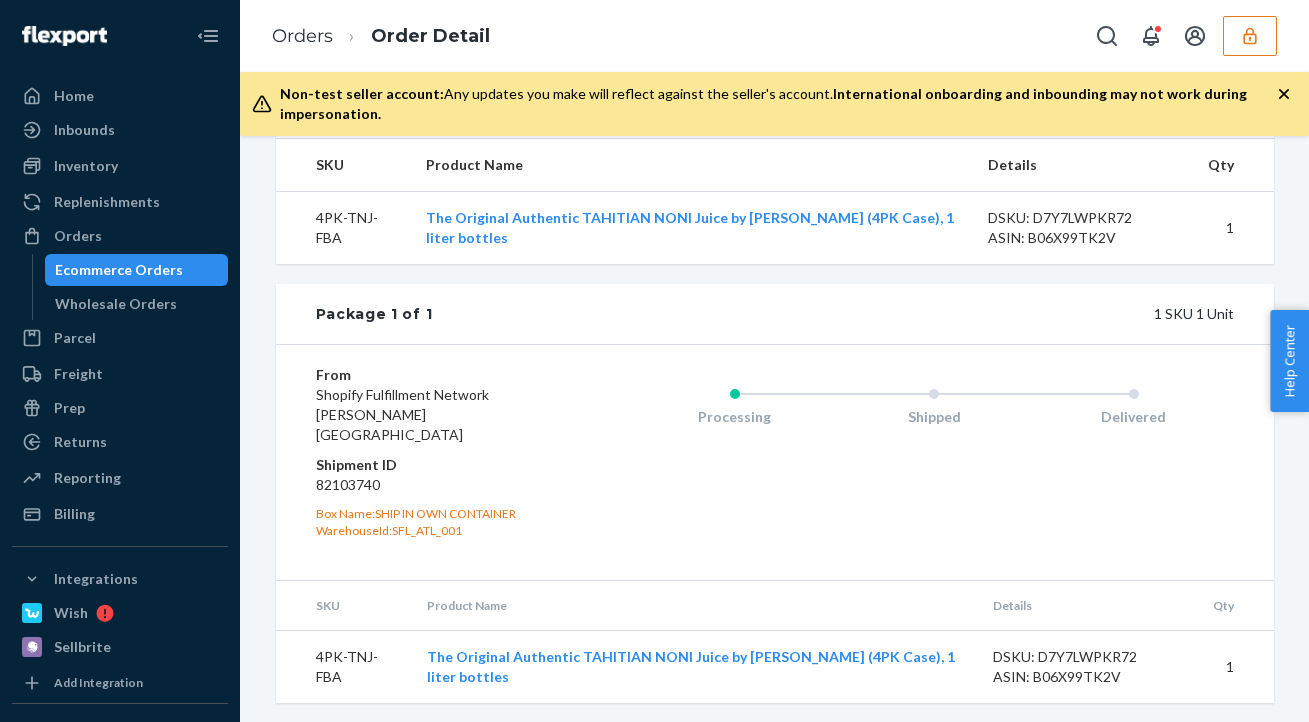 scroll, scrollTop: 752, scrollLeft: 0, axis: vertical 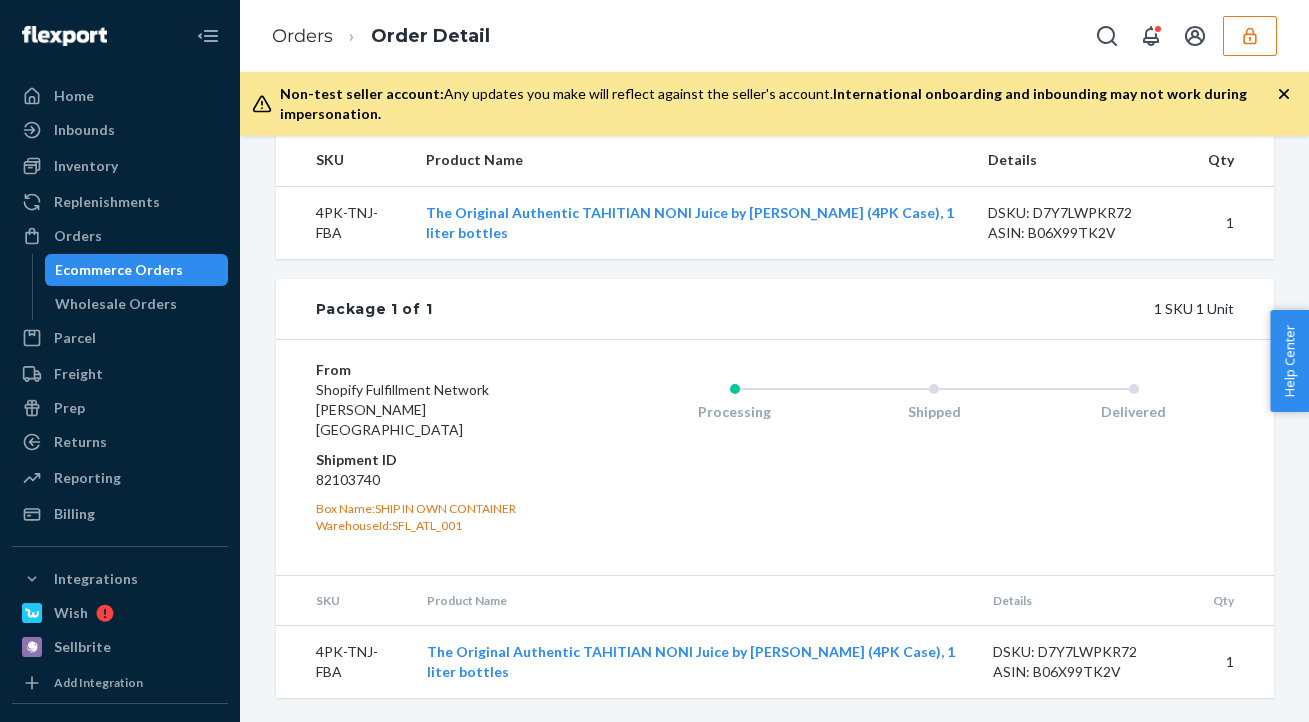 click 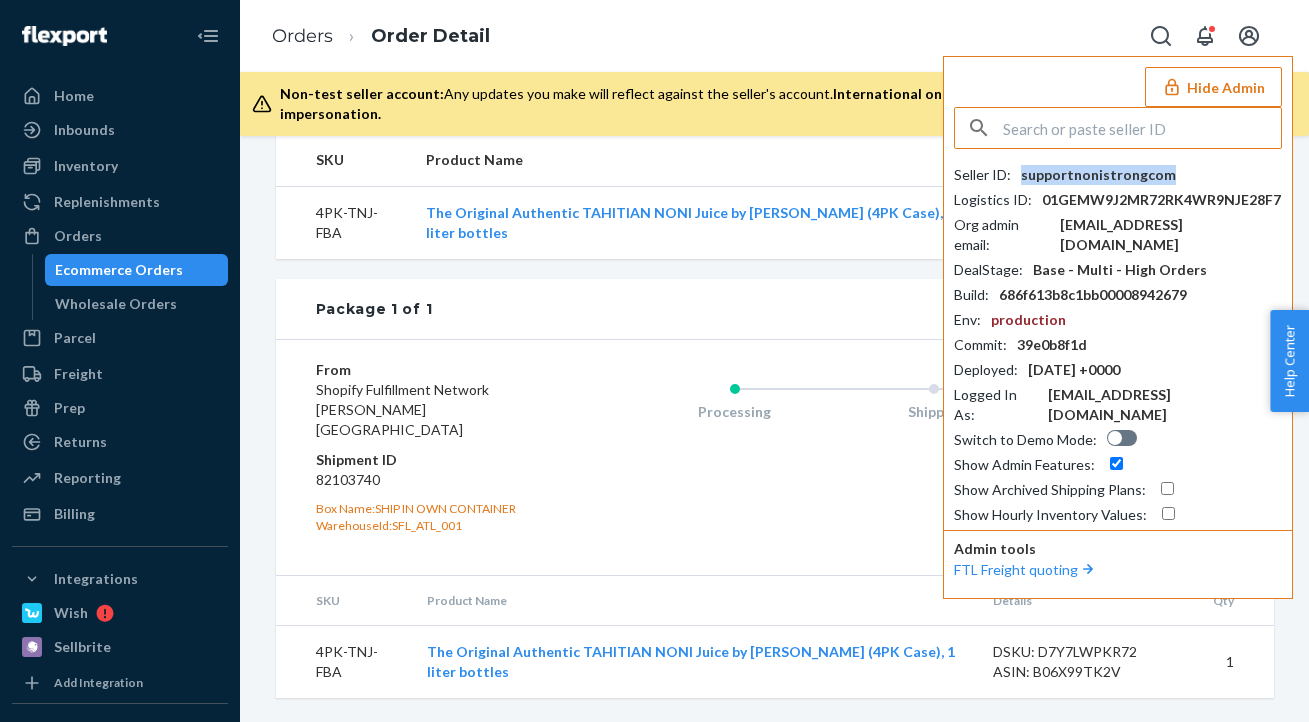 click on "supportnonistrongcom" at bounding box center [1098, 175] 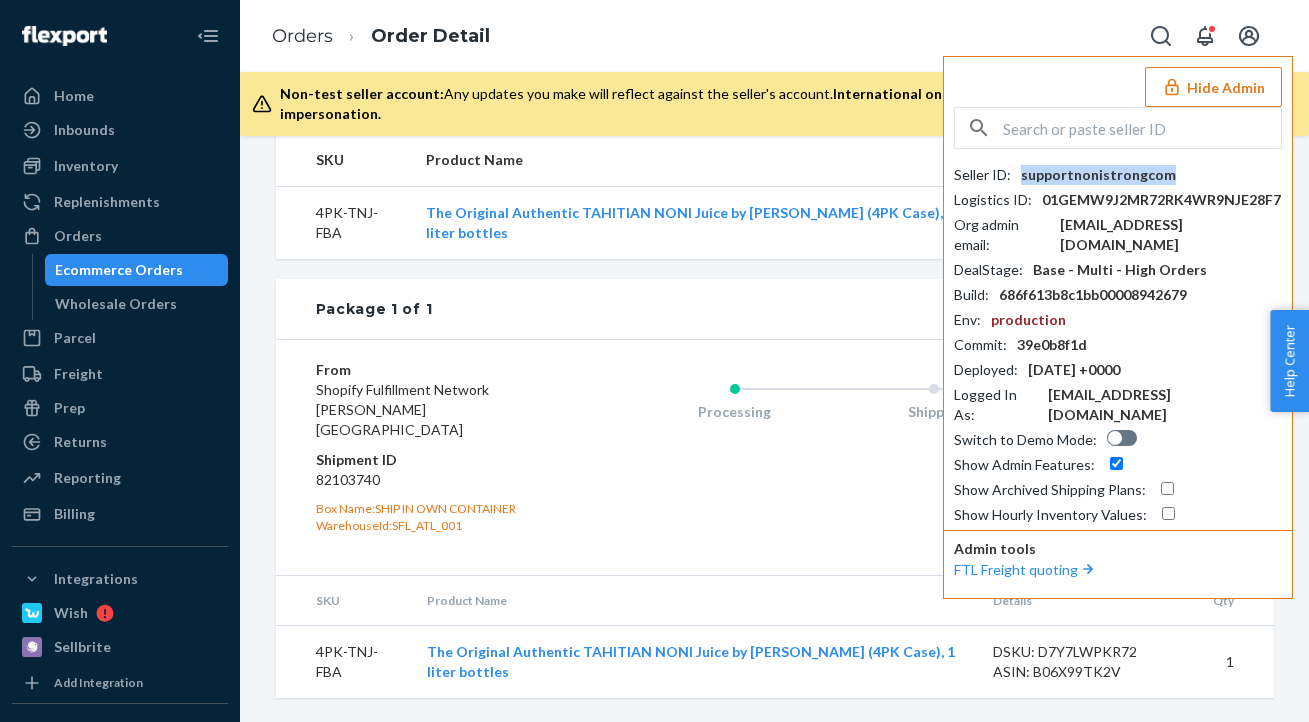 click on "supportnonistrongcom" at bounding box center (1098, 175) 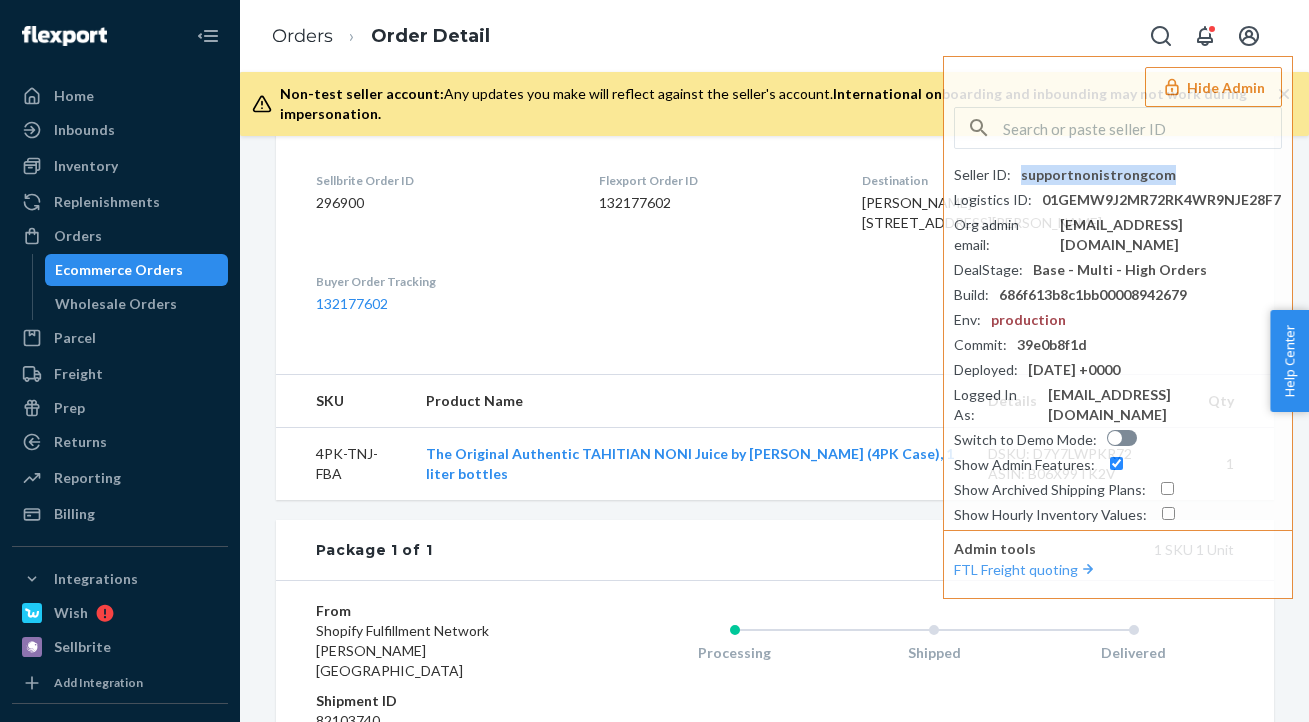 scroll, scrollTop: 268, scrollLeft: 0, axis: vertical 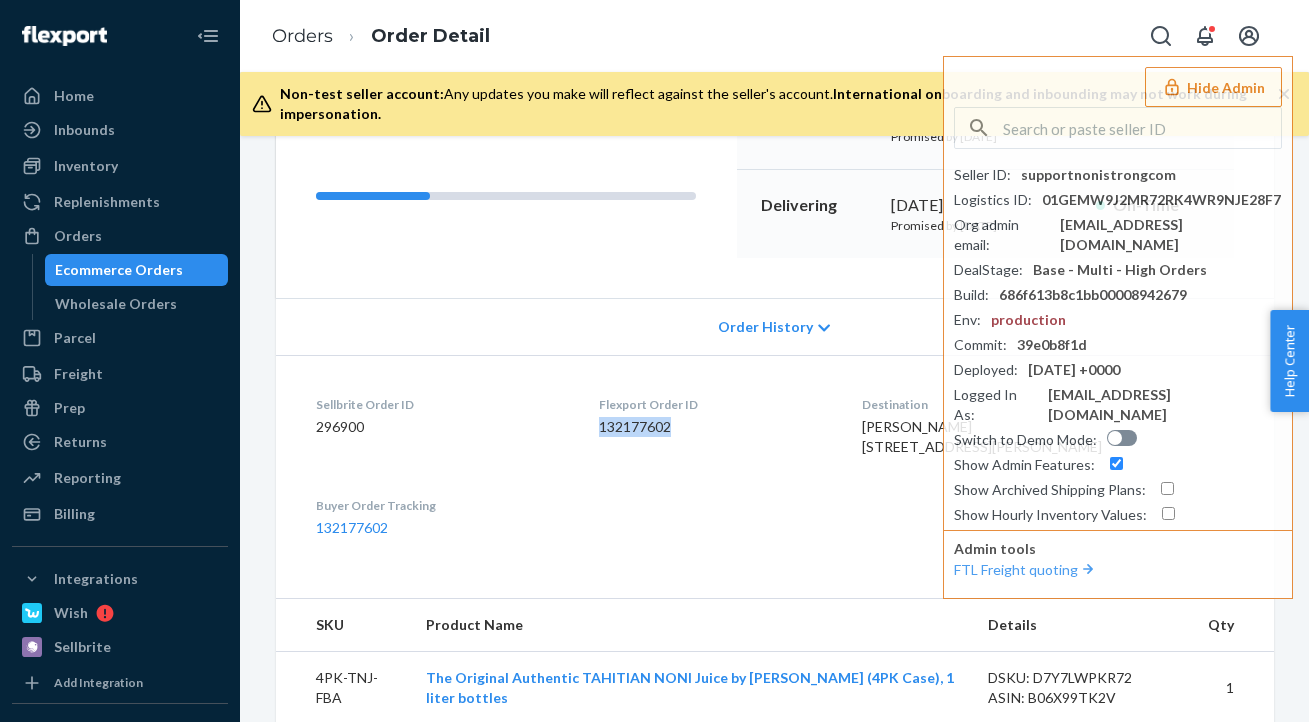 drag, startPoint x: 629, startPoint y: 430, endPoint x: 731, endPoint y: 433, distance: 102.044106 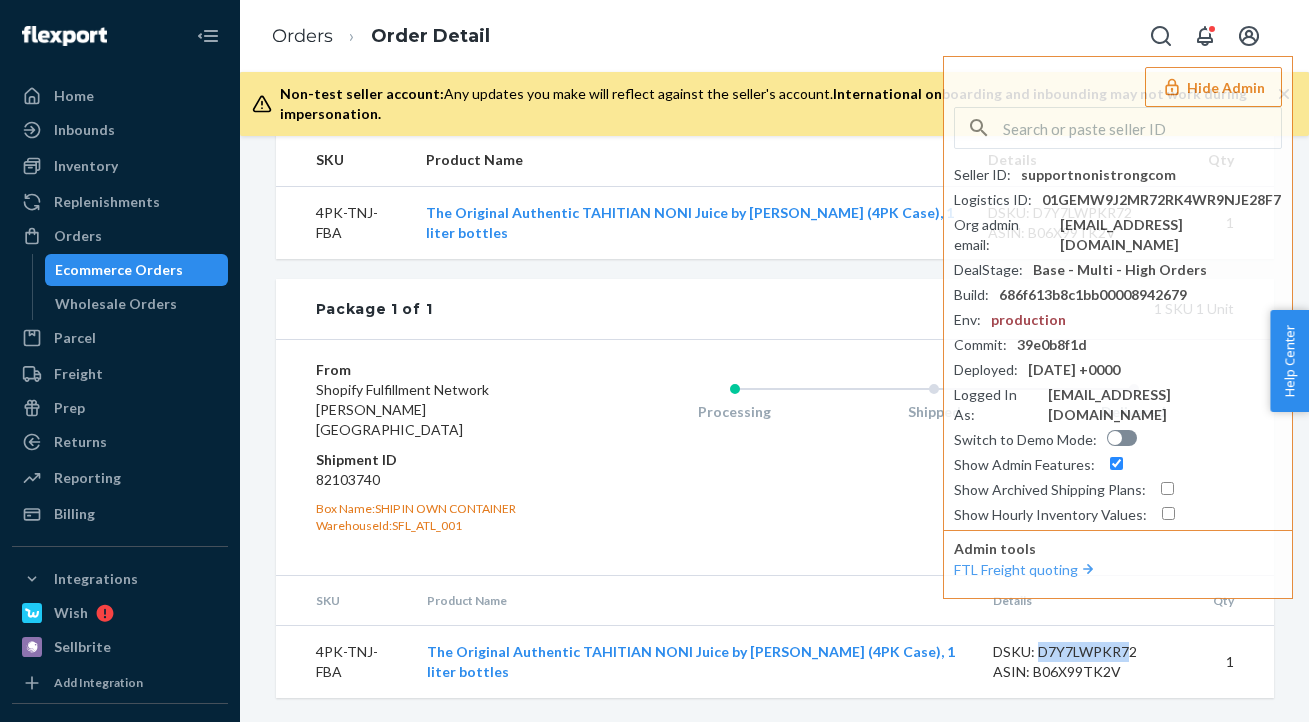 drag, startPoint x: 1041, startPoint y: 653, endPoint x: 1129, endPoint y: 655, distance: 88.02273 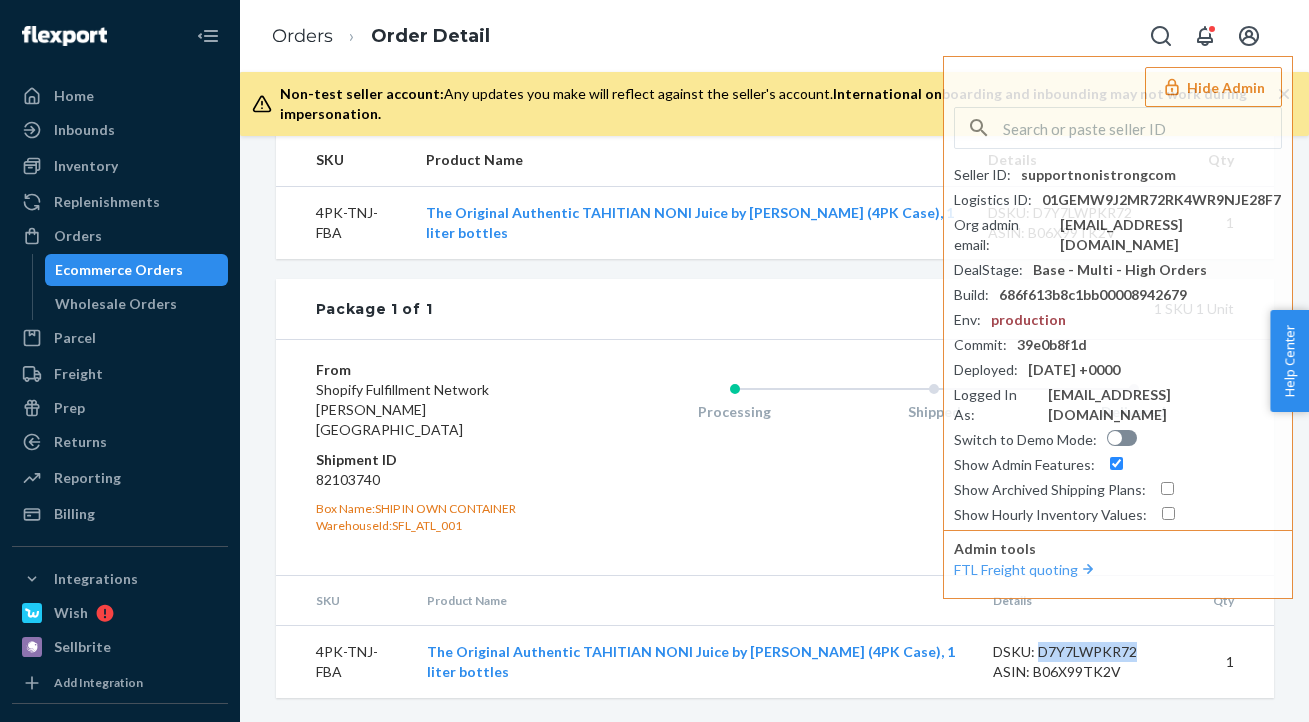 drag, startPoint x: 1140, startPoint y: 655, endPoint x: 1040, endPoint y: 659, distance: 100.07997 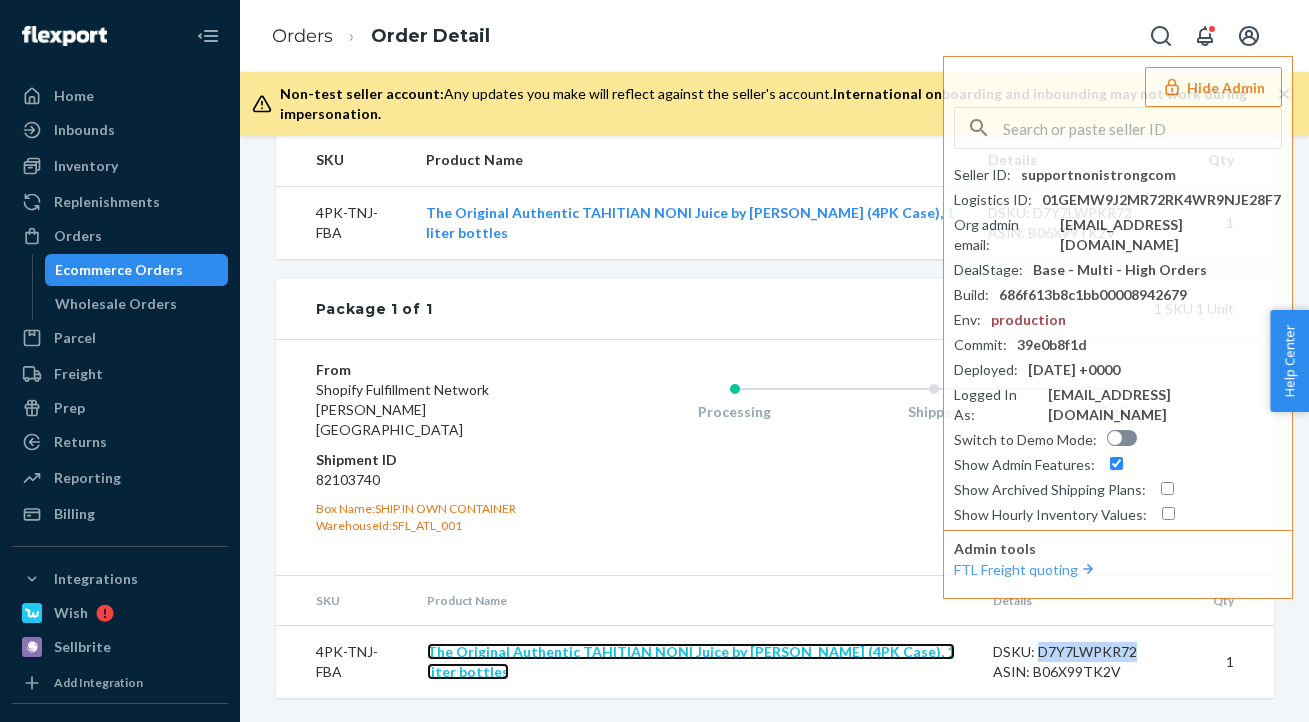 click on "The Original Authentic TAHITIAN NONI Juice by [PERSON_NAME] (4PK Case), 1 liter bottles" at bounding box center [691, 661] 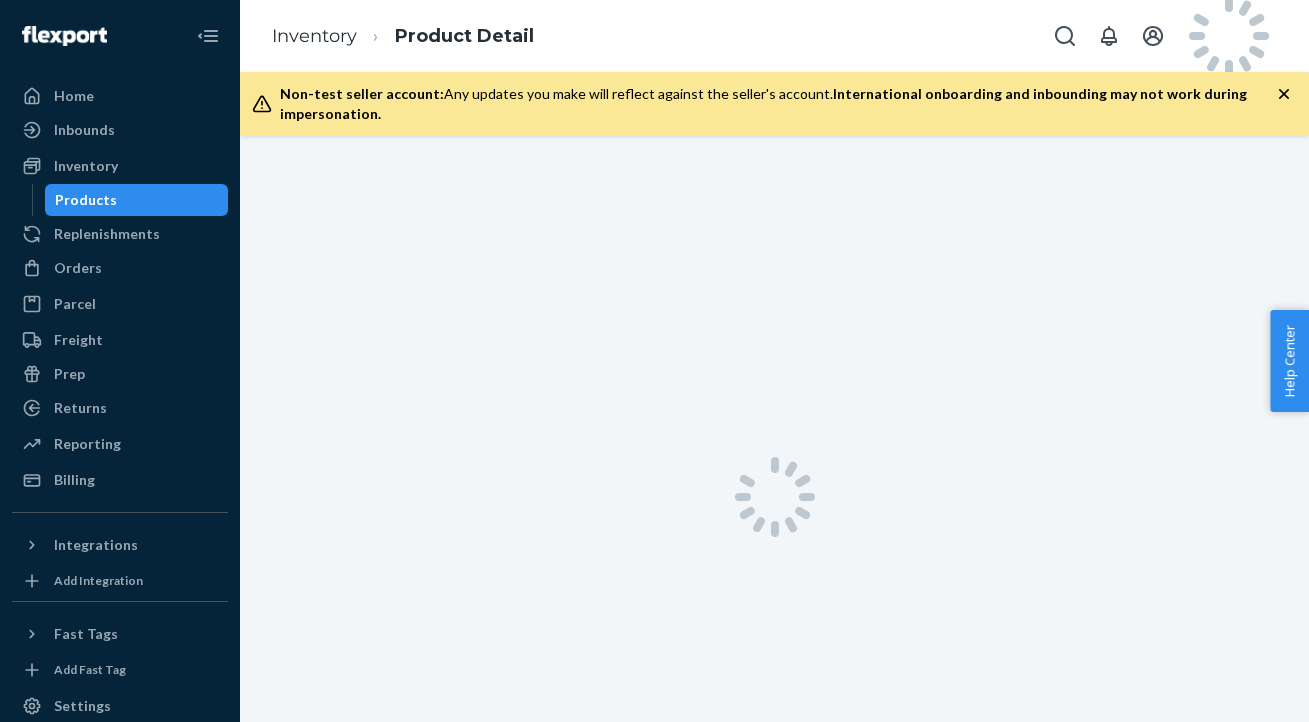 scroll, scrollTop: 0, scrollLeft: 0, axis: both 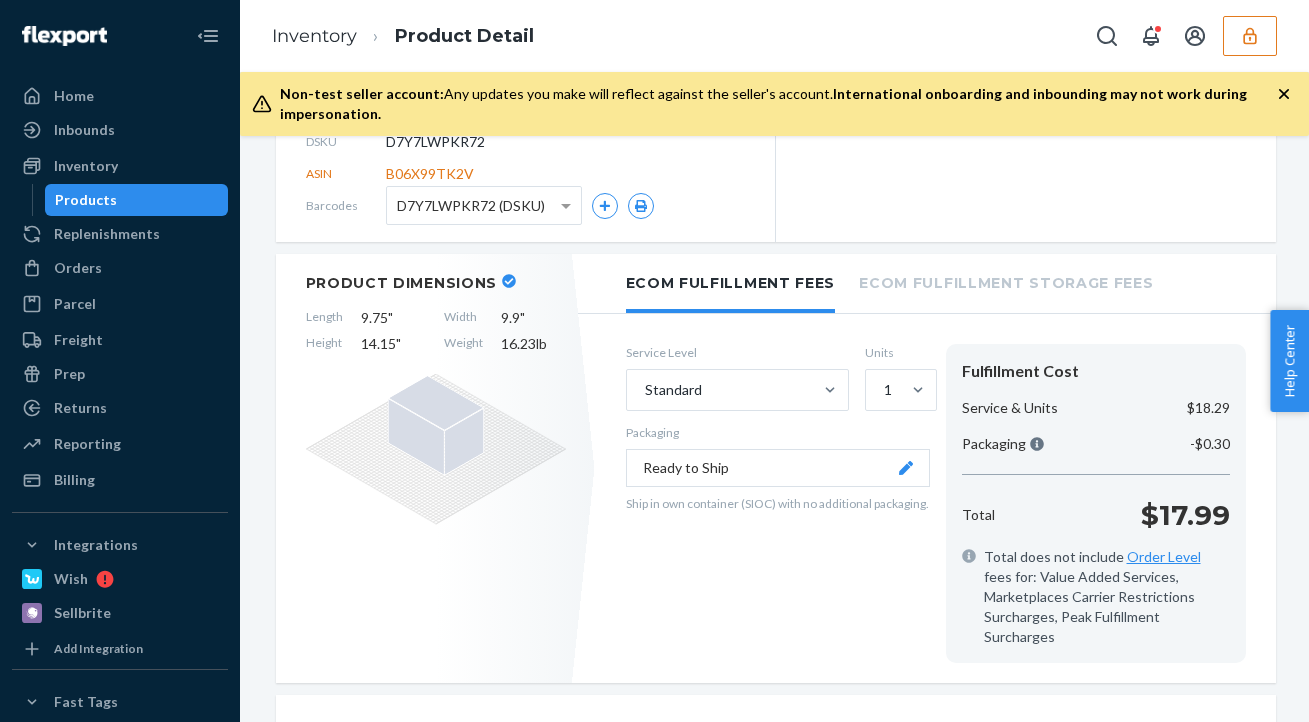 click at bounding box center [1250, 36] 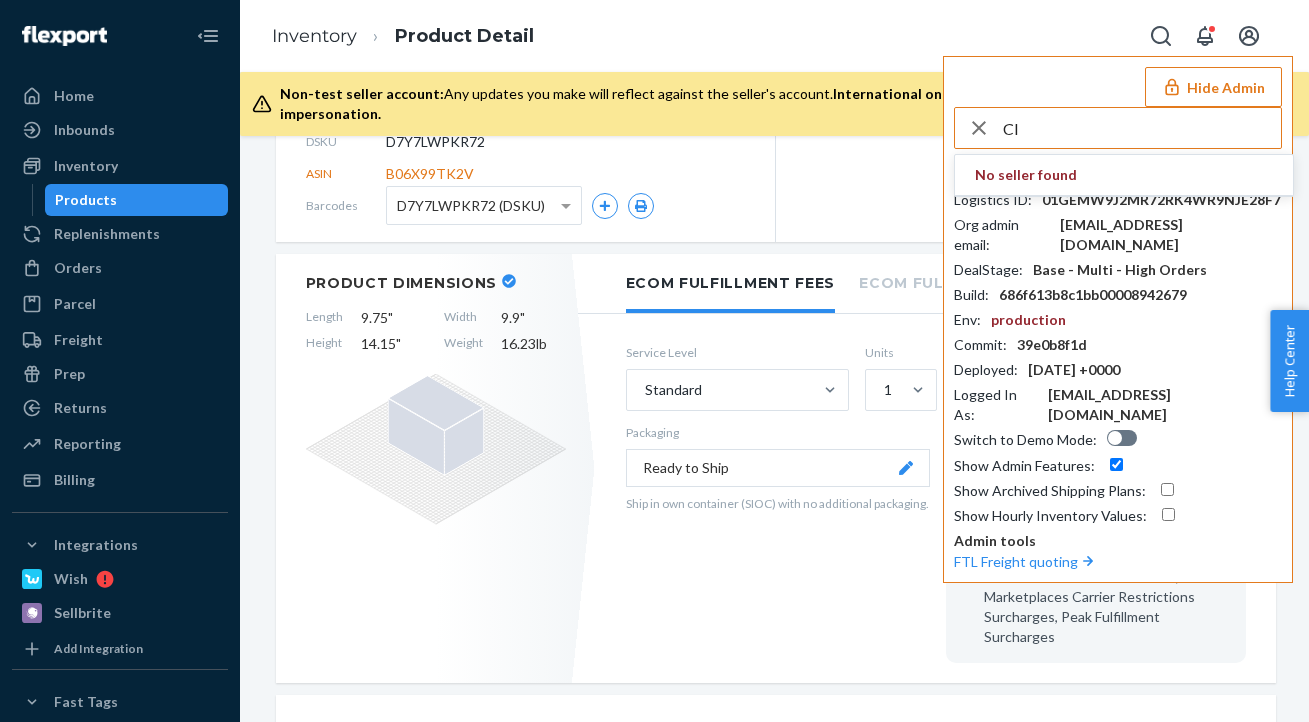 type on "C" 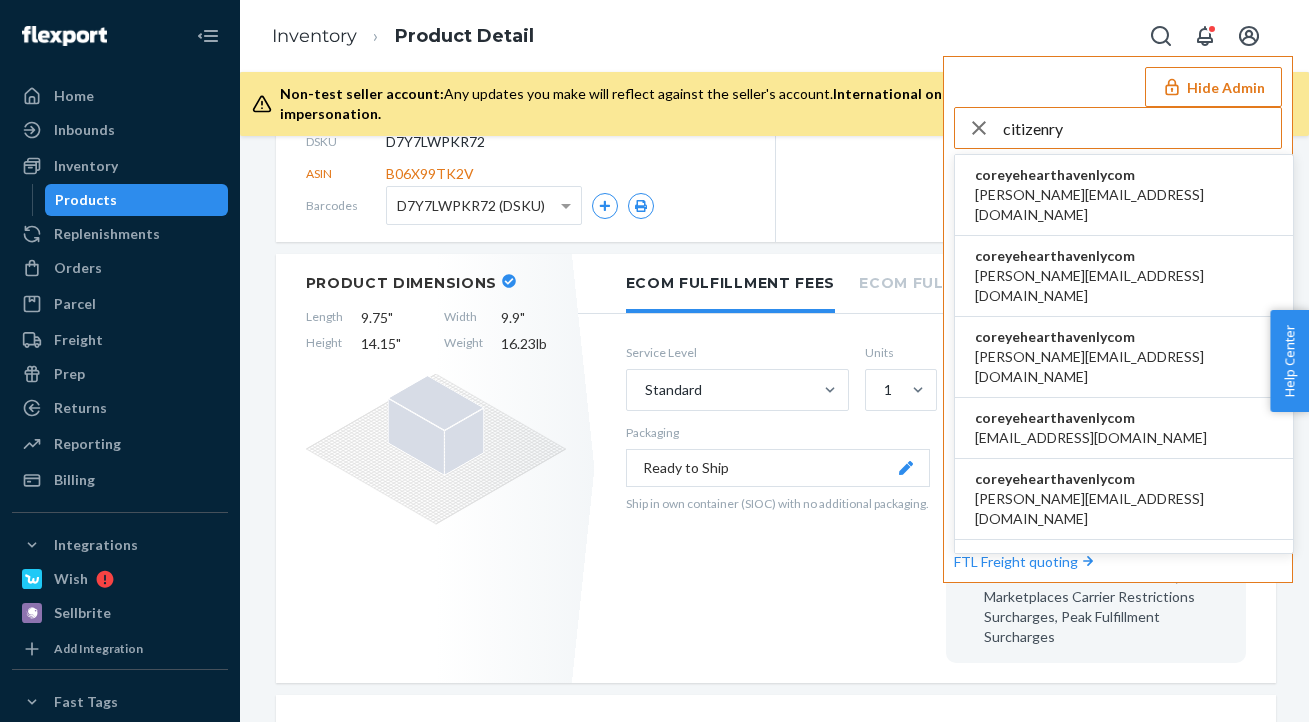 type on "citizenry" 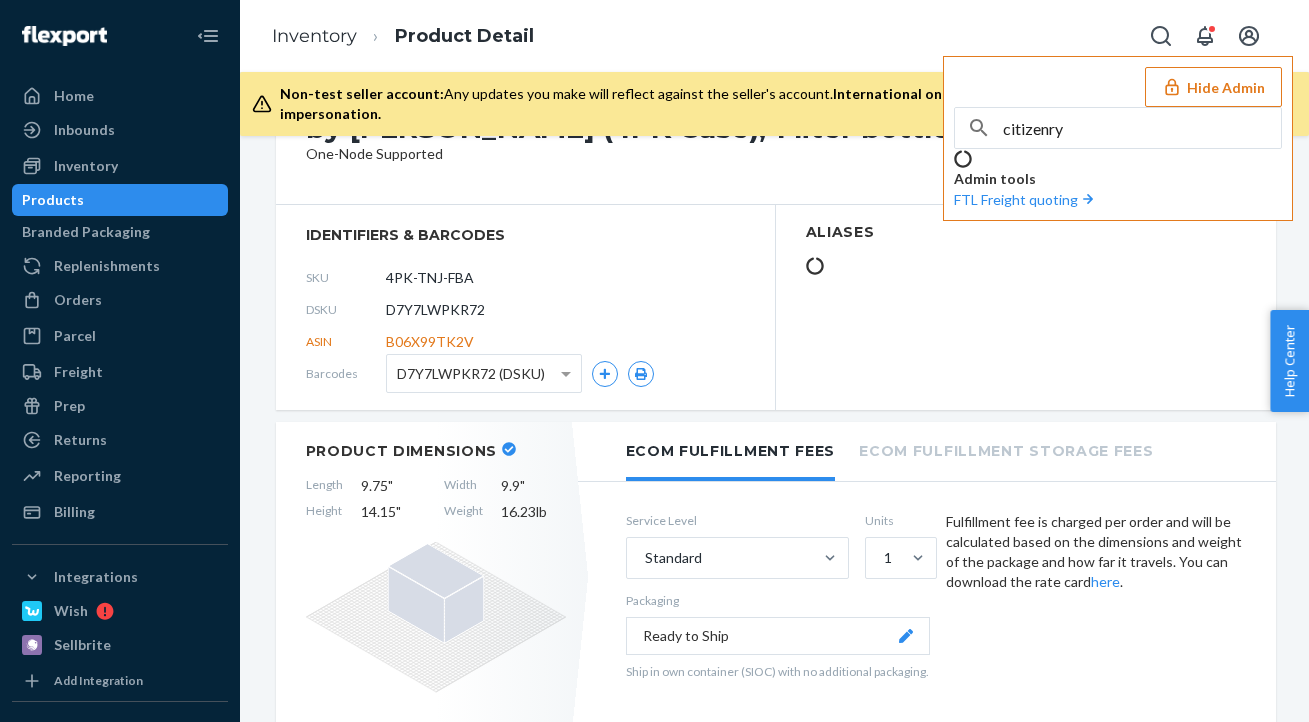 scroll, scrollTop: 447, scrollLeft: 0, axis: vertical 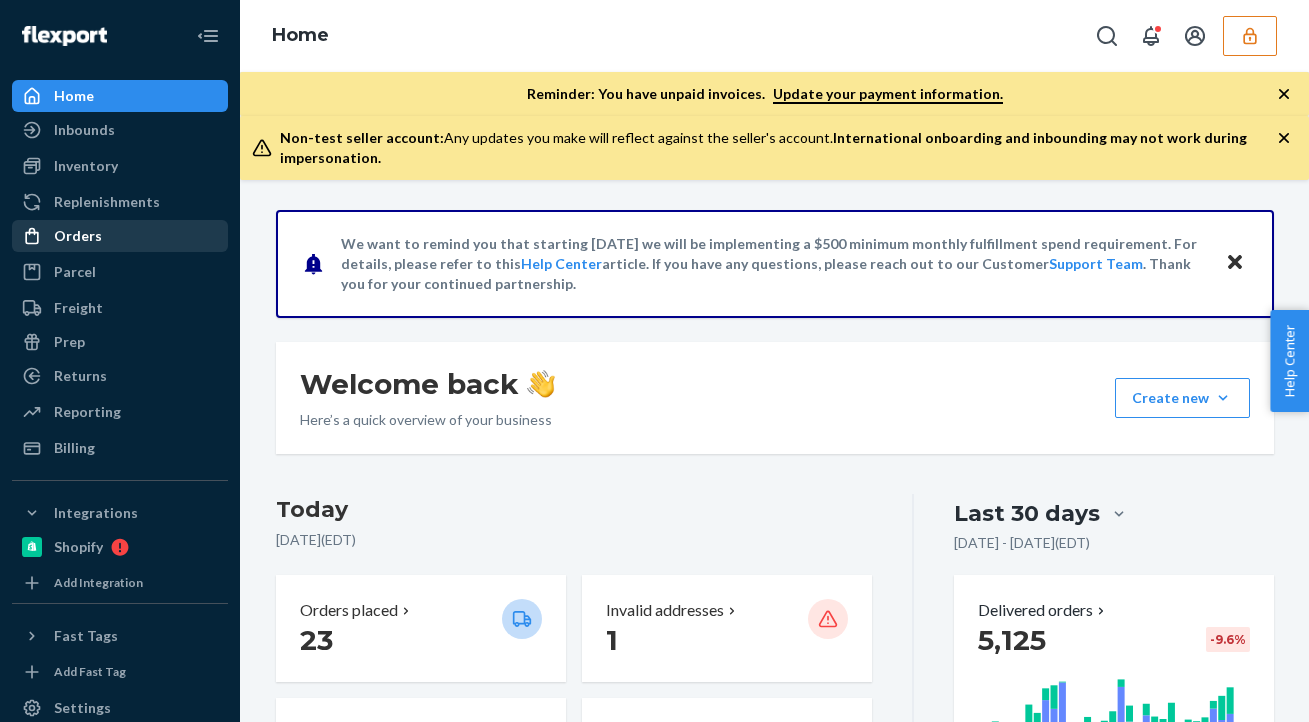 click on "Orders" at bounding box center (120, 236) 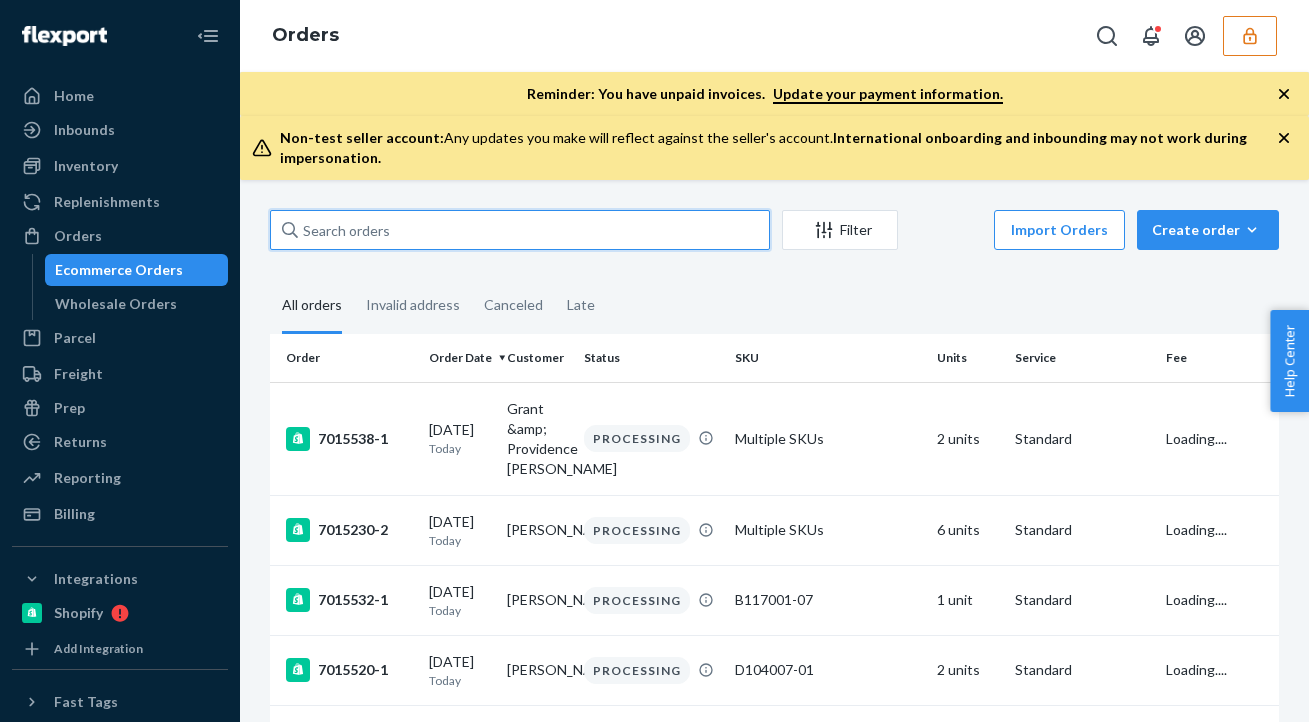 click at bounding box center [520, 230] 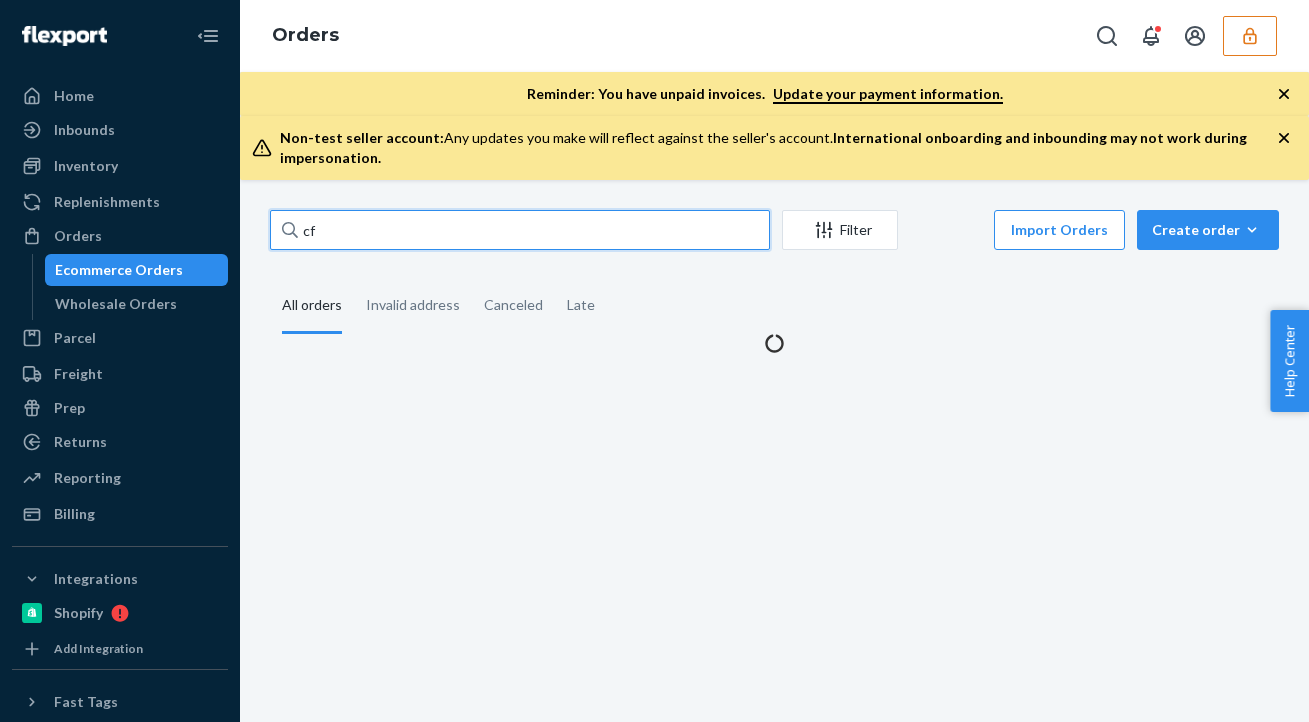 type on "c" 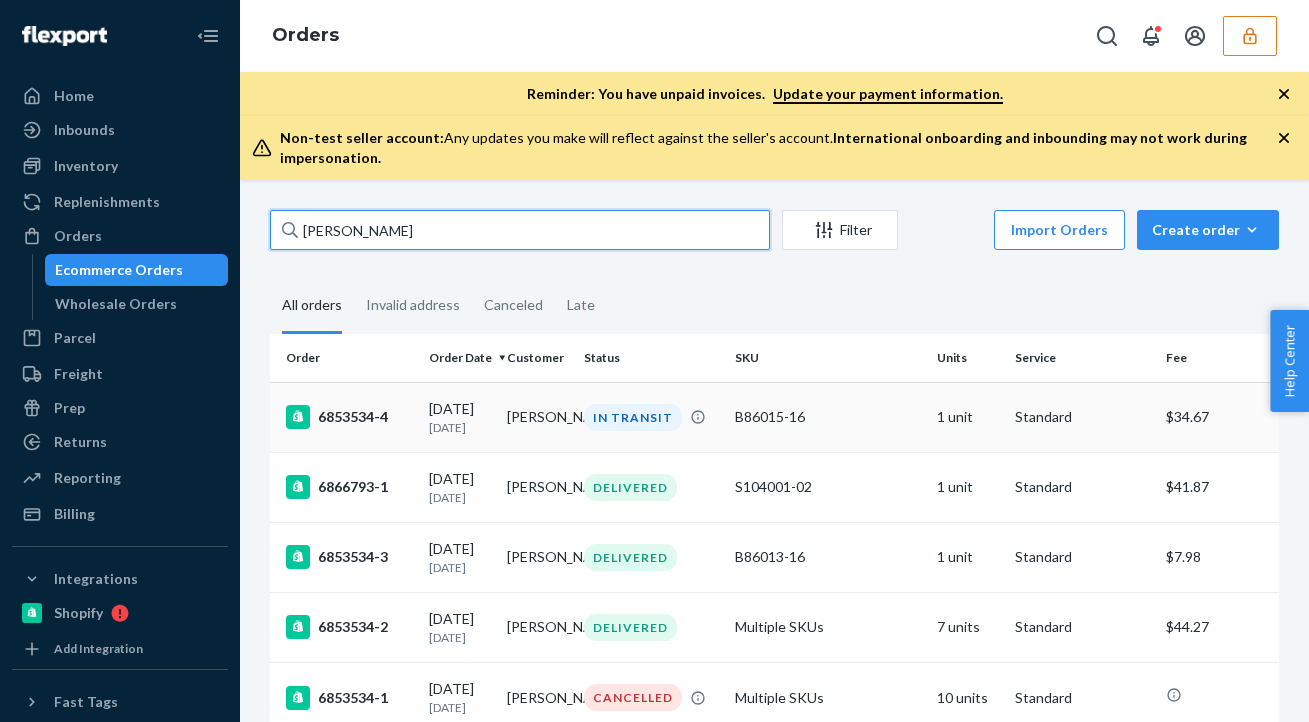 type on "carolyn ro" 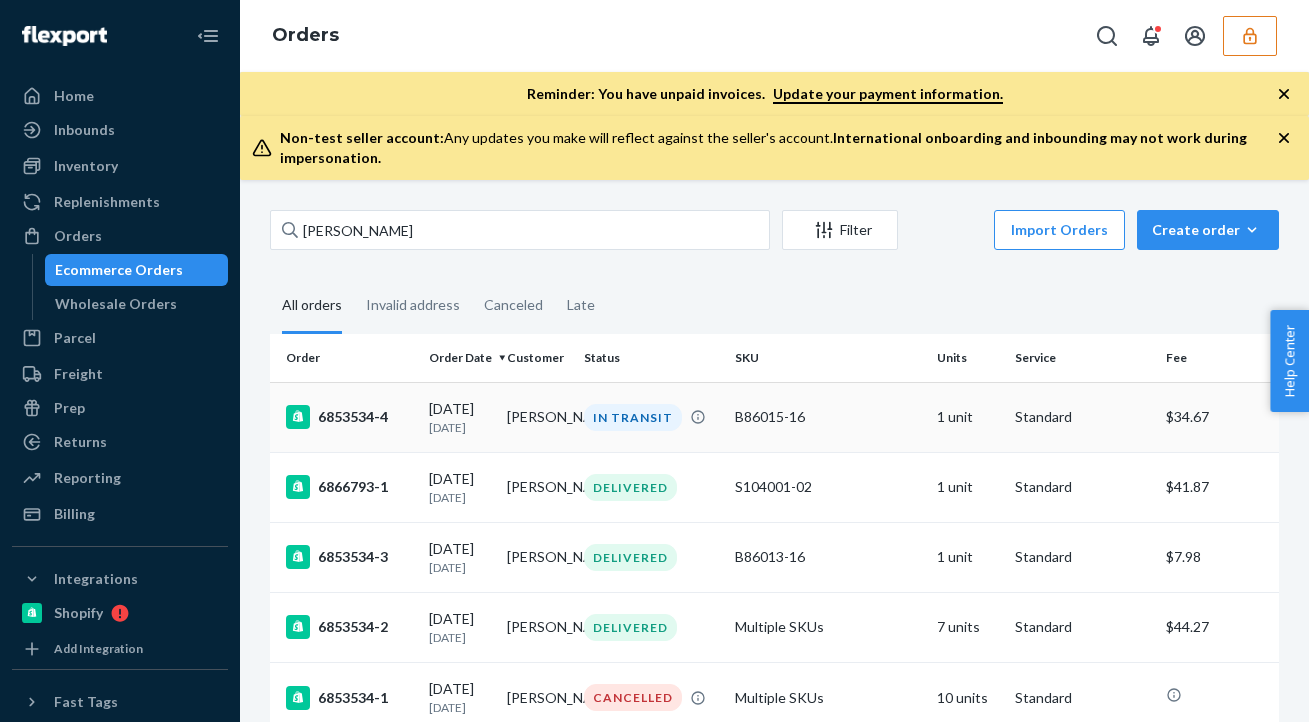 click on "IN TRANSIT" at bounding box center (633, 417) 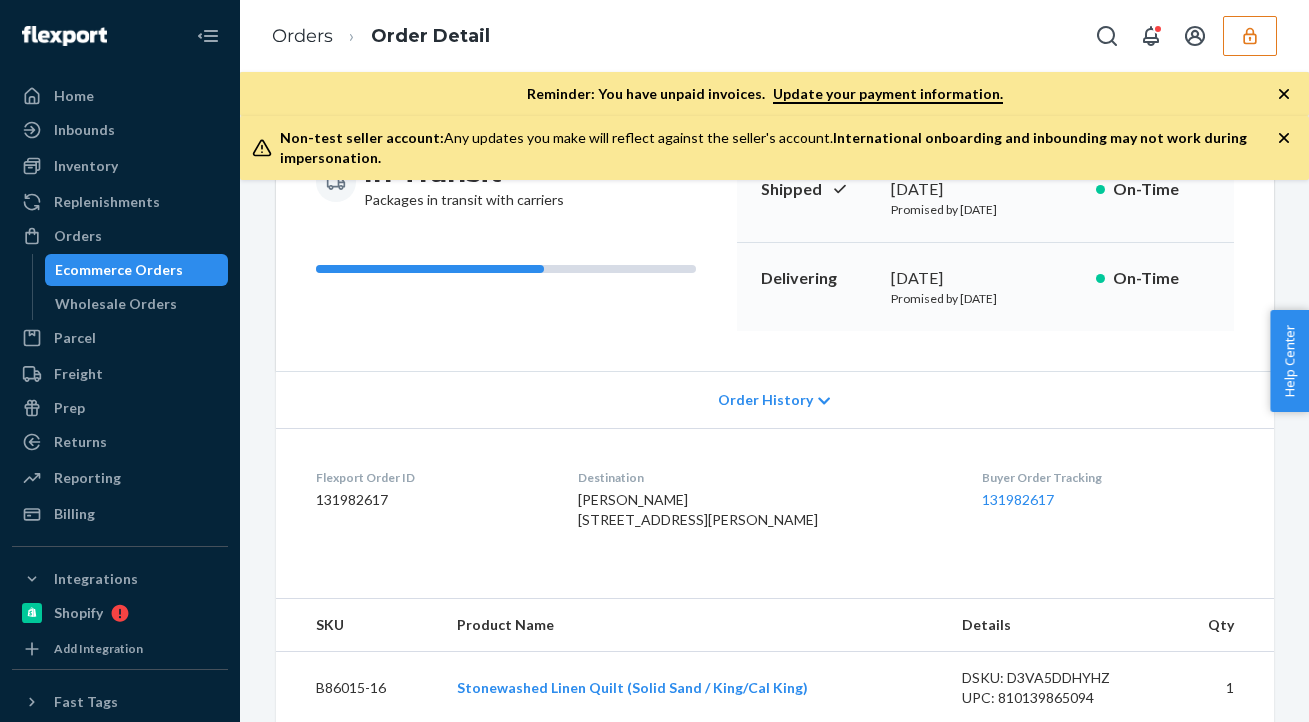 scroll, scrollTop: 0, scrollLeft: 0, axis: both 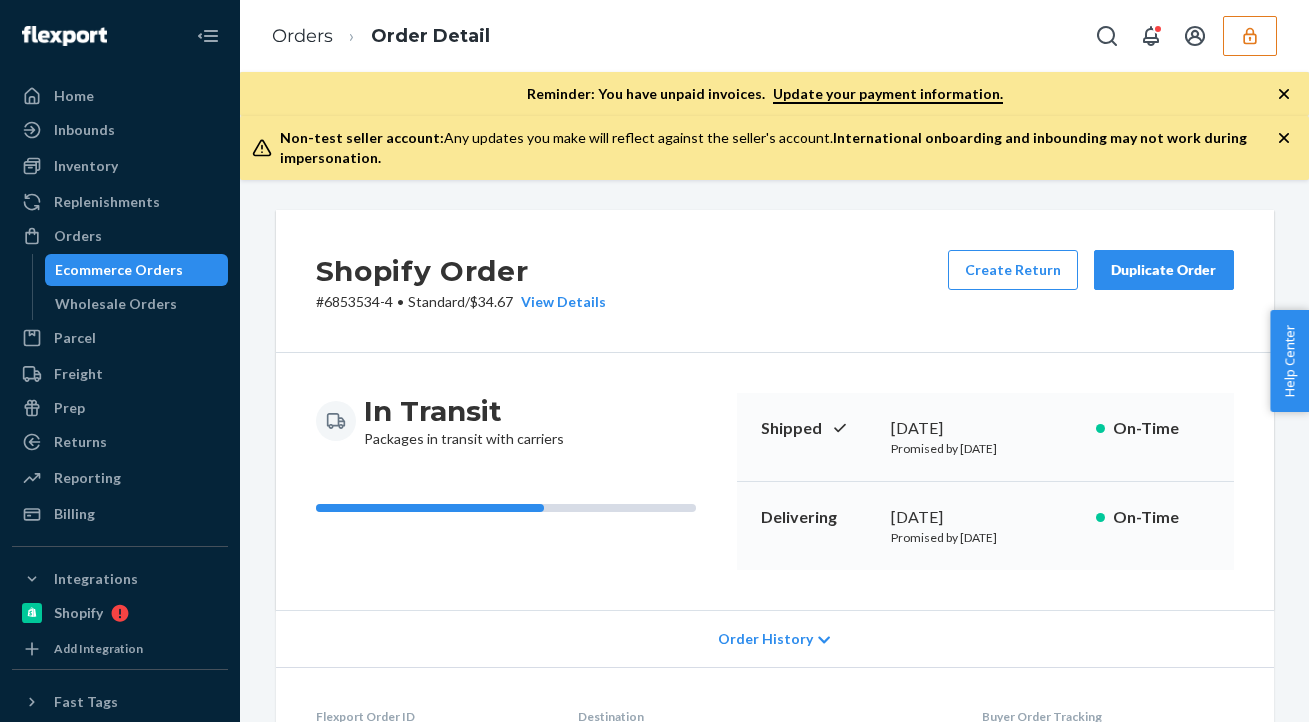 click on "Orders Order Detail" at bounding box center (774, 36) 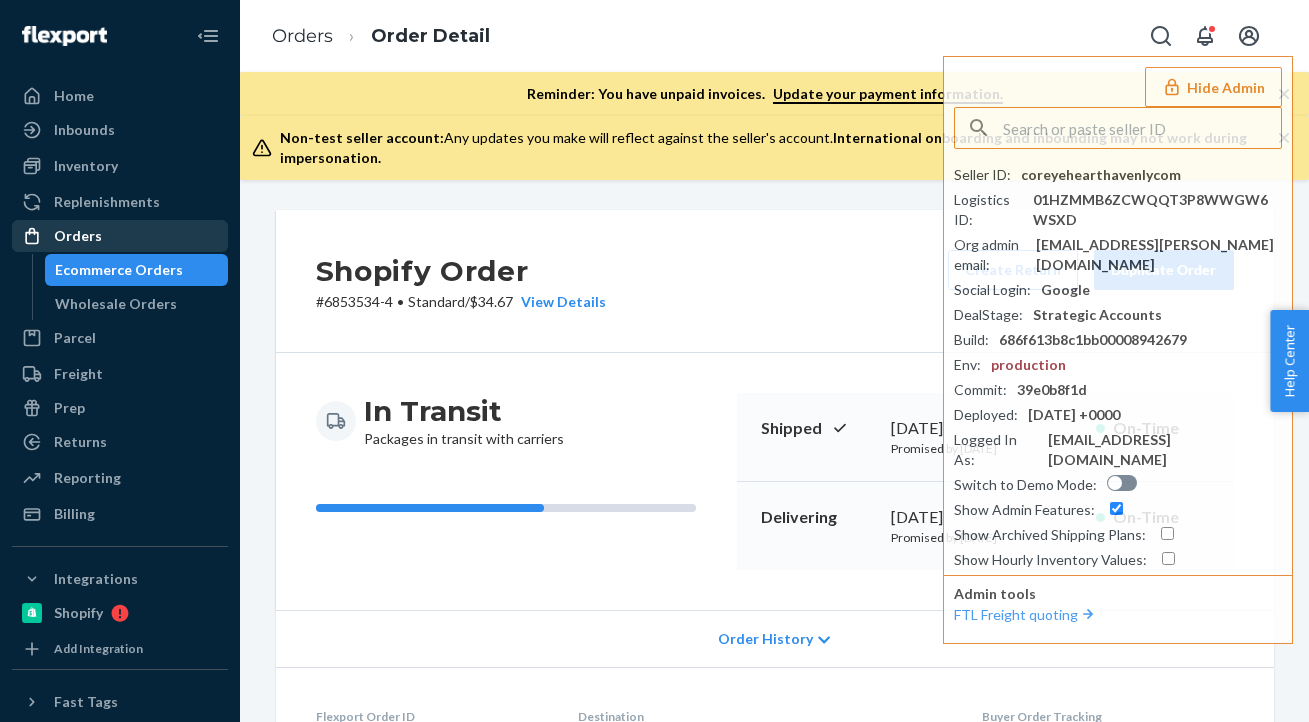 click at bounding box center (38, 236) 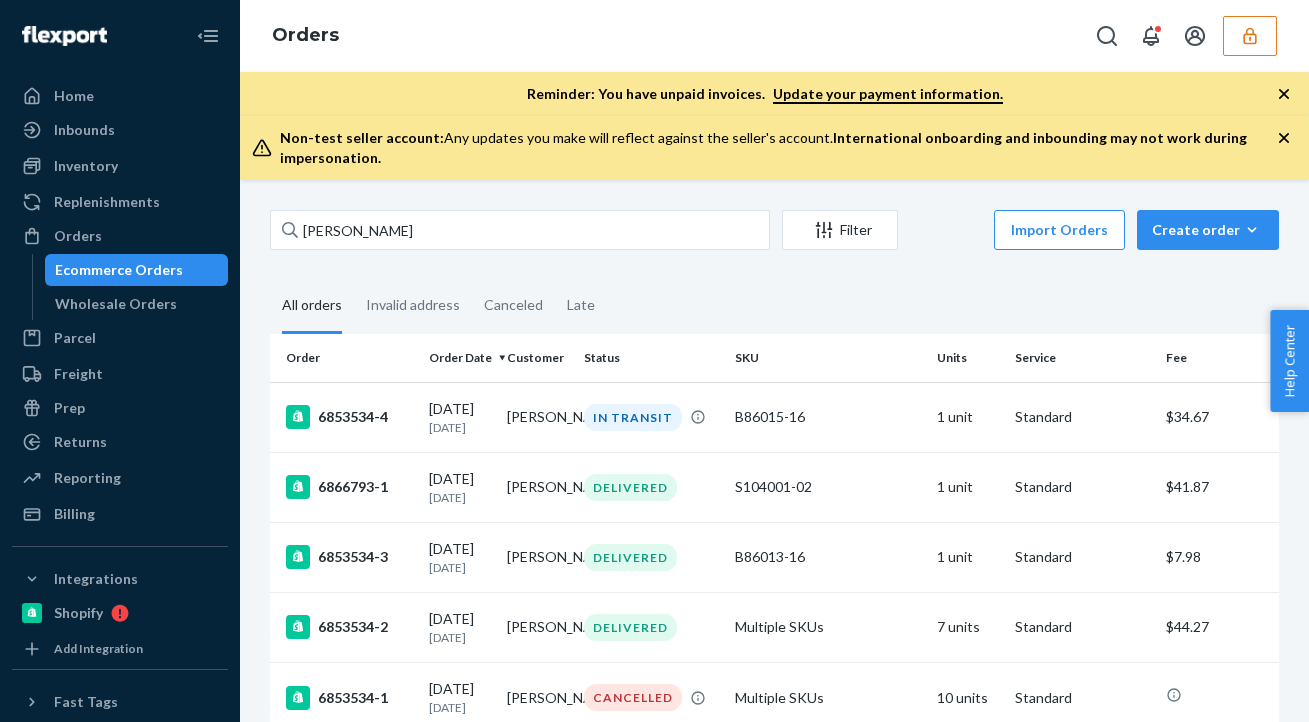 click on "carolyn ro Filter Import Orders Create order Ecommerce order Removal order All orders Invalid address Canceled Late Order Order Date Customer Status SKU Units Service Fee 6853534-4 07/08/2025 4 days ago Carolyn Rohrbach IN TRANSIT B86015-16 1 unit Standard $34.67 6866793-1 06/24/2025 18 days ago Carolyn Rohrbach DELIVERED S104001-02 1 unit Standard $41.87 6853534-3 06/23/2025 19 days ago Carolyn Rohrbach DELIVERED B86013-16 1 unit Standard $7.98 6853534-2 06/22/2025 20 days ago Carolyn Rohrbach DELIVERED Multiple SKUs 7 units Standard $44.27 6853534-1 06/22/2025 20 days ago Carolyn Rohrbach CANCELLED Multiple SKUs 10 units Standard 1 100 results per page" at bounding box center [774, 525] 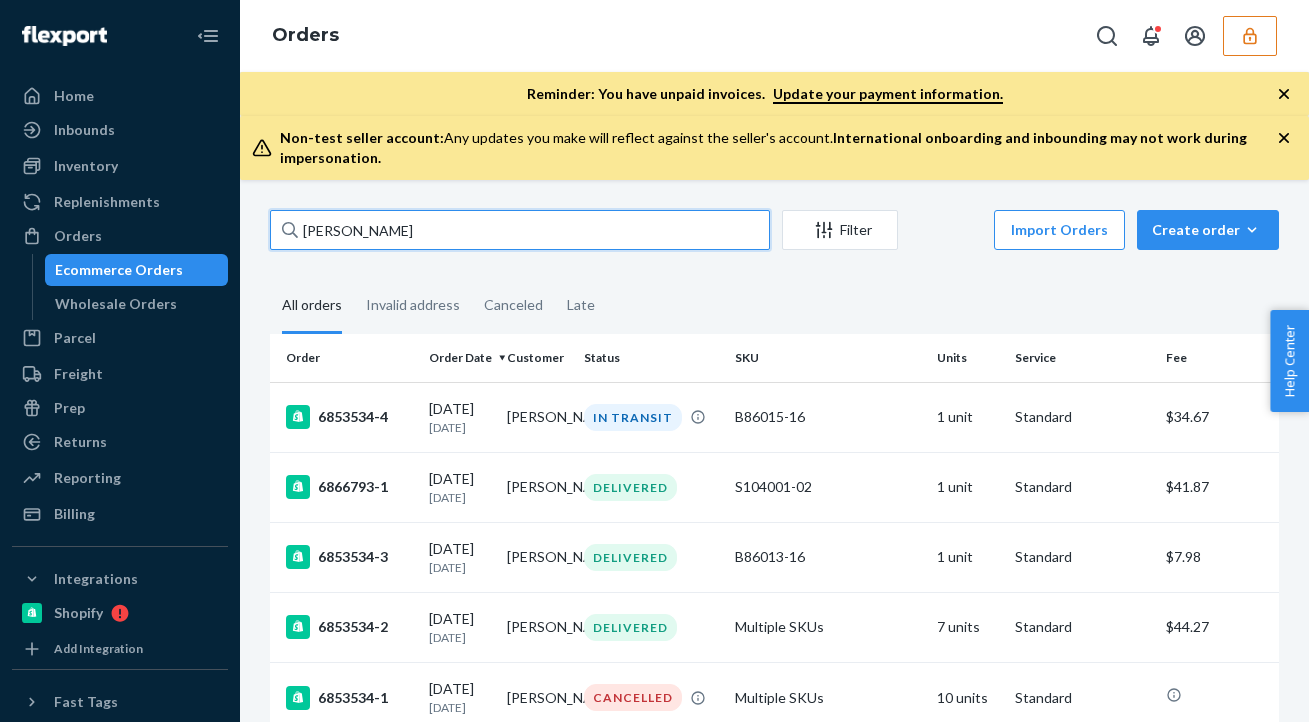 click on "carolyn ro" at bounding box center (520, 230) 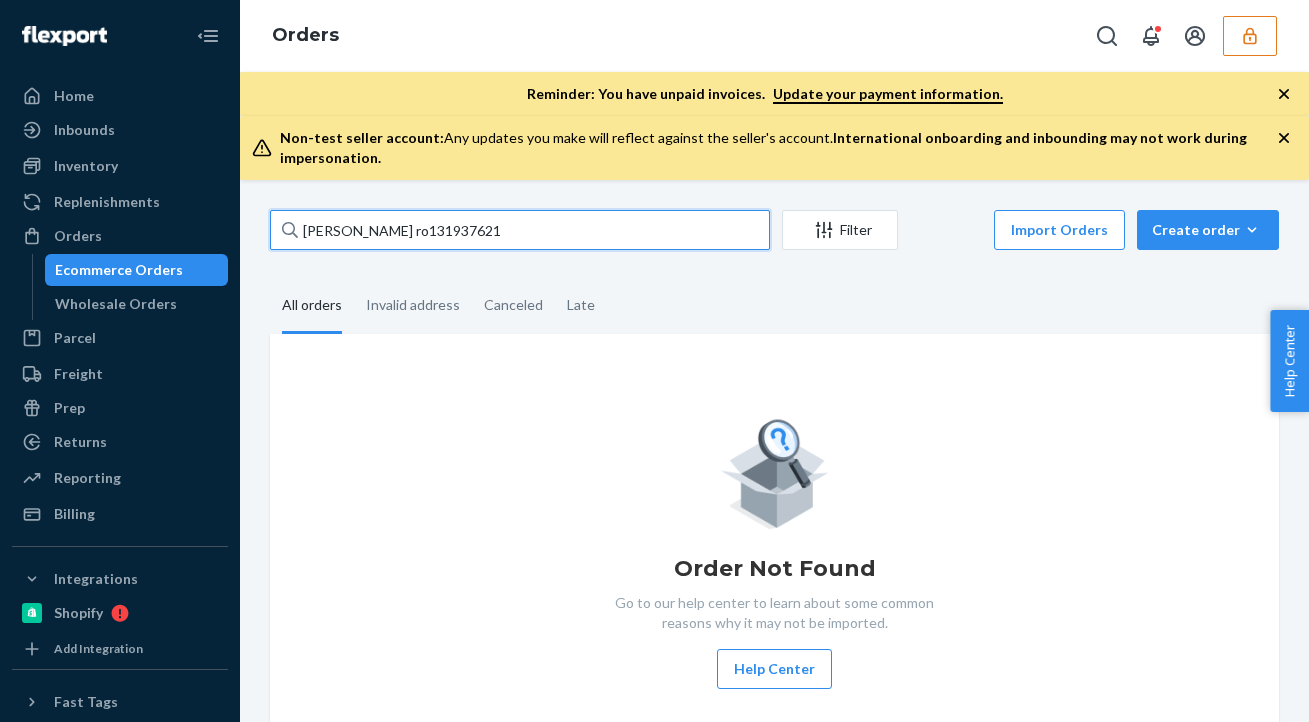 drag, startPoint x: 361, startPoint y: 234, endPoint x: 260, endPoint y: 222, distance: 101.71037 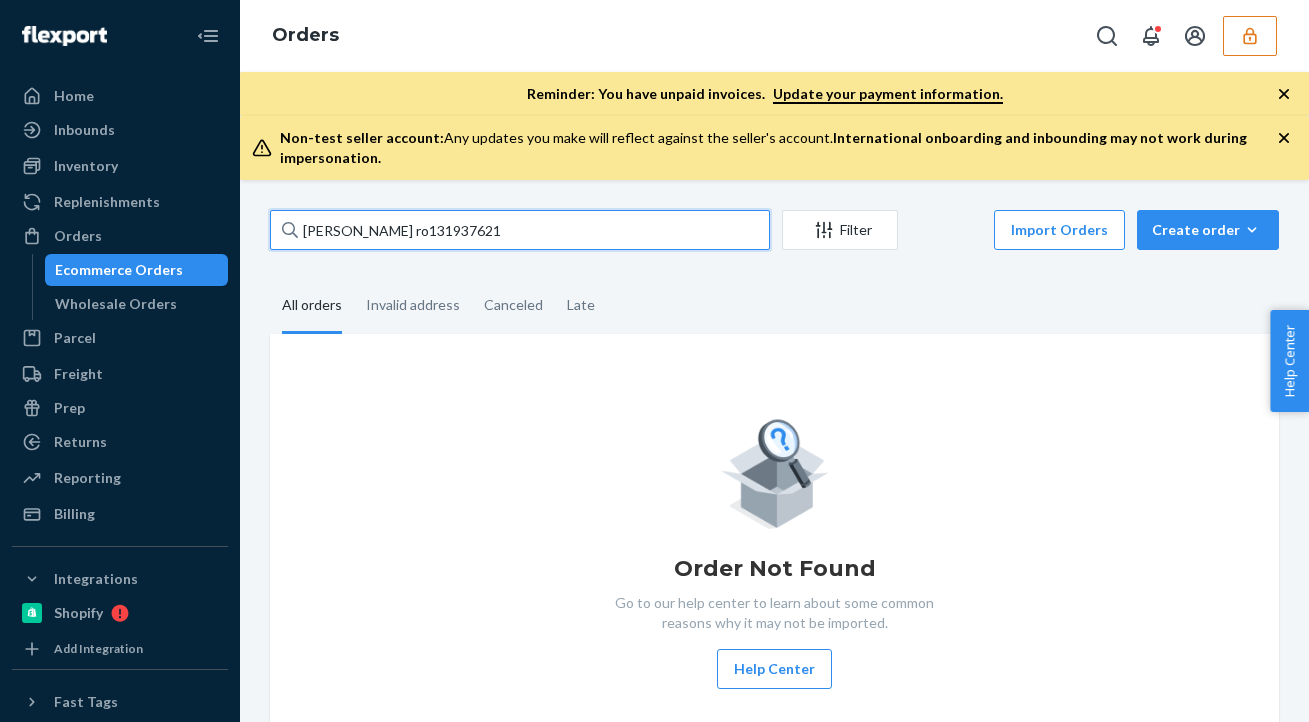 click on "carolyn ro131937621 Filter Import Orders Create order Ecommerce order Removal order All orders Invalid address Canceled Late Order Not Found Go to our help center to learn about some common reasons why it may not be imported. Help Center" at bounding box center (774, 489) 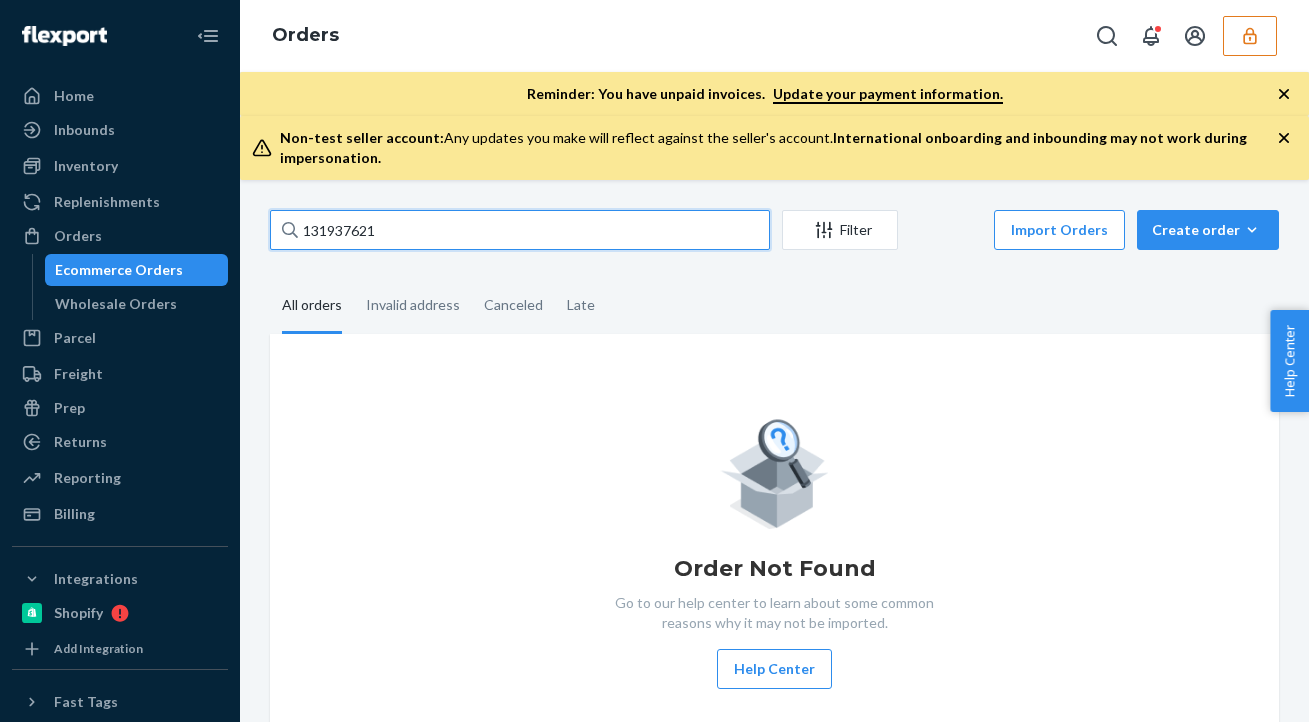 type on "131937621" 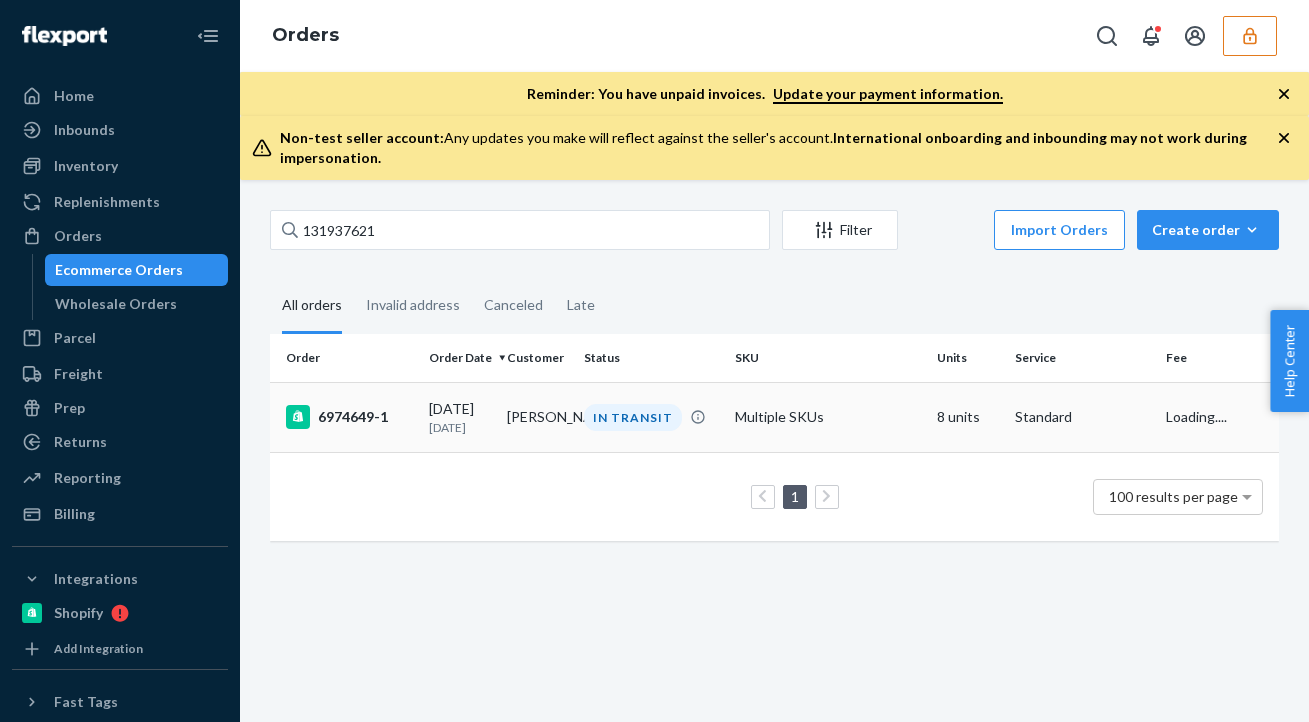 click on "IN TRANSIT" at bounding box center (651, 417) 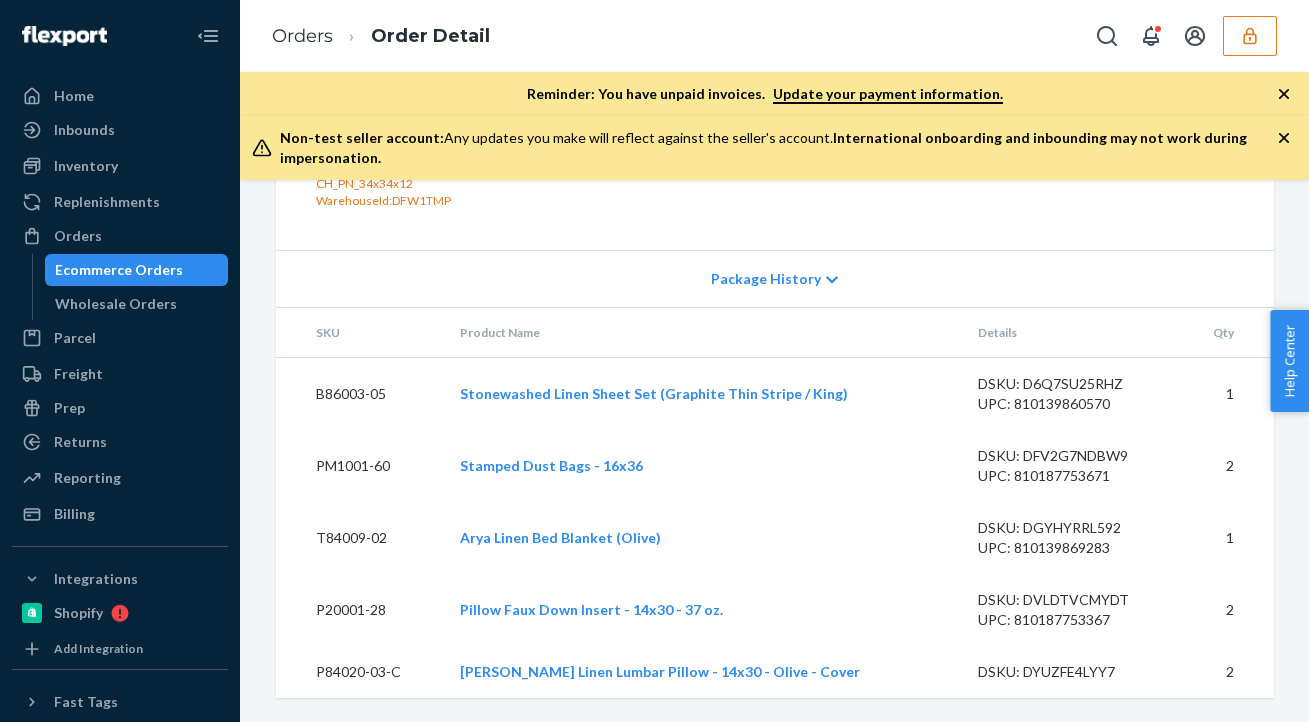 scroll, scrollTop: 1339, scrollLeft: 0, axis: vertical 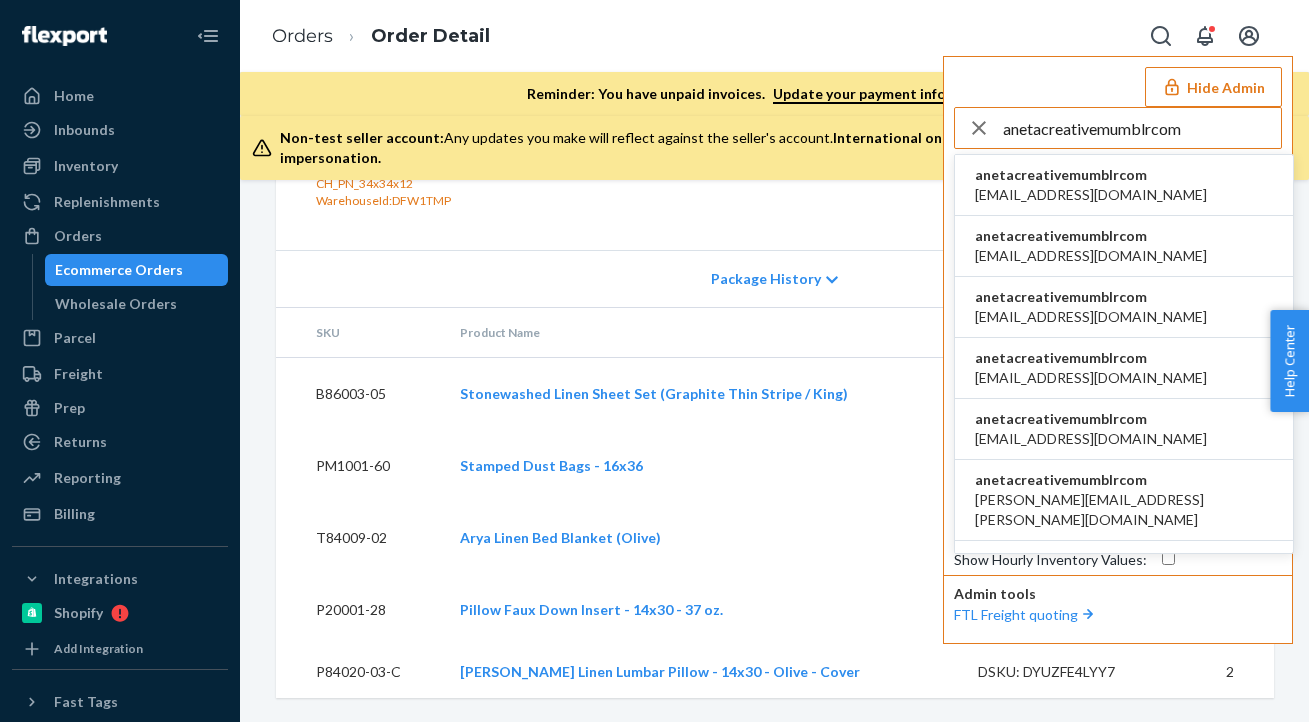 type on "anetacreativemumblrcom" 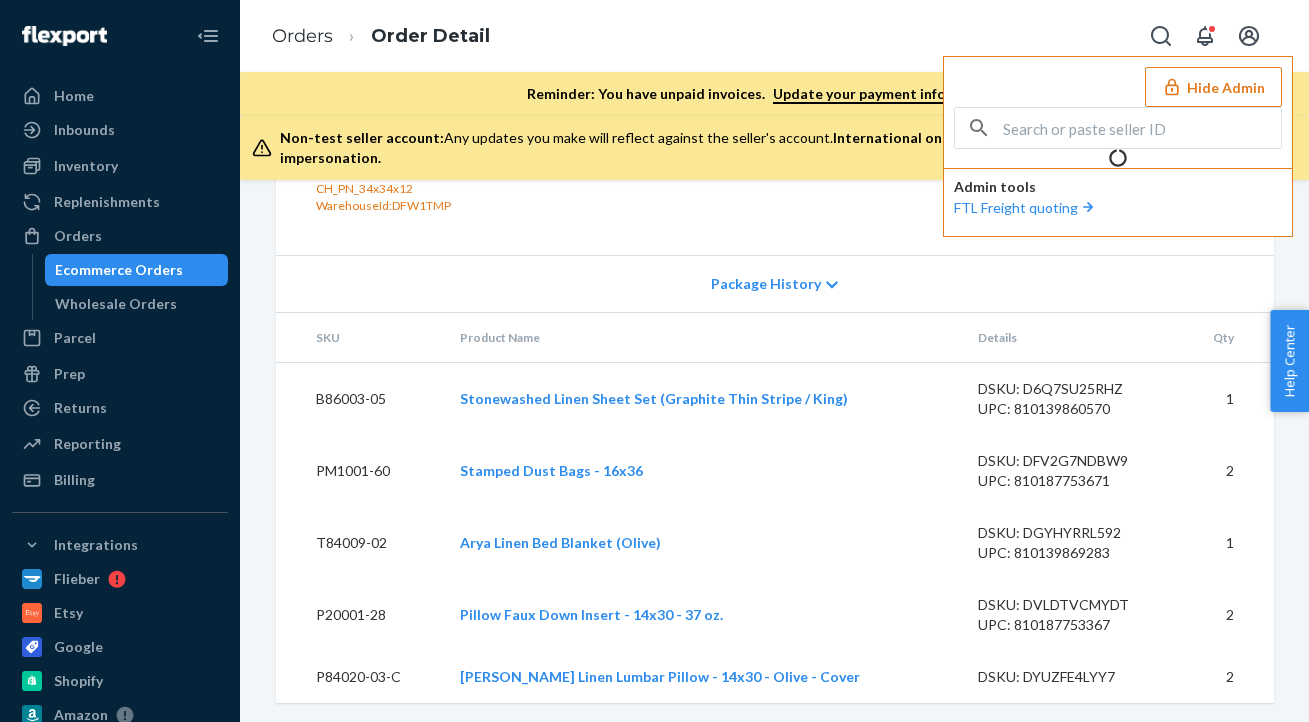 scroll, scrollTop: 1339, scrollLeft: 0, axis: vertical 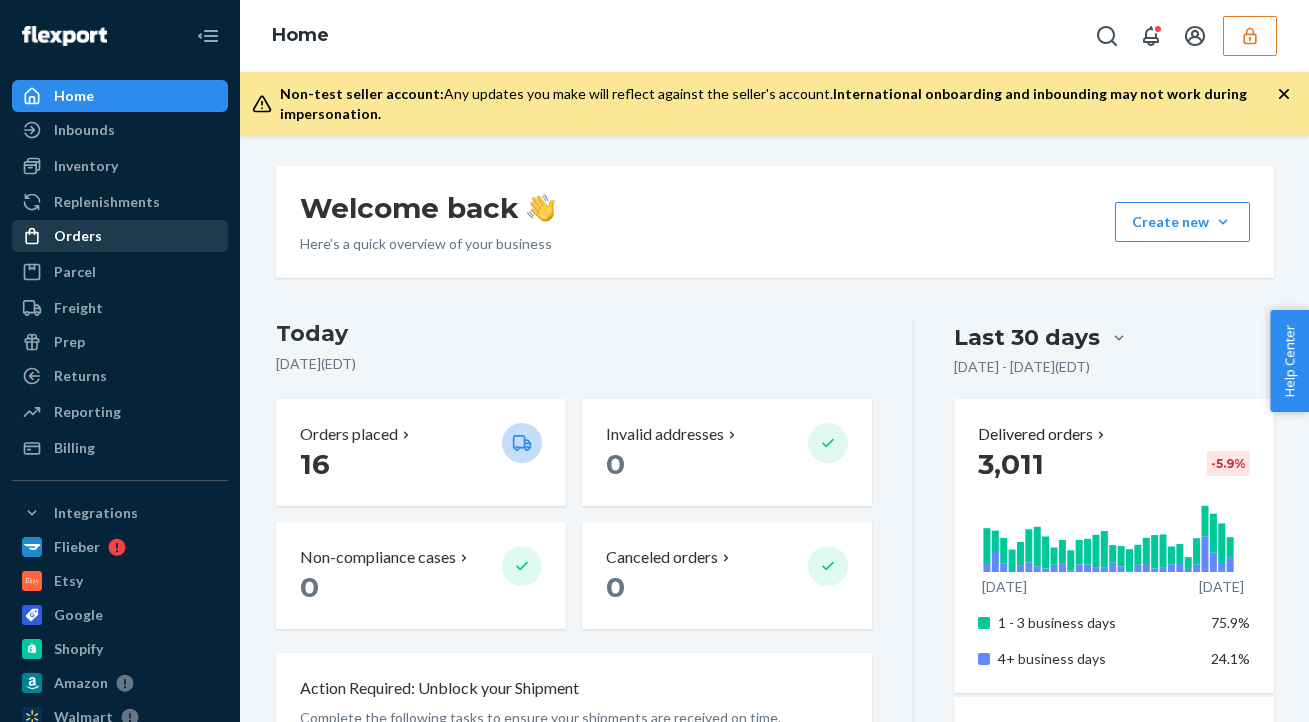 click on "Orders" at bounding box center [78, 236] 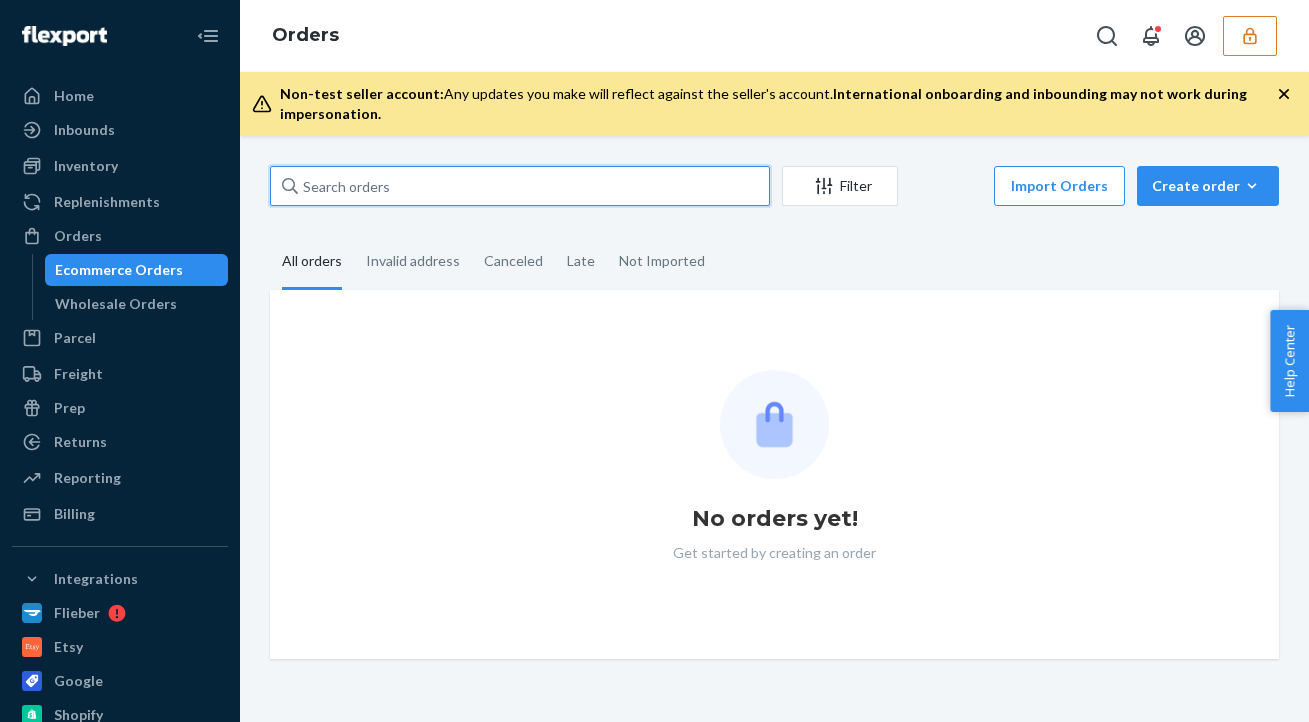click at bounding box center (520, 186) 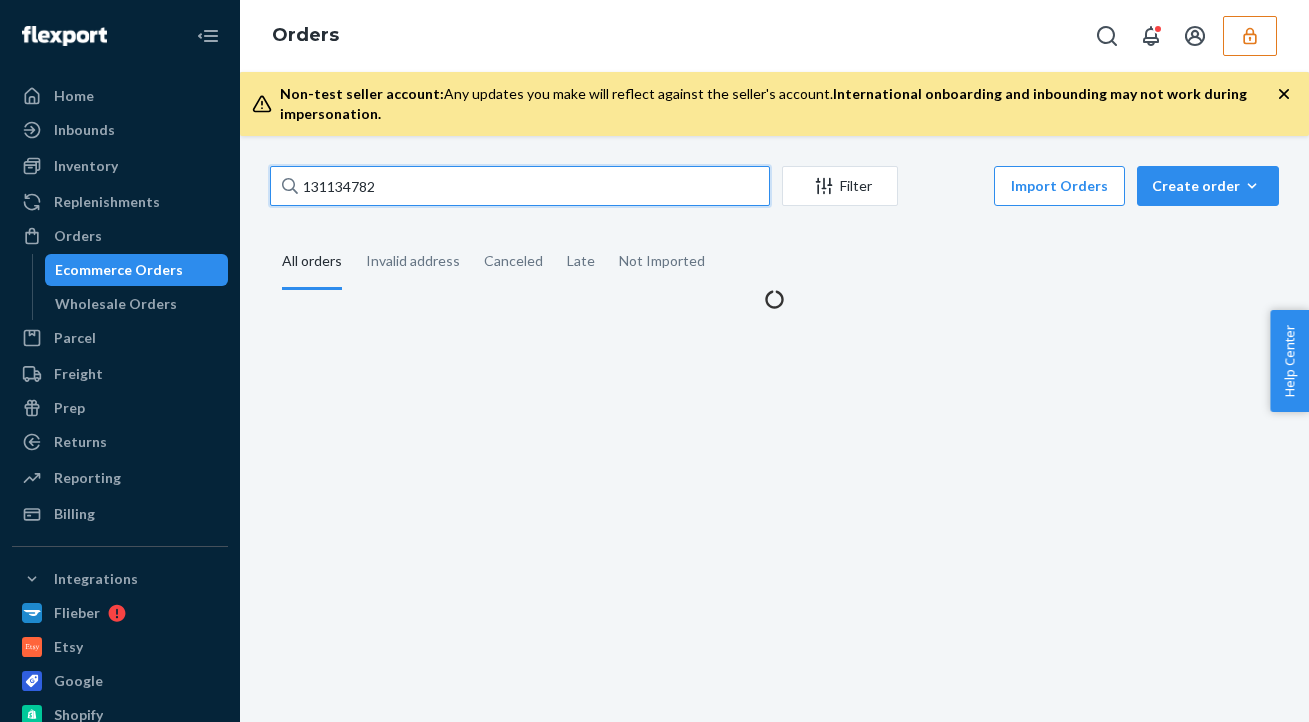 type on "131134782" 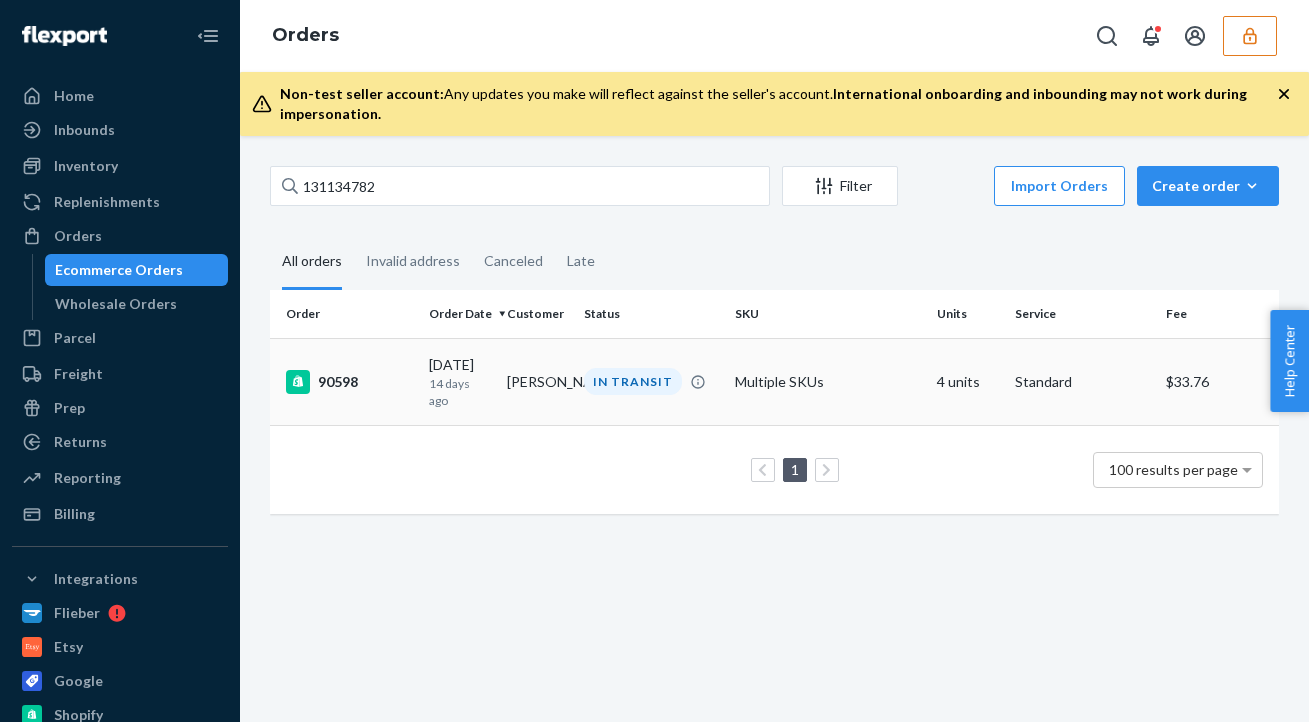 click on "IN TRANSIT" at bounding box center [651, 381] 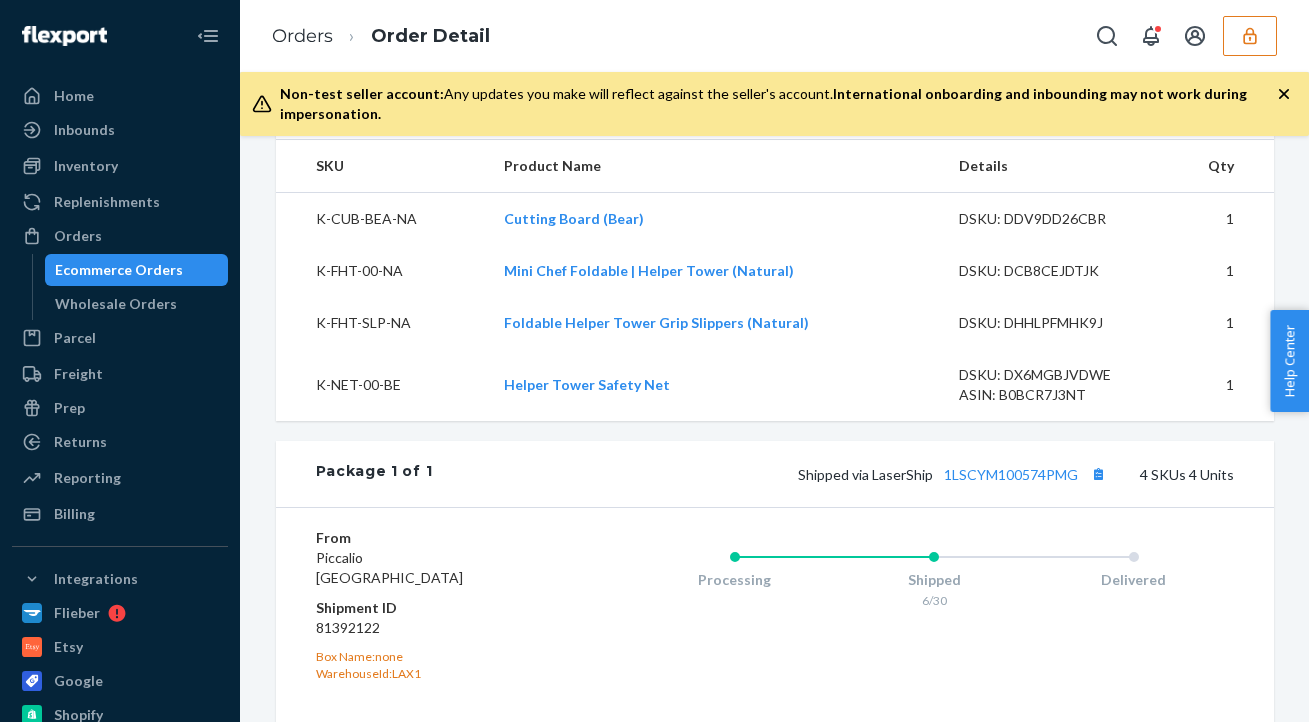 scroll, scrollTop: 726, scrollLeft: 0, axis: vertical 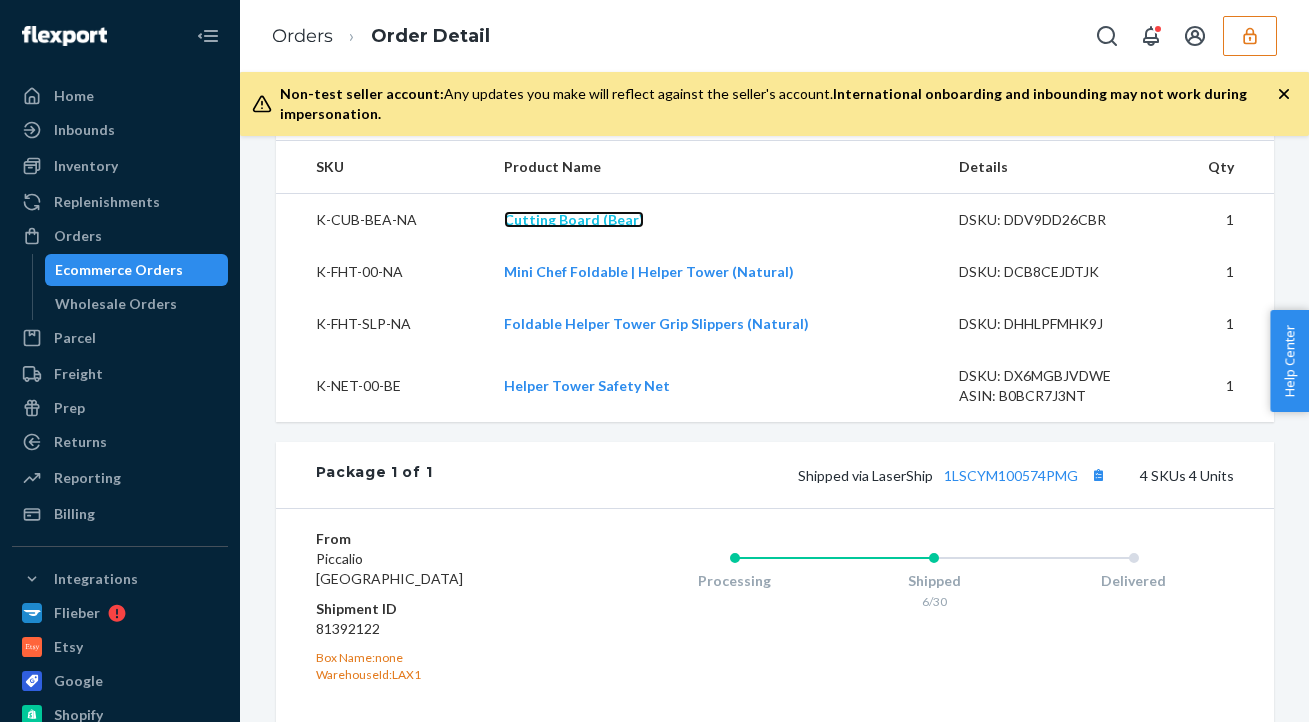 click on "Cutting Board (Bear)" at bounding box center [574, 219] 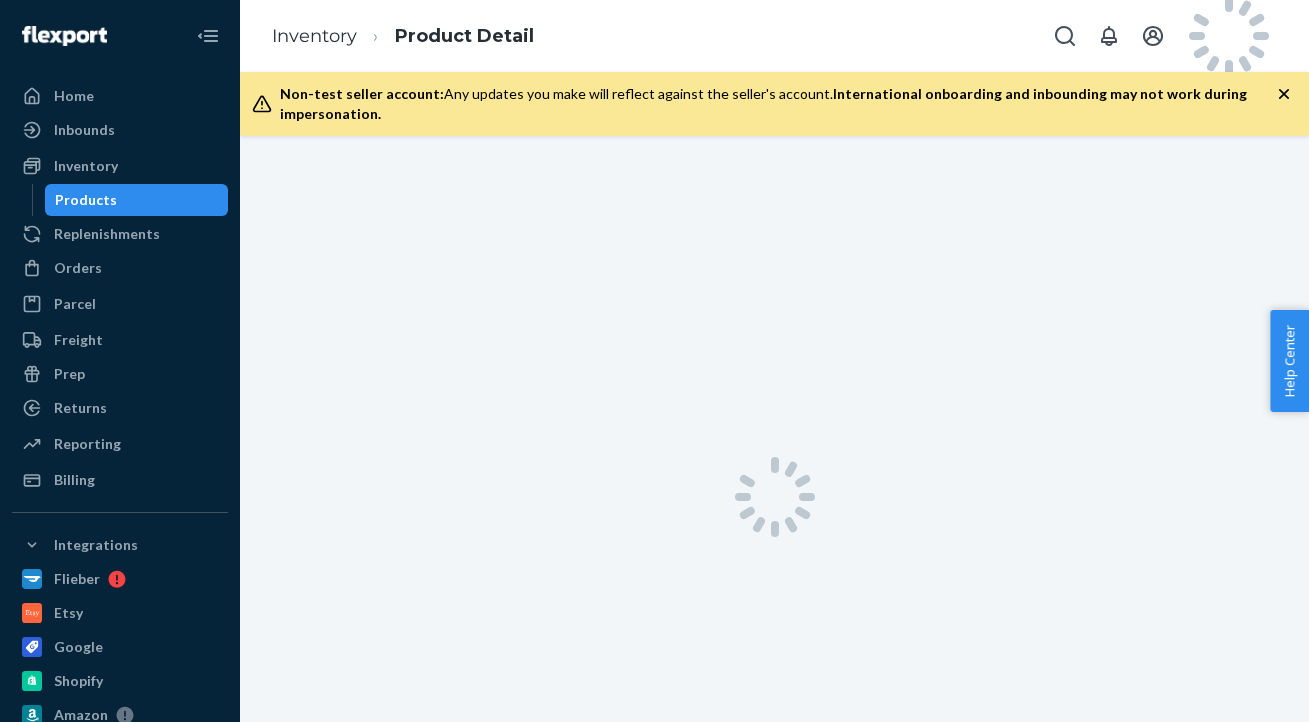 scroll, scrollTop: 0, scrollLeft: 0, axis: both 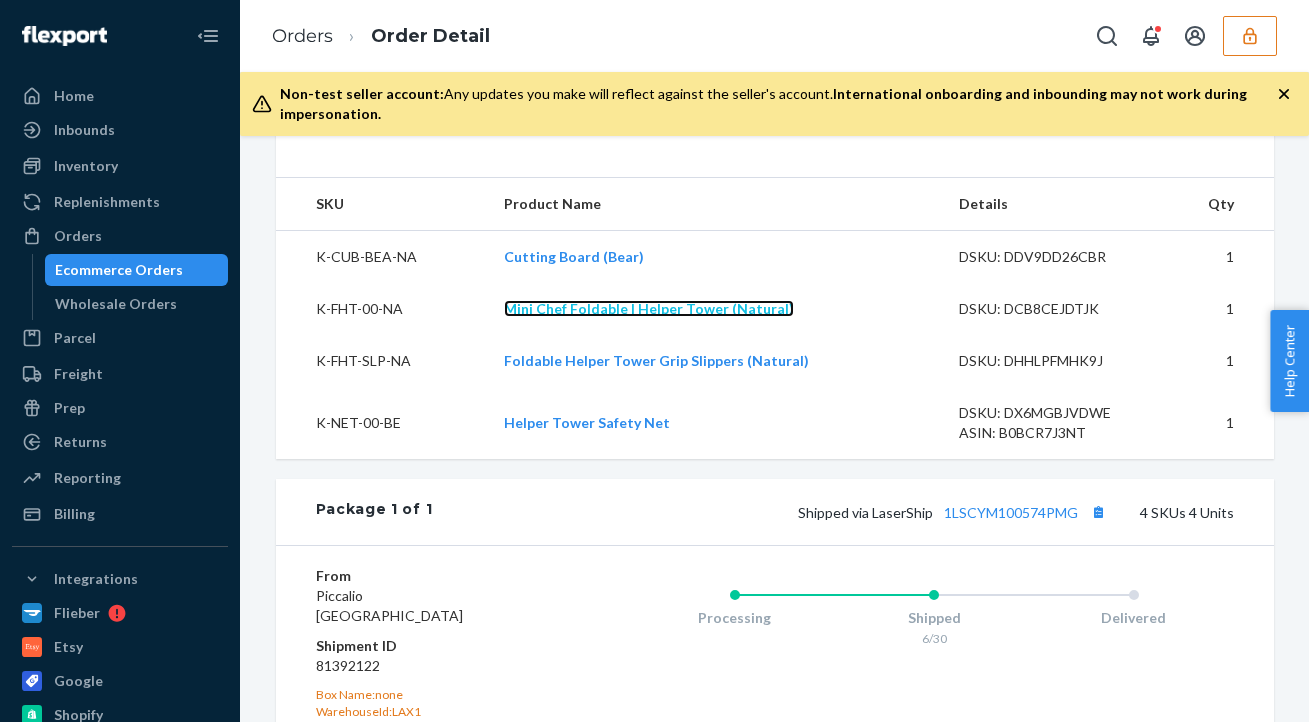 click on "Mini Chef Foldable | Helper Tower (Natural)" at bounding box center (649, 308) 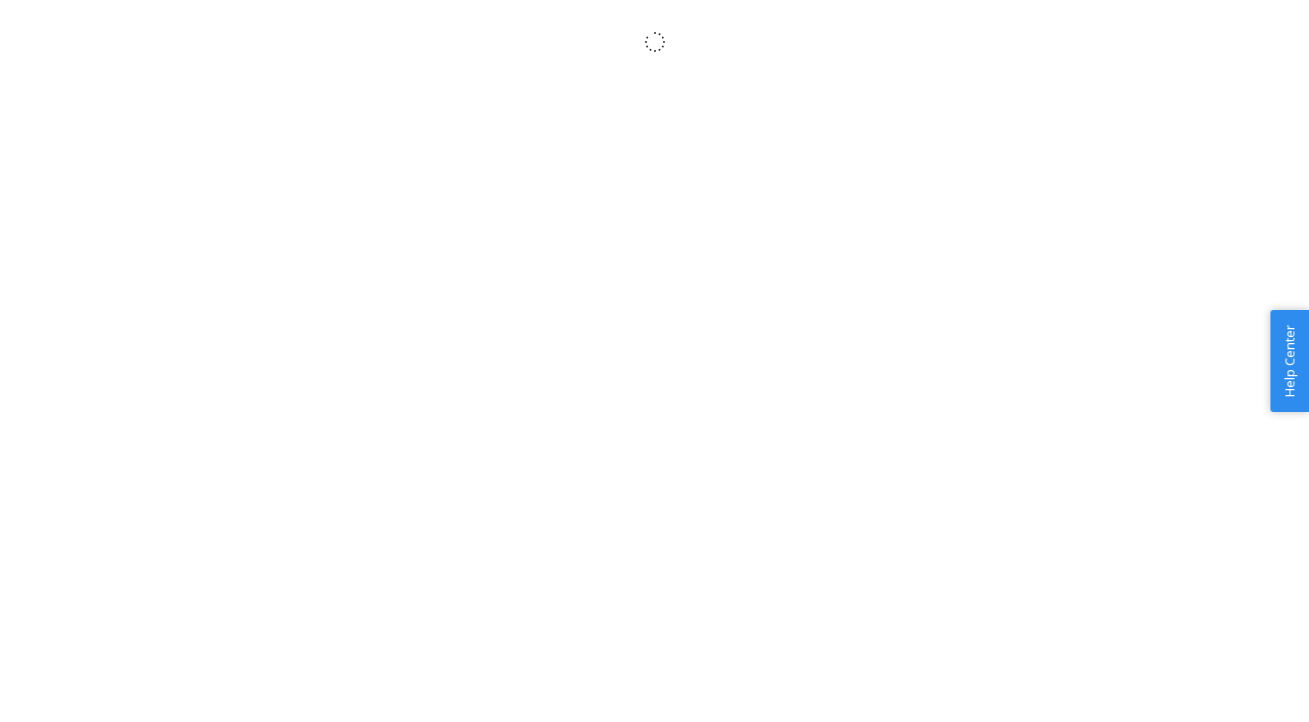 scroll, scrollTop: 0, scrollLeft: 0, axis: both 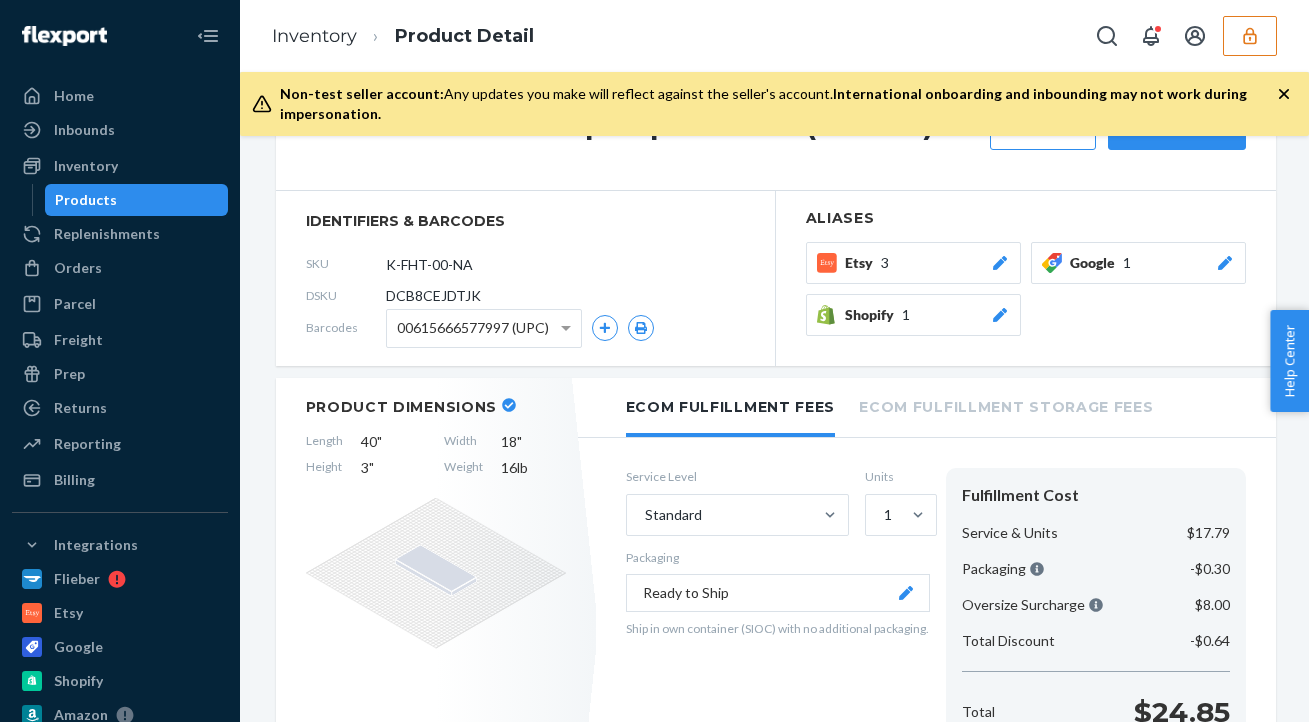 click 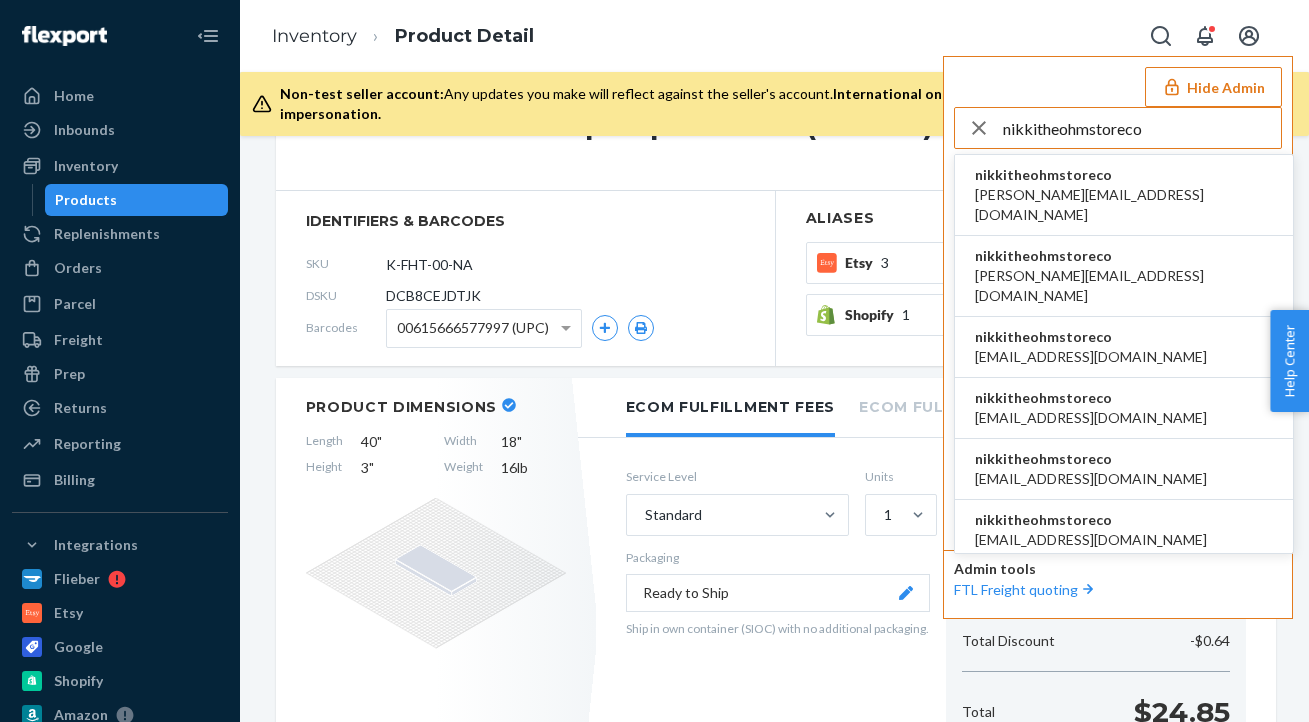 type on "nikkitheohmstoreco" 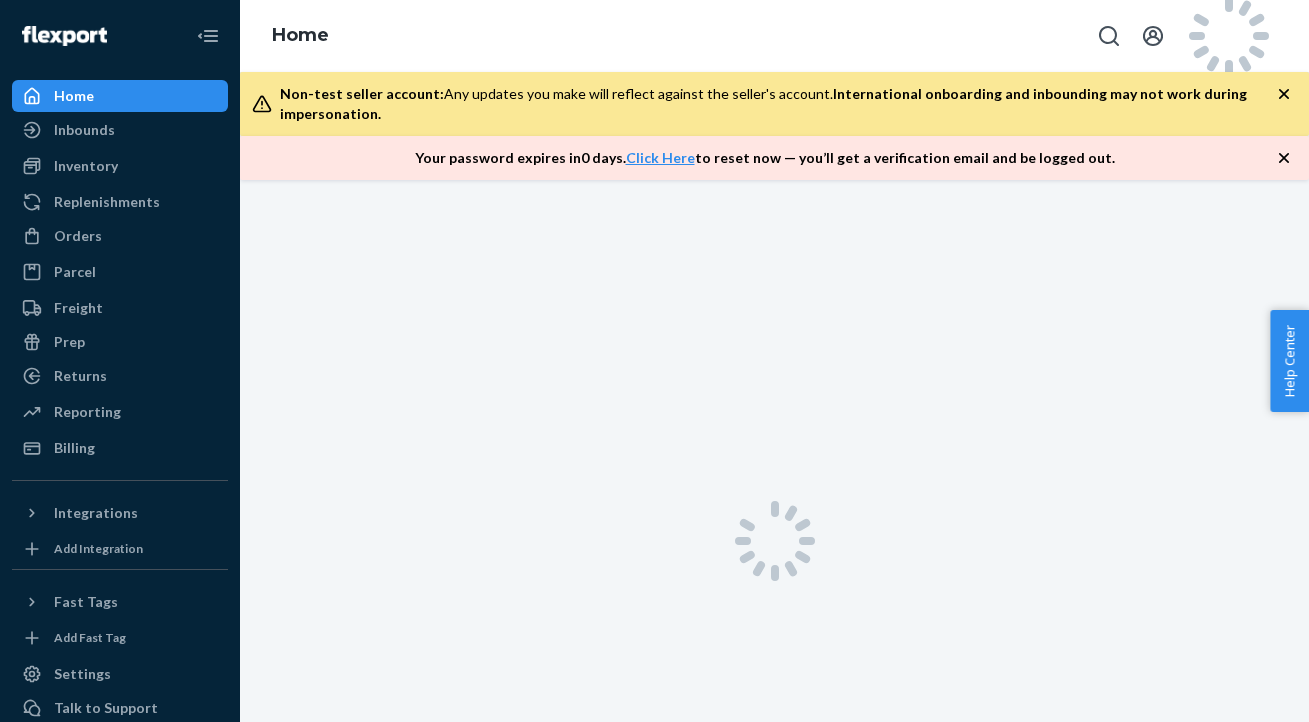 scroll, scrollTop: 0, scrollLeft: 0, axis: both 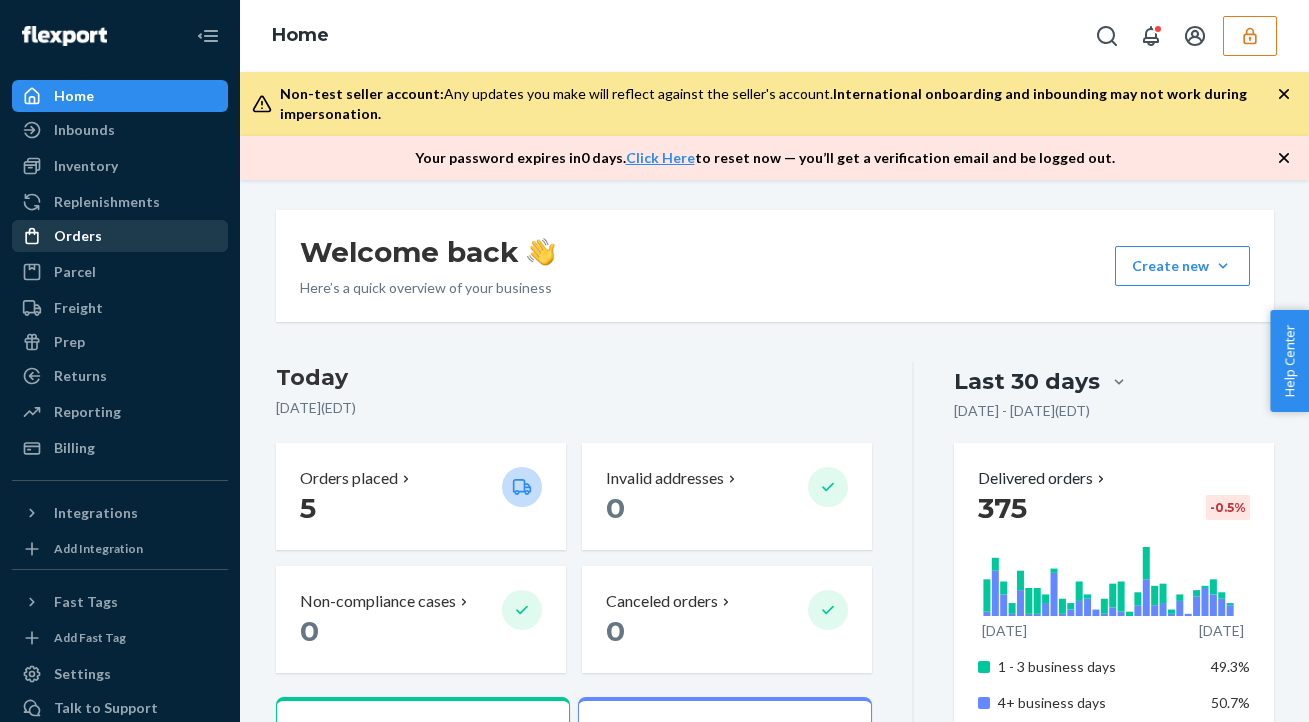 click on "Orders" at bounding box center (78, 236) 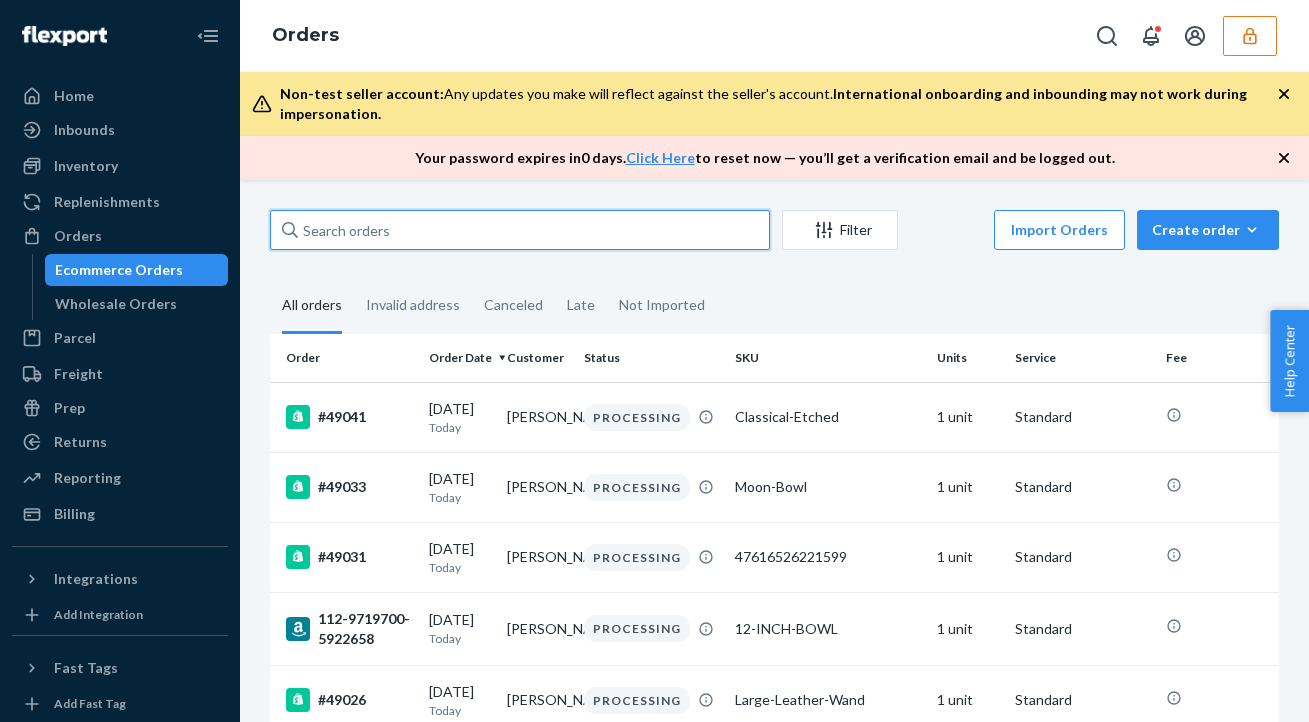 click at bounding box center [520, 230] 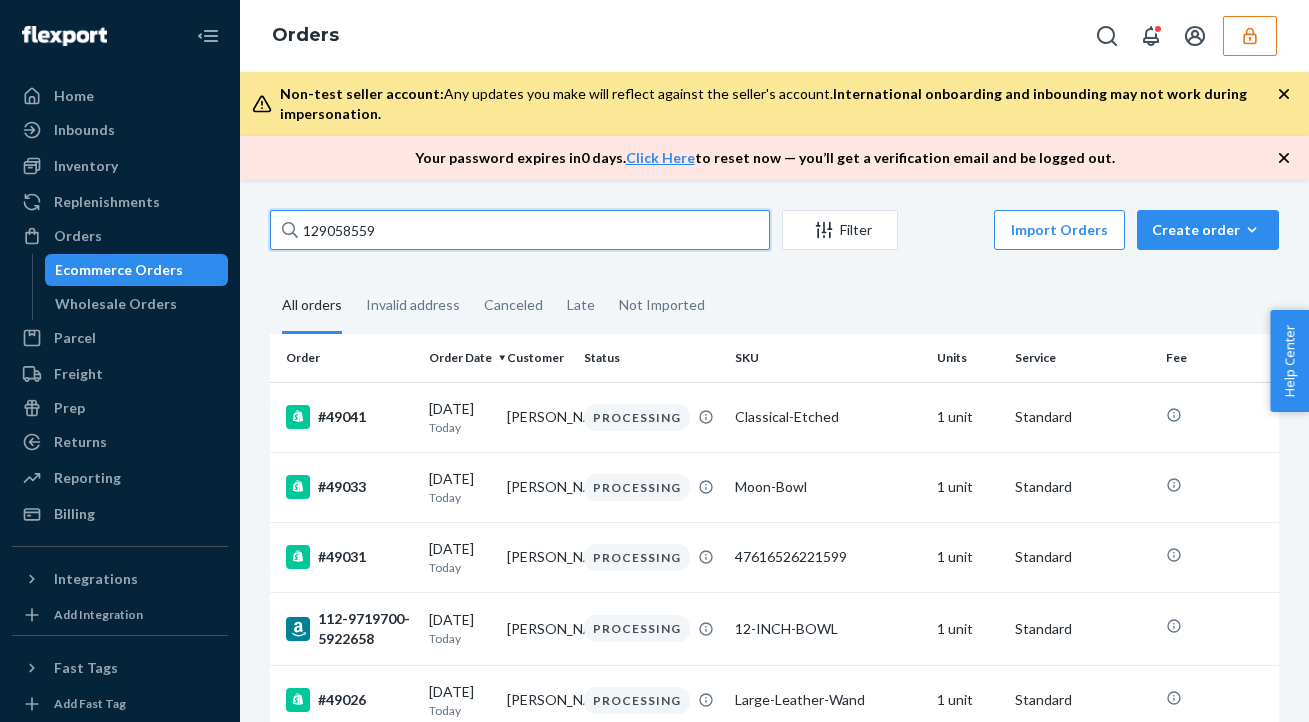 type on "129058559" 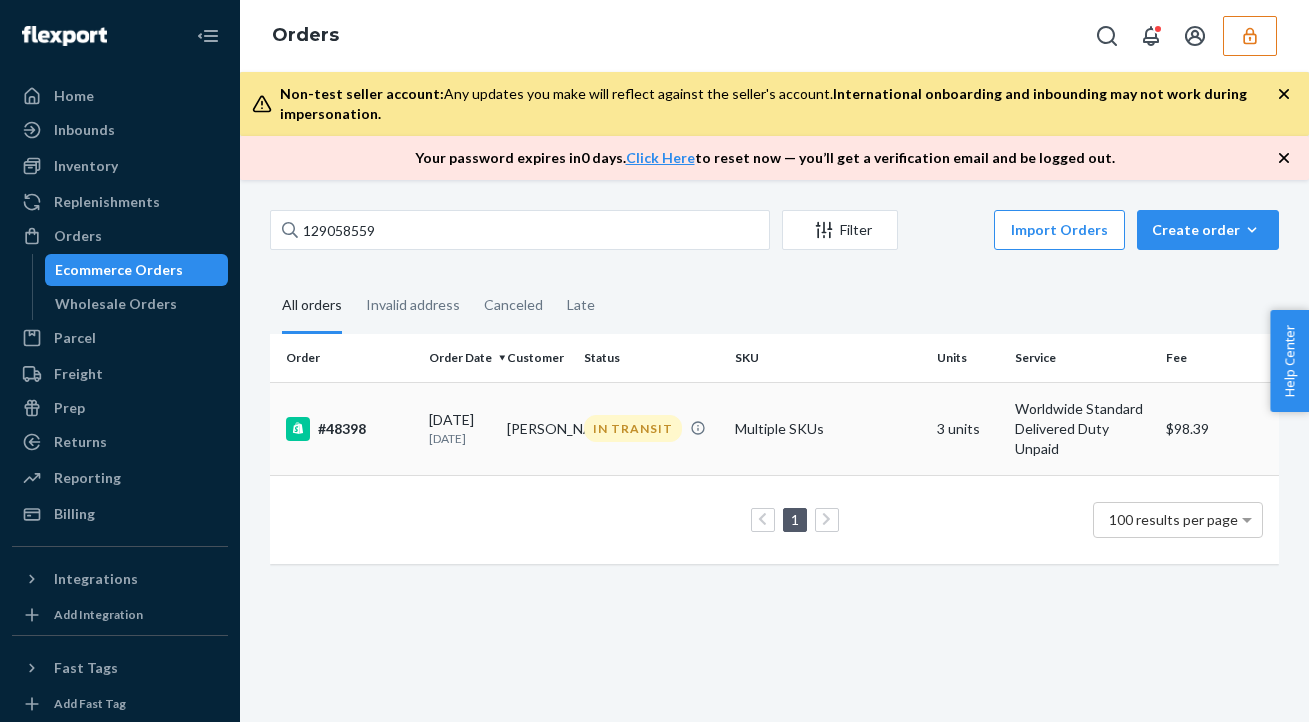 click on "IN TRANSIT" at bounding box center (651, 428) 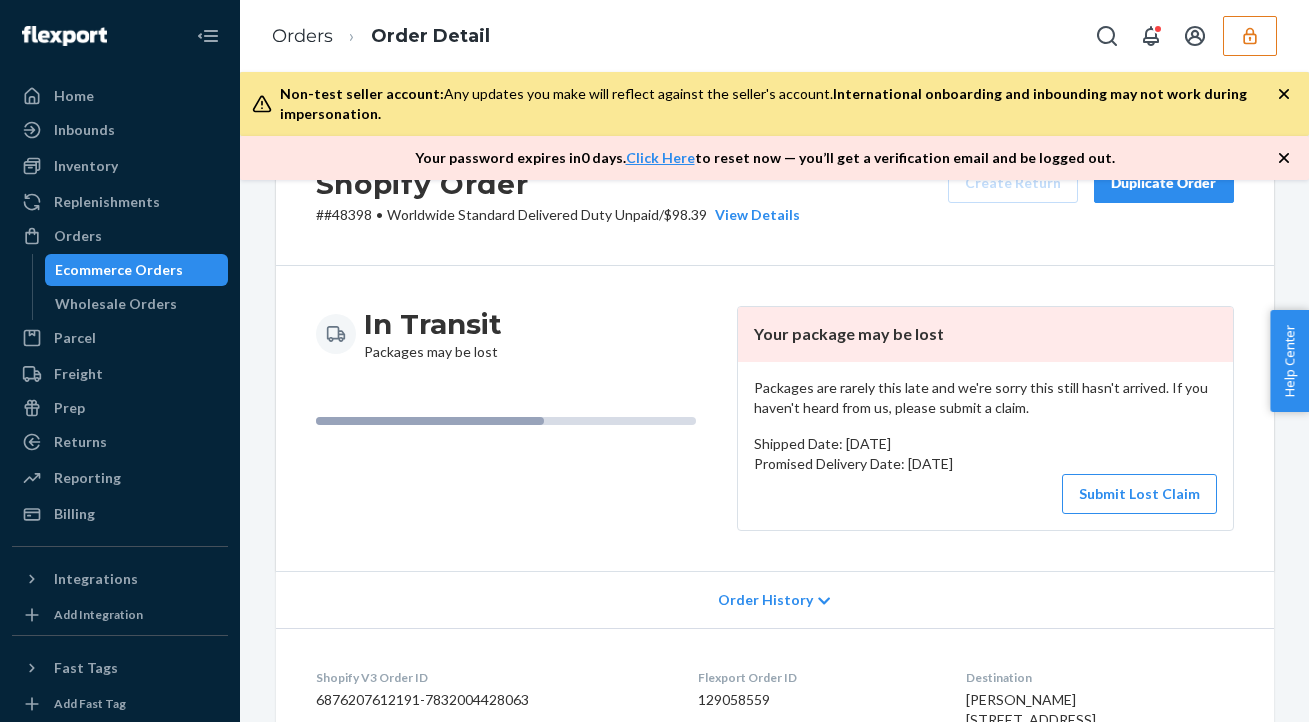 scroll, scrollTop: 101, scrollLeft: 0, axis: vertical 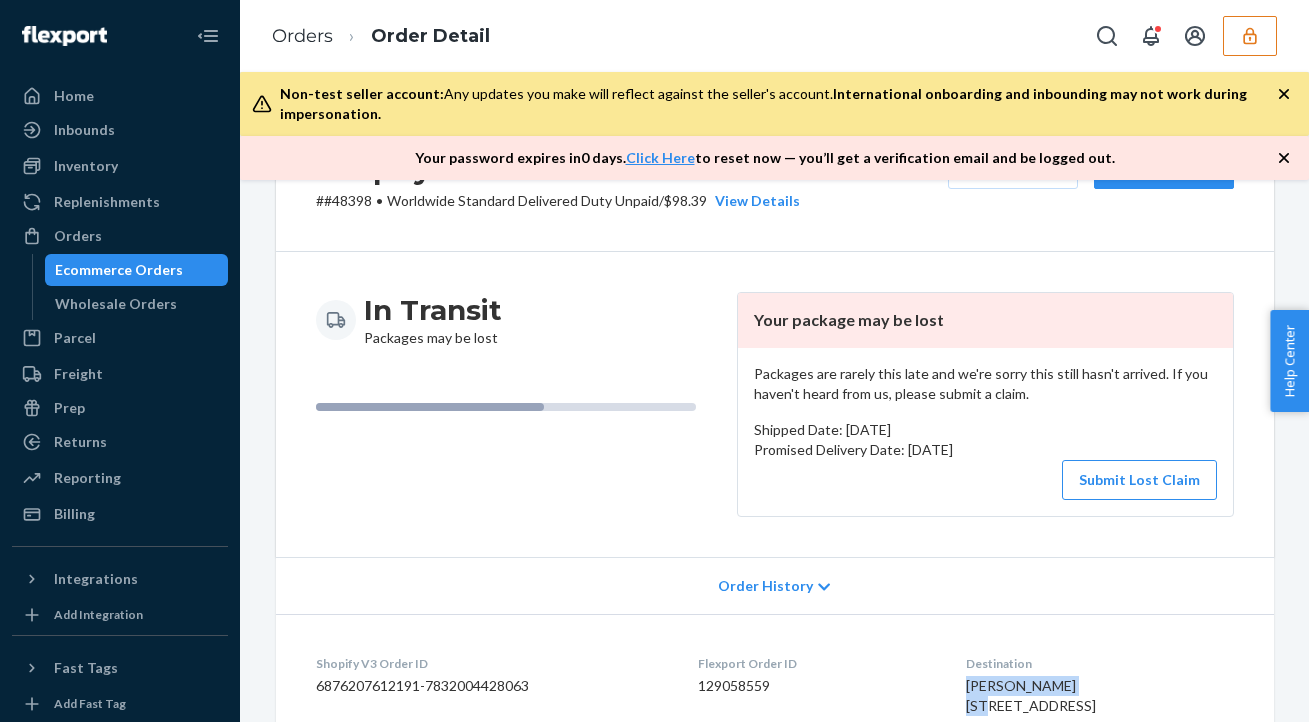 drag, startPoint x: 888, startPoint y: 682, endPoint x: 1110, endPoint y: 686, distance: 222.03603 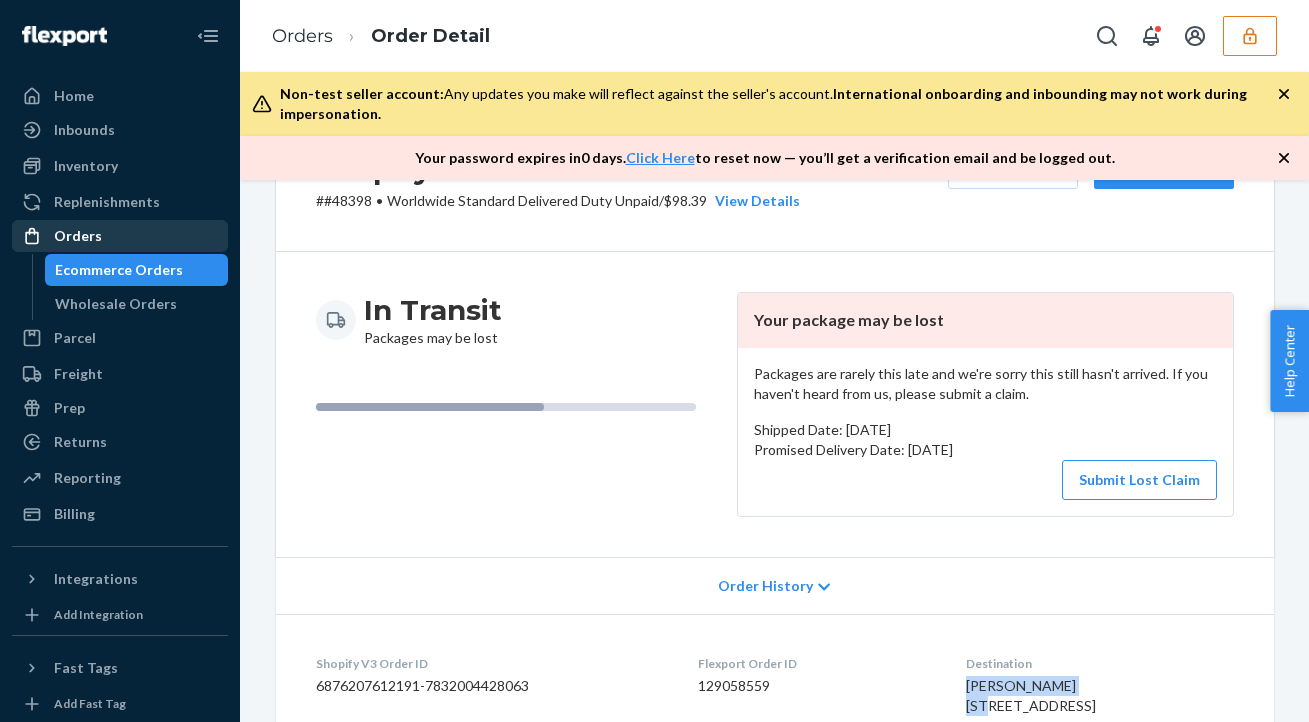 click on "Orders" at bounding box center (120, 236) 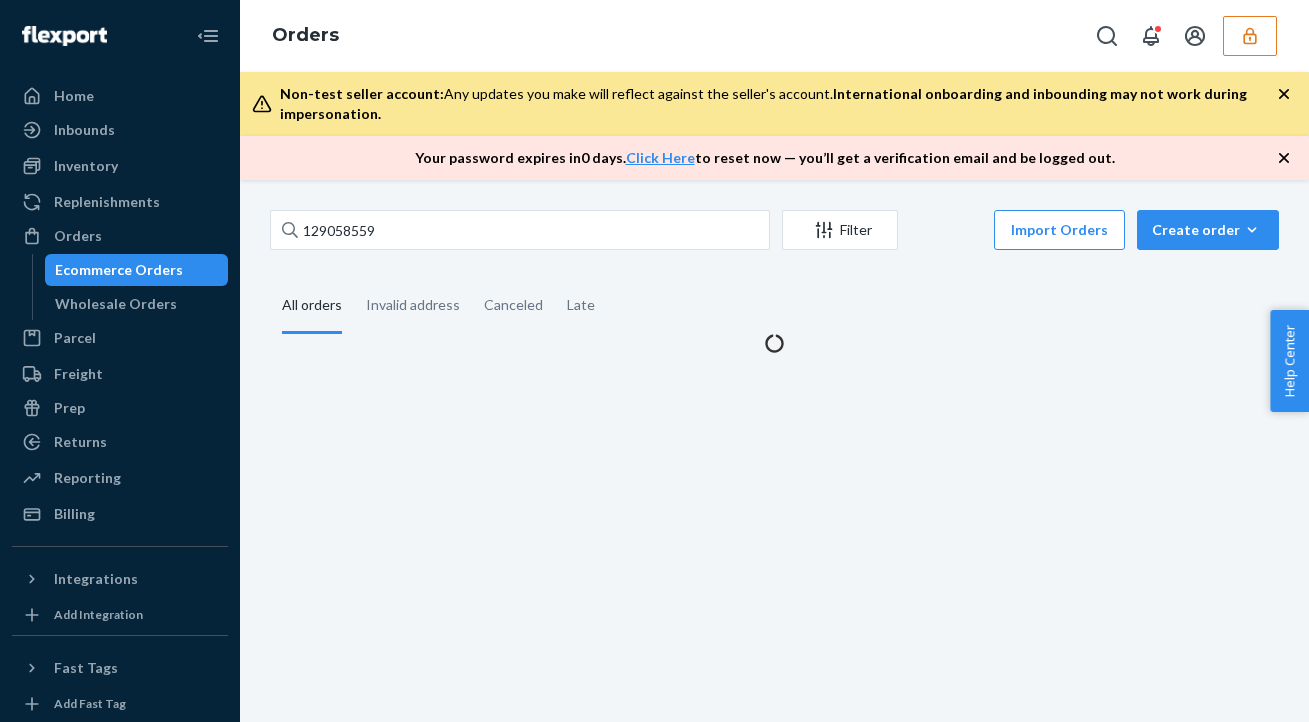 scroll, scrollTop: 0, scrollLeft: 0, axis: both 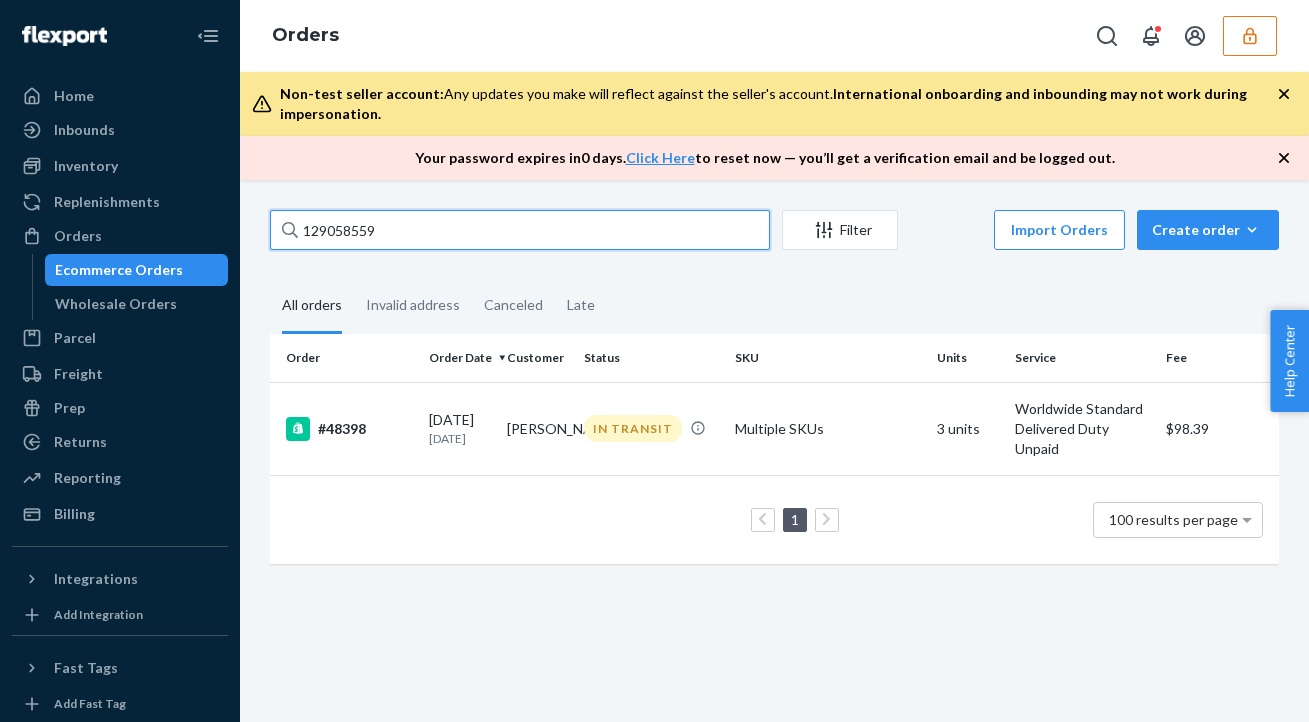 drag, startPoint x: 469, startPoint y: 238, endPoint x: 241, endPoint y: 178, distance: 235.76259 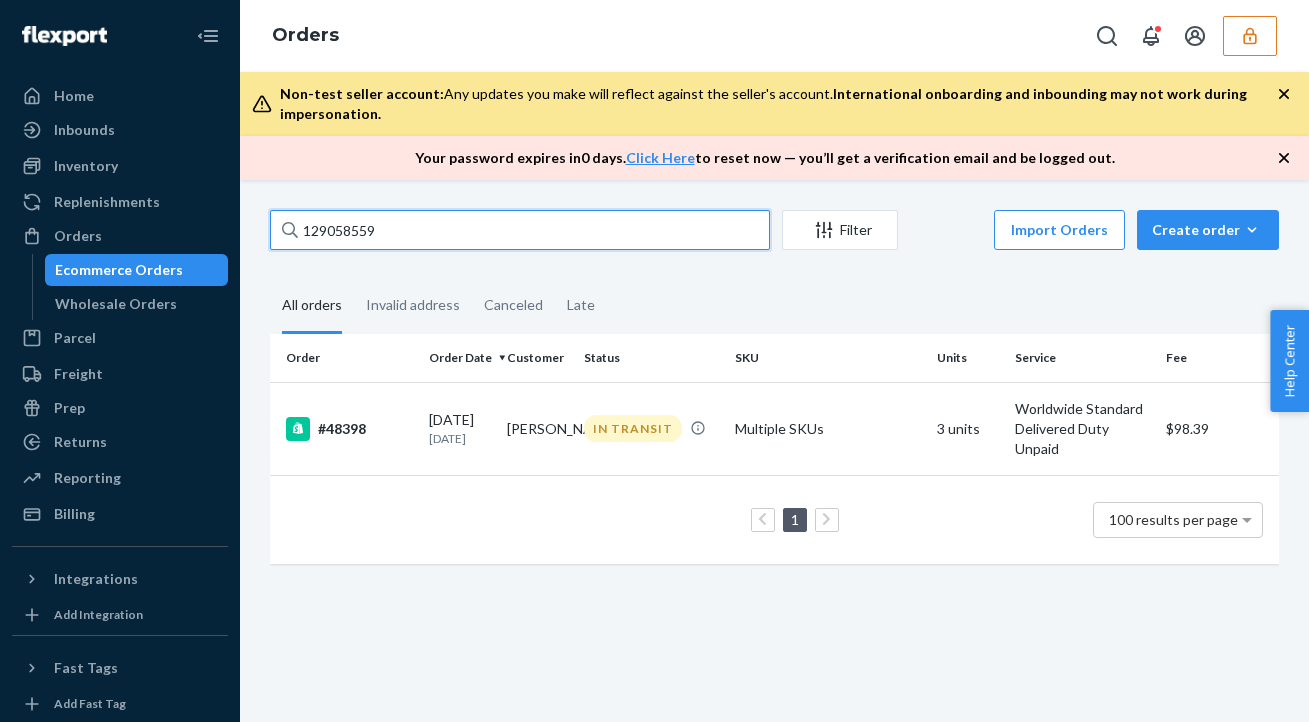 click on "Orders Non-test seller account:  Any updates you make will reflect against the seller's account.  International onboarding and inbounding may not work during impersonation. Your password expires [DATE] .  Click Here  to reset now — you’ll get a verification email and be logged out. 129058559 Filter Import Orders Create order Ecommerce order Removal order All orders Invalid address Canceled Late Order Order Date Customer Status SKU Units Service Fee #48398 [DATE] [DATE] [PERSON_NAME] IN TRANSIT Multiple SKUs 3 units Worldwide Standard Delivered Duty Unpaid $98.39 1 100 results per page" at bounding box center (774, 361) 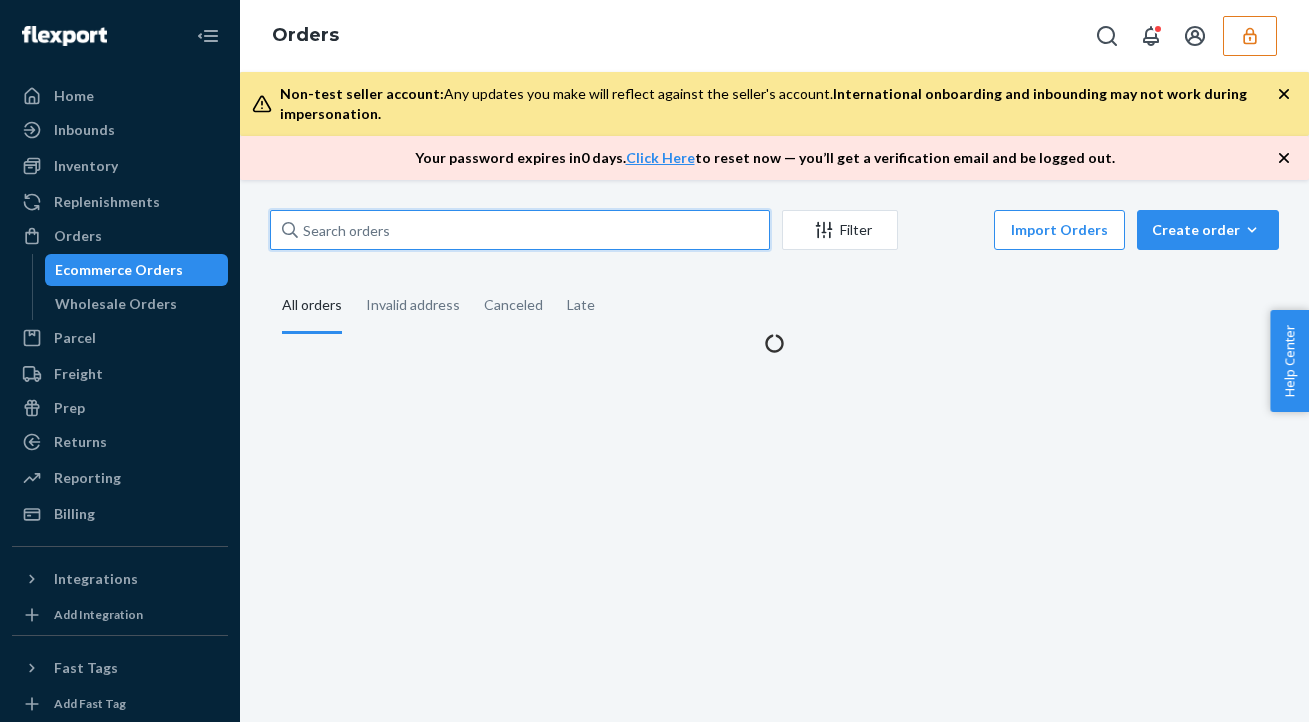 paste on "[PERSON_NAME]" 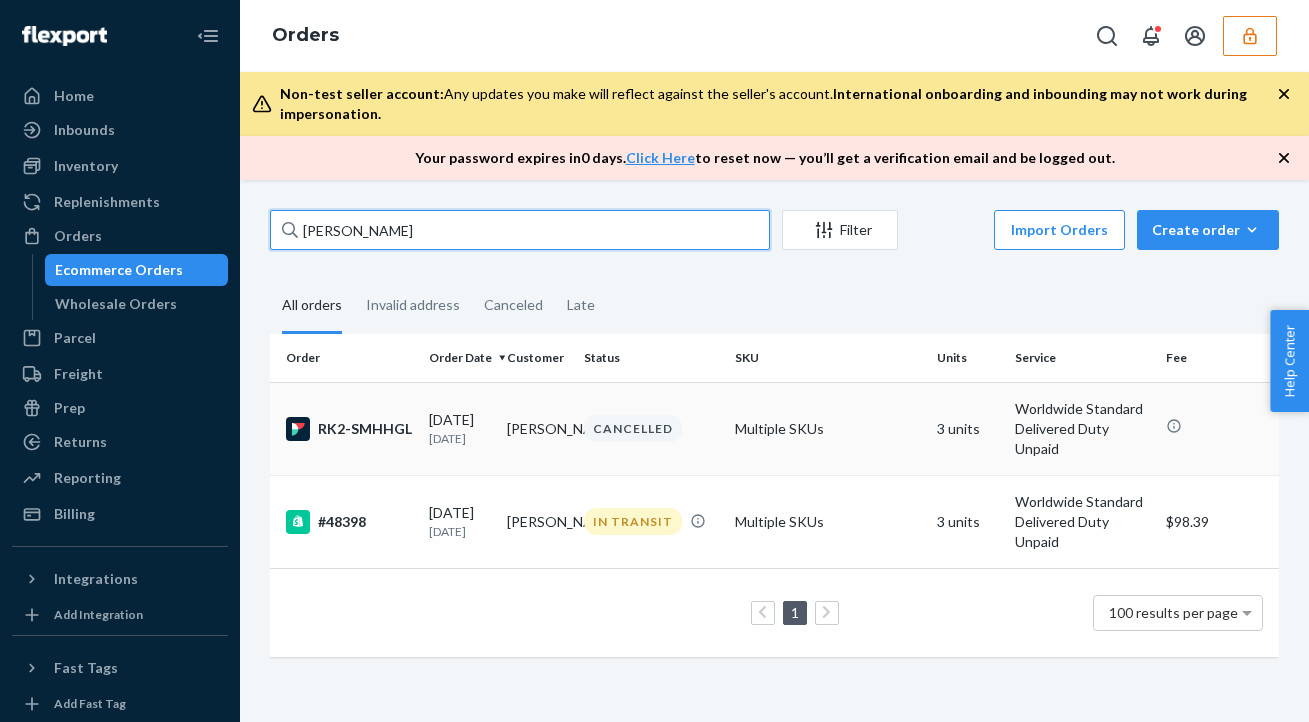 type on "[PERSON_NAME]" 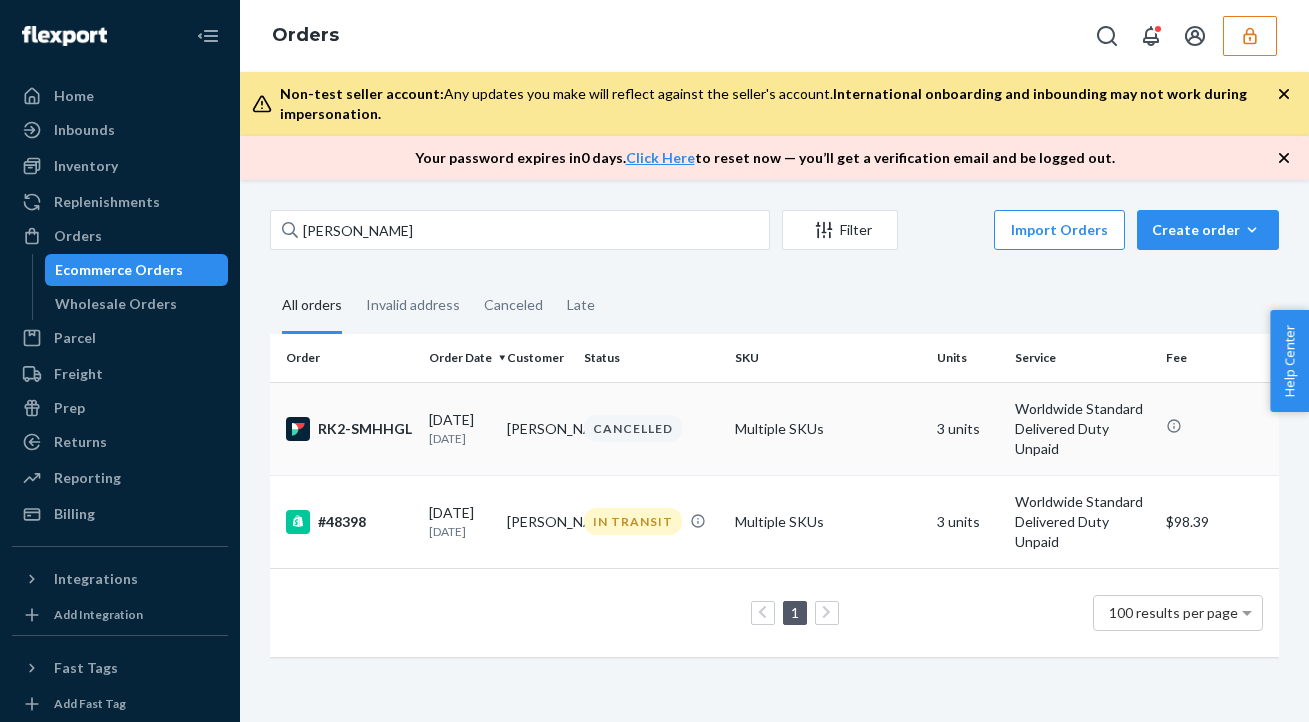 click on "CANCELLED" at bounding box center [651, 428] 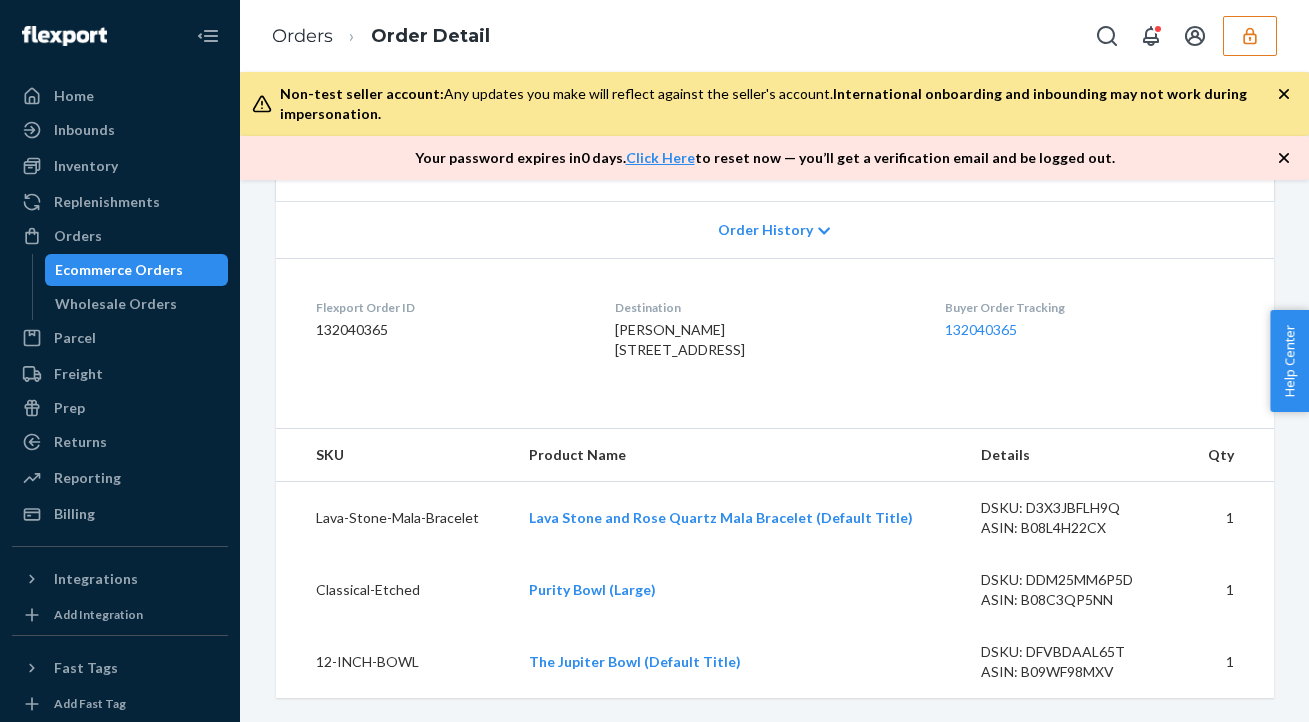 scroll, scrollTop: 392, scrollLeft: 0, axis: vertical 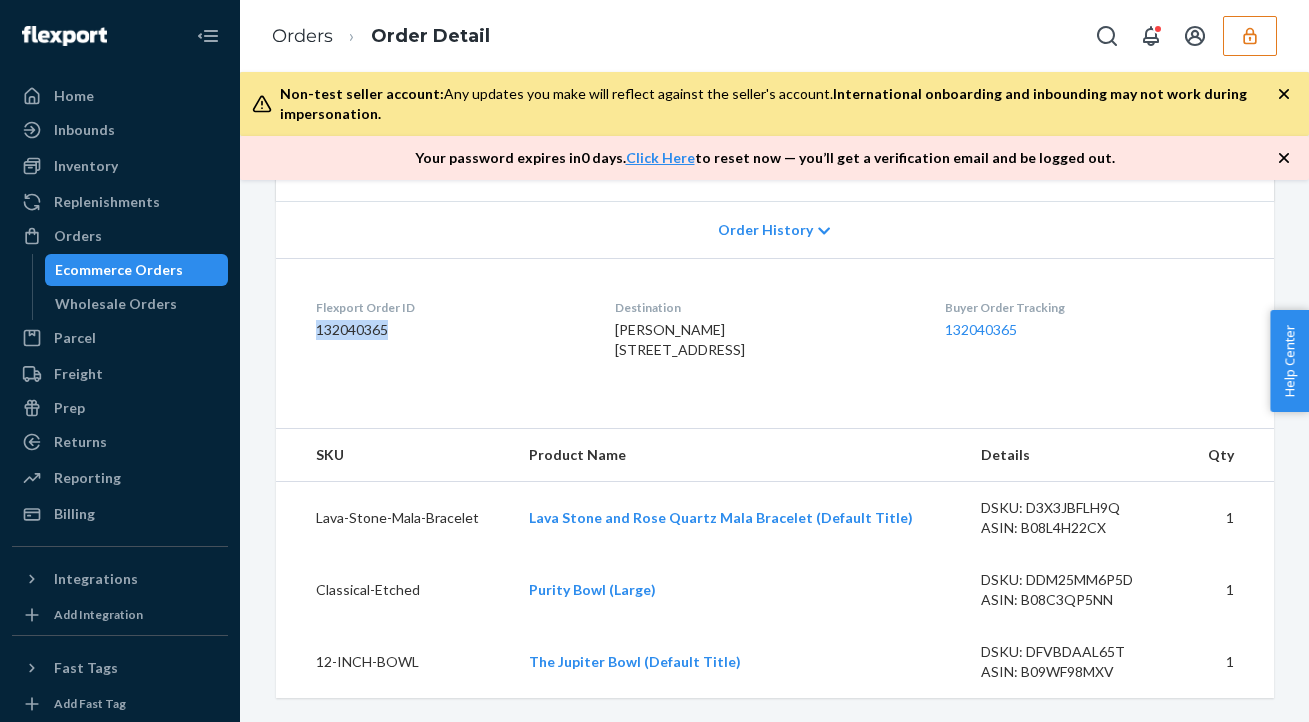 drag, startPoint x: 311, startPoint y: 293, endPoint x: 491, endPoint y: 325, distance: 182.82231 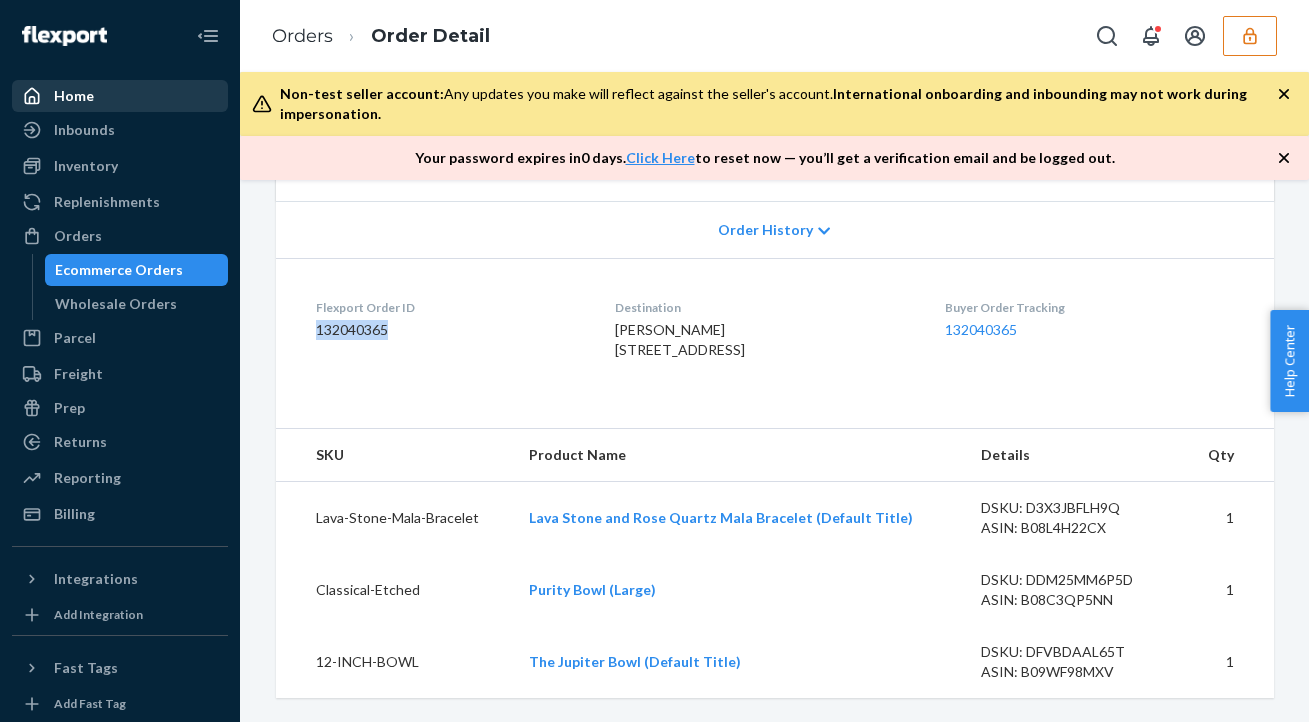 click on "Home" at bounding box center (120, 96) 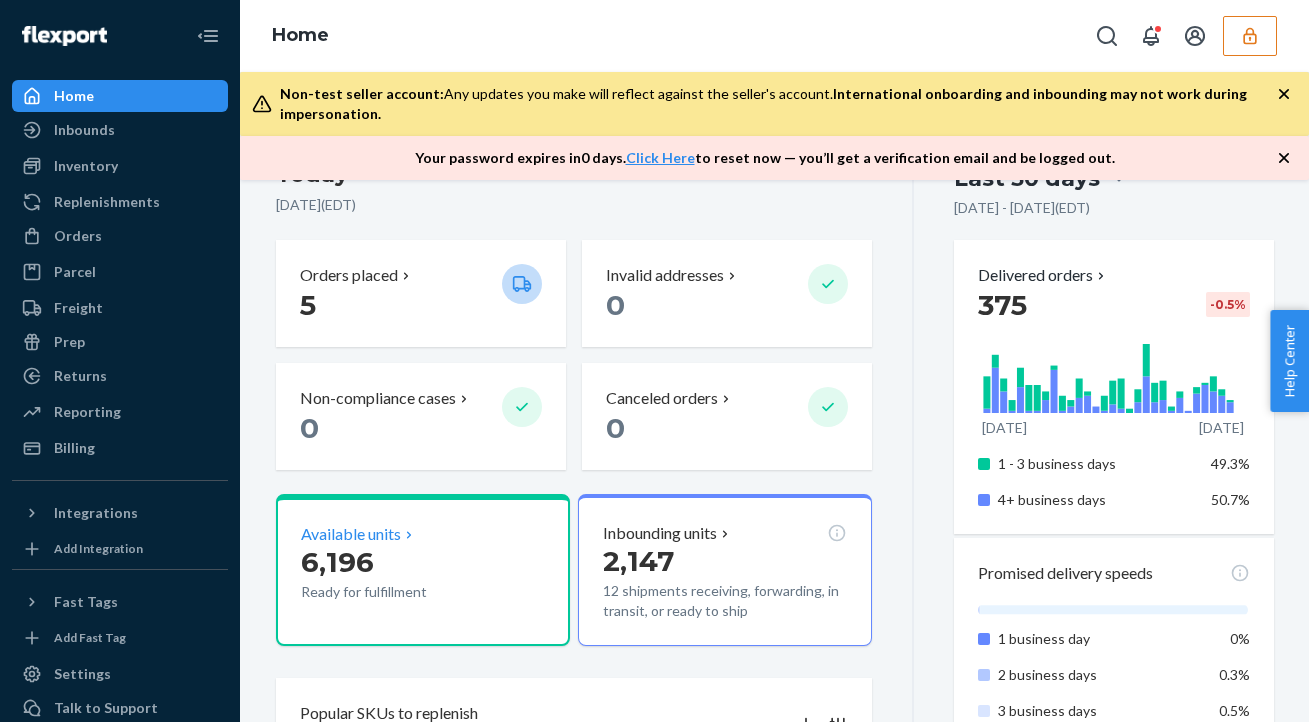 scroll, scrollTop: 209, scrollLeft: 0, axis: vertical 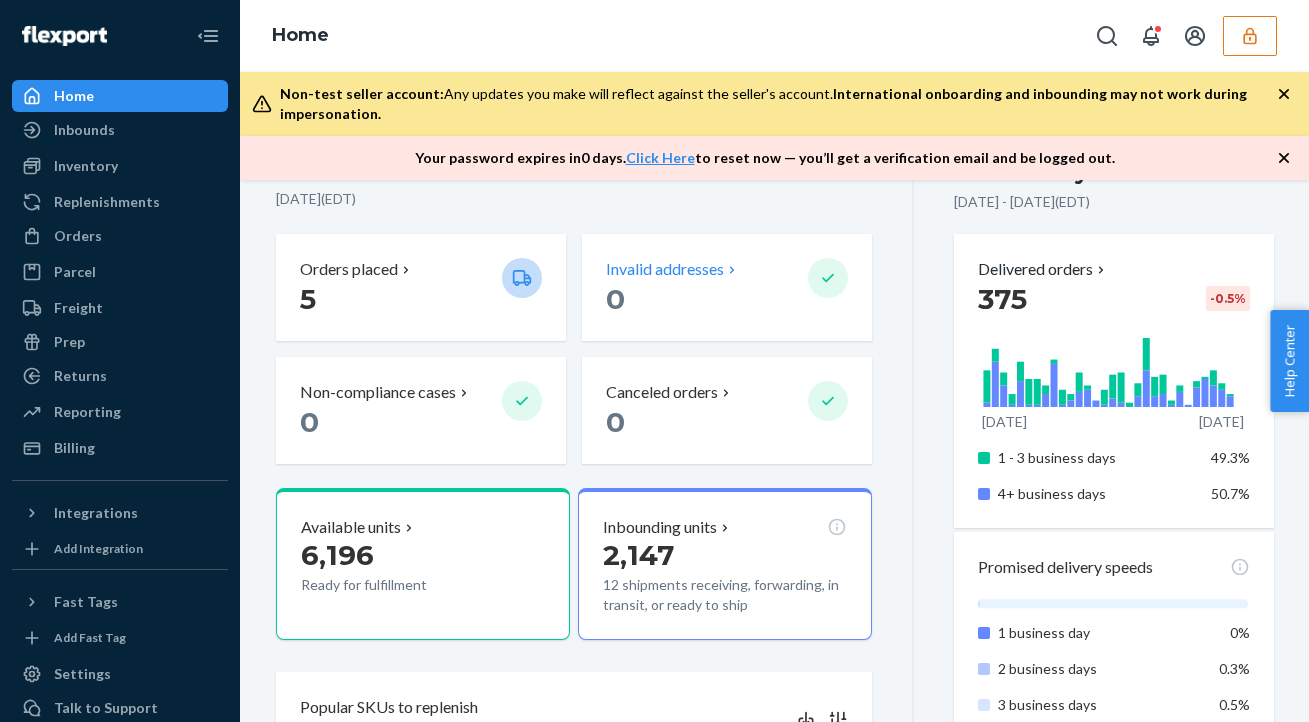 click on "Invalid addresses" at bounding box center (665, 269) 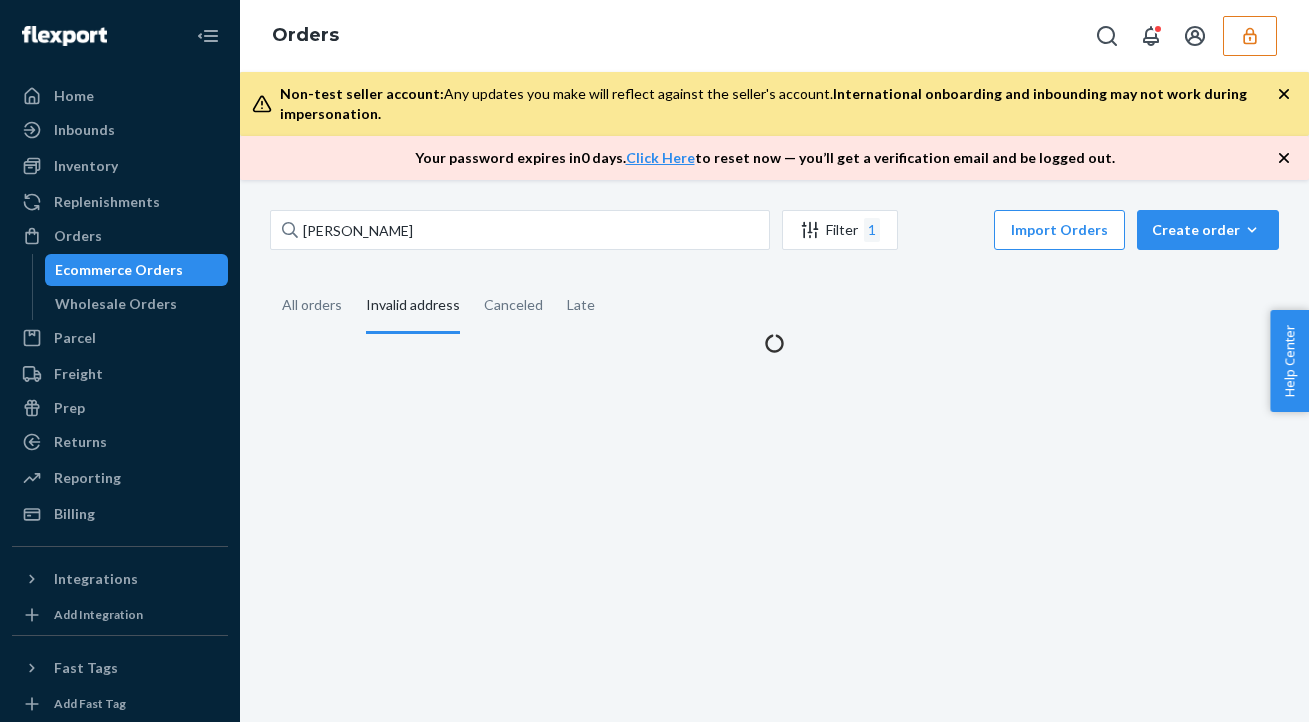 scroll, scrollTop: 0, scrollLeft: 0, axis: both 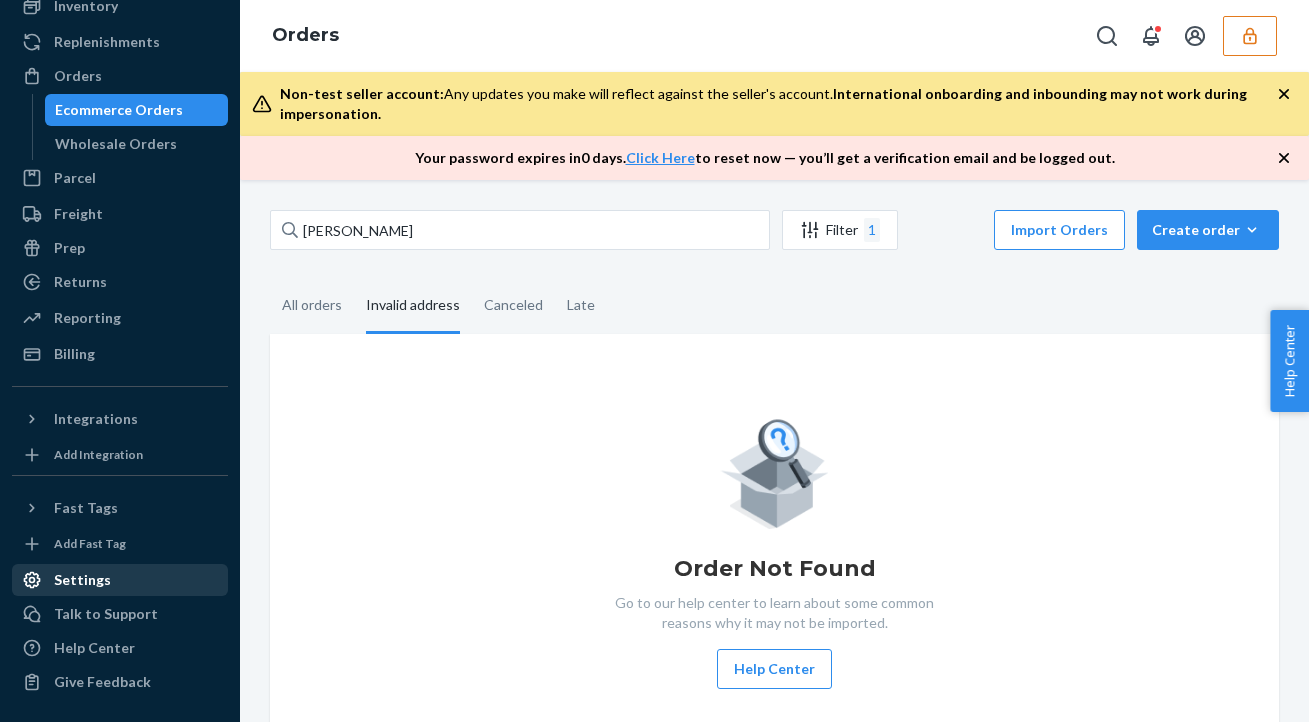 click on "Settings" at bounding box center [82, 580] 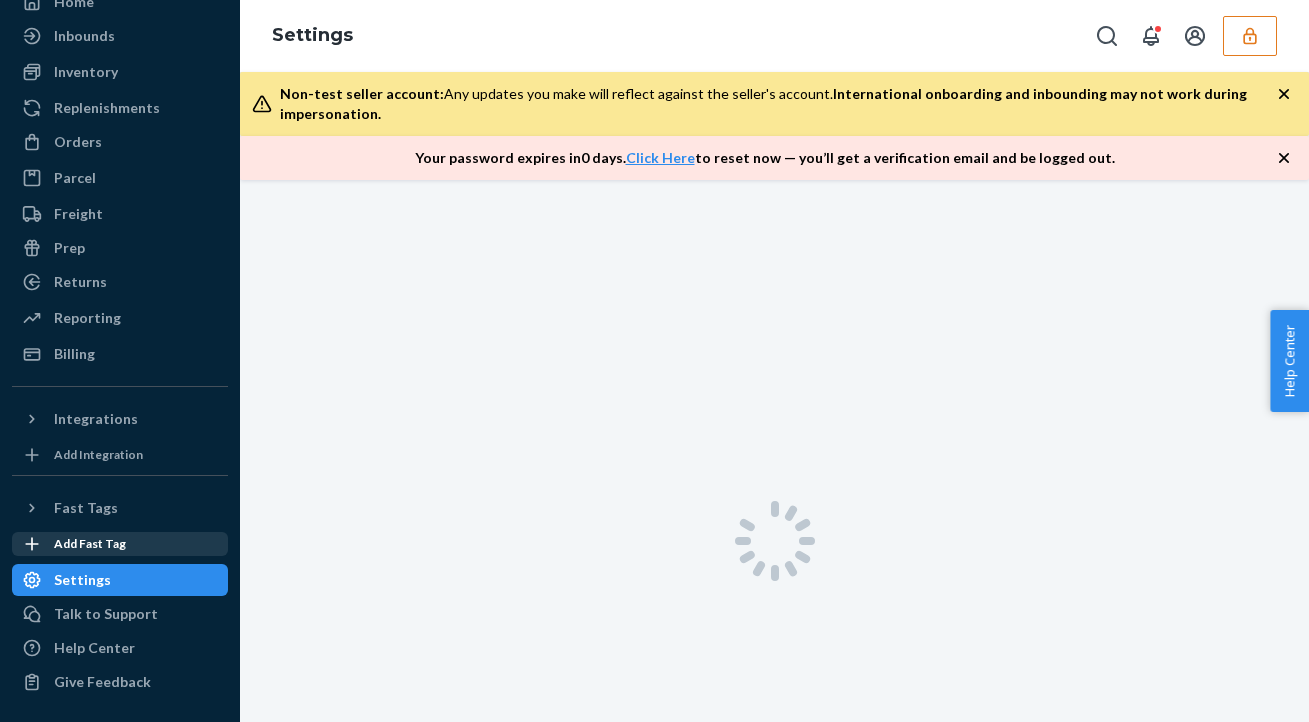 scroll, scrollTop: 94, scrollLeft: 0, axis: vertical 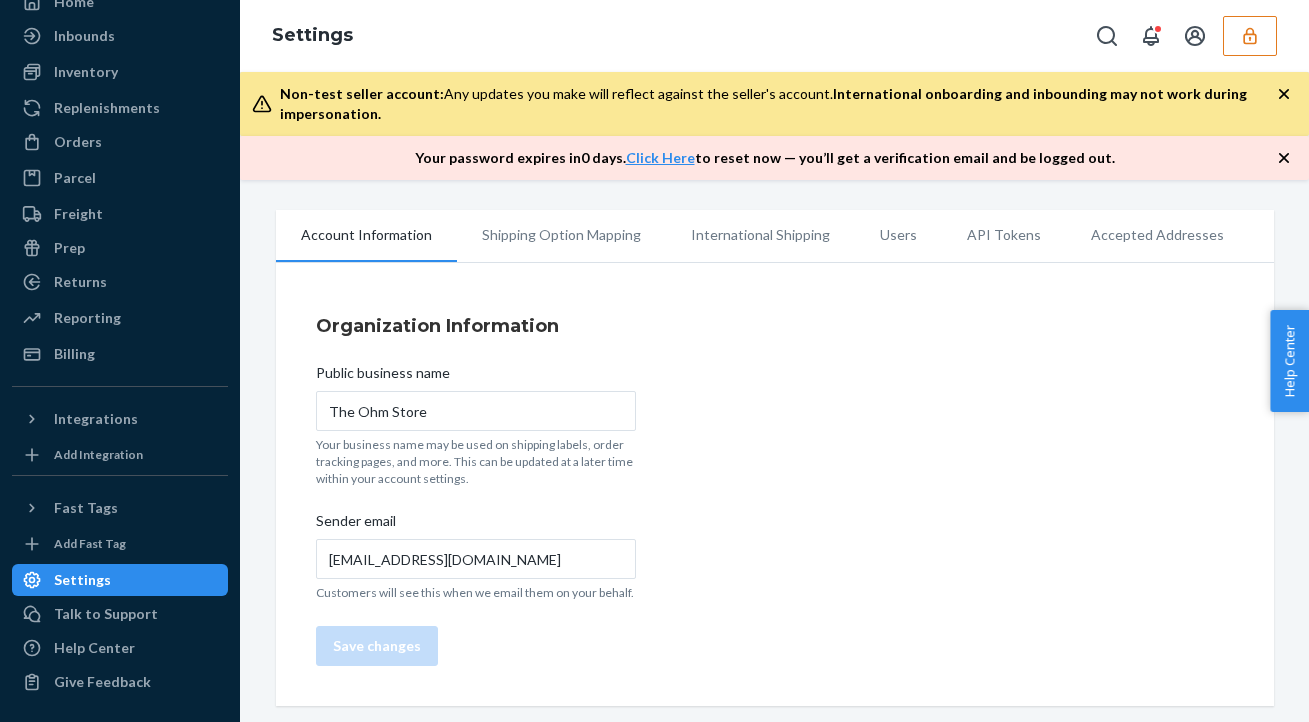 click on "Accepted Addresses" at bounding box center [1157, 235] 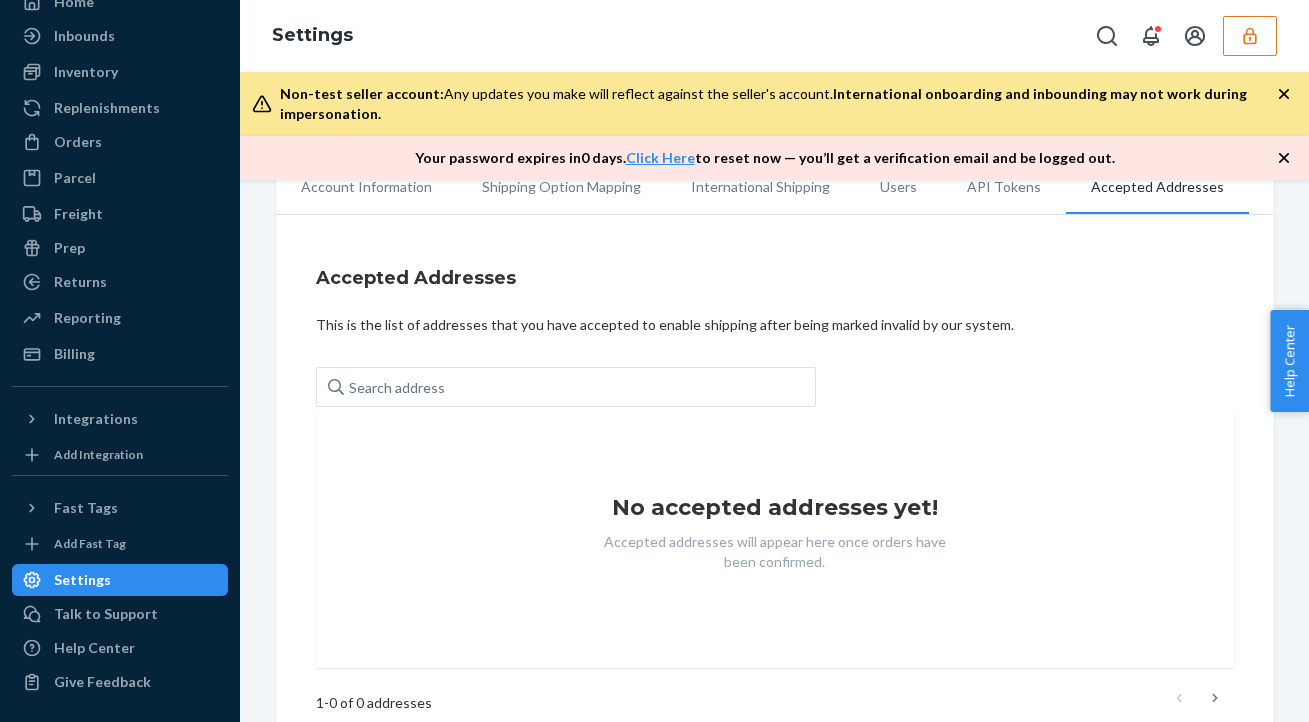 scroll, scrollTop: 88, scrollLeft: 0, axis: vertical 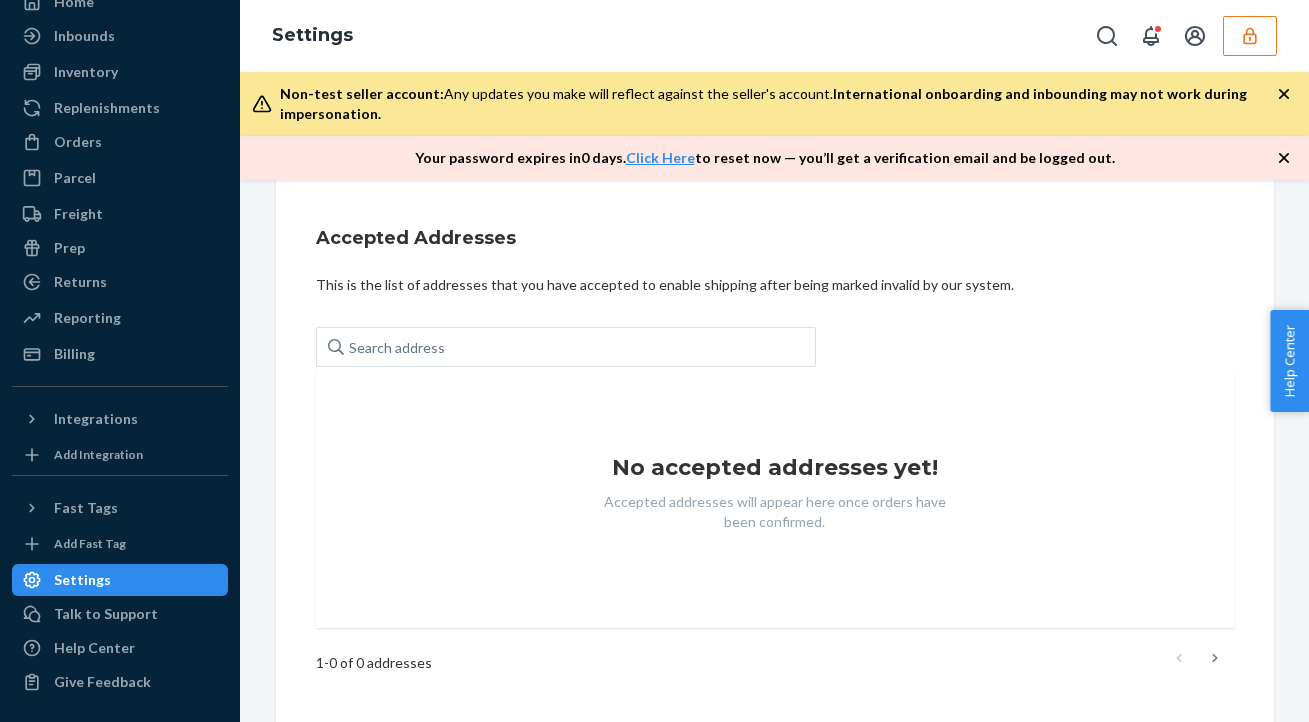 click 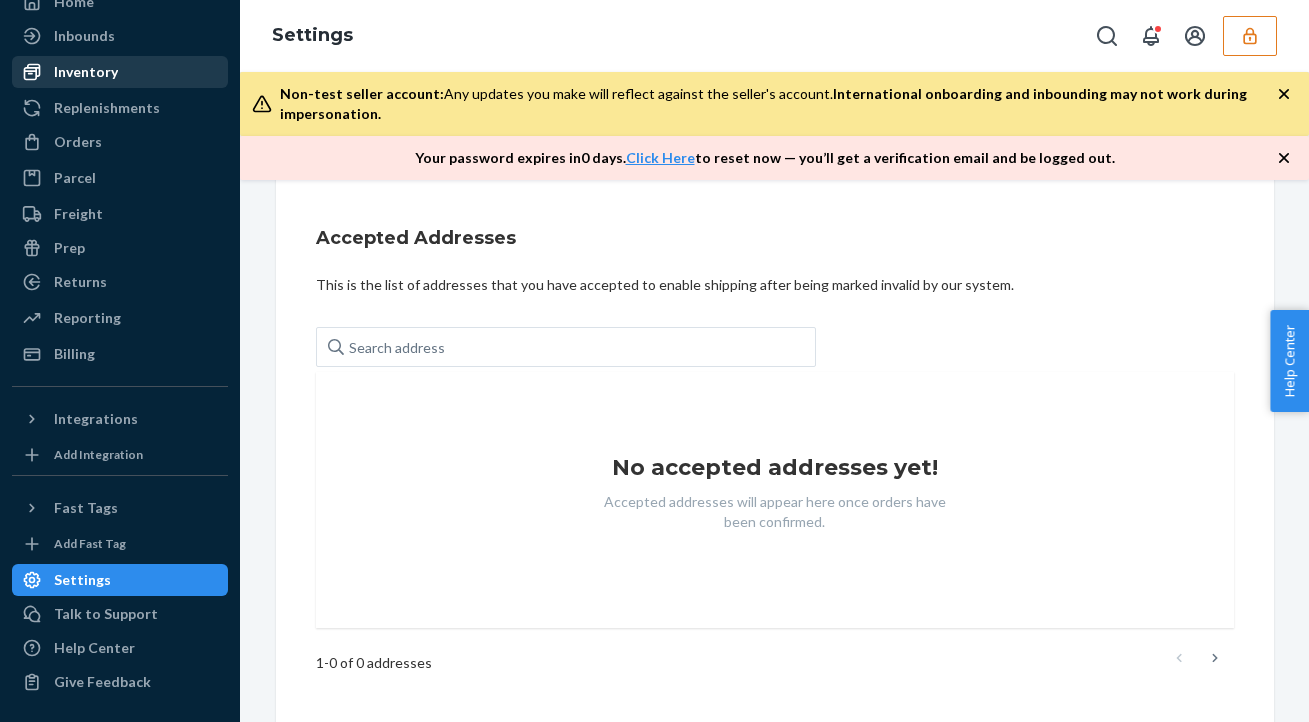 scroll, scrollTop: 0, scrollLeft: 0, axis: both 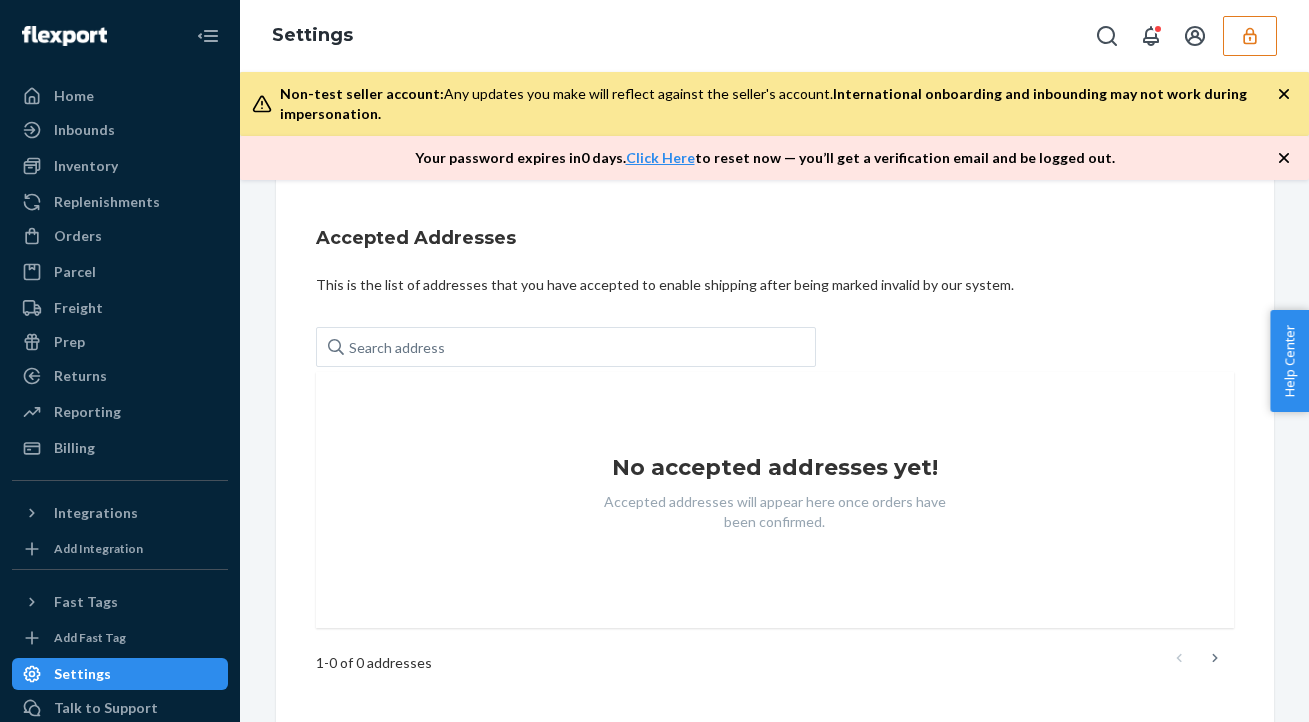 click on "Home Inbounds Shipping Plans Problems Inventory Products Replenishments Orders Ecommerce Orders Wholesale Orders Parcel Parcel orders Integrations Freight Prep Returns All Returns Settings Packages Reporting Reports Analytics Billing Integrations Add Integration Fast Tags Add Fast Tag Settings Talk to Support Help Center Give Feedback" at bounding box center (120, 361) 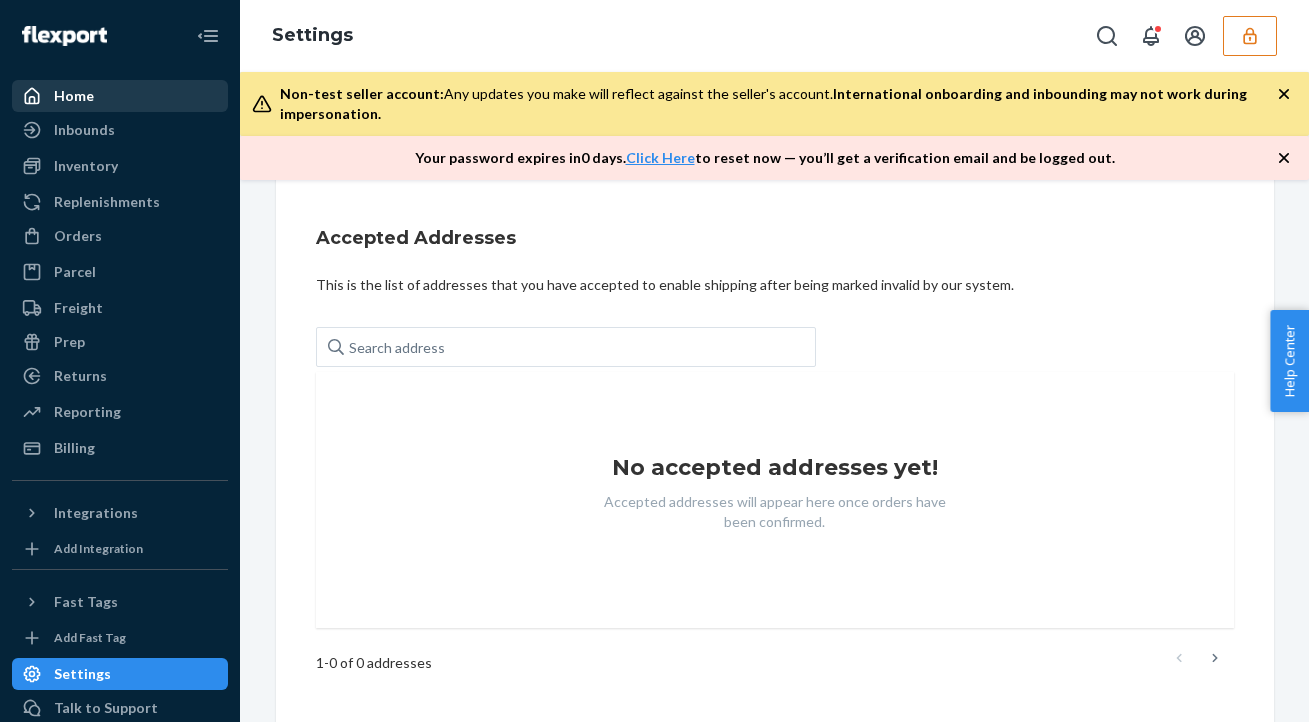 click on "Home" at bounding box center [74, 96] 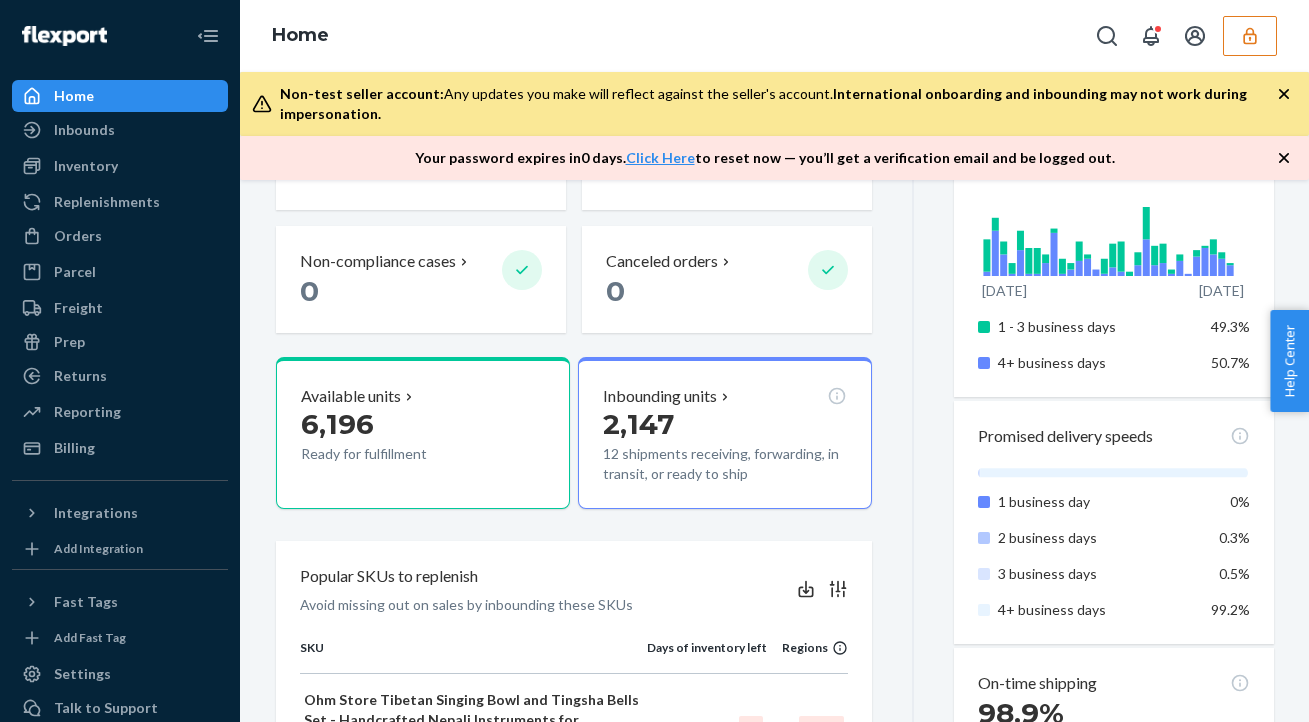 scroll, scrollTop: 0, scrollLeft: 0, axis: both 